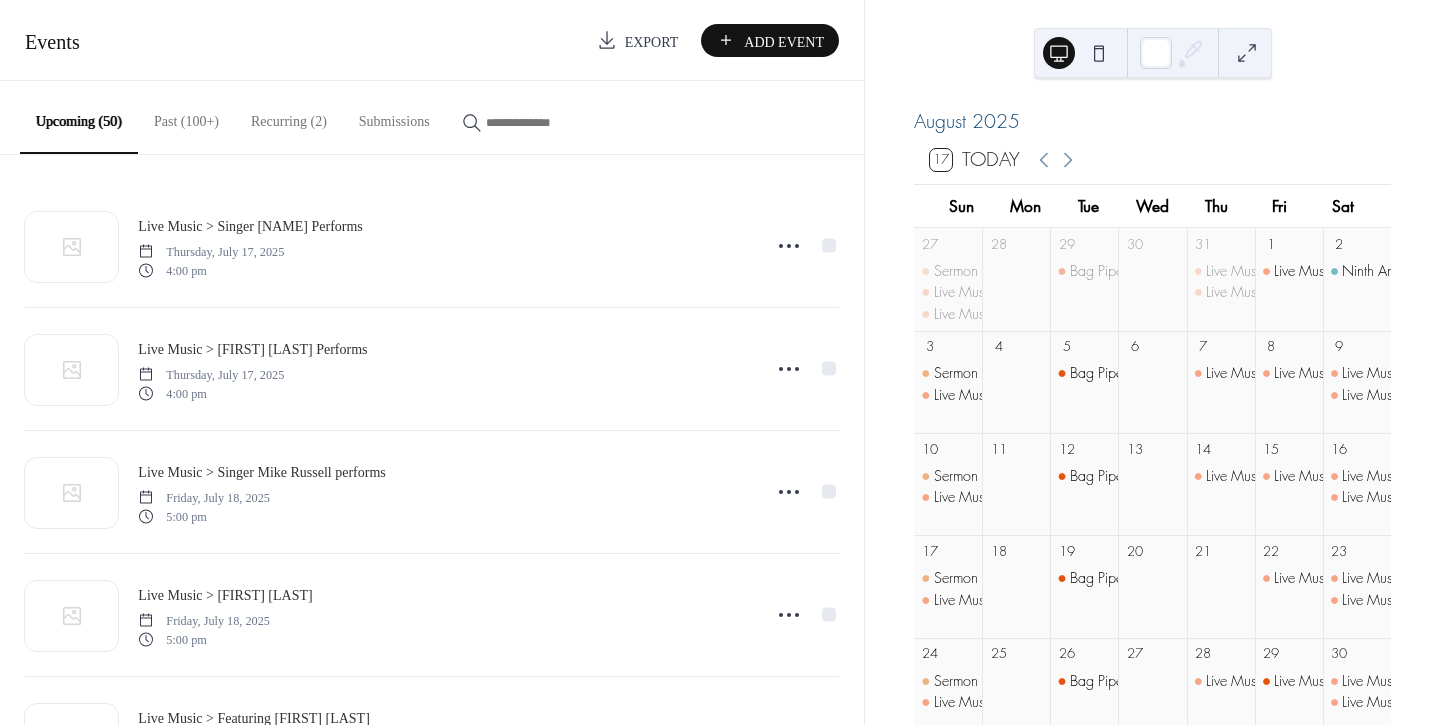scroll, scrollTop: 0, scrollLeft: 0, axis: both 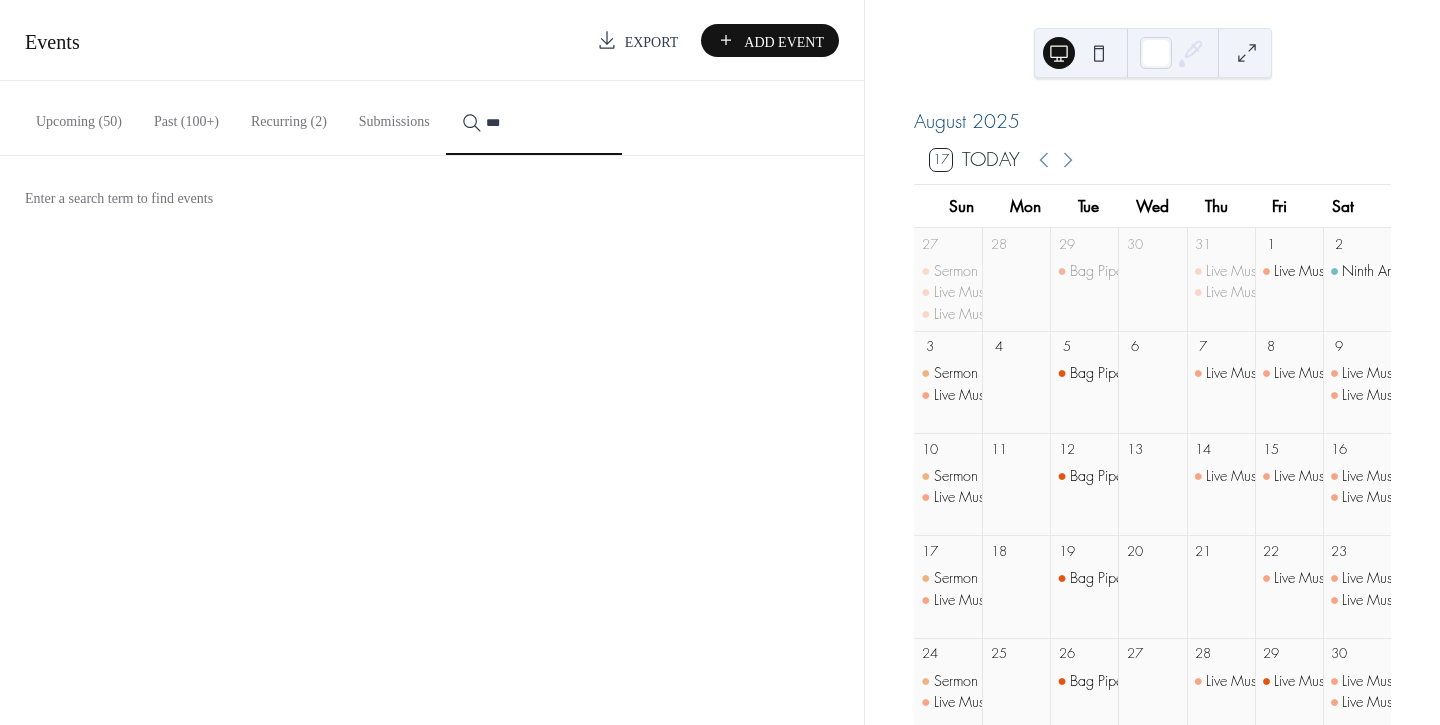 click on "***" at bounding box center [534, 118] 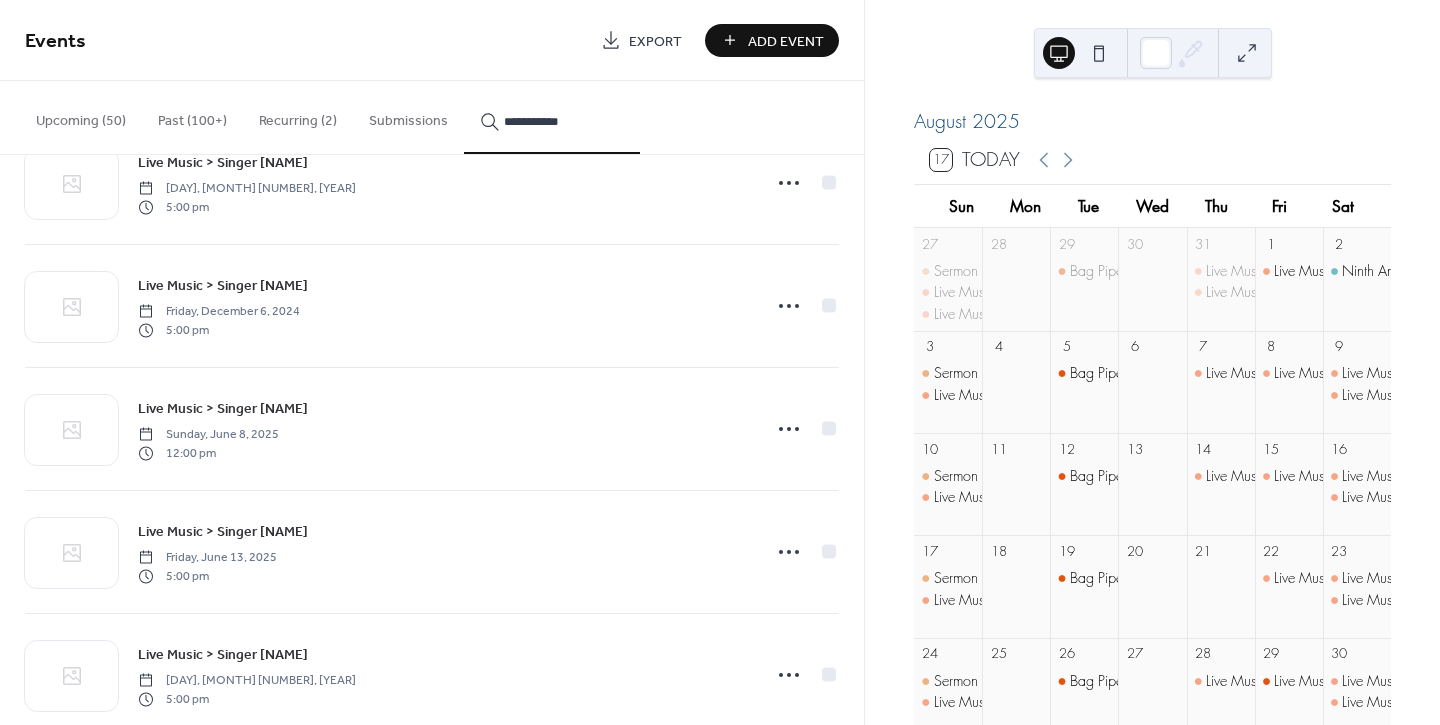 scroll, scrollTop: 5397, scrollLeft: 0, axis: vertical 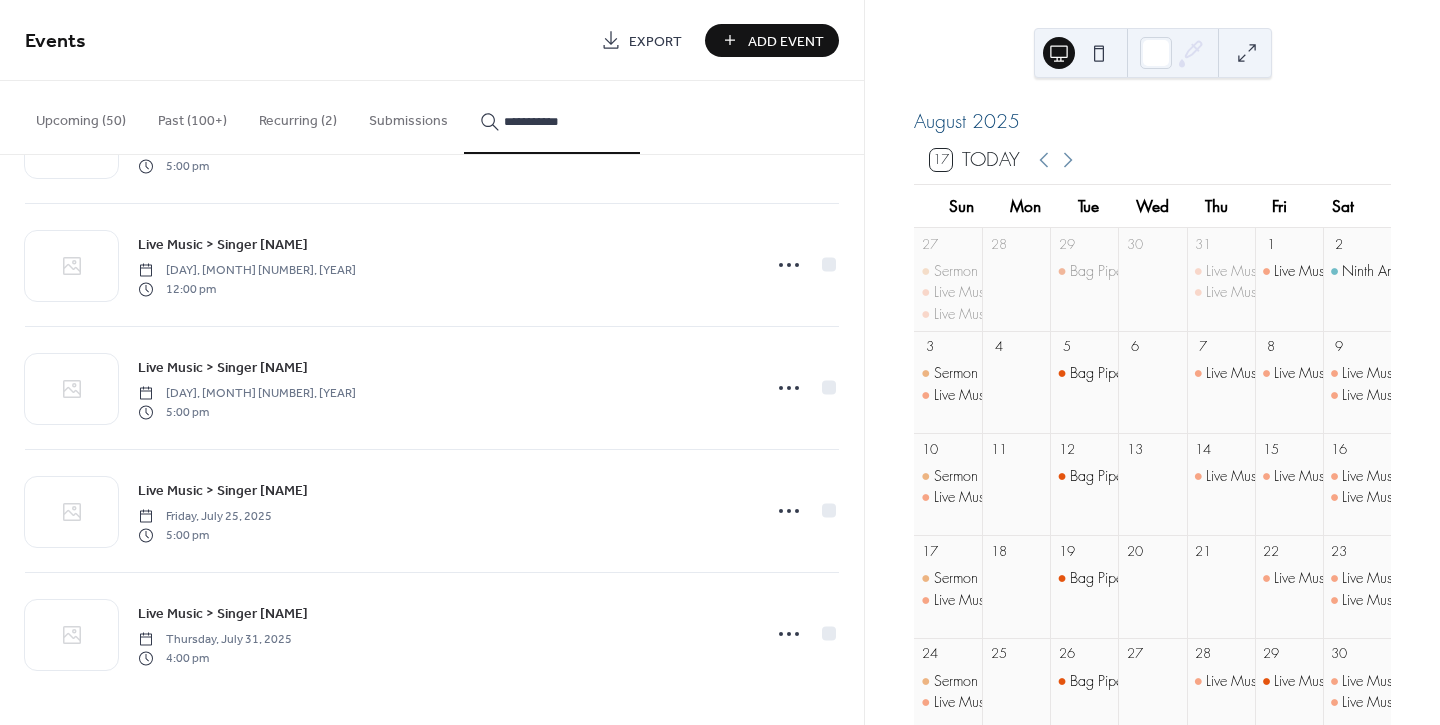 type on "**********" 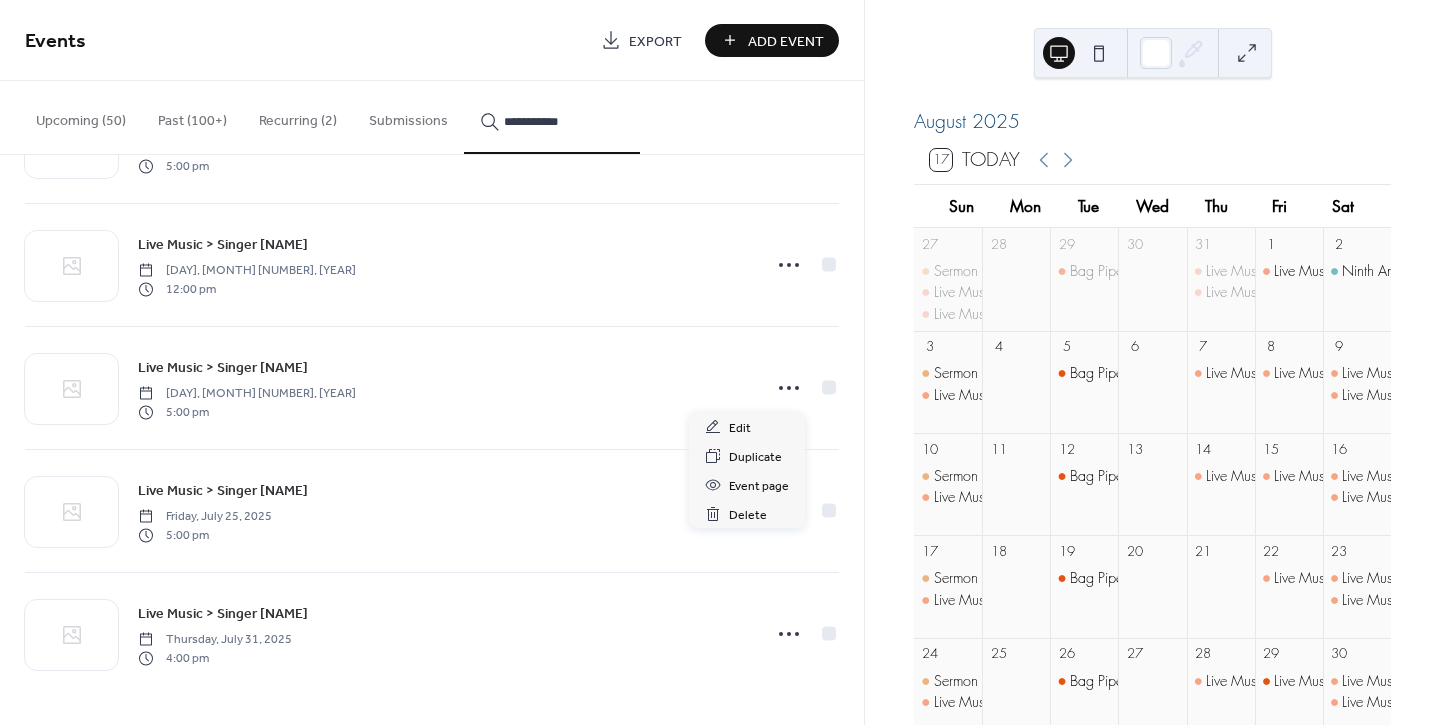 click 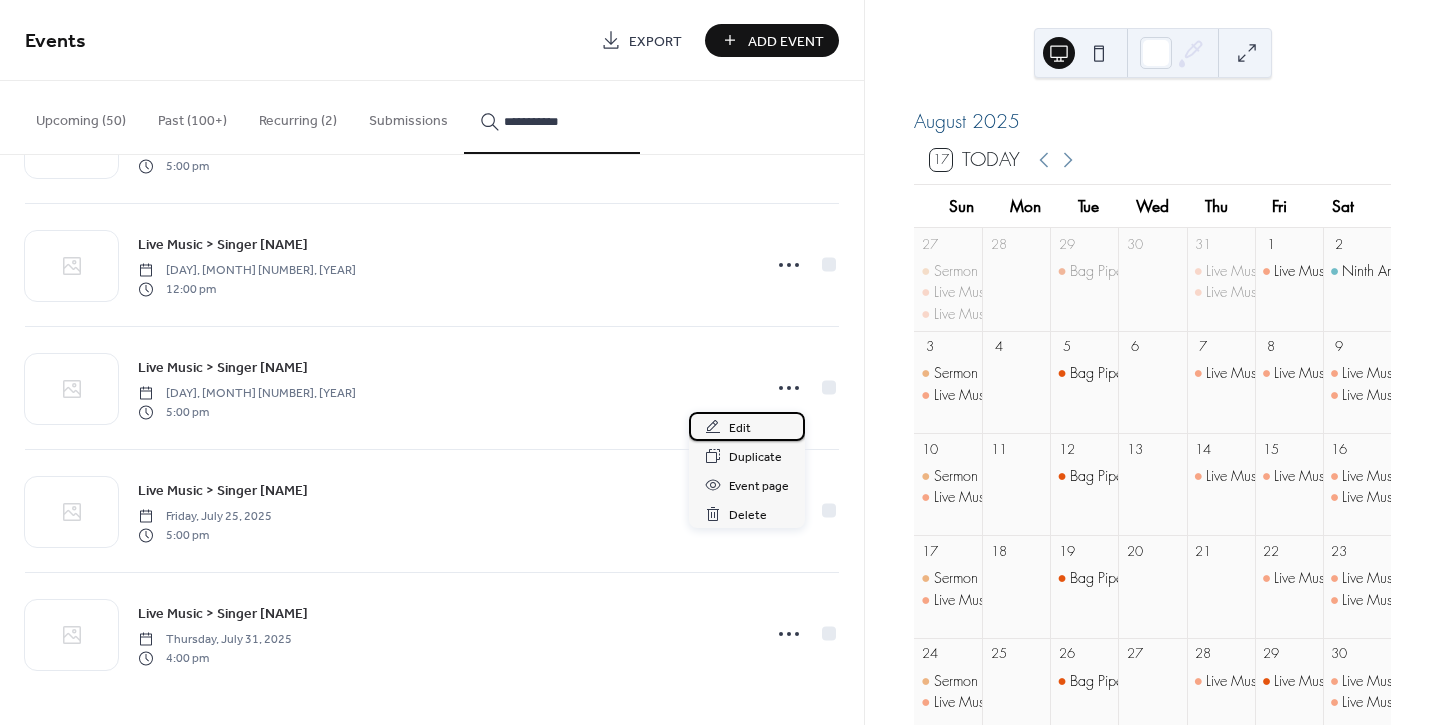 click on "Edit" at bounding box center (740, 428) 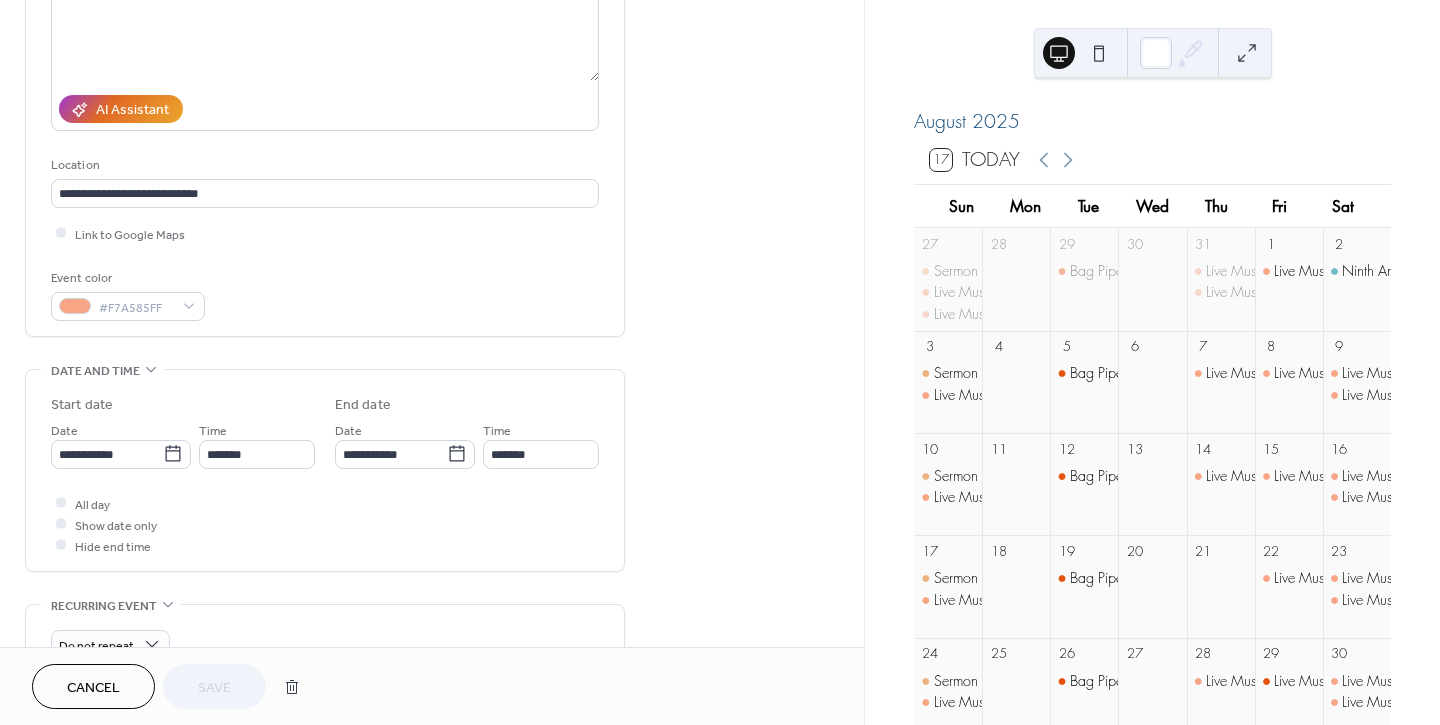 scroll, scrollTop: 333, scrollLeft: 0, axis: vertical 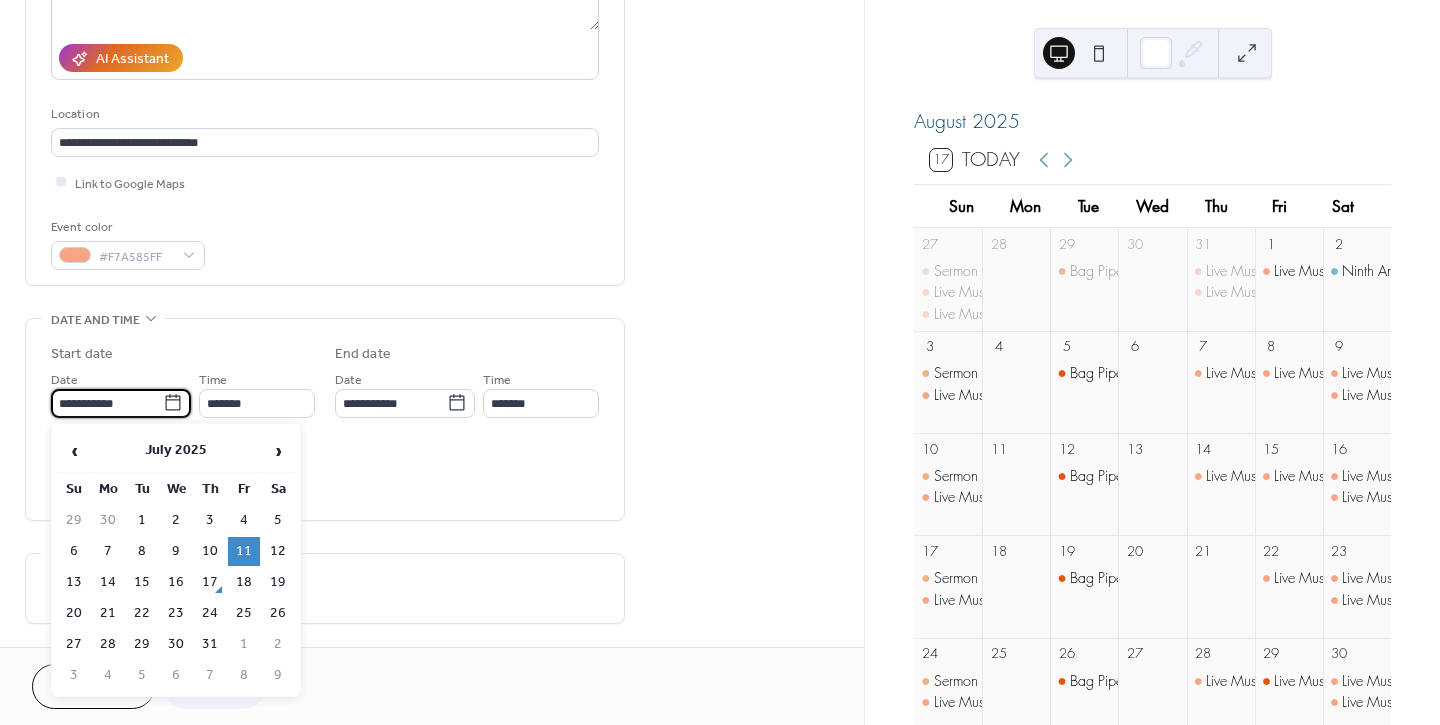 click on "**********" at bounding box center [107, 403] 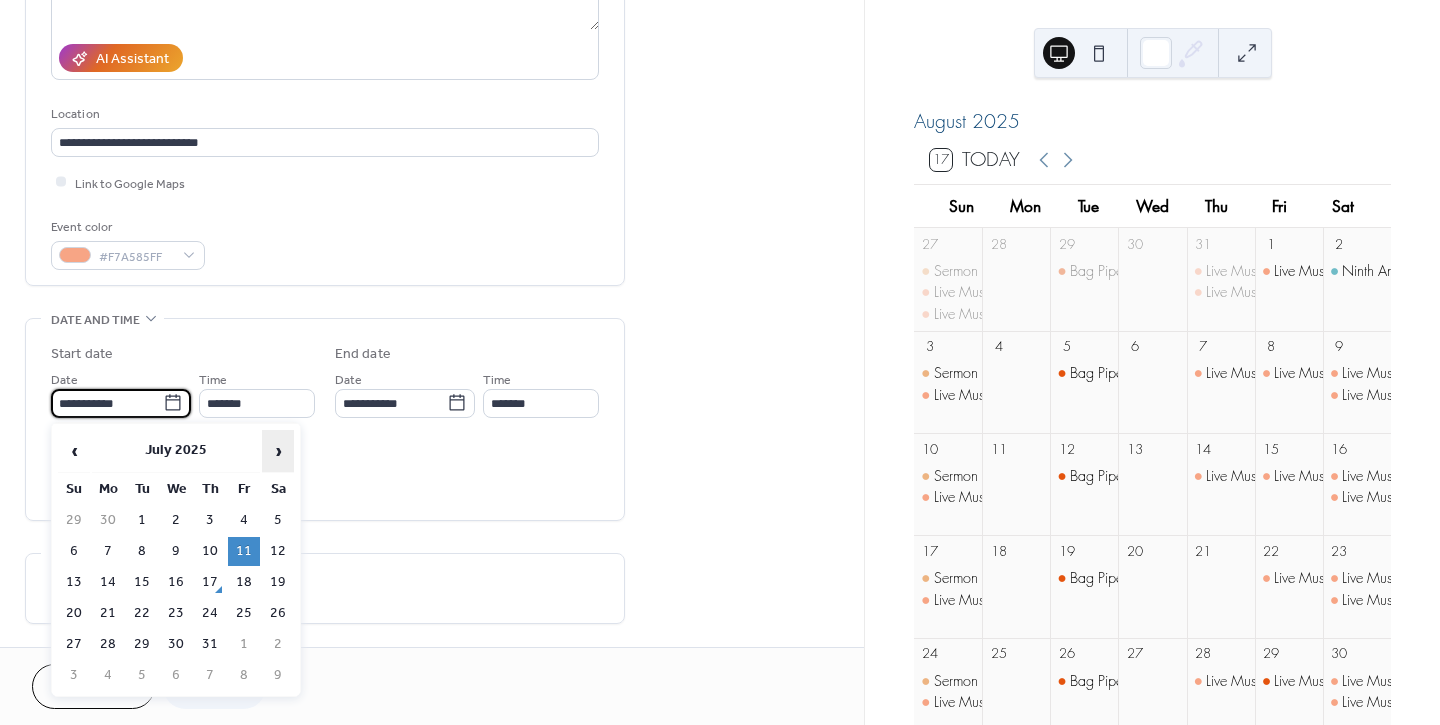 click on "›" at bounding box center (278, 451) 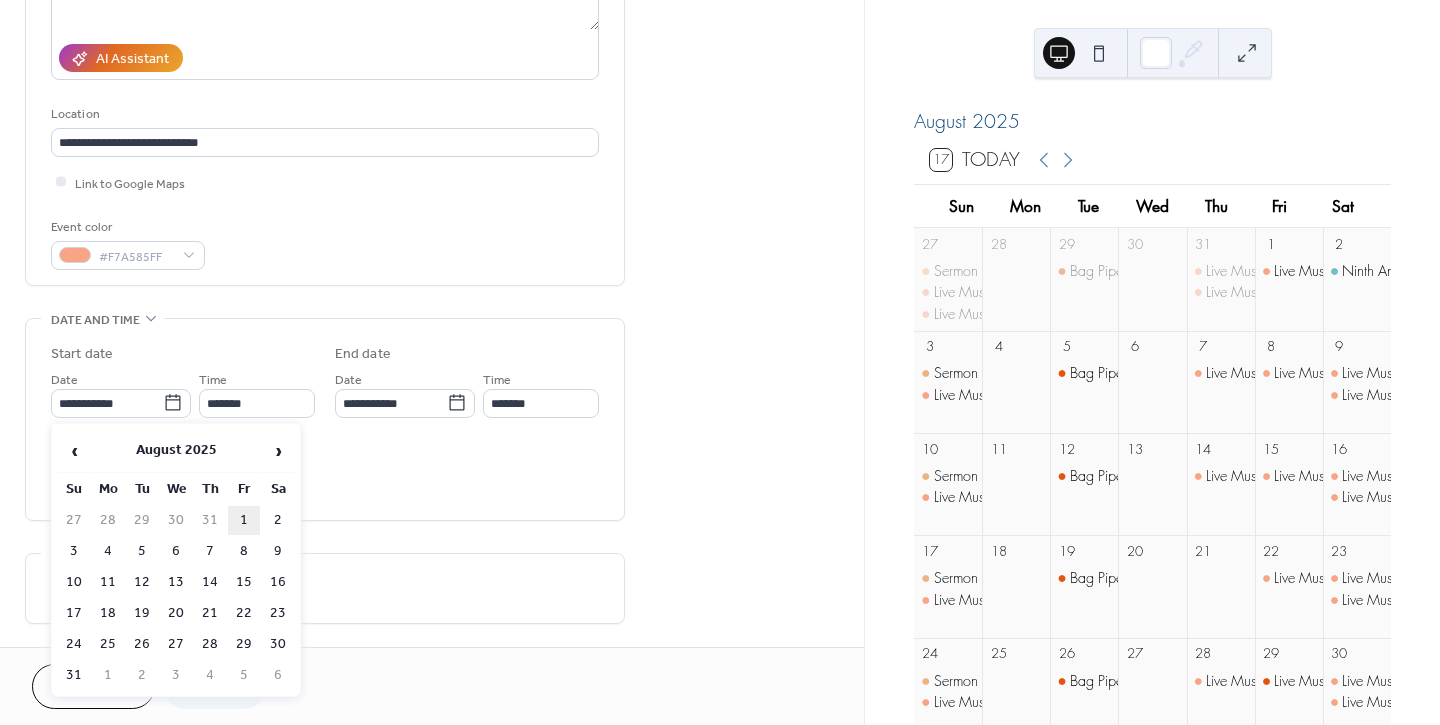 click on "1" at bounding box center (244, 520) 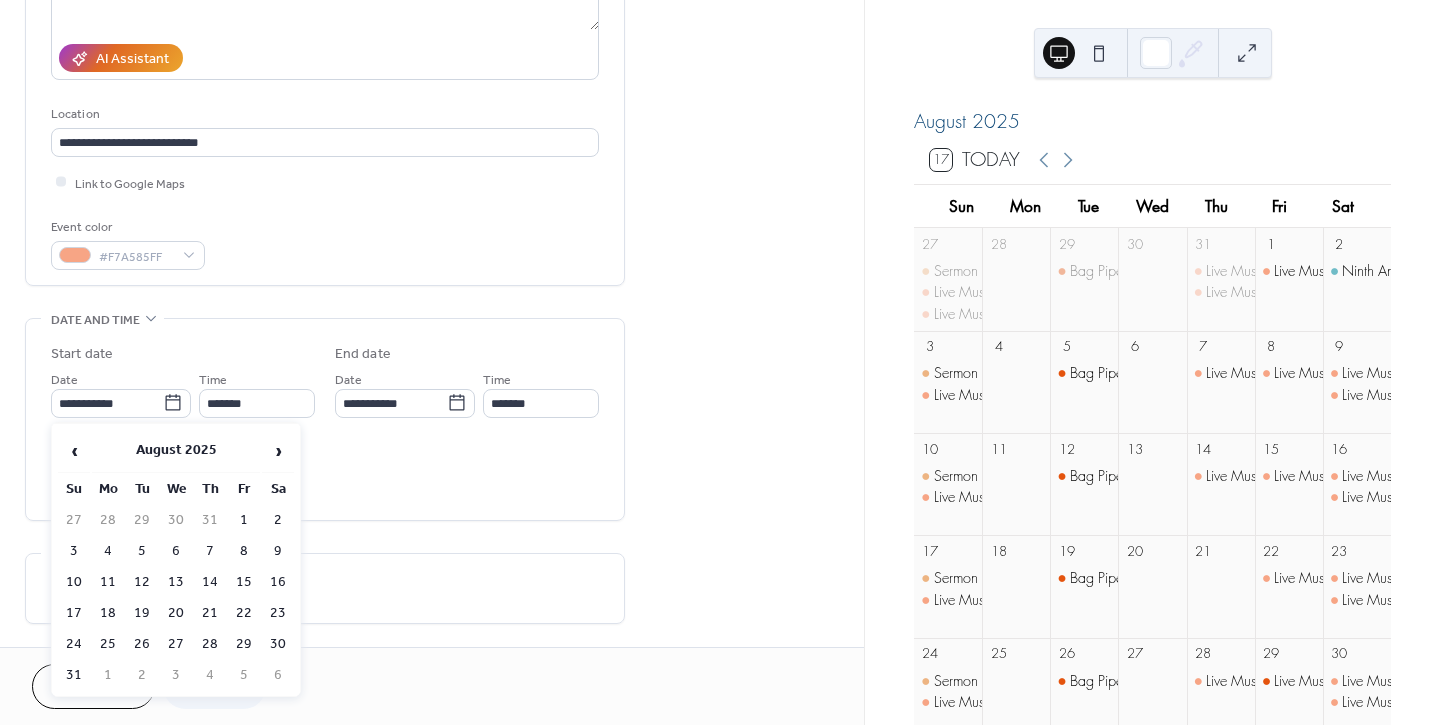 type on "**********" 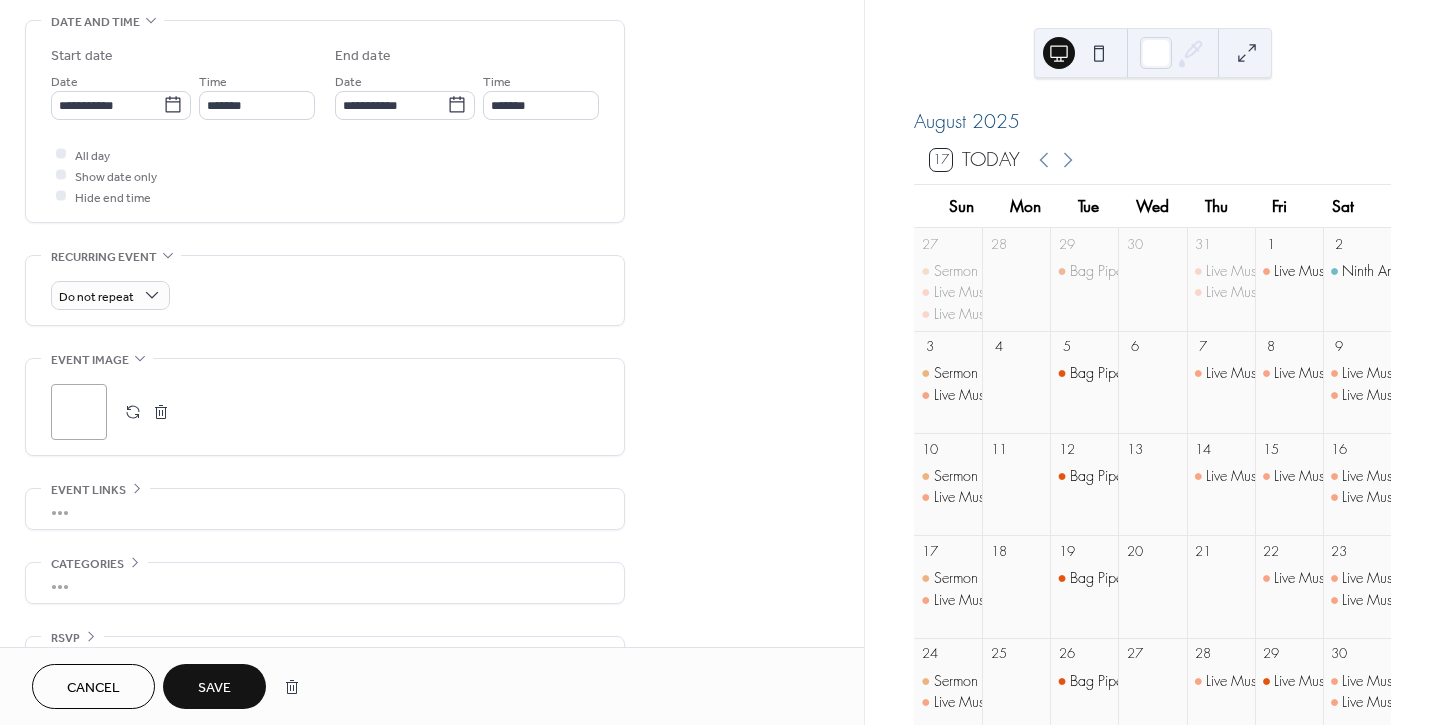 scroll, scrollTop: 682, scrollLeft: 0, axis: vertical 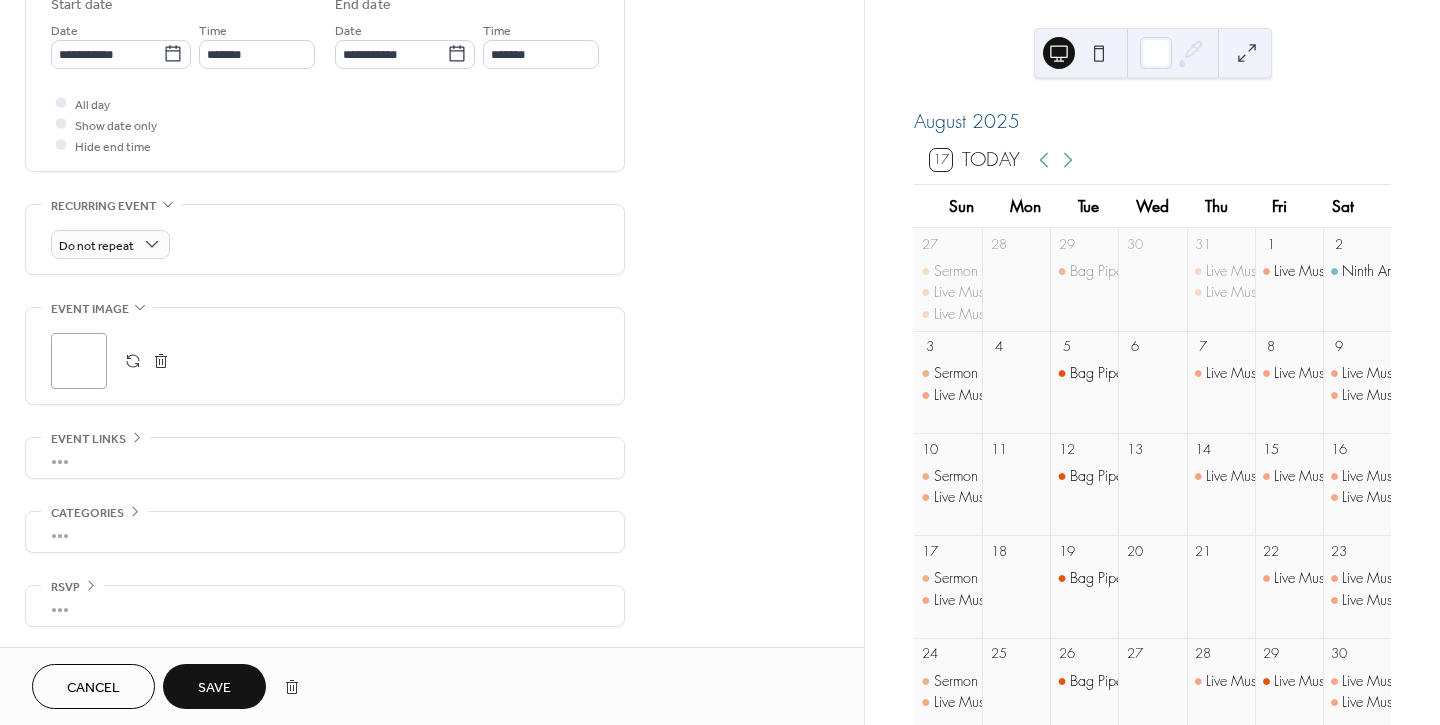 click on "Save" at bounding box center (214, 688) 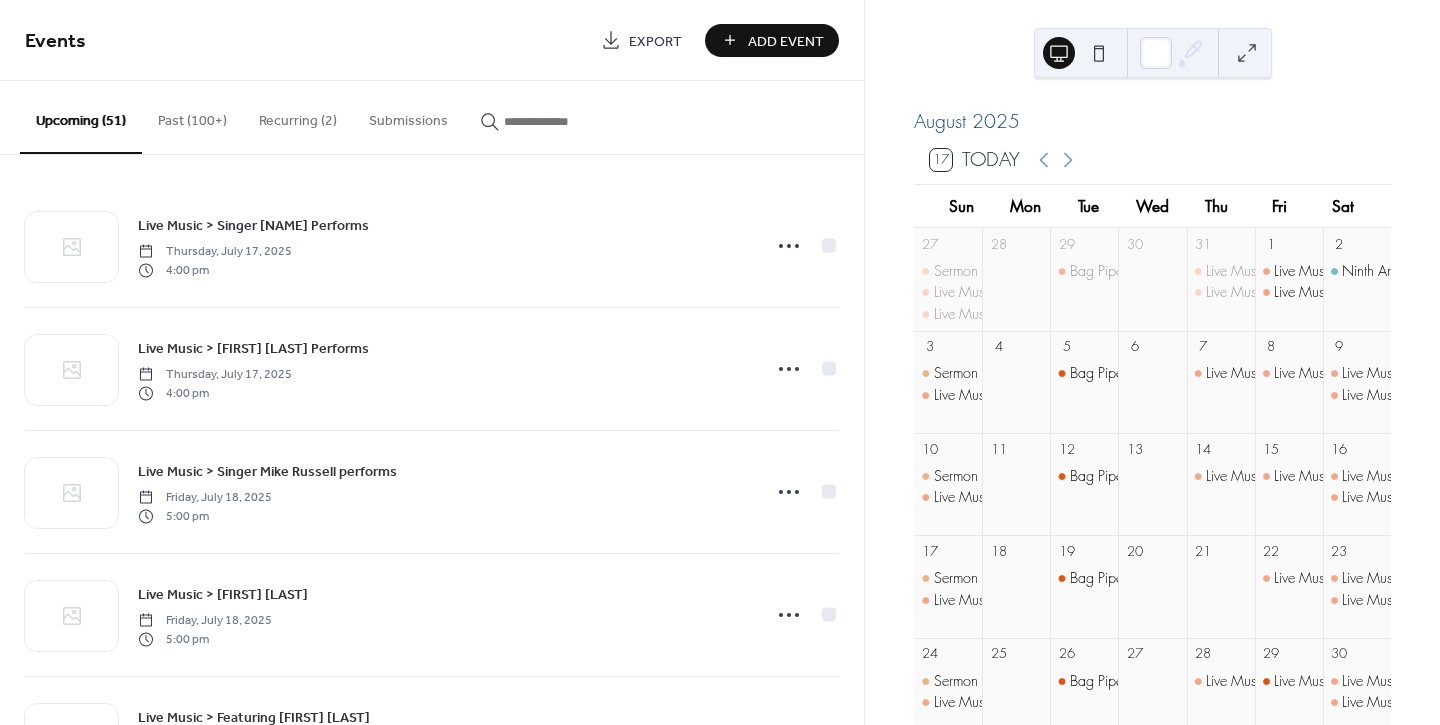 click at bounding box center (552, 116) 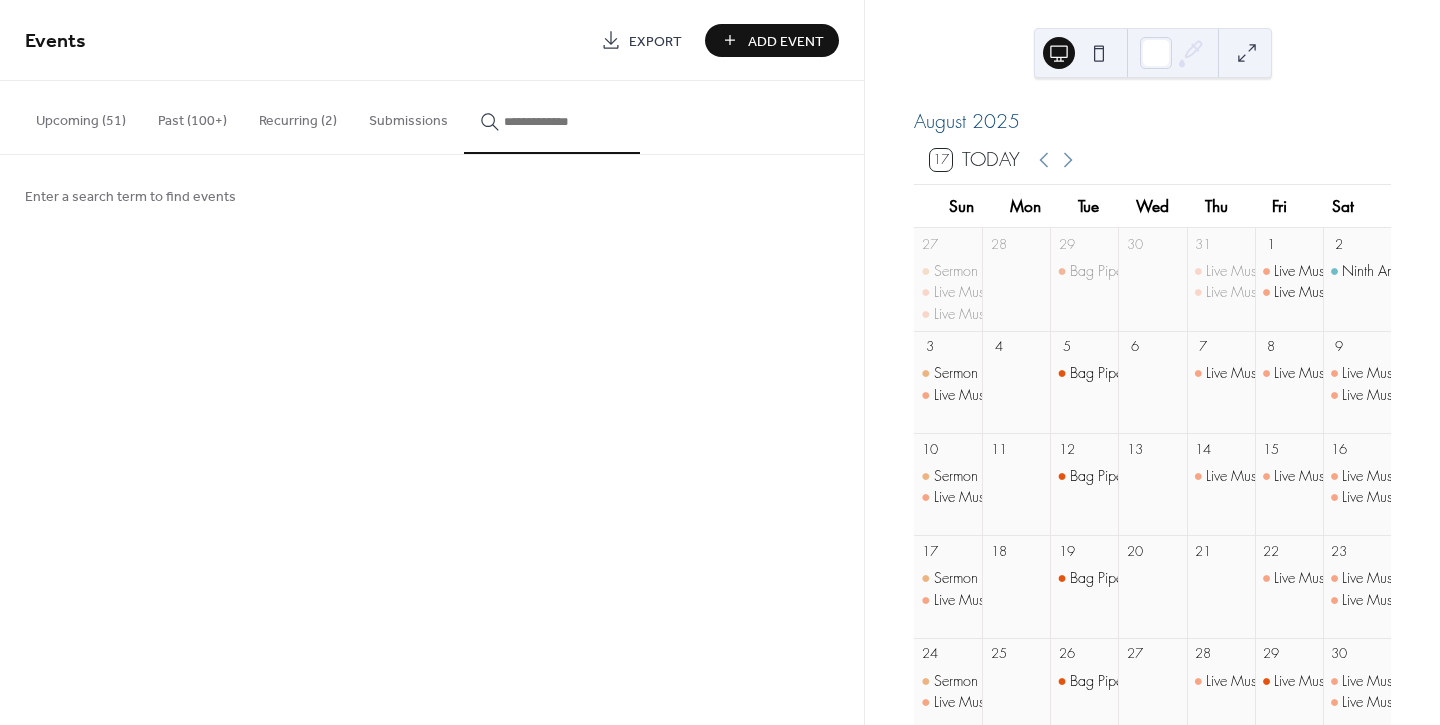 type 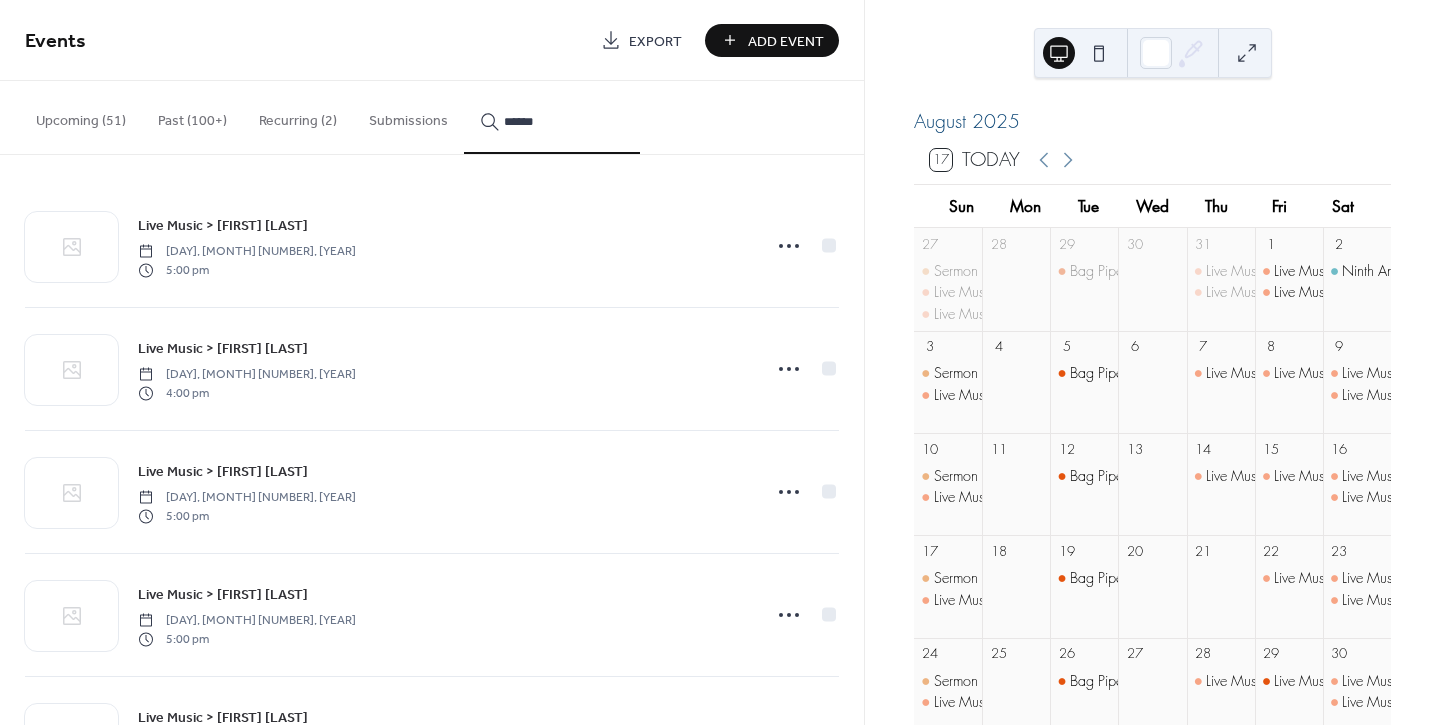 click on "******" at bounding box center [552, 117] 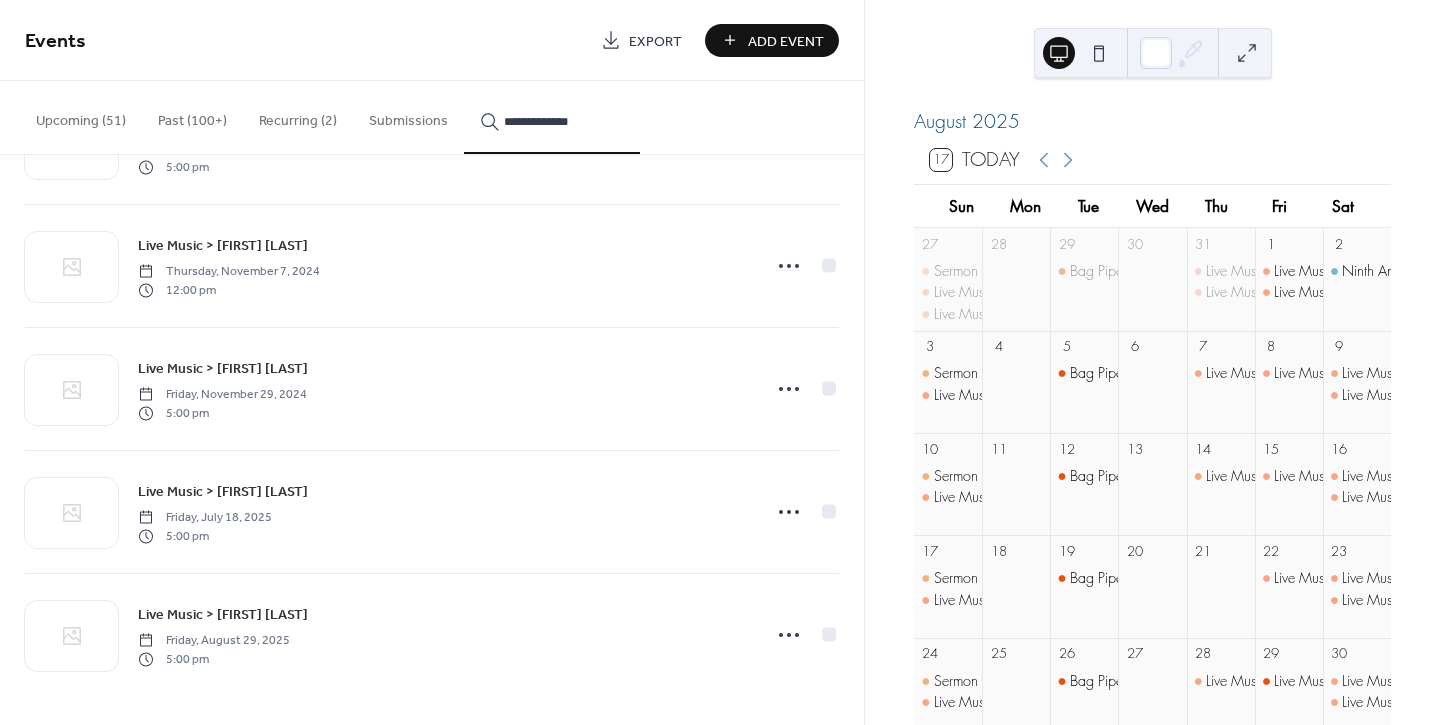 scroll, scrollTop: 1458, scrollLeft: 0, axis: vertical 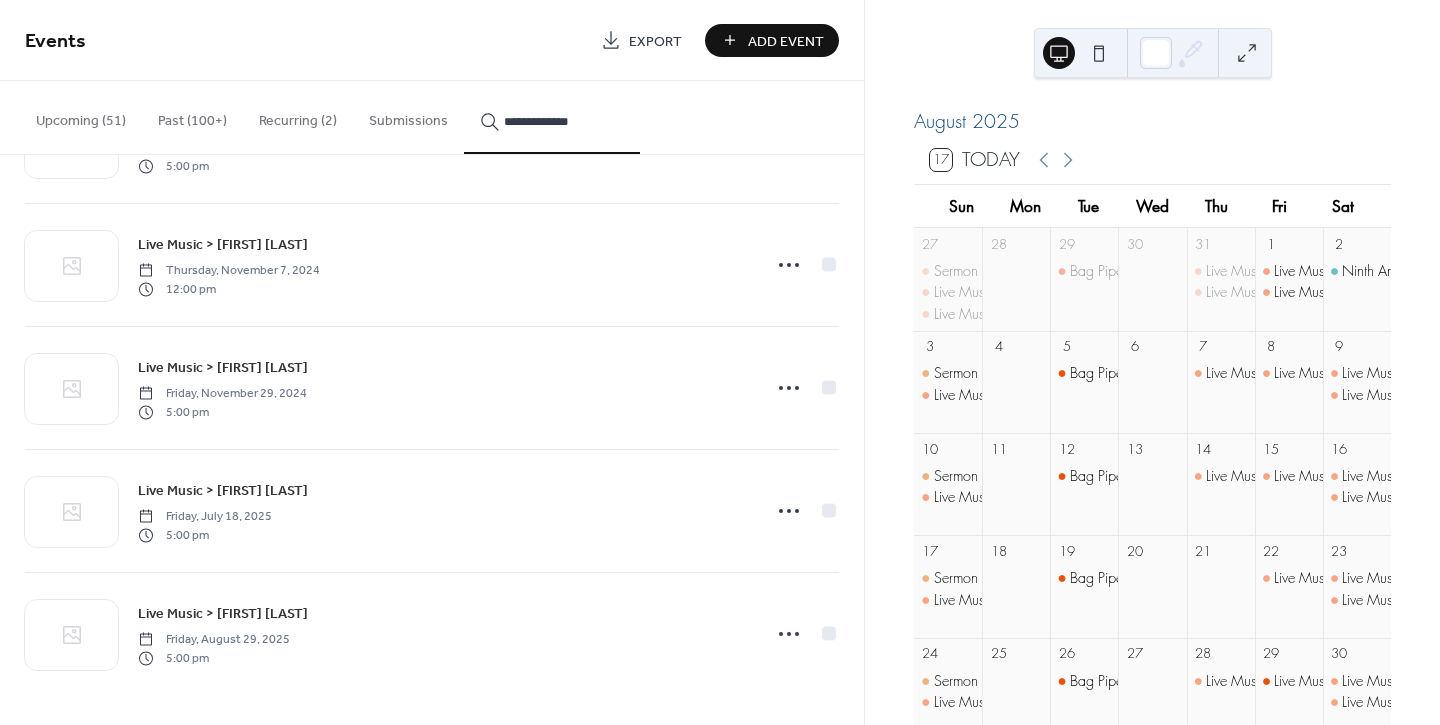 type on "**********" 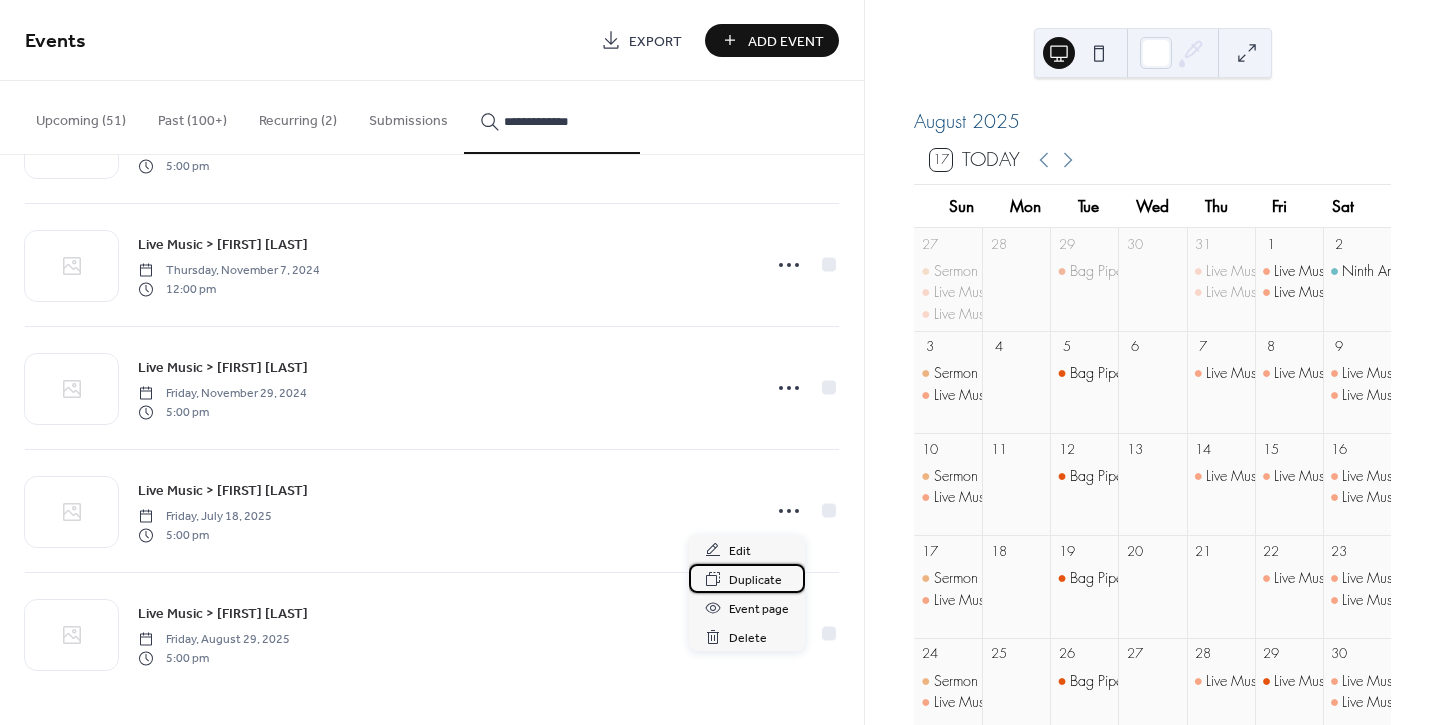 click on "Duplicate" at bounding box center [755, 580] 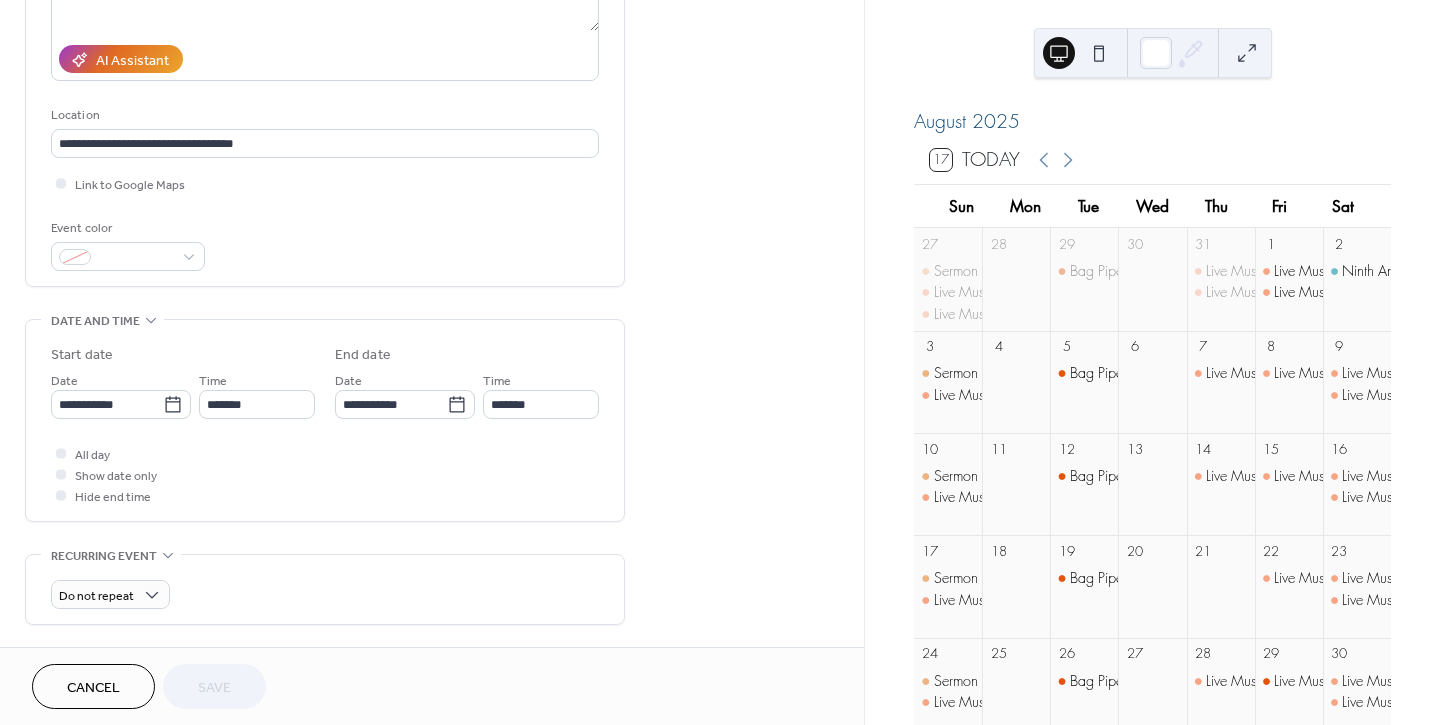 scroll, scrollTop: 333, scrollLeft: 0, axis: vertical 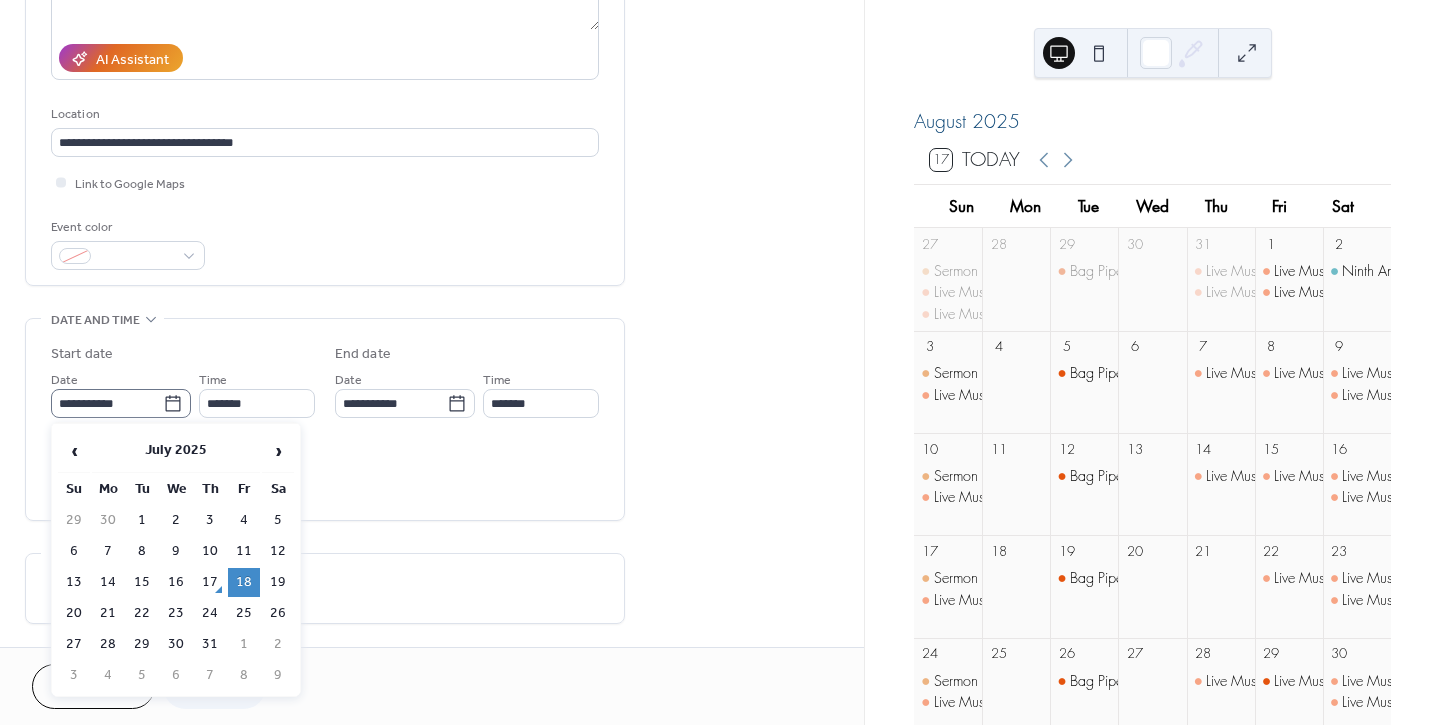 click 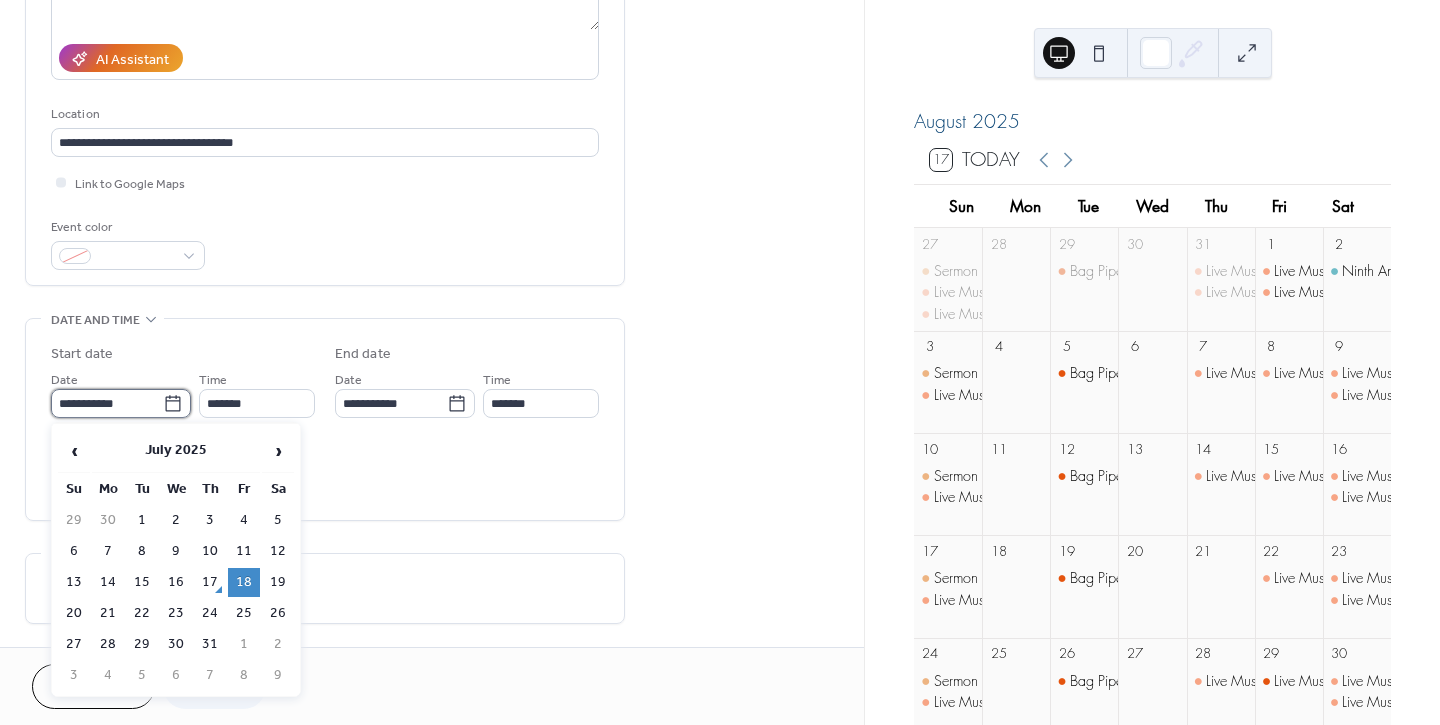 click on "**********" at bounding box center [107, 403] 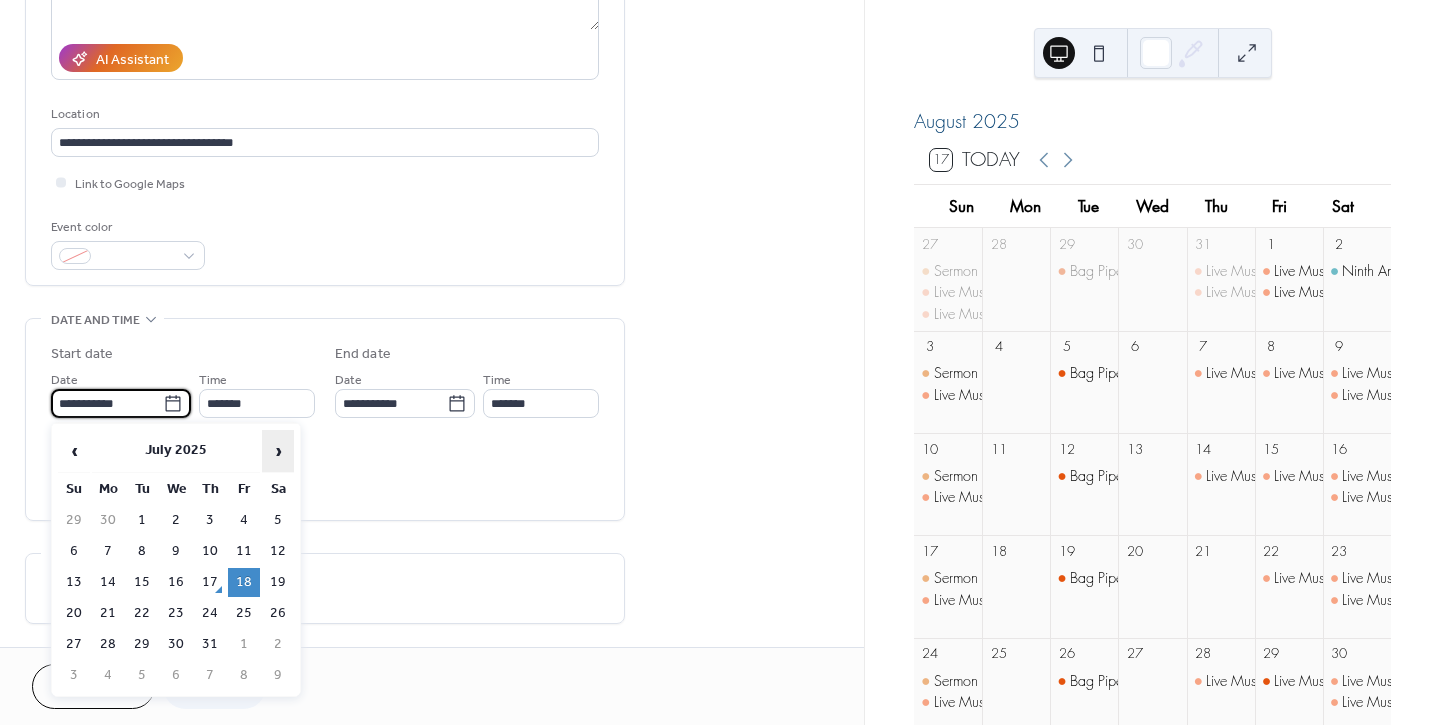 click on "›" at bounding box center [278, 451] 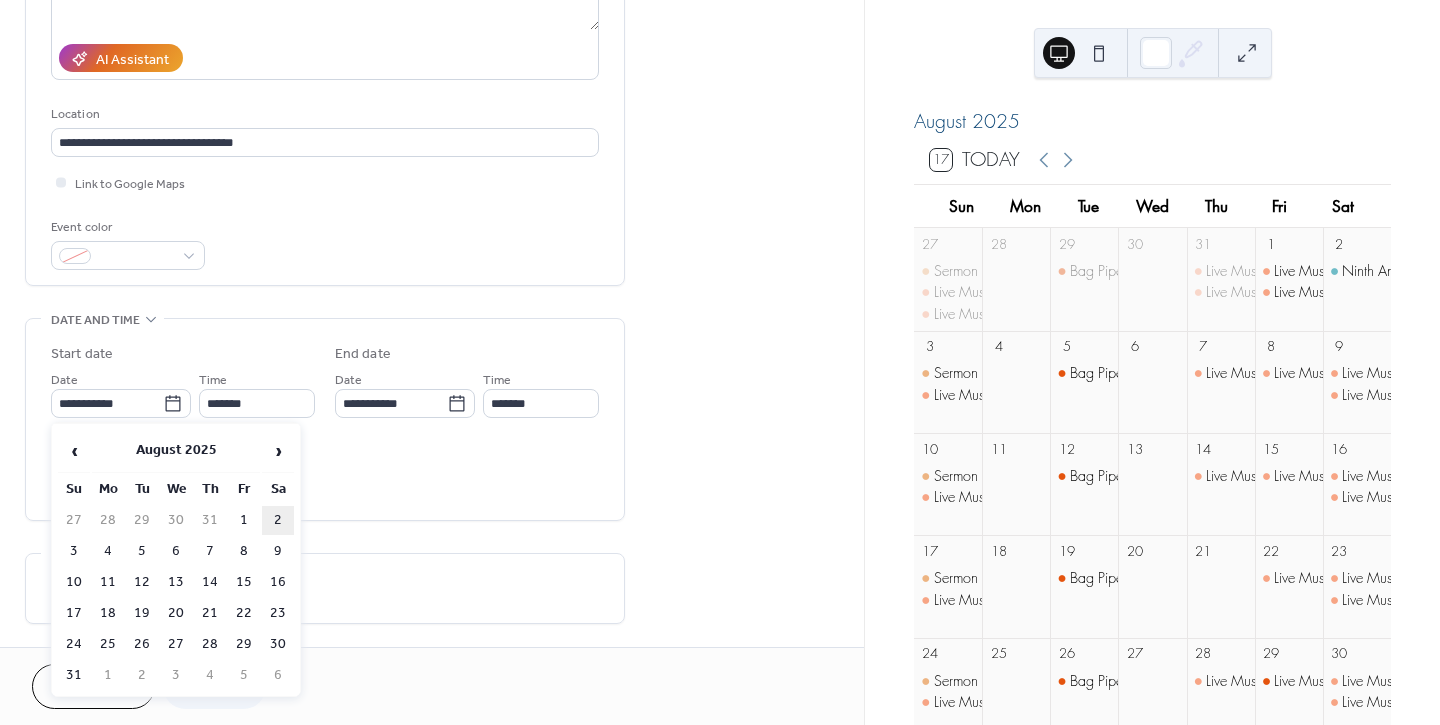 click on "2" at bounding box center [278, 520] 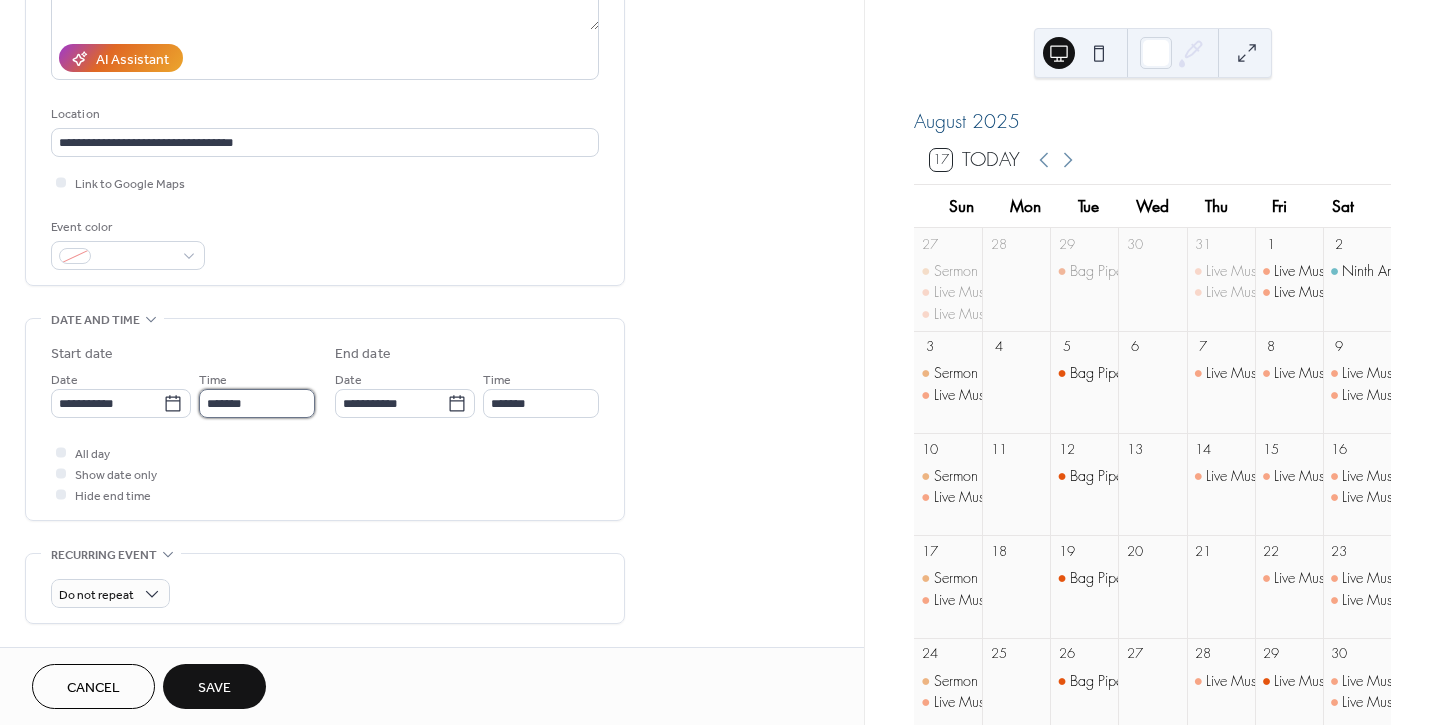 click on "*******" at bounding box center (257, 403) 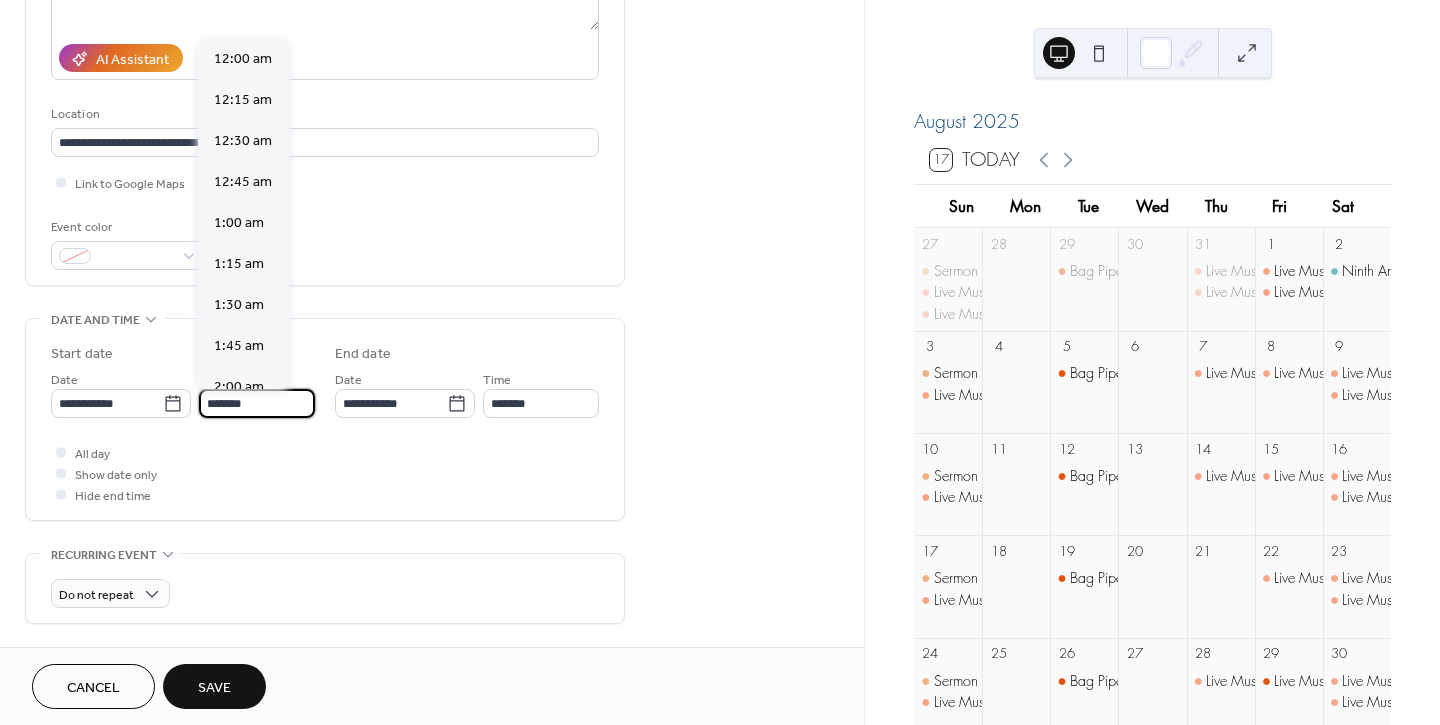 scroll, scrollTop: 2816, scrollLeft: 0, axis: vertical 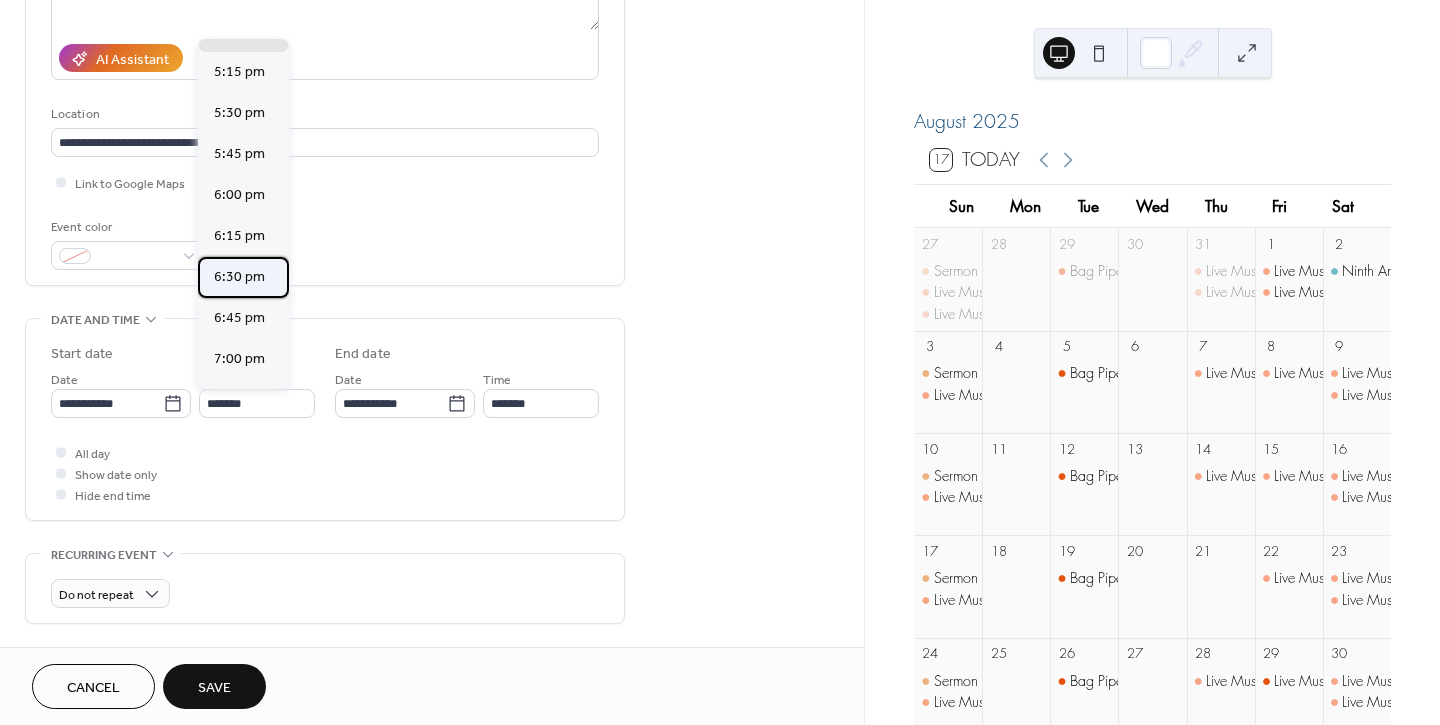 click on "6:30 pm" at bounding box center (239, 276) 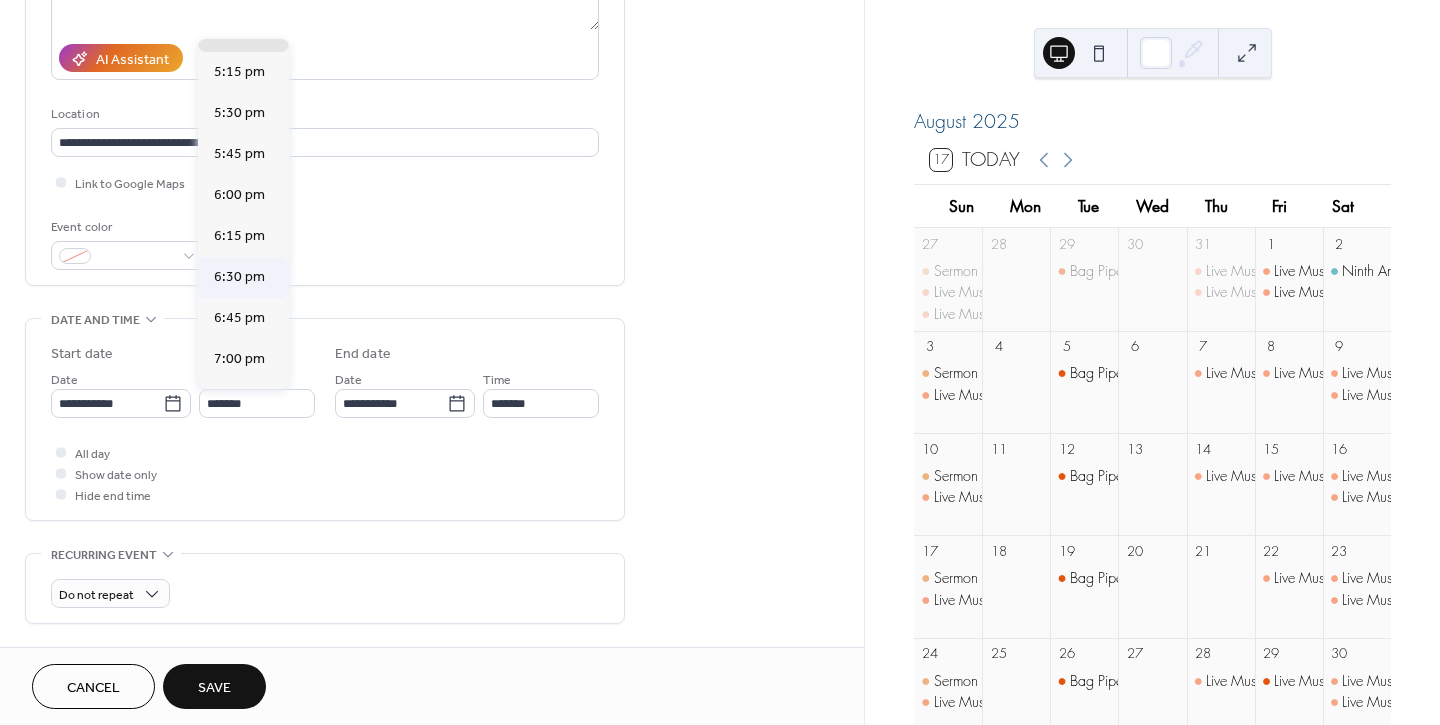 type on "*******" 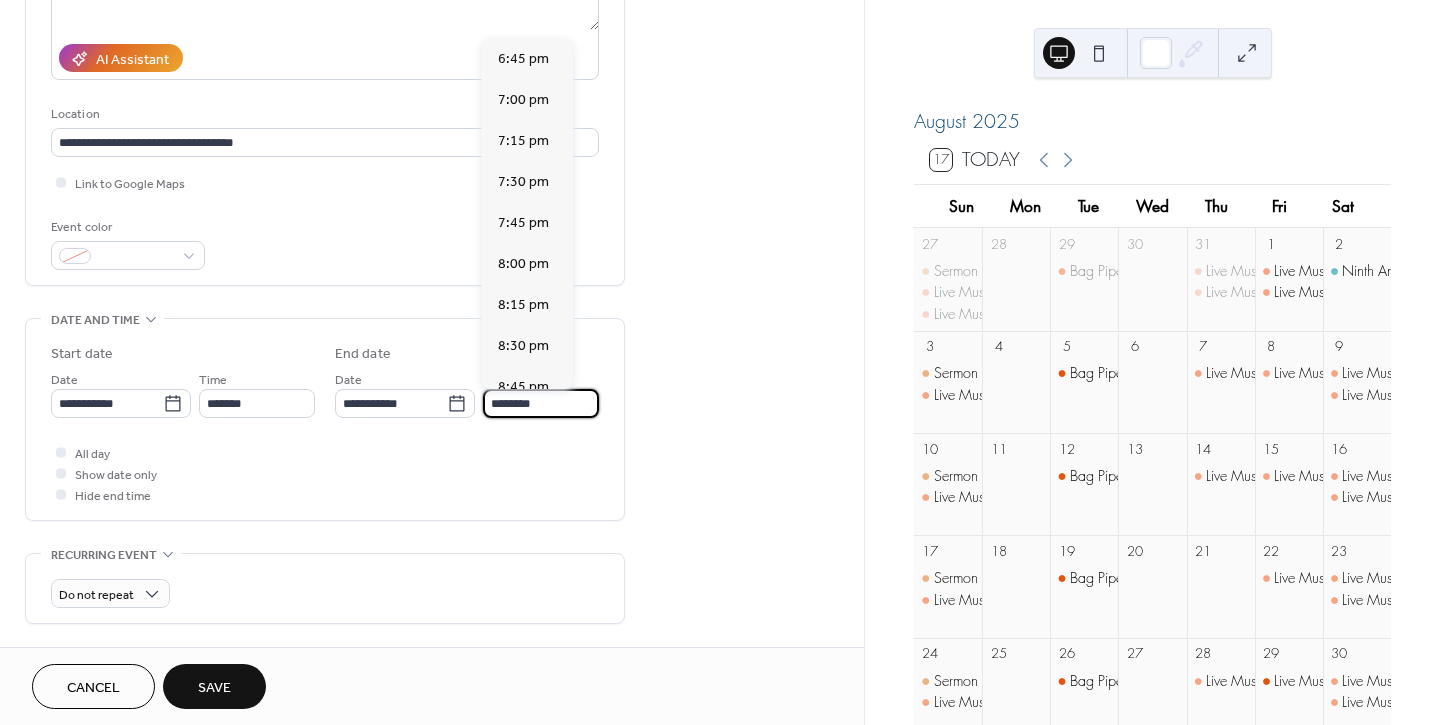 click on "********" at bounding box center [541, 403] 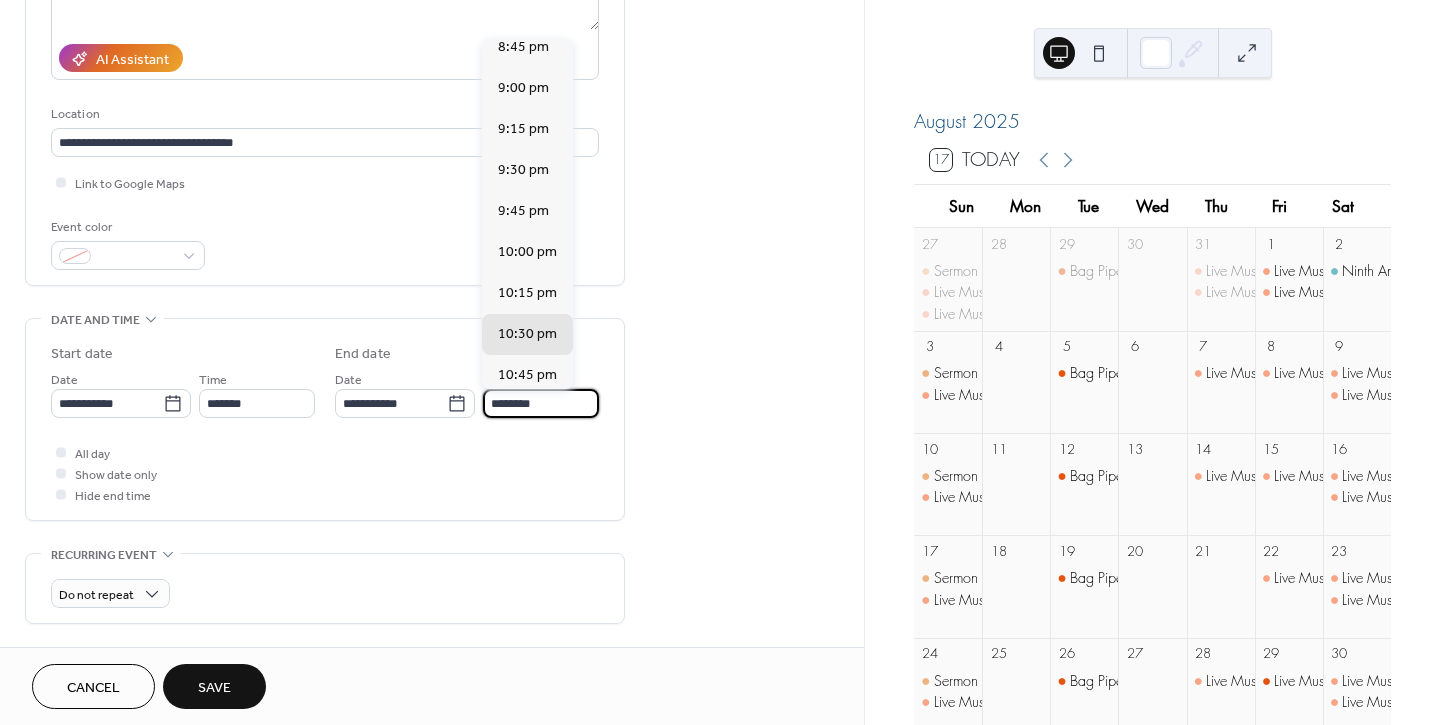 scroll, scrollTop: 297, scrollLeft: 0, axis: vertical 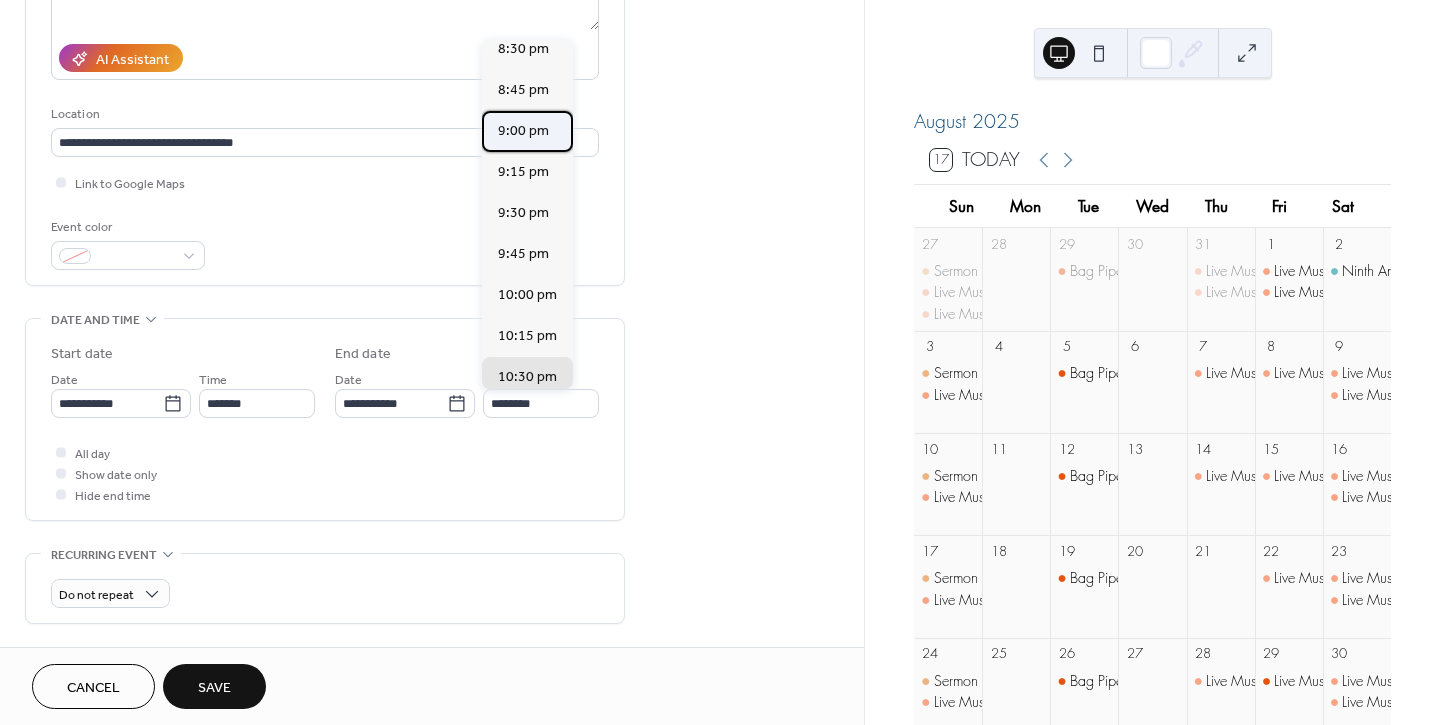 click on "9:00 pm" at bounding box center (523, 130) 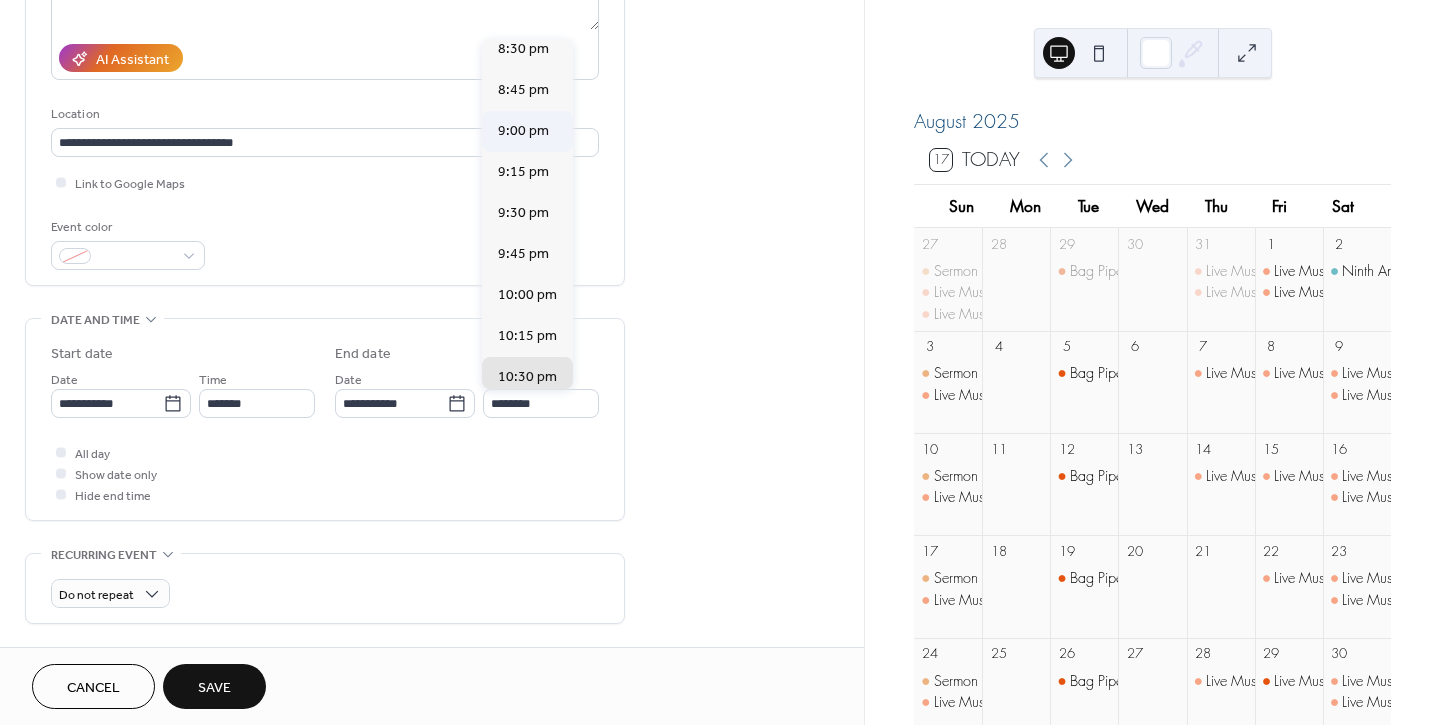 type on "*******" 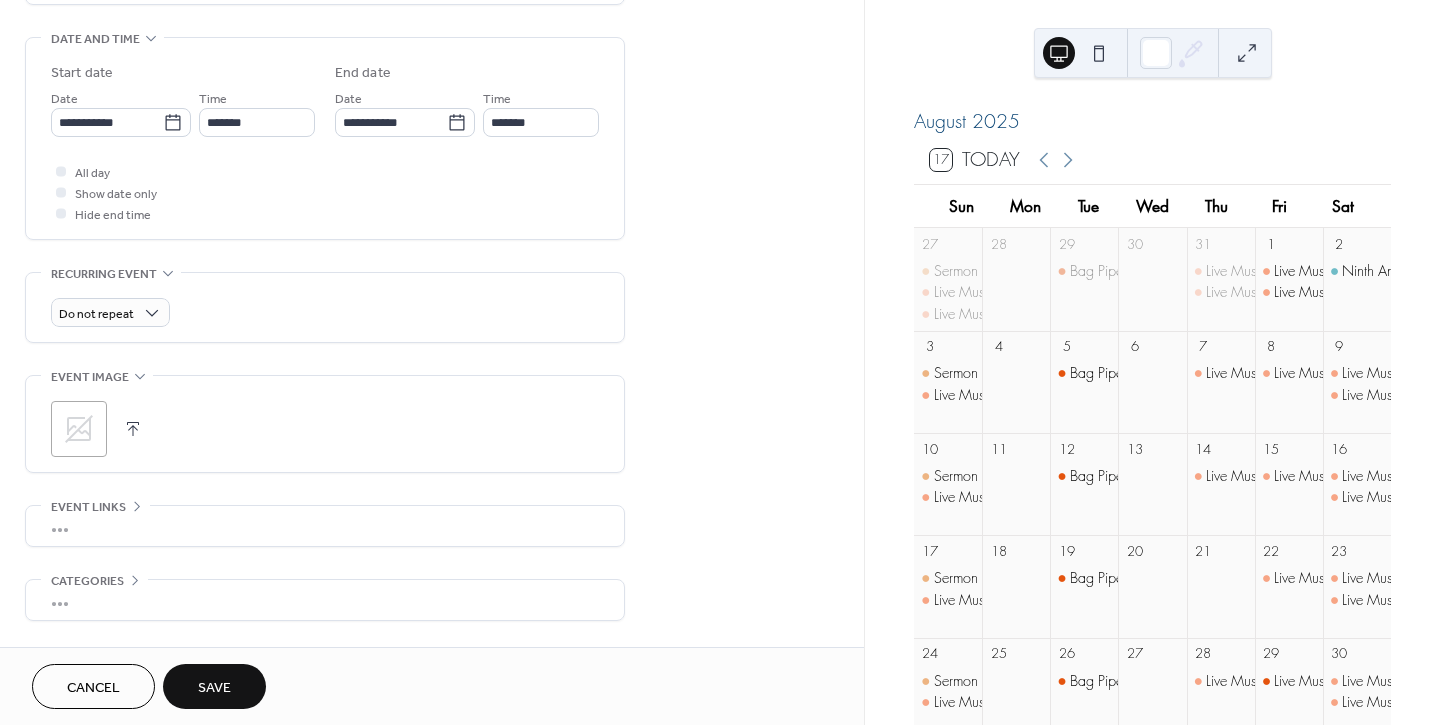 scroll, scrollTop: 682, scrollLeft: 0, axis: vertical 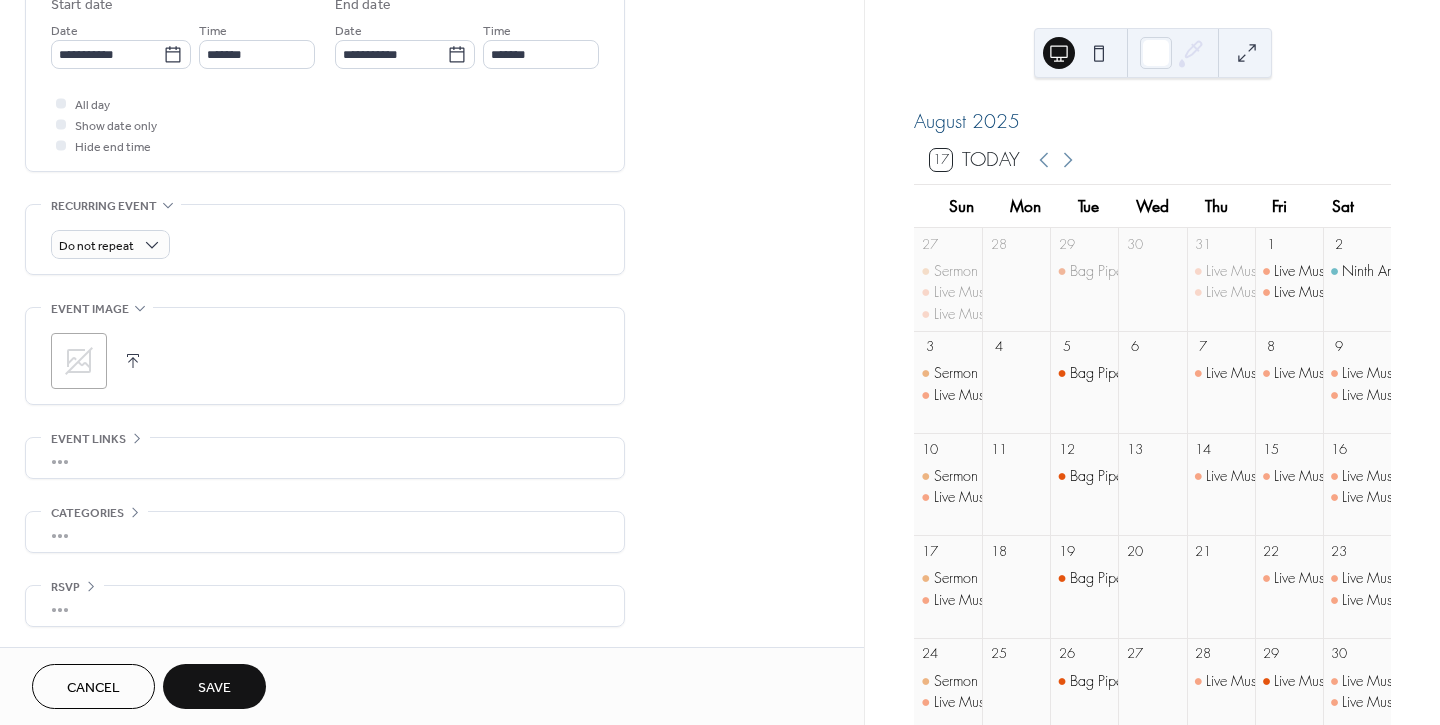 click on "Save" at bounding box center (214, 688) 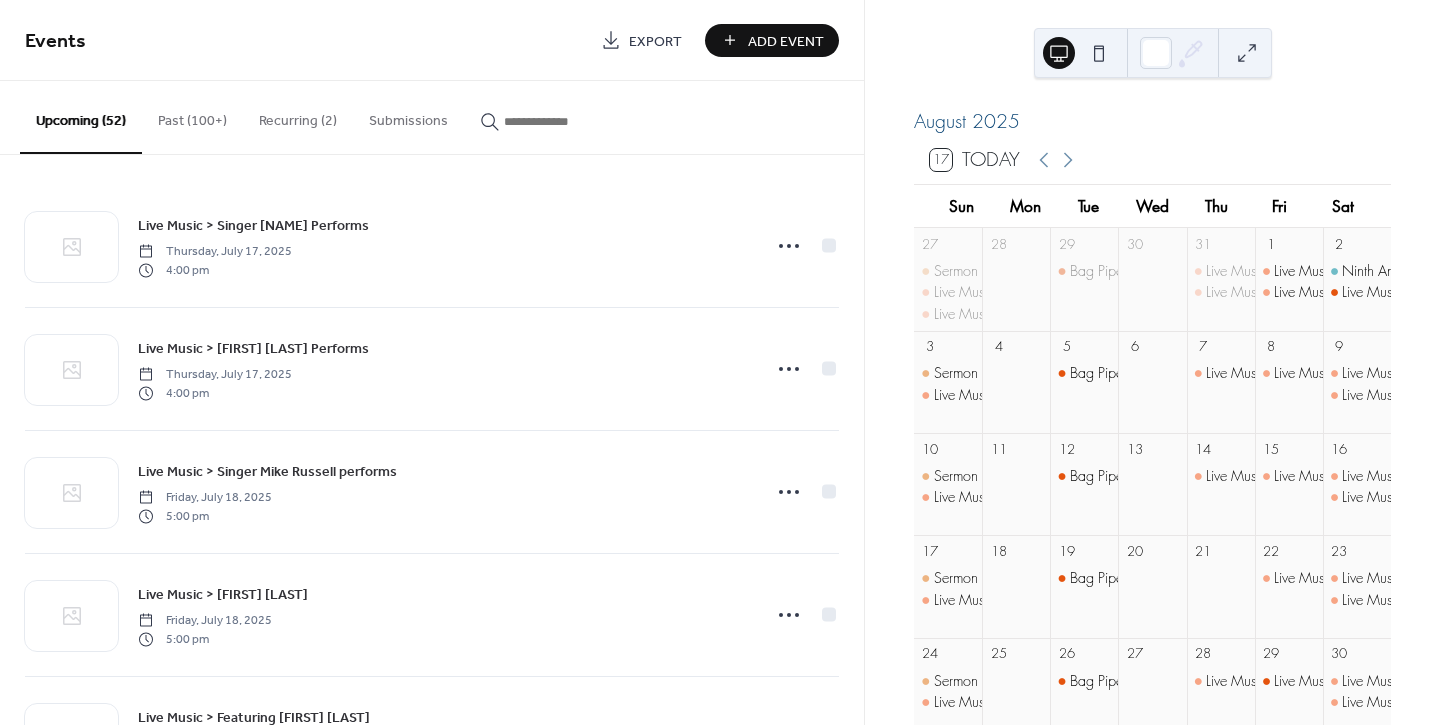 click at bounding box center (564, 121) 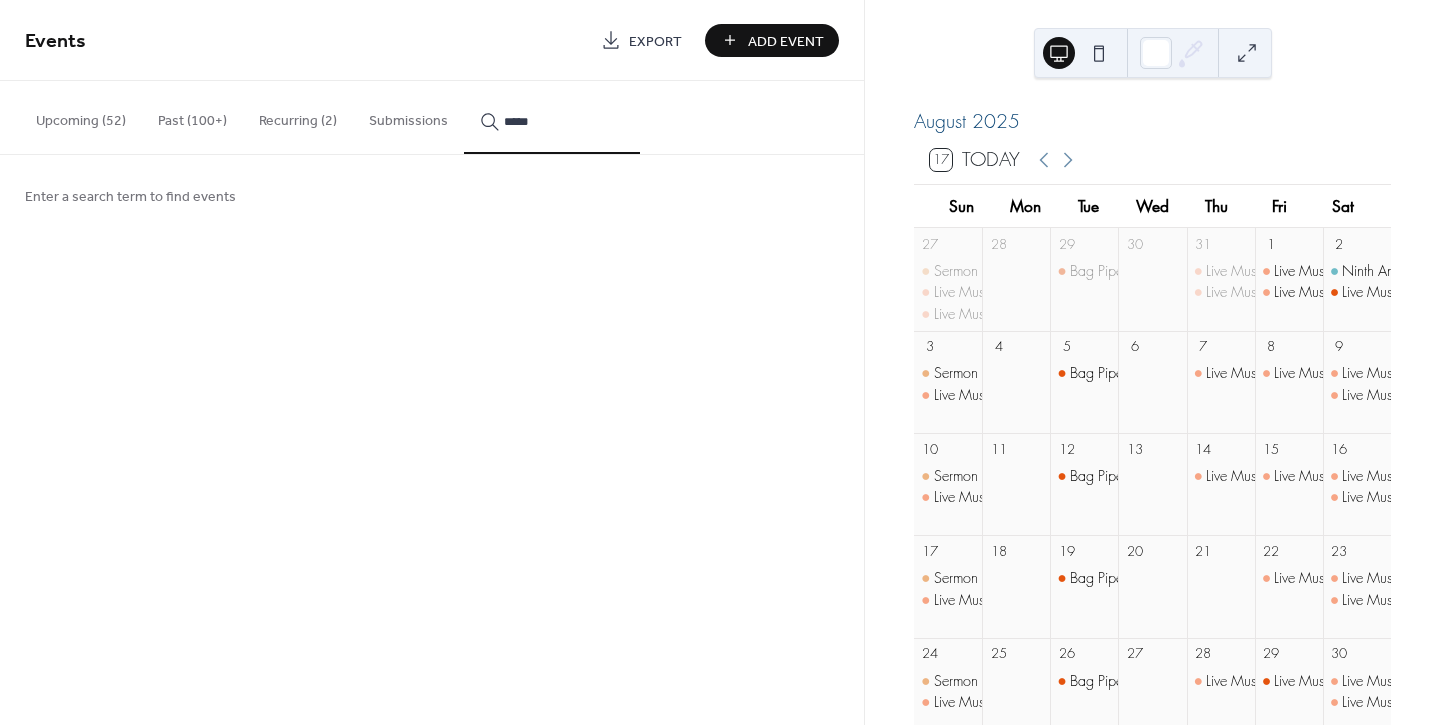 click on "*****" at bounding box center (552, 117) 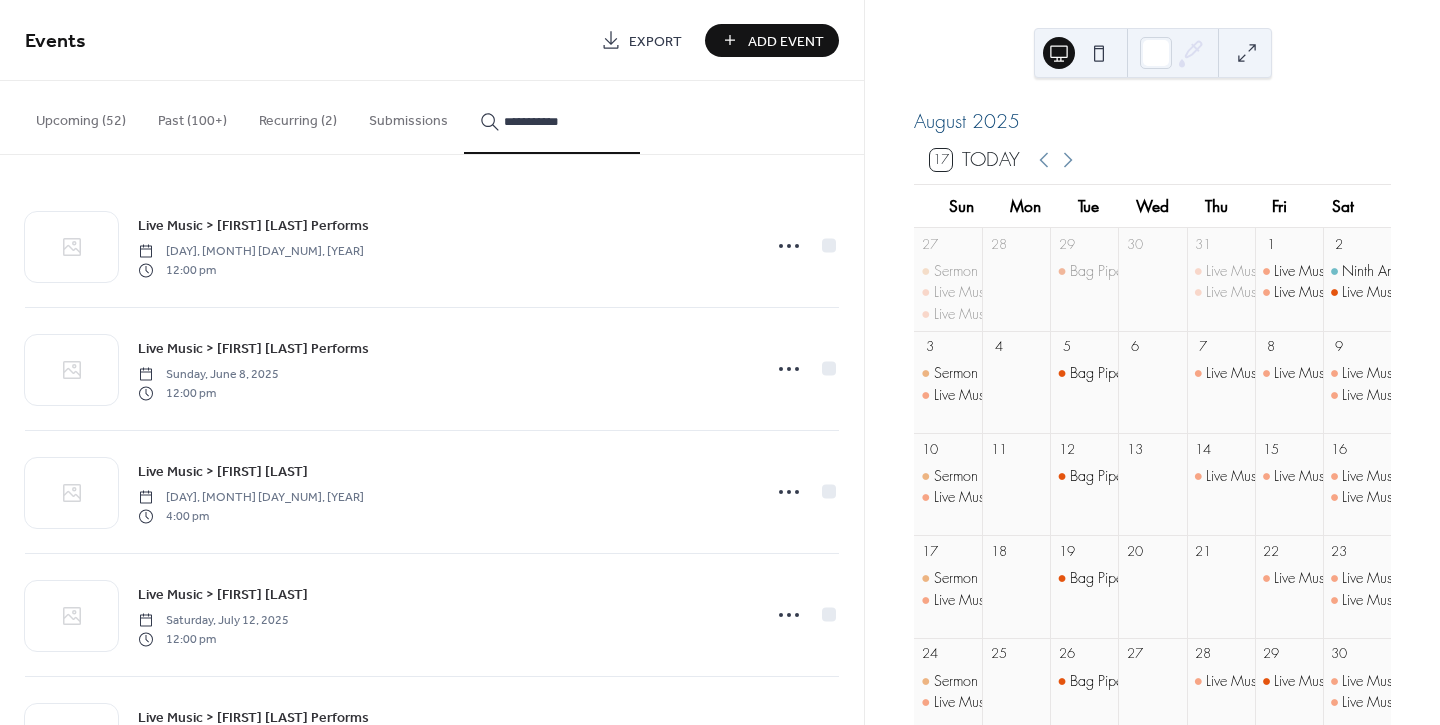 scroll, scrollTop: 227, scrollLeft: 0, axis: vertical 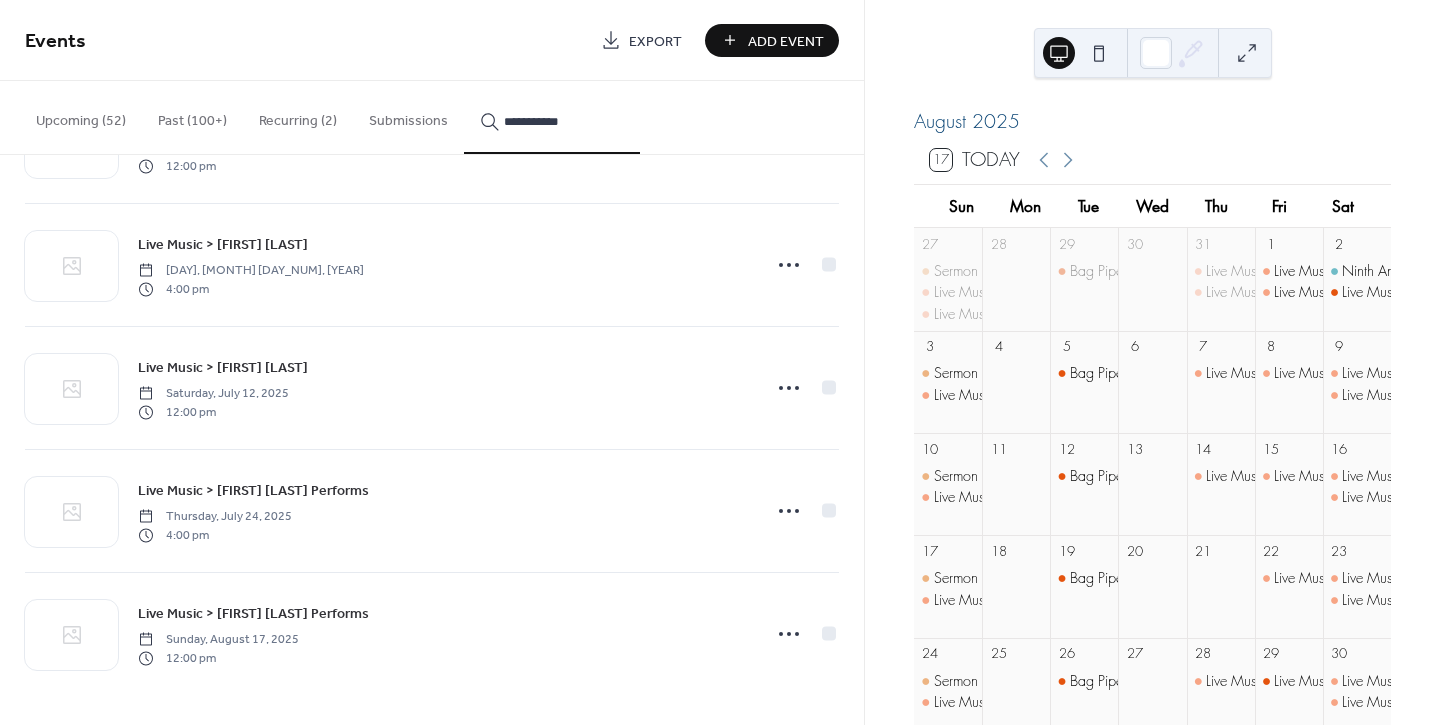 type on "**********" 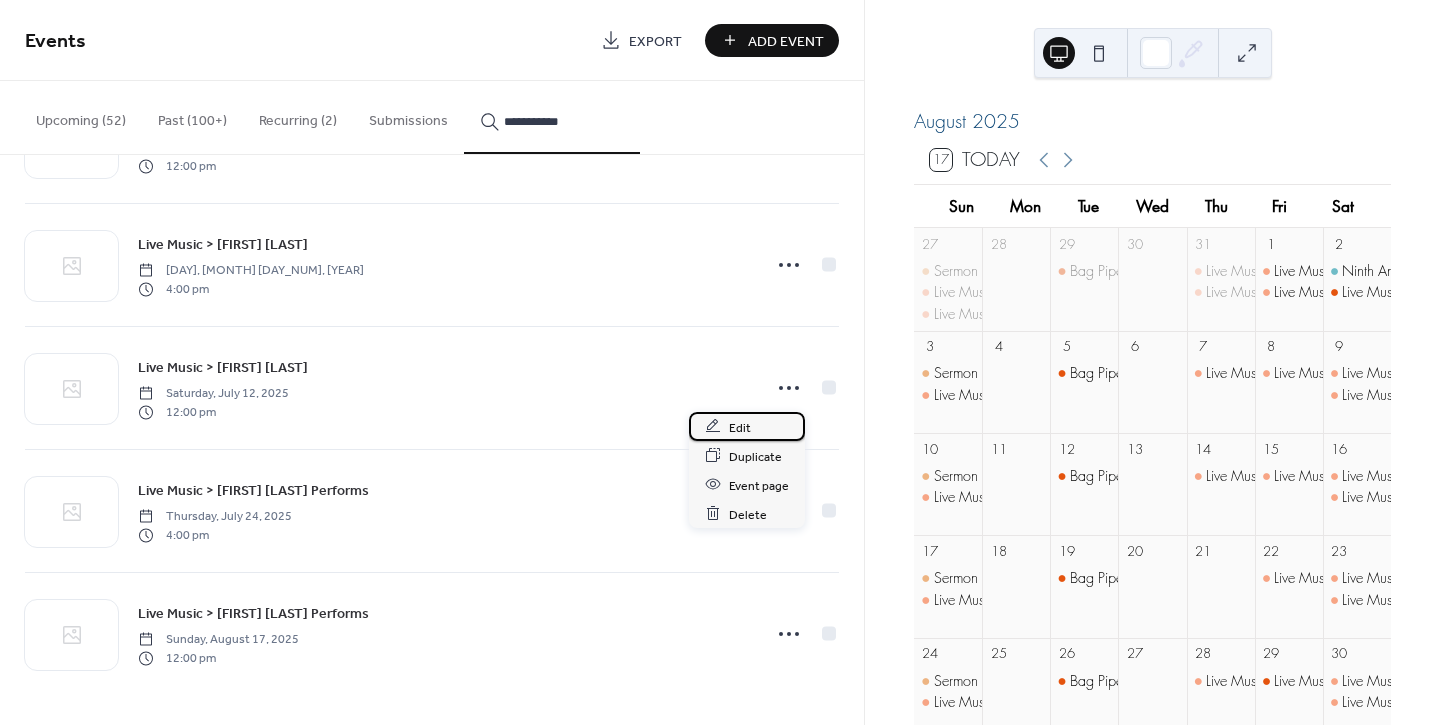 click on "Edit" at bounding box center [740, 427] 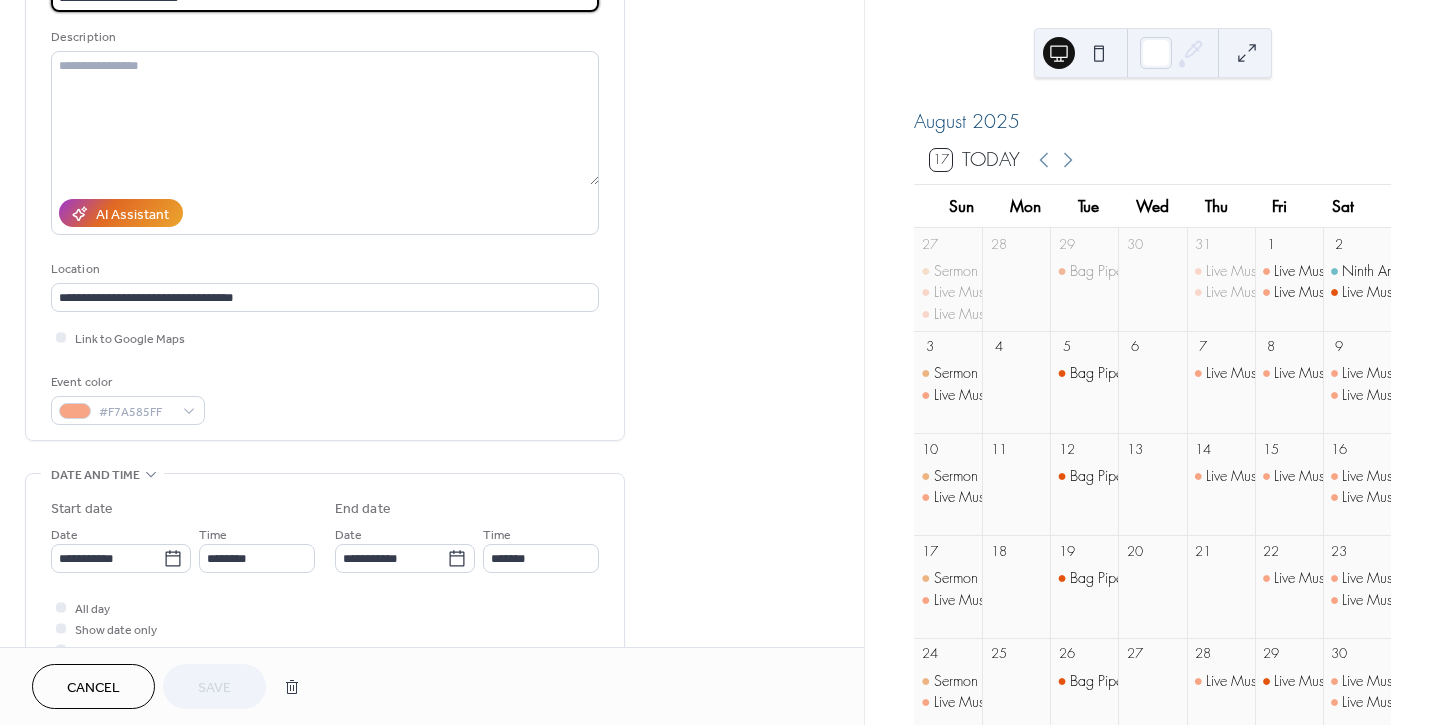 scroll, scrollTop: 222, scrollLeft: 0, axis: vertical 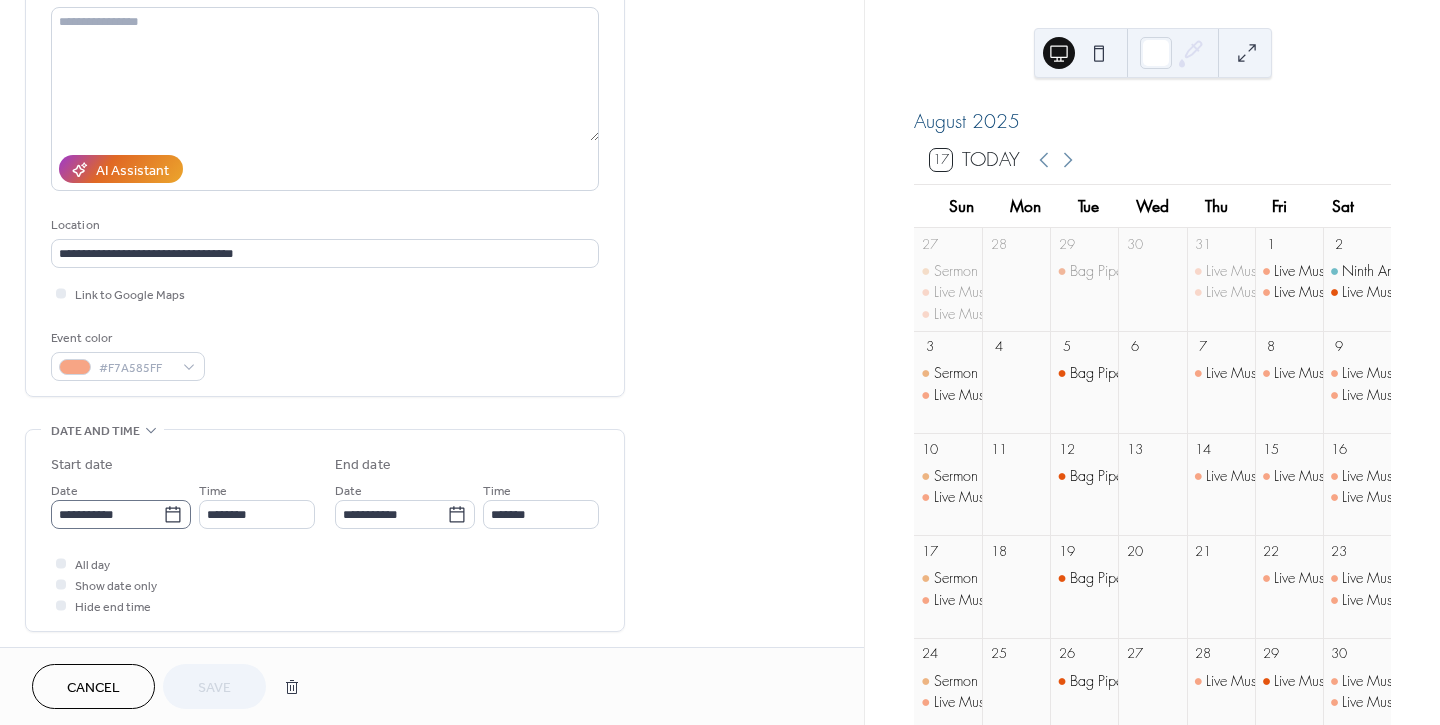 click 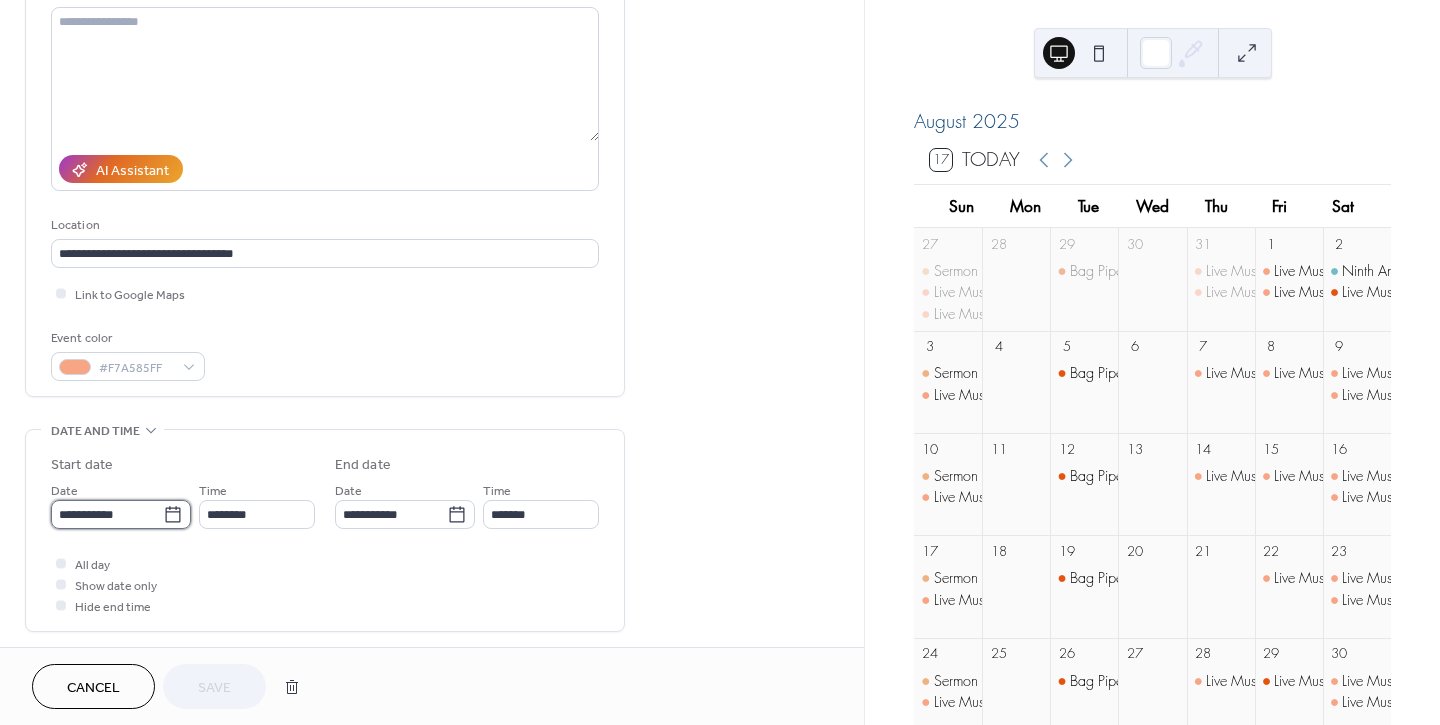 click on "**********" at bounding box center (107, 514) 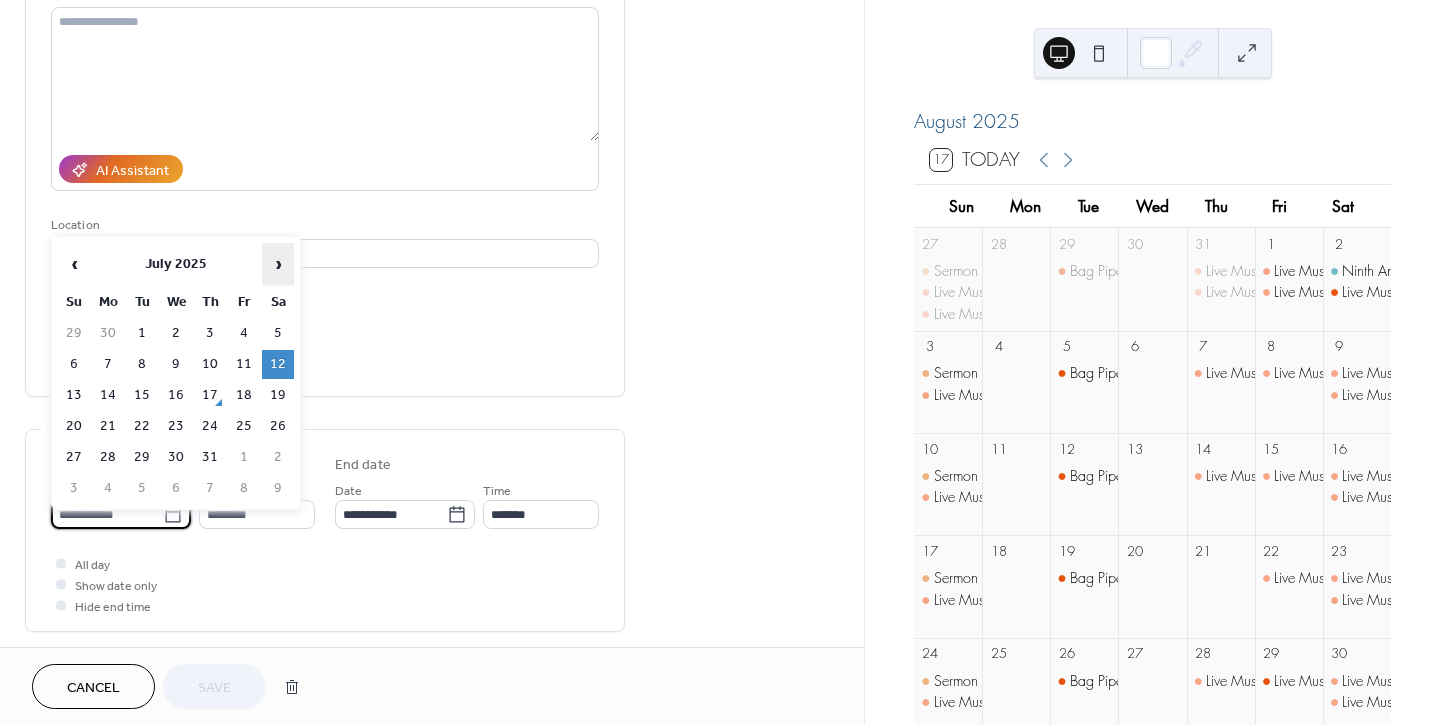 click on "›" at bounding box center (278, 264) 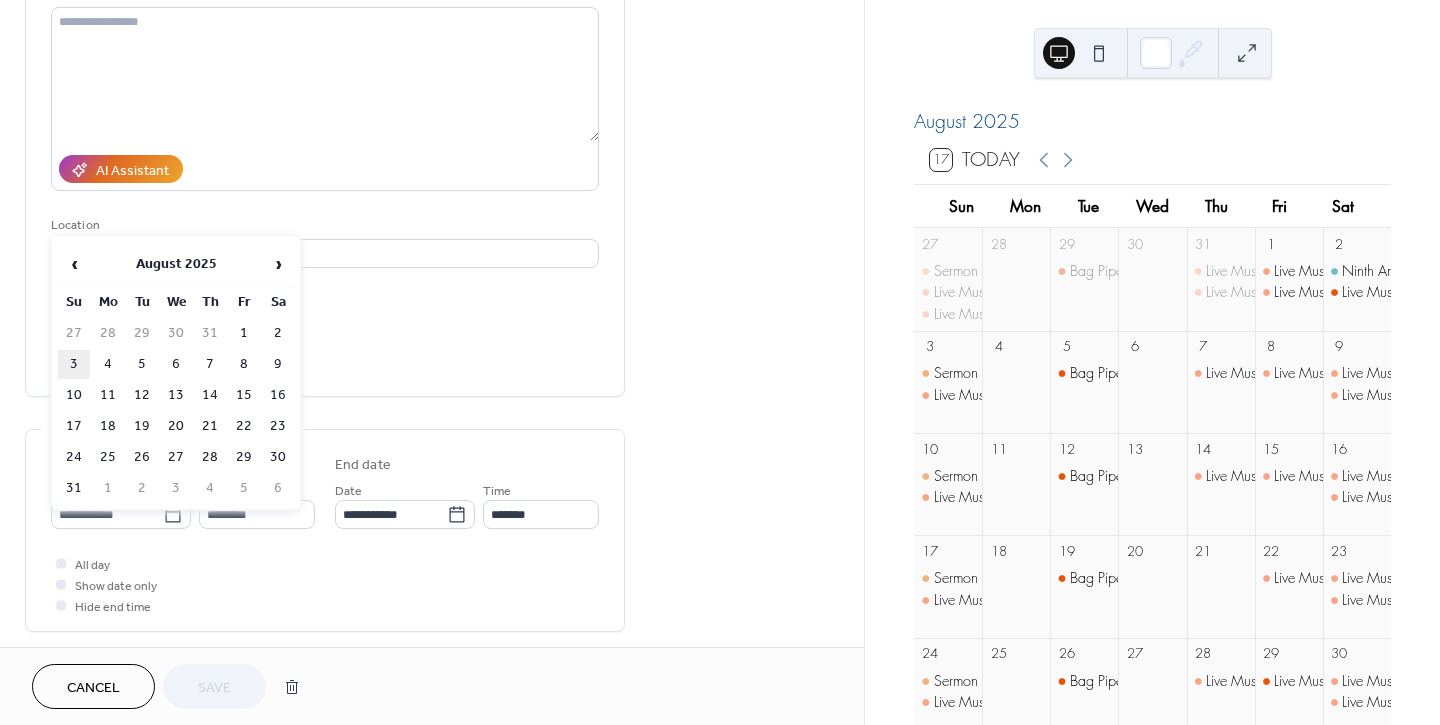 click on "3" at bounding box center (74, 364) 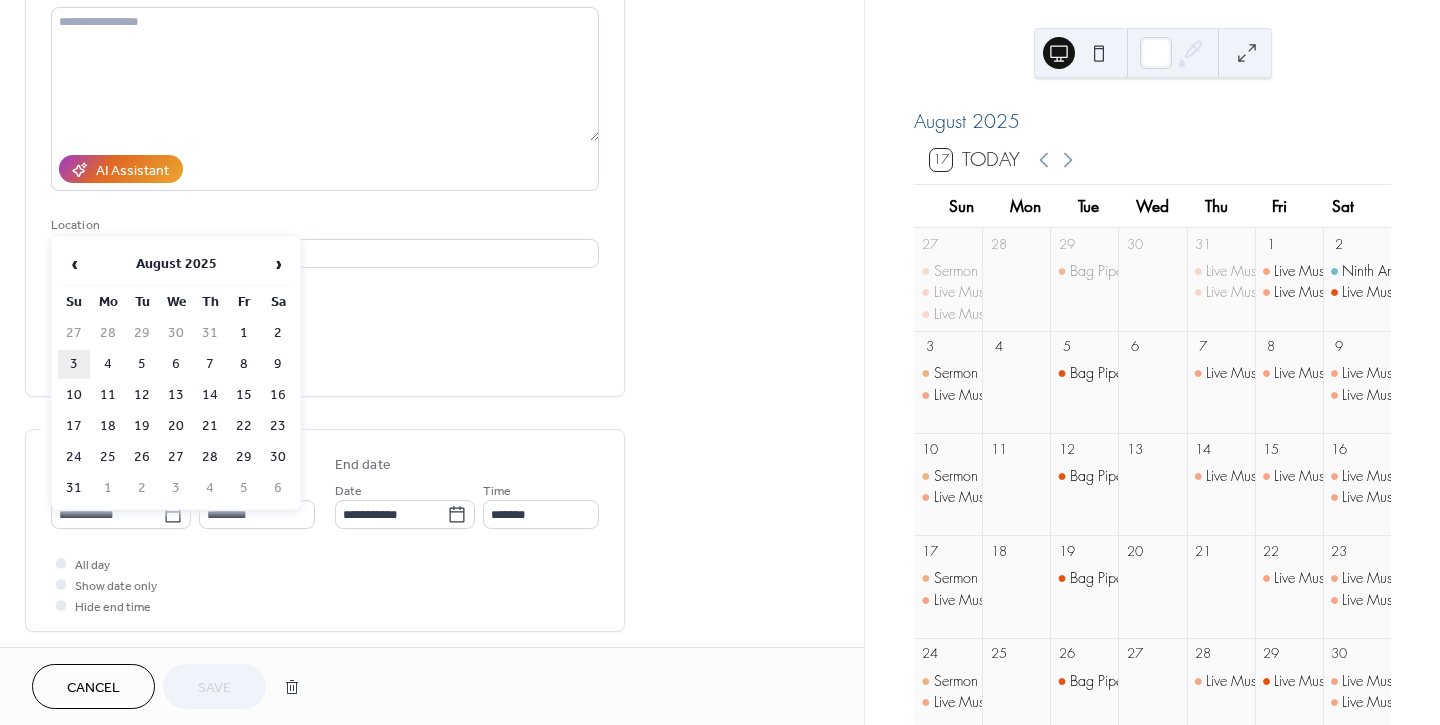 type on "**********" 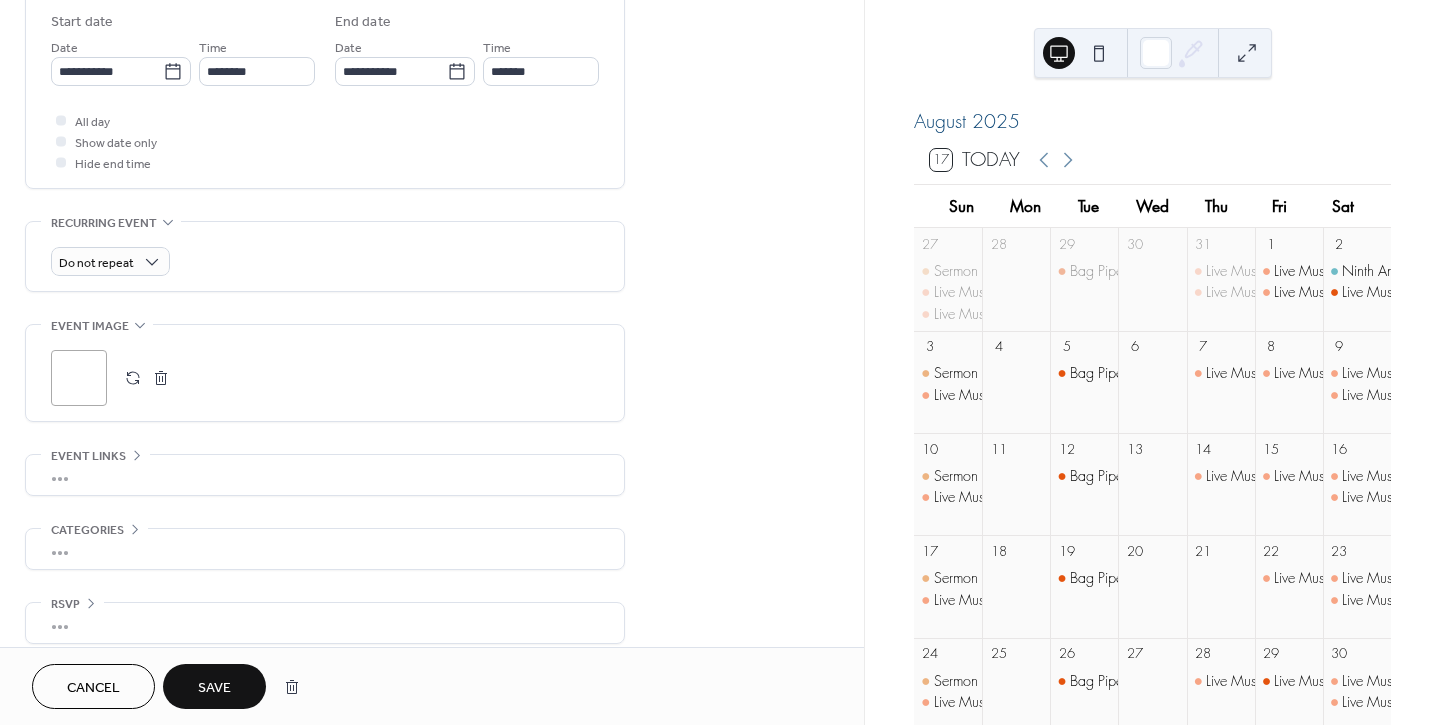 scroll, scrollTop: 682, scrollLeft: 0, axis: vertical 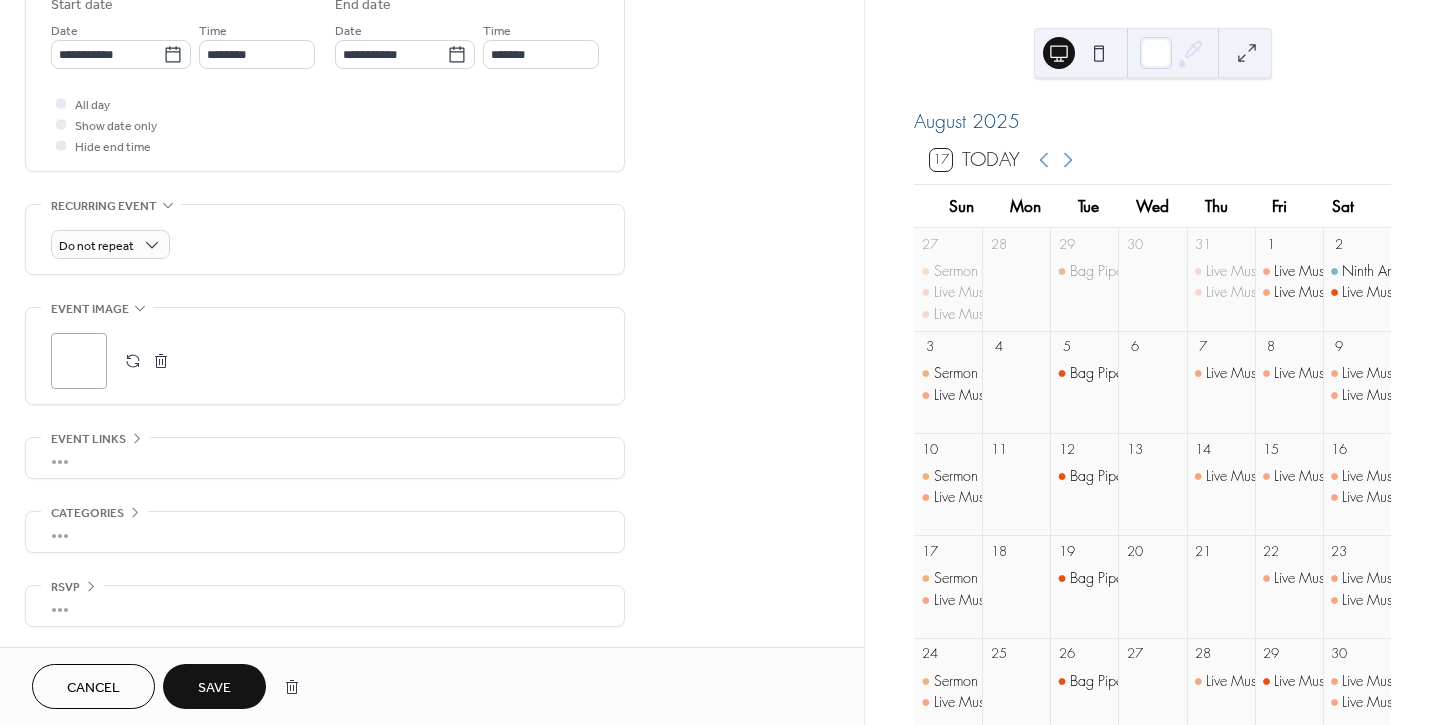 click on "Save" at bounding box center (214, 688) 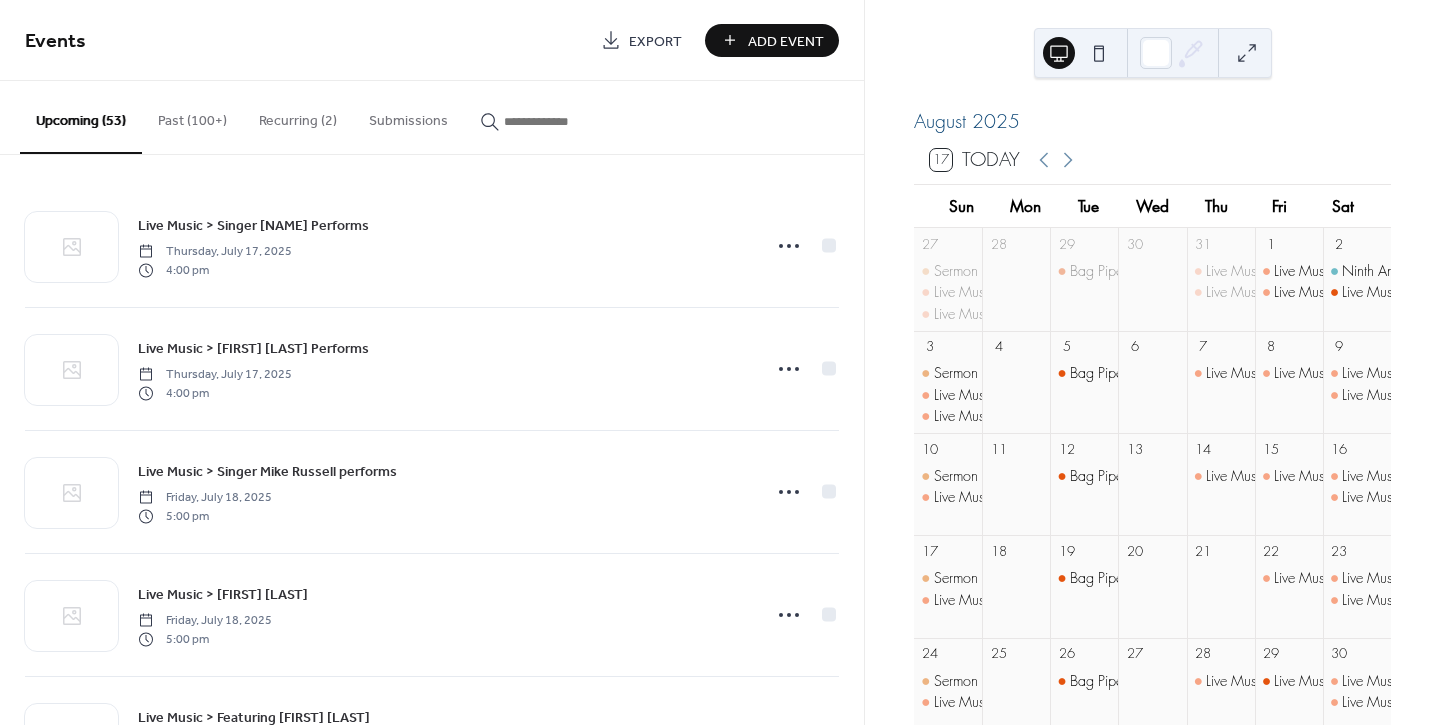 click at bounding box center [564, 121] 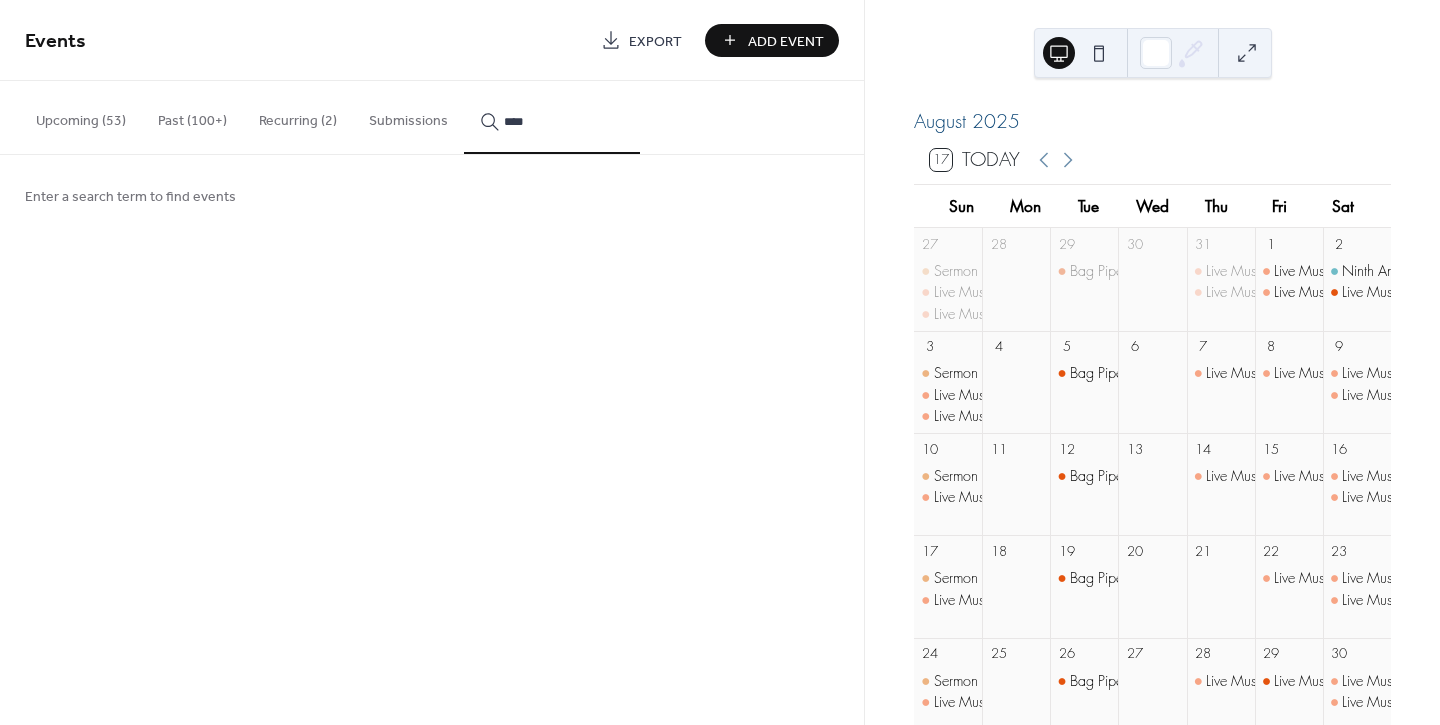 click on "****" at bounding box center [552, 117] 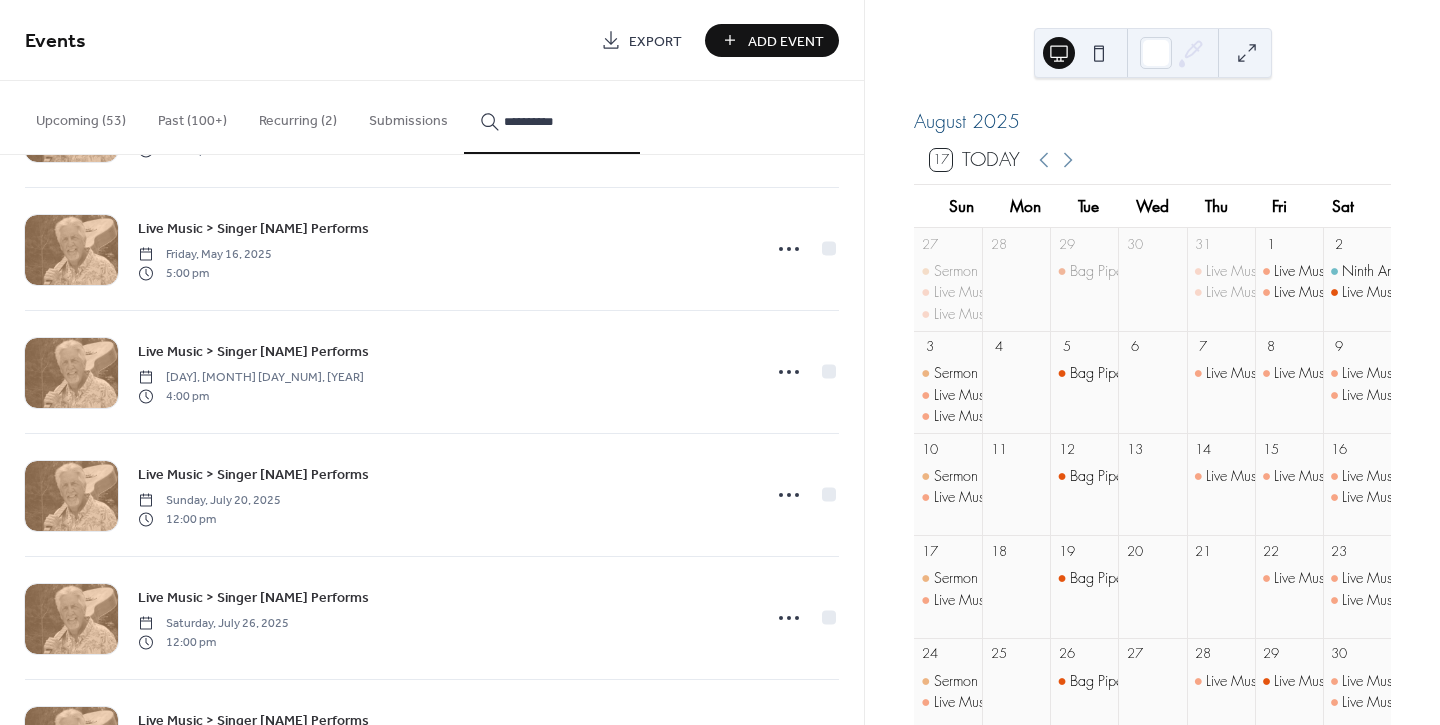 scroll, scrollTop: 20416, scrollLeft: 0, axis: vertical 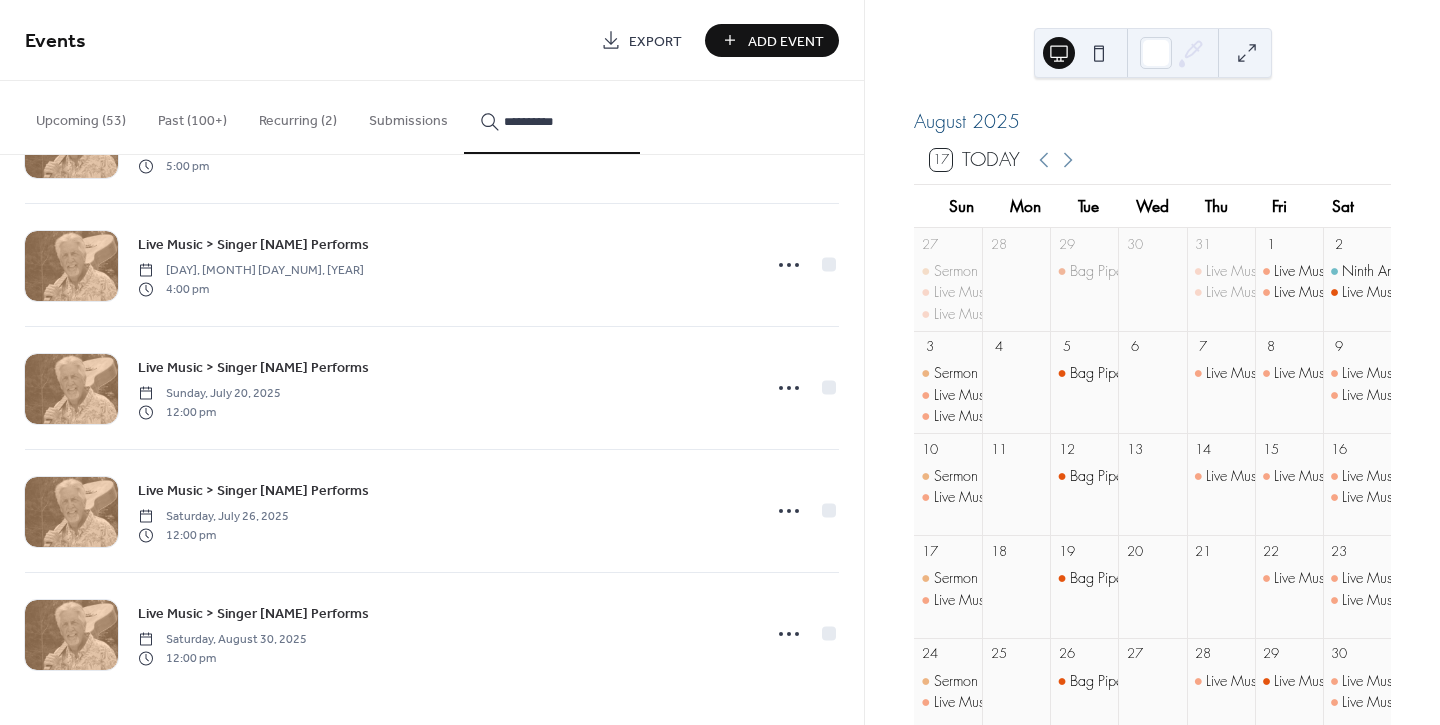 type on "**********" 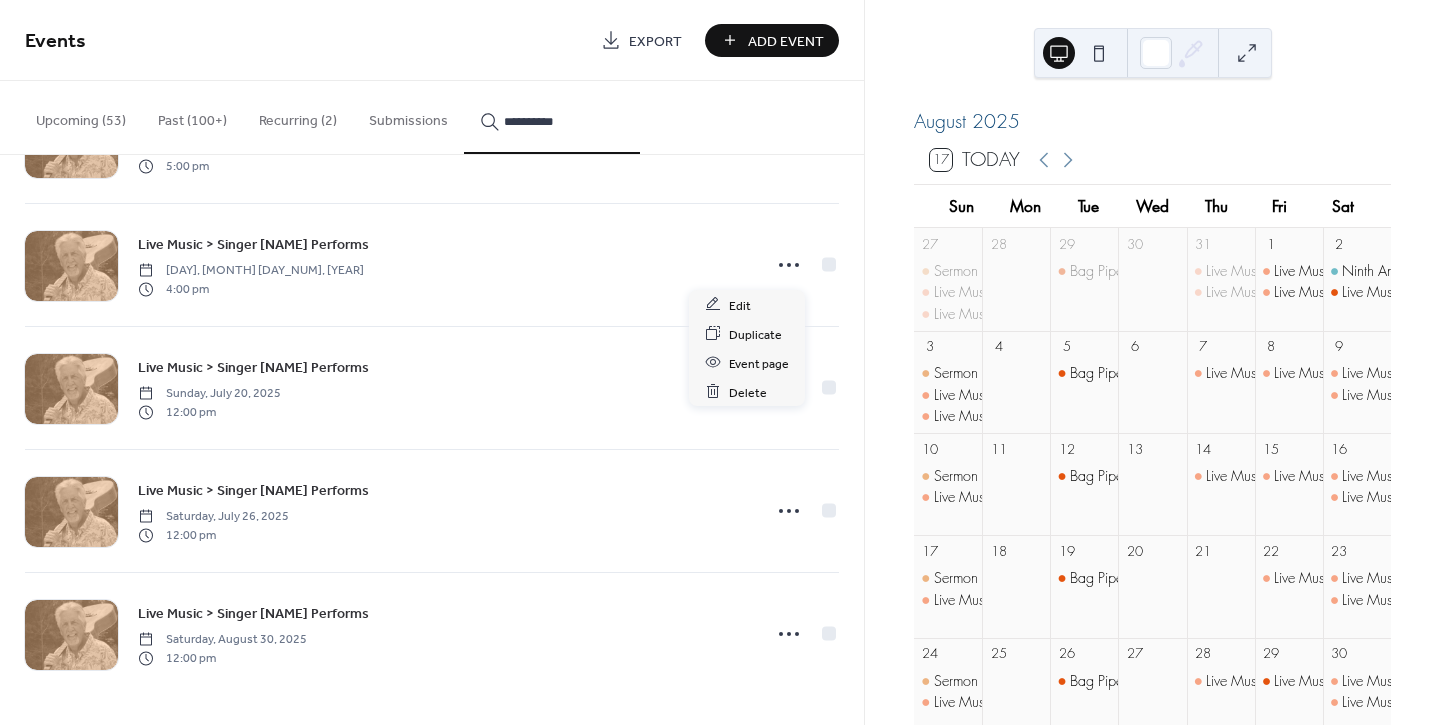 click 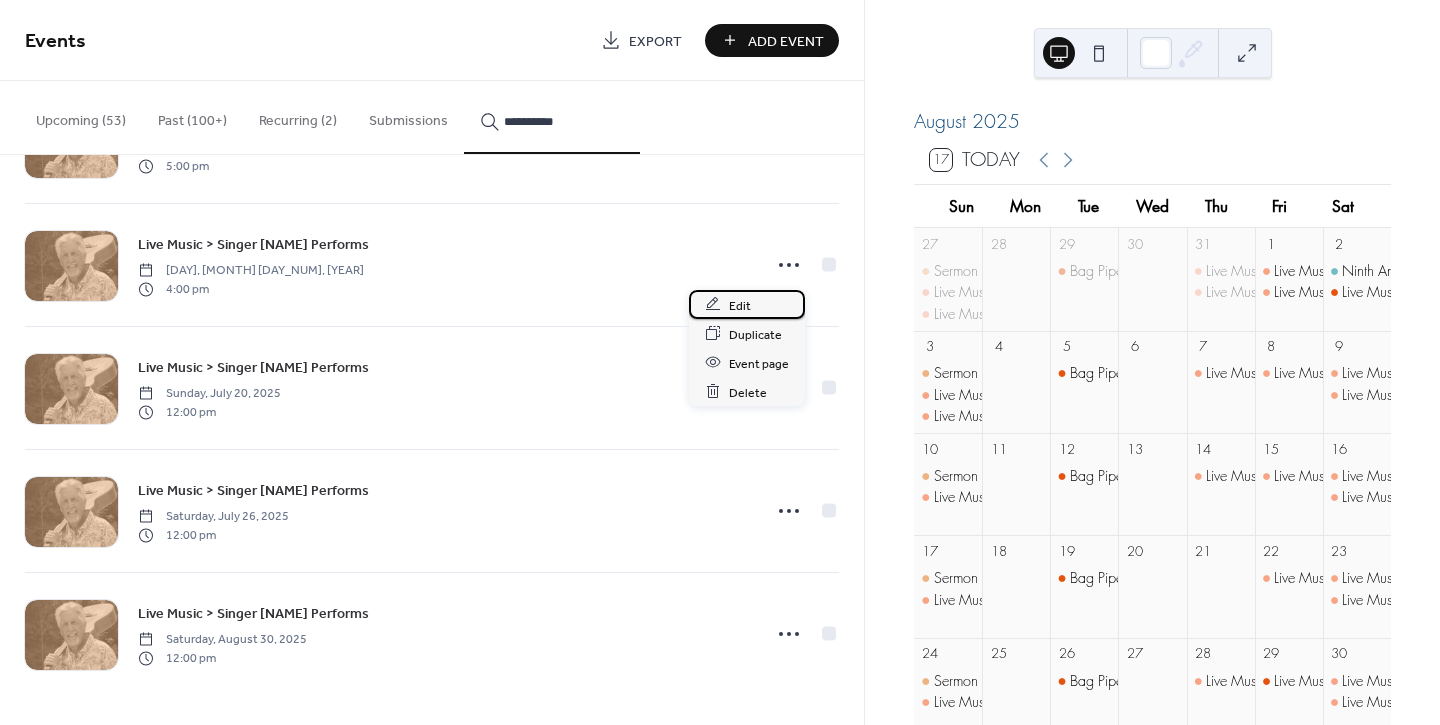 click on "Edit" at bounding box center [747, 304] 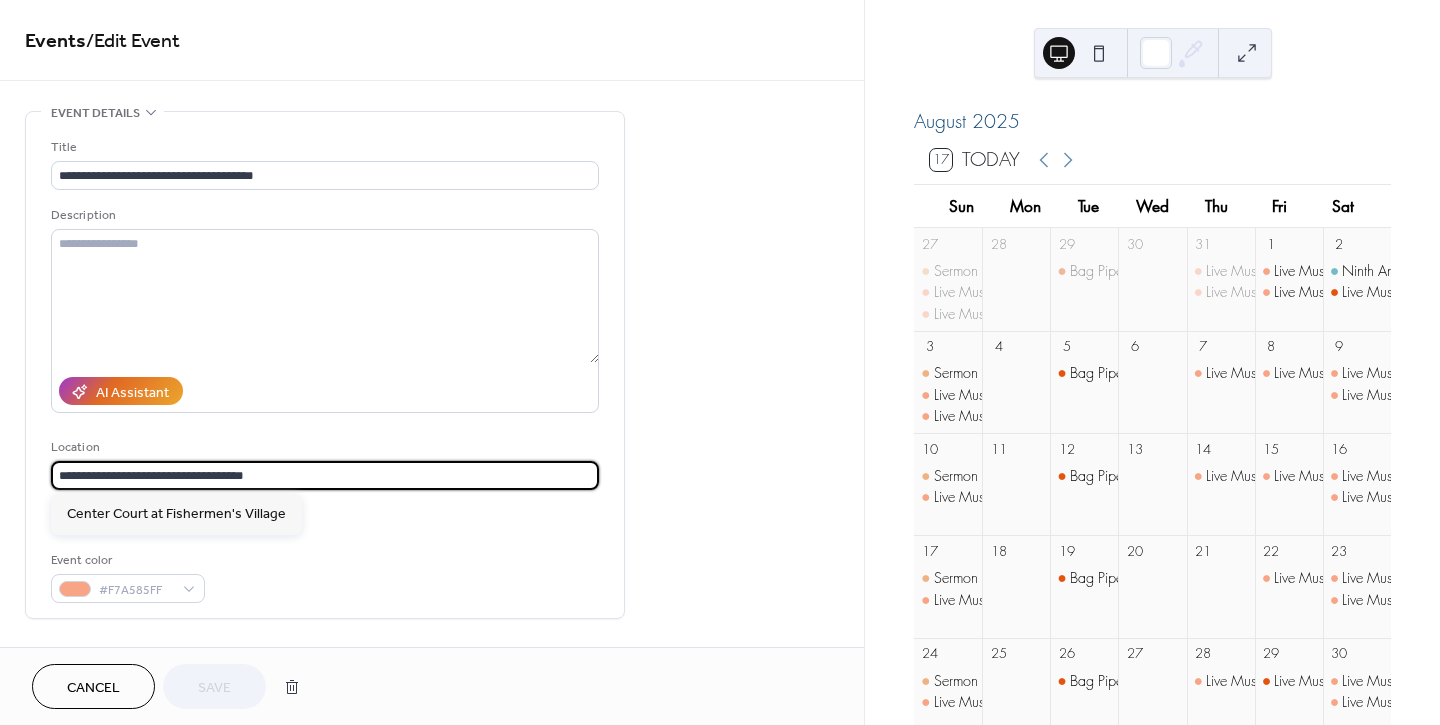 click on "**********" at bounding box center [325, 475] 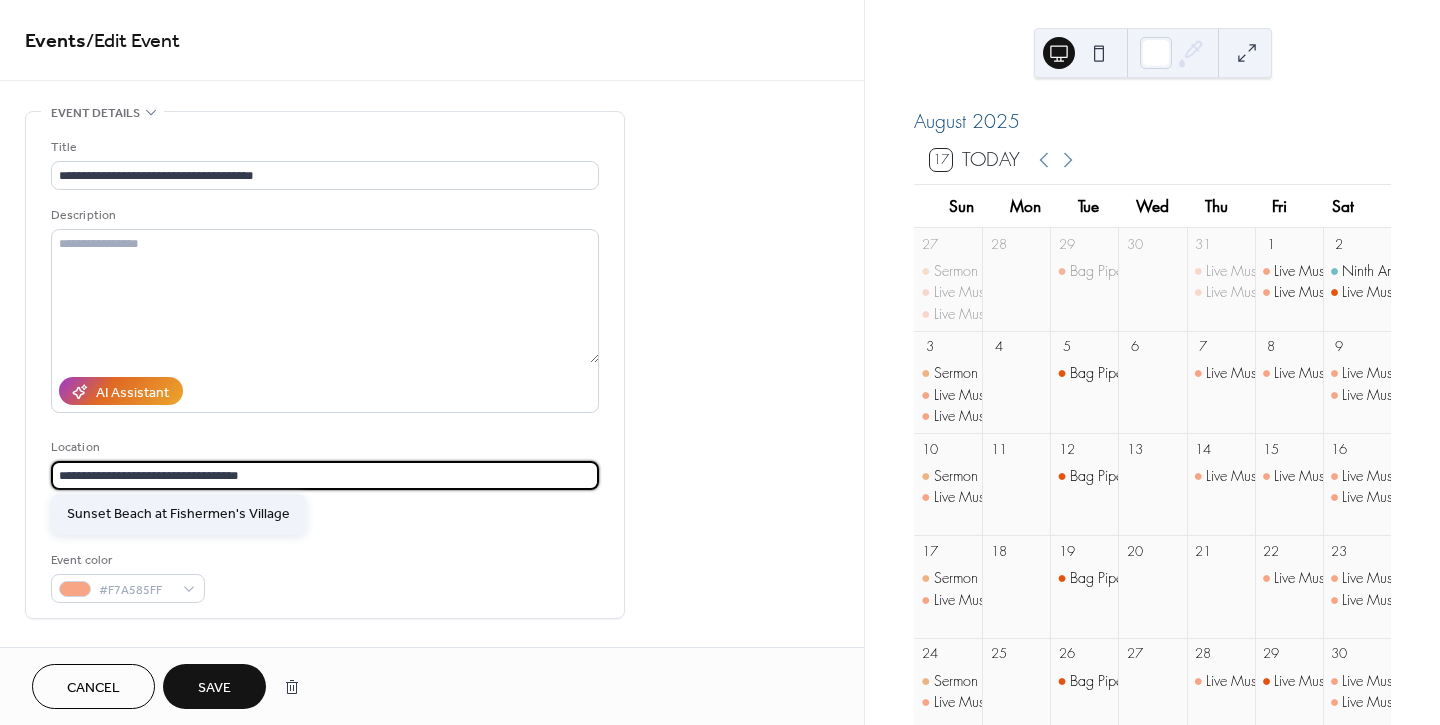 type on "**********" 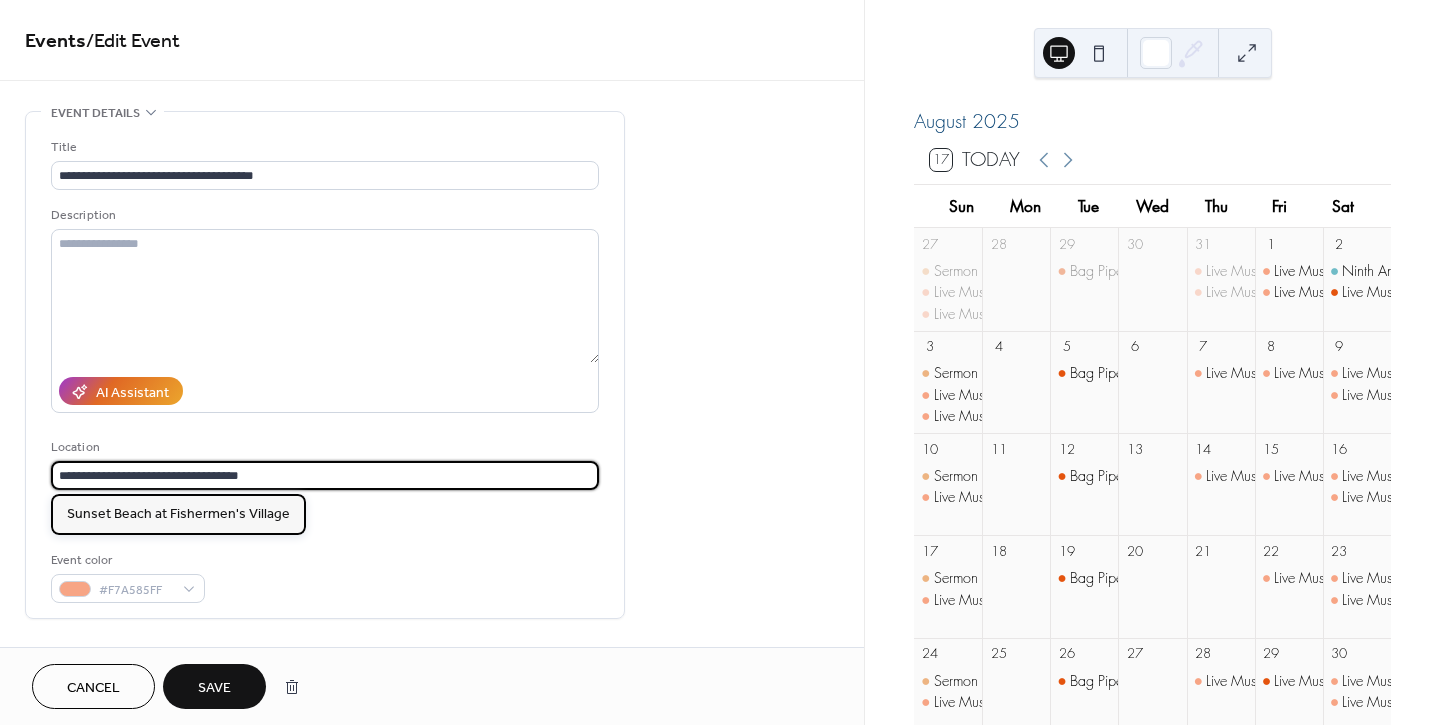 click on "Sunset Beach  at Fishermen's Village" at bounding box center (178, 514) 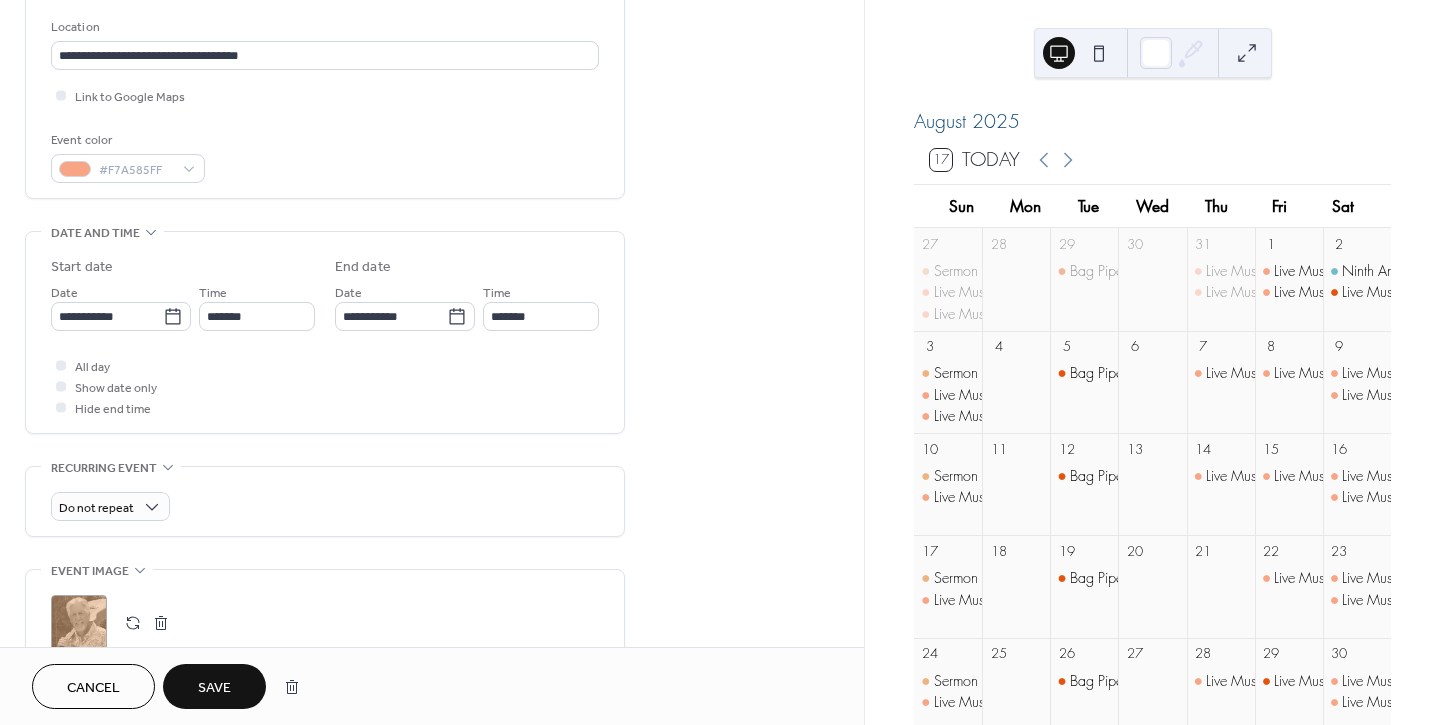scroll, scrollTop: 444, scrollLeft: 0, axis: vertical 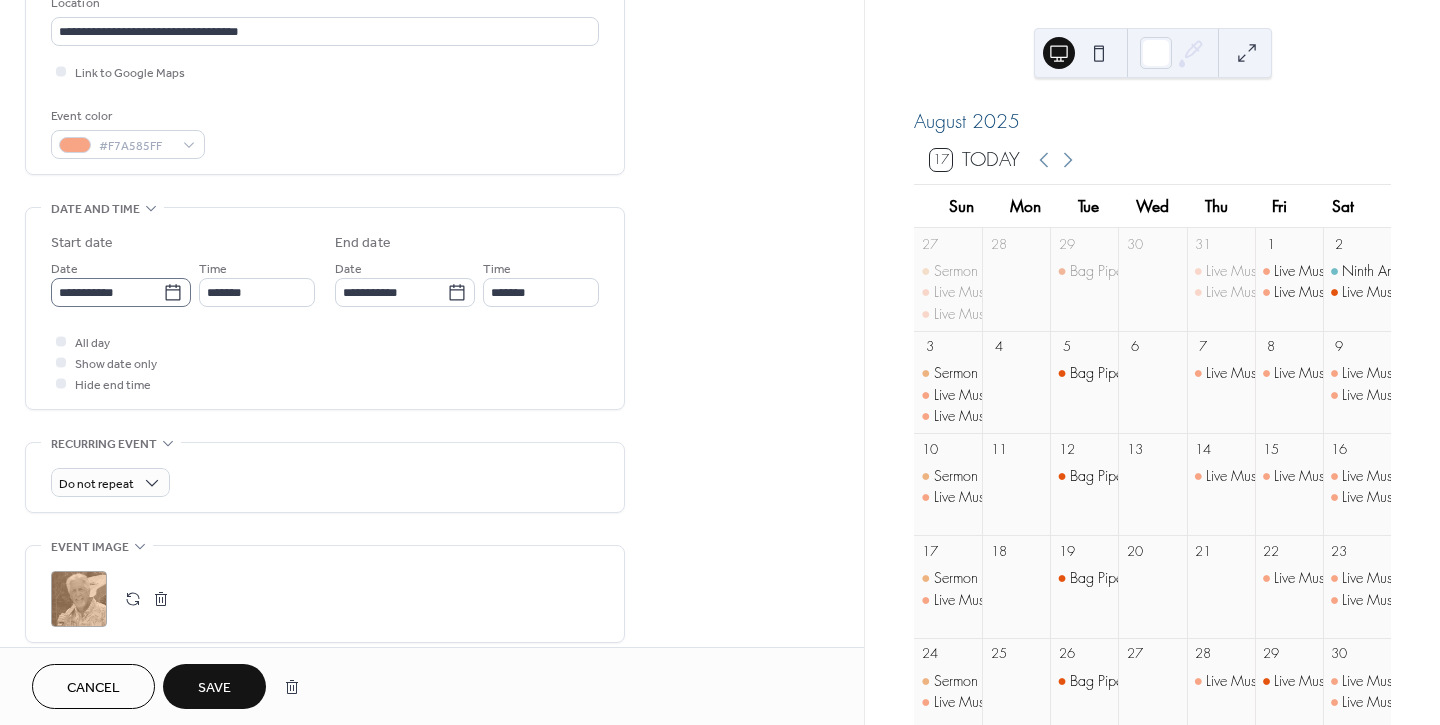 click 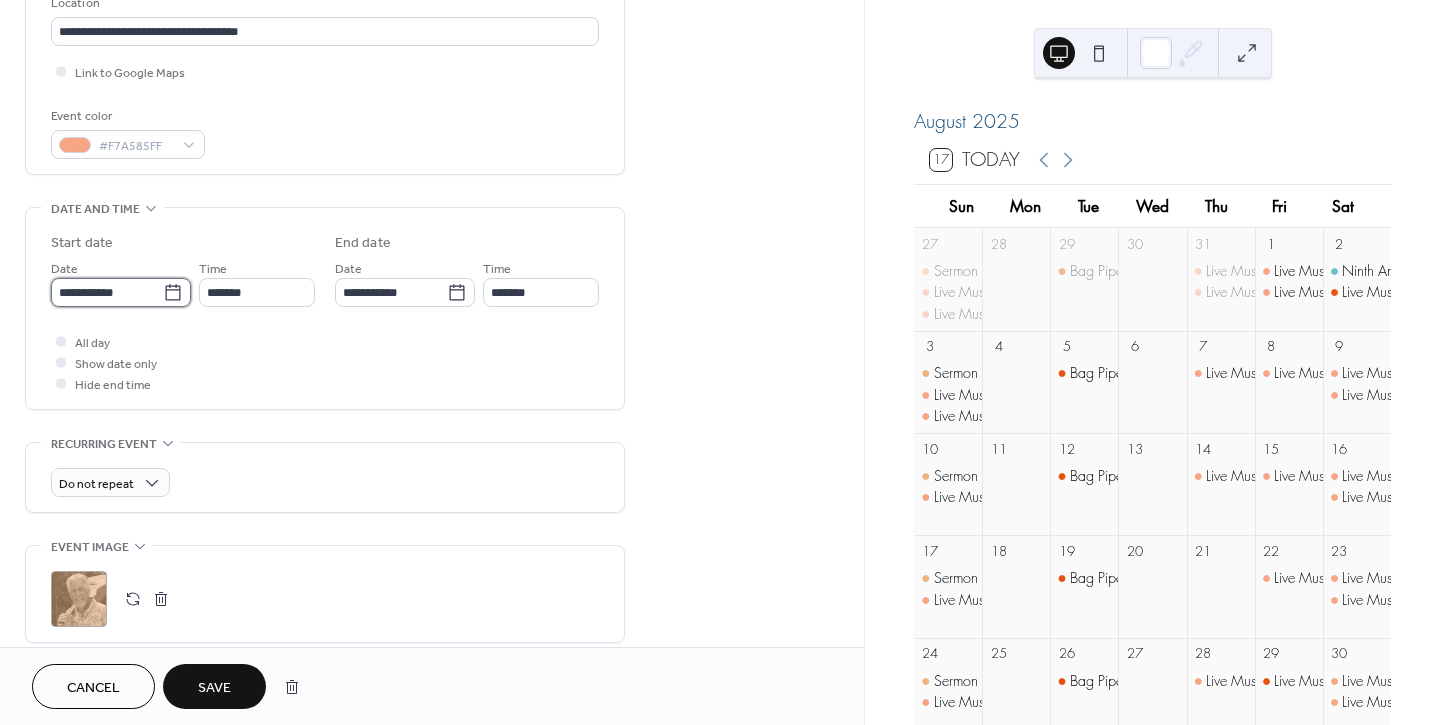 click on "**********" at bounding box center [107, 292] 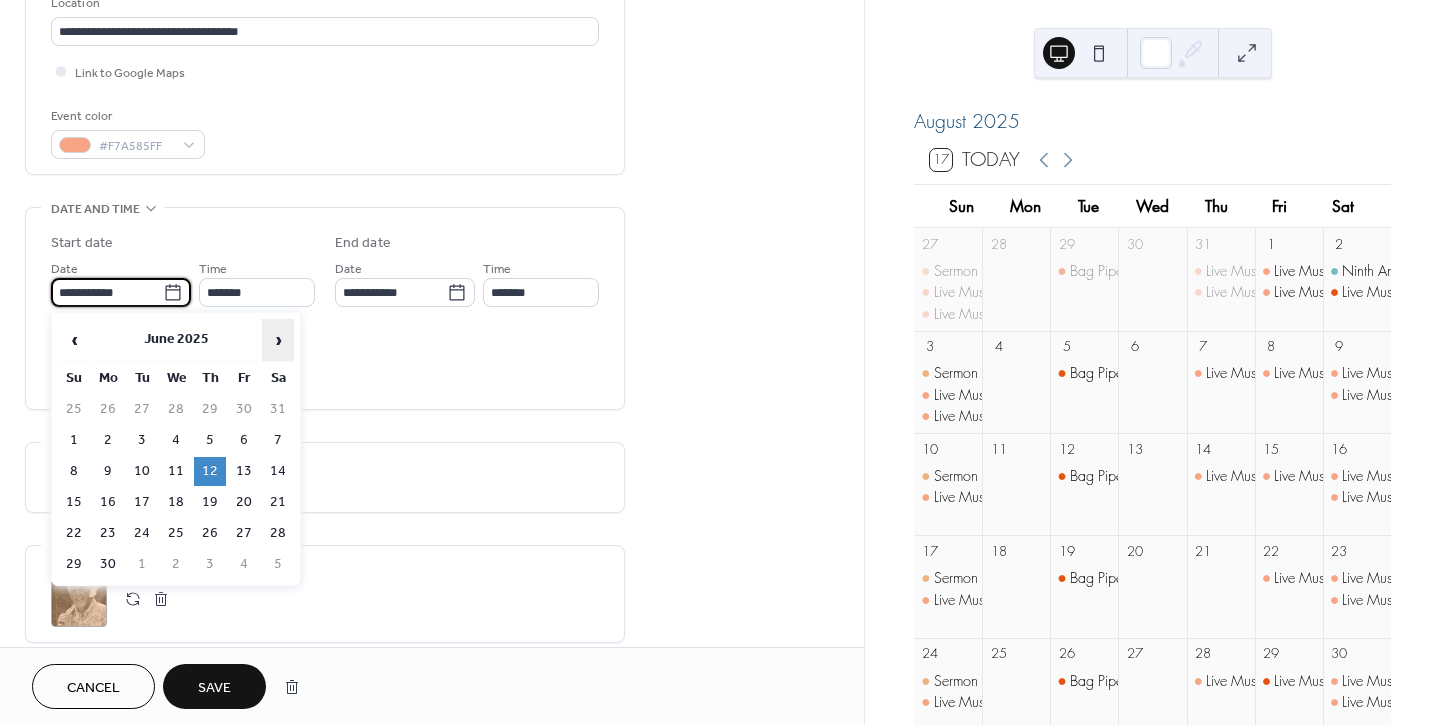 click on "›" at bounding box center (278, 340) 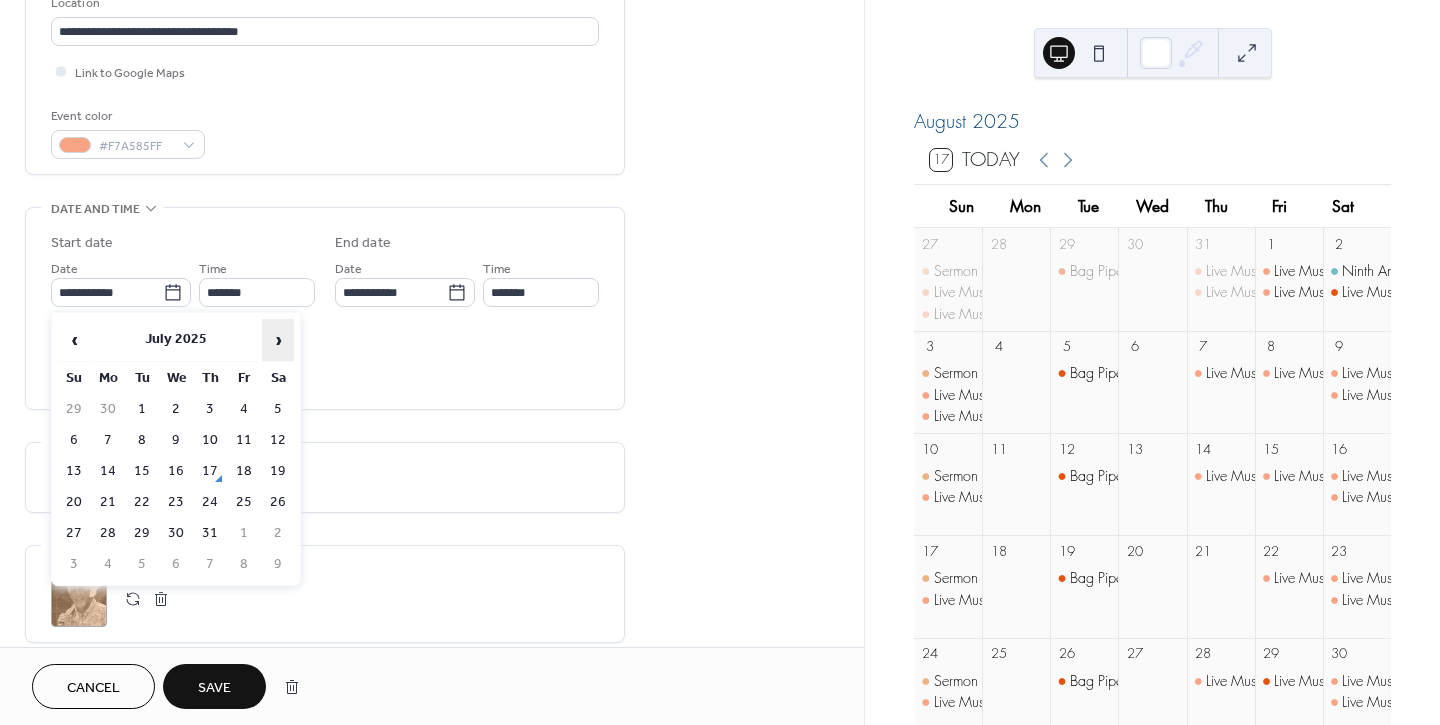 click on "›" at bounding box center [278, 340] 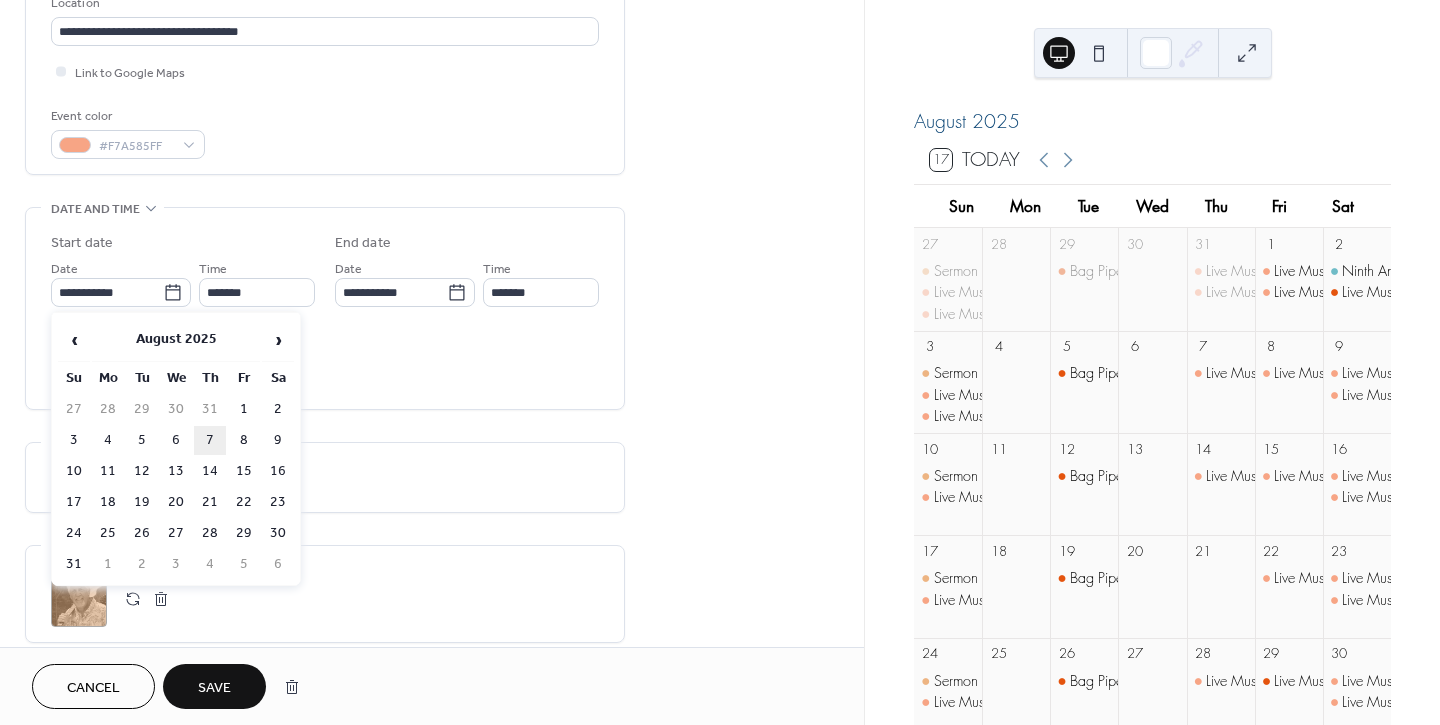 click on "7" at bounding box center [210, 440] 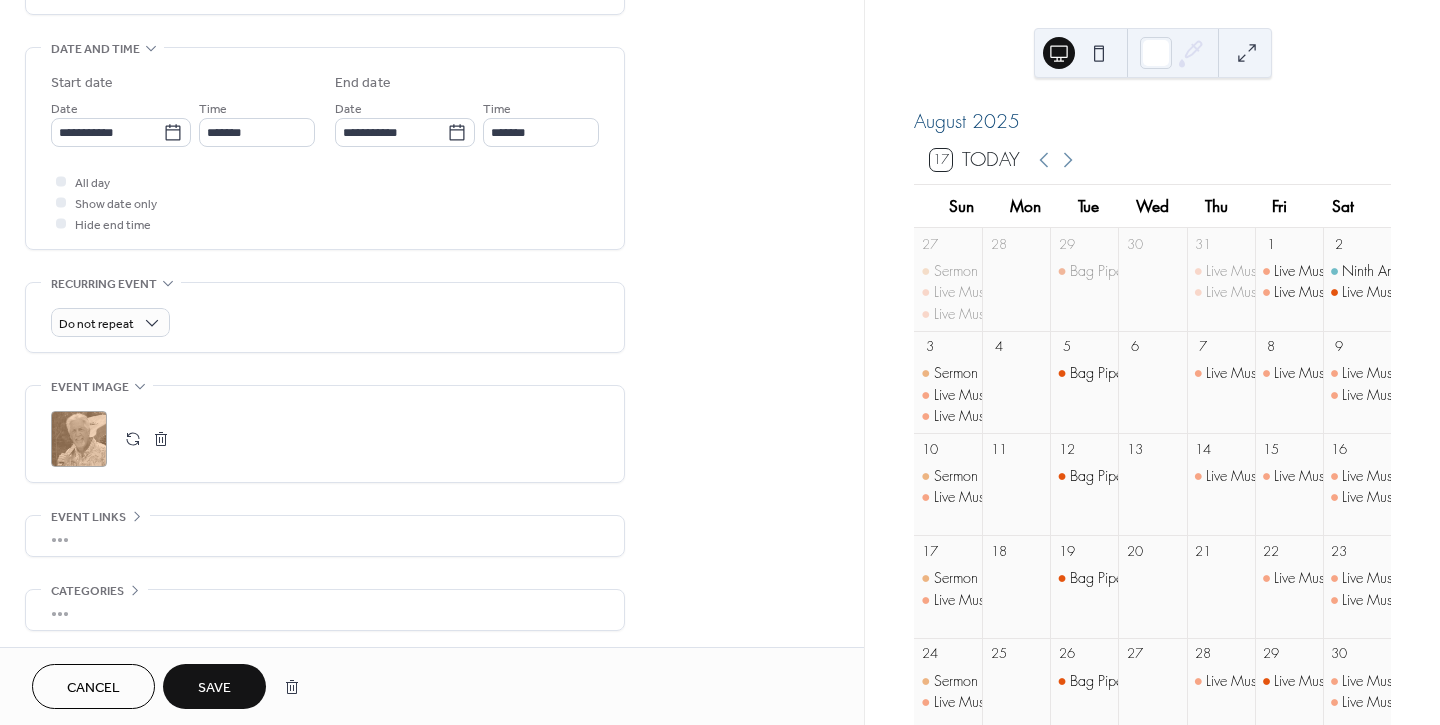 scroll, scrollTop: 682, scrollLeft: 0, axis: vertical 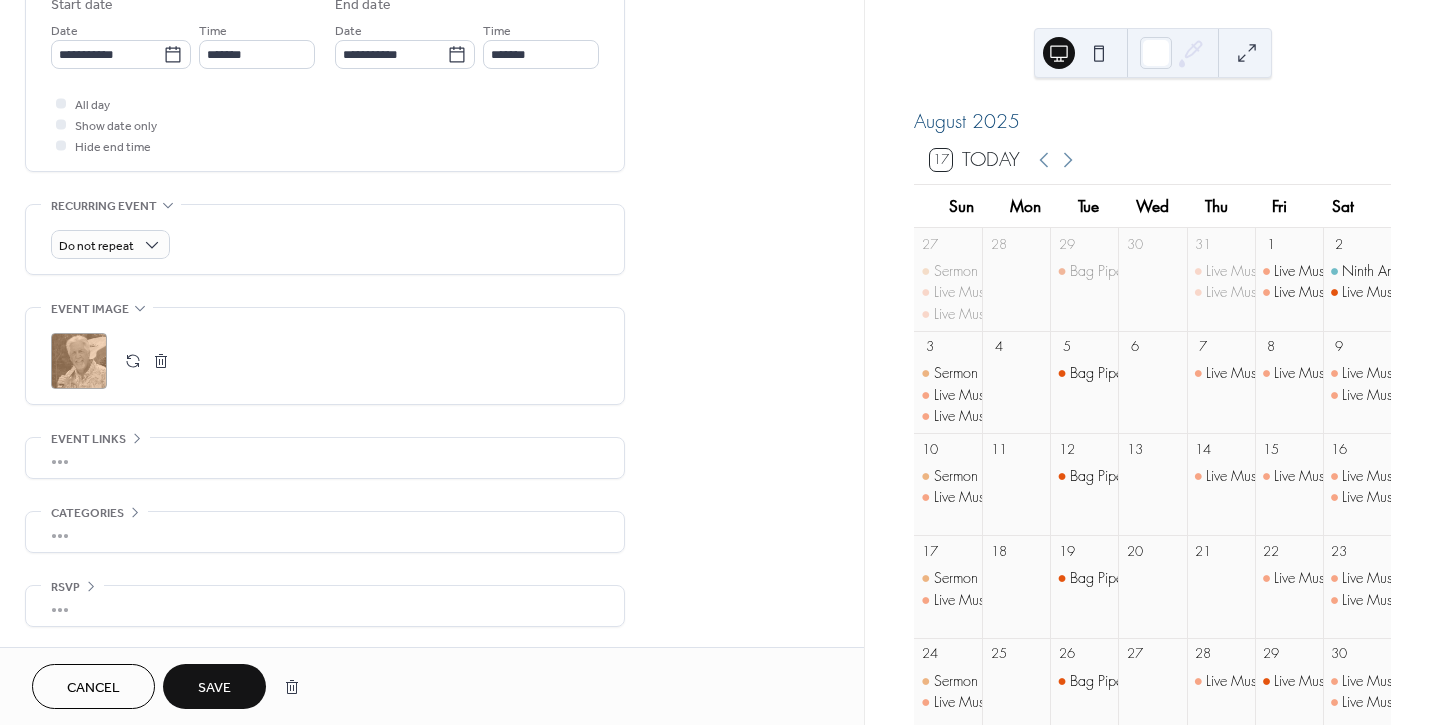 click on "Save" at bounding box center [214, 688] 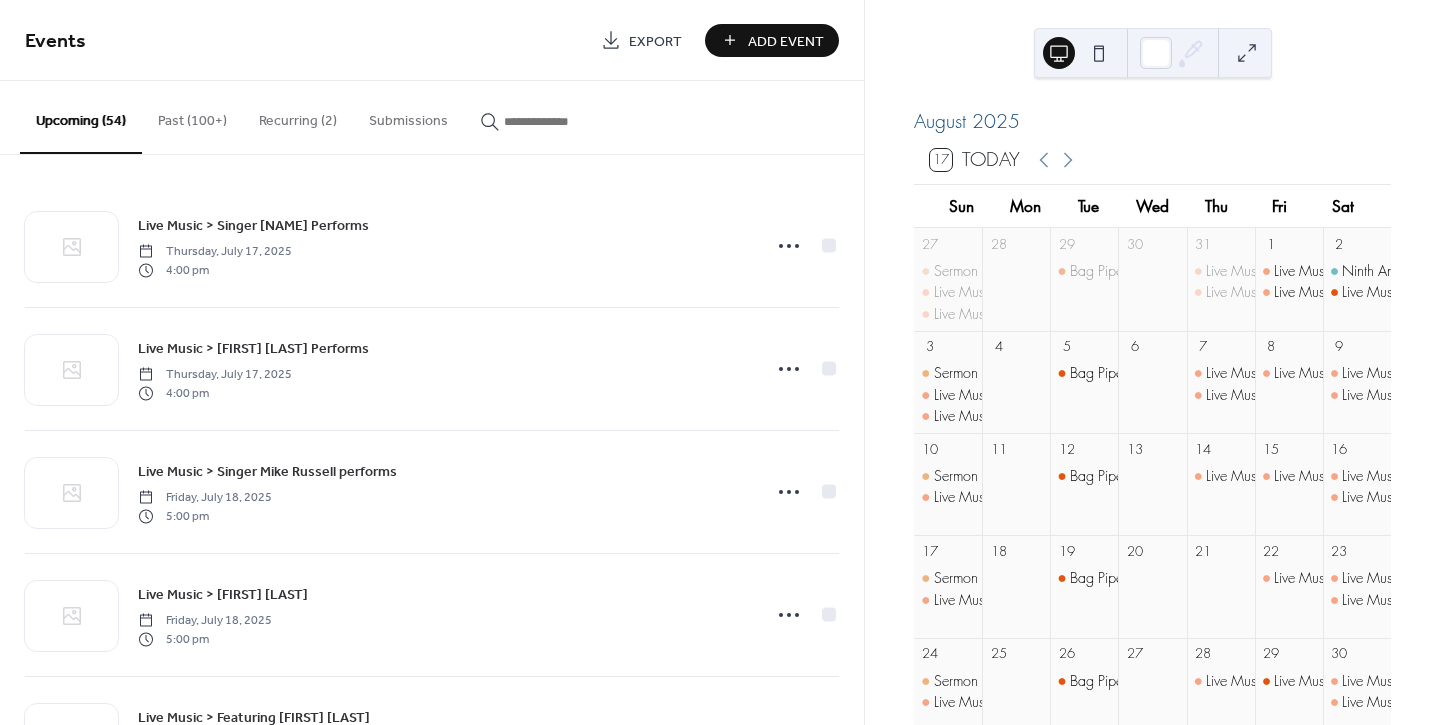 click at bounding box center (552, 116) 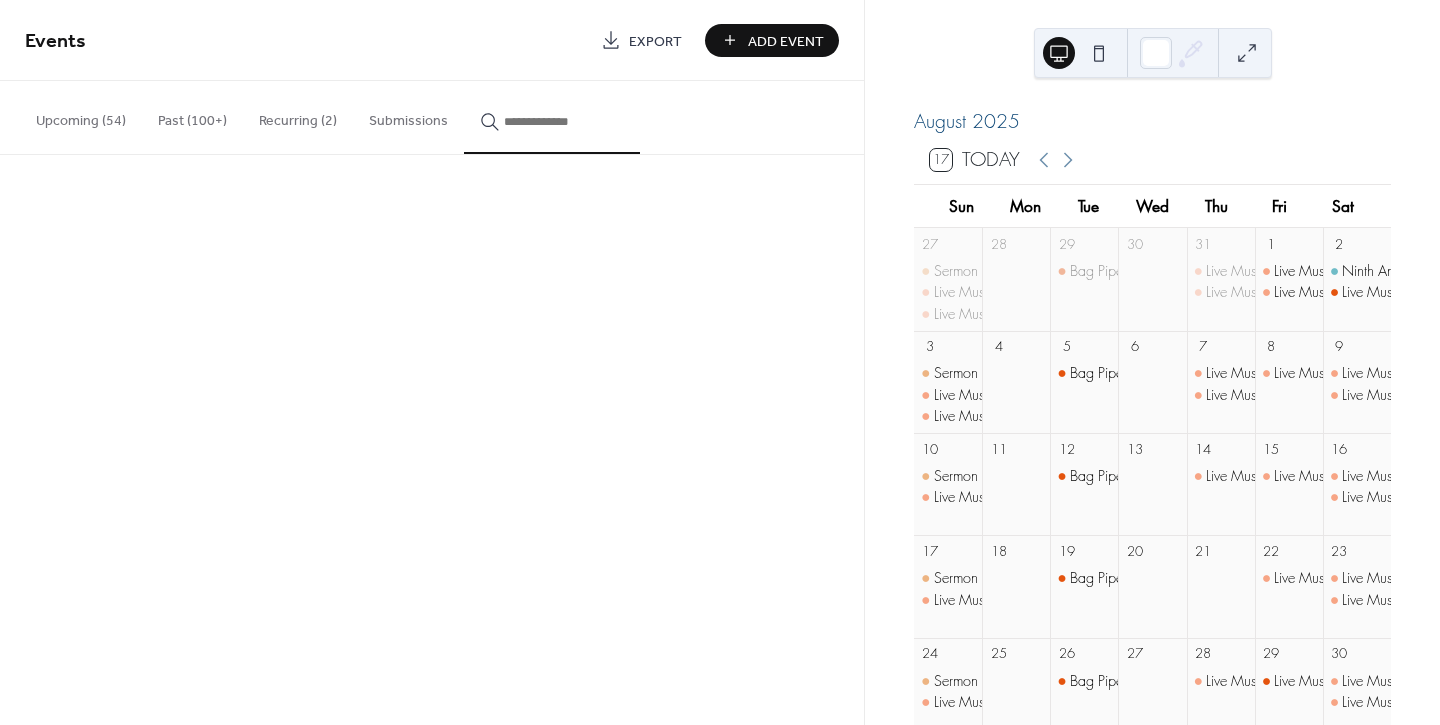 click at bounding box center (564, 121) 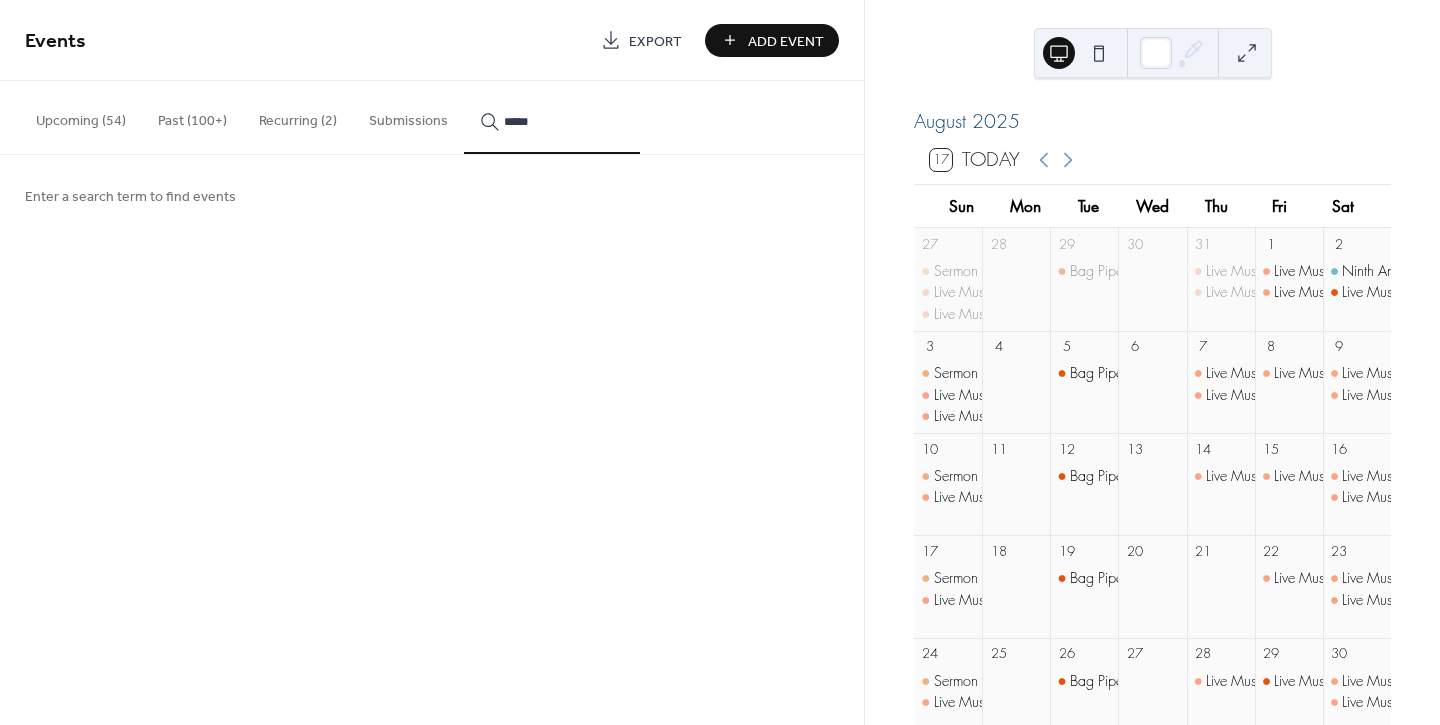 click on "*****" at bounding box center [552, 117] 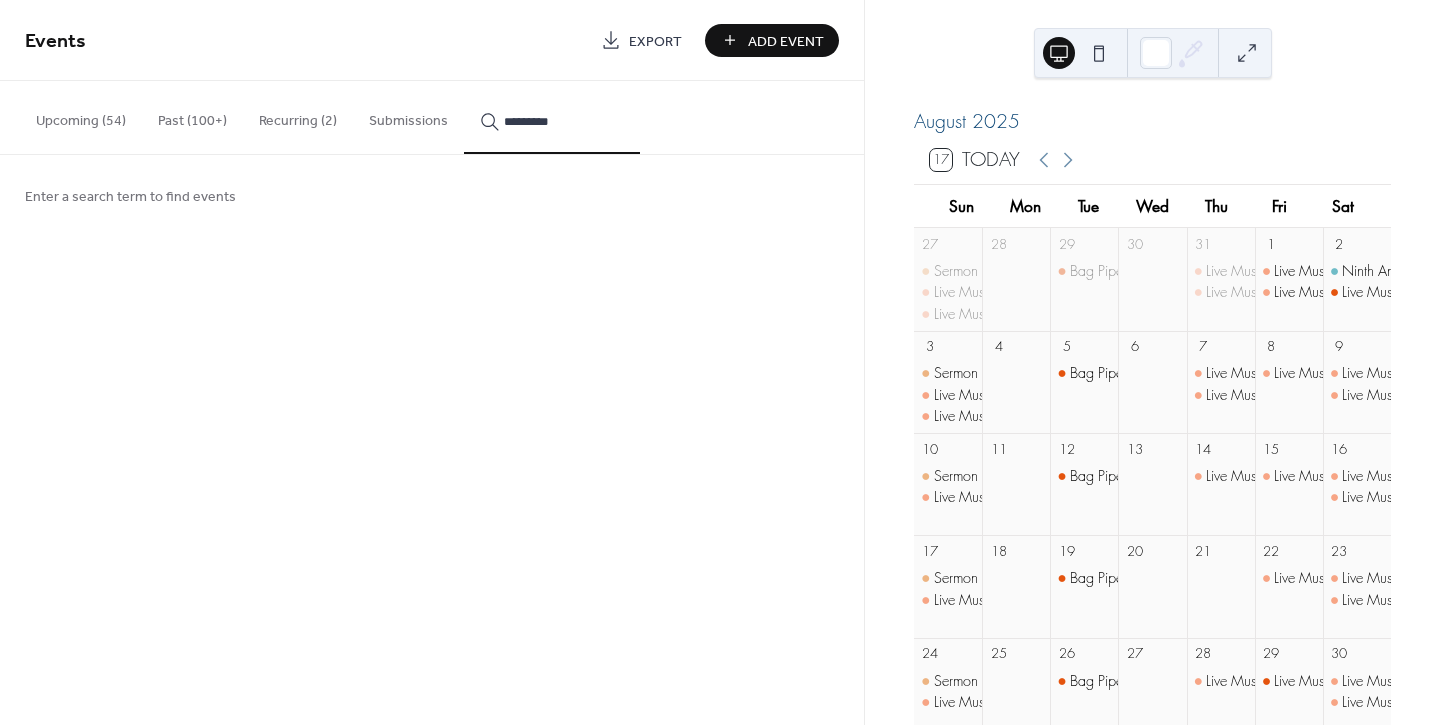 click on "*********" at bounding box center [552, 117] 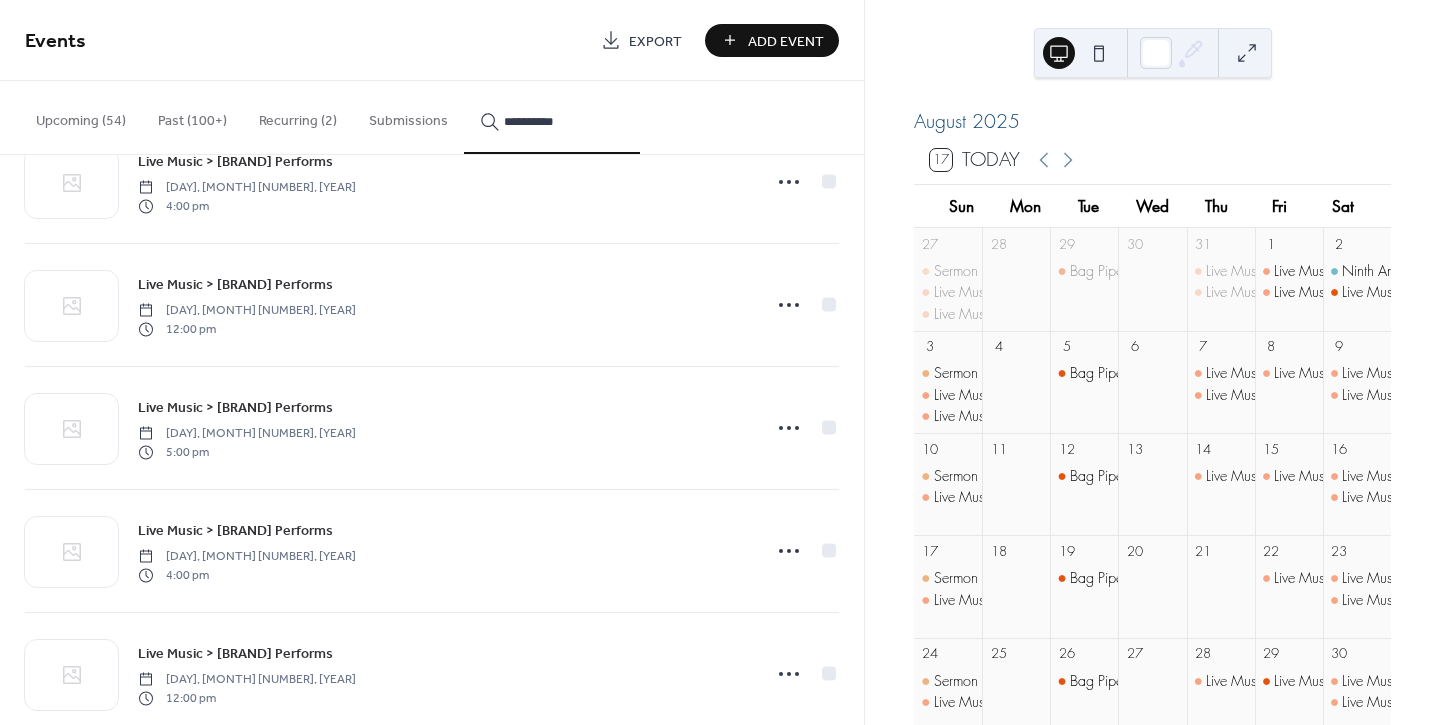 scroll, scrollTop: 227, scrollLeft: 0, axis: vertical 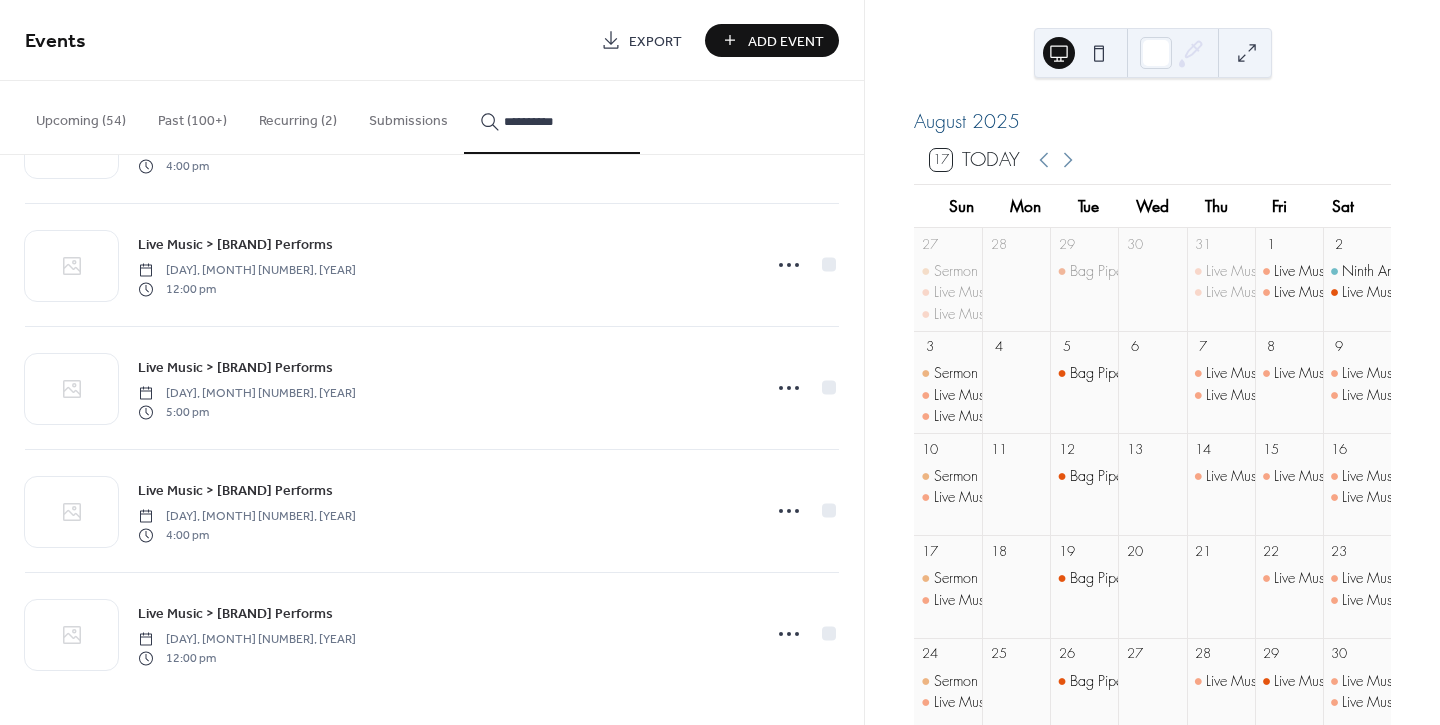 type on "*********" 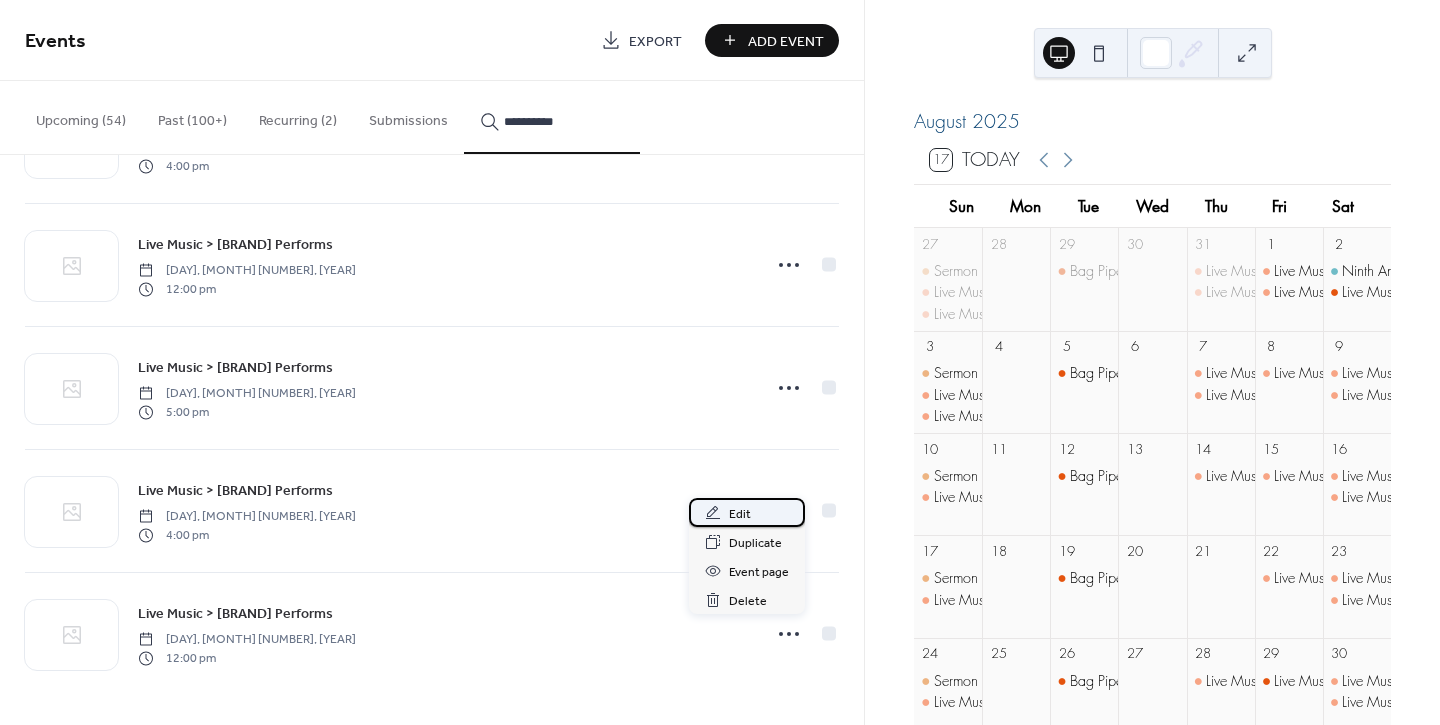 click on "Edit" at bounding box center [747, 512] 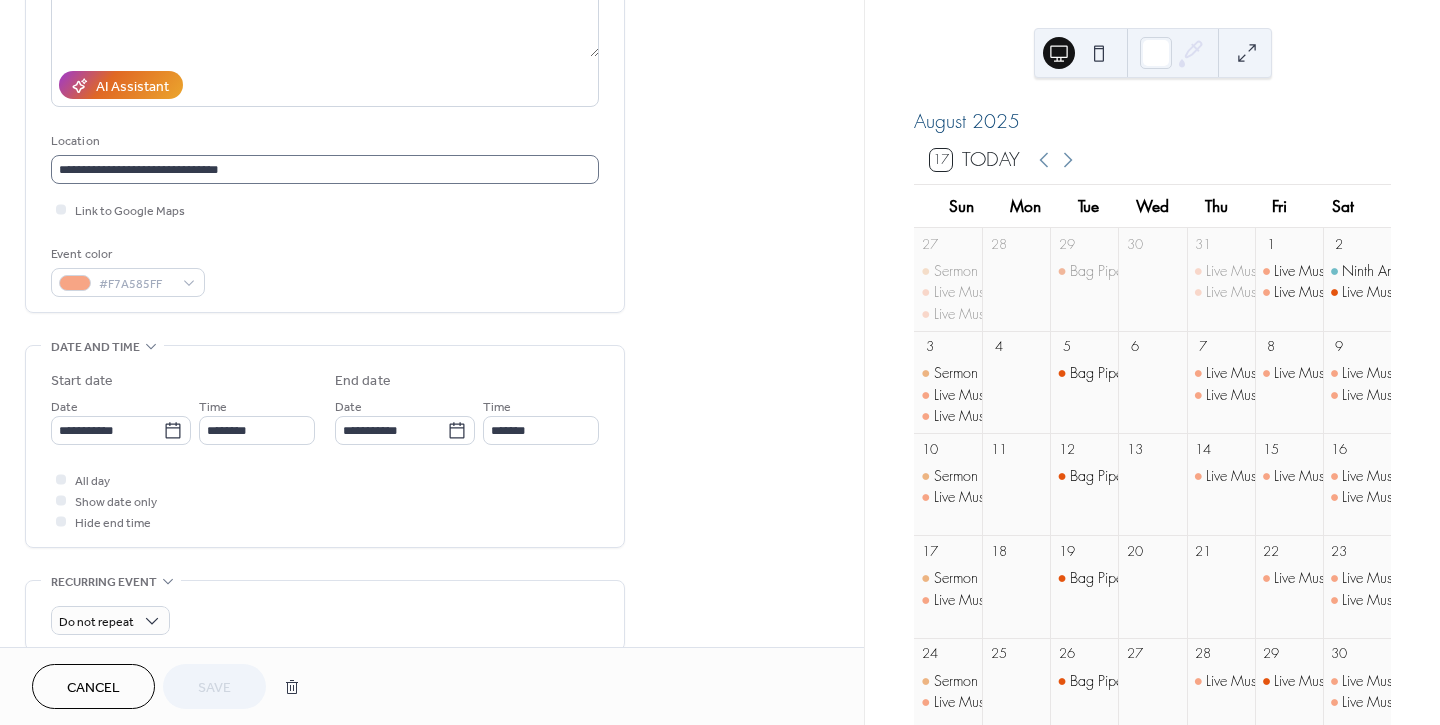 scroll, scrollTop: 444, scrollLeft: 0, axis: vertical 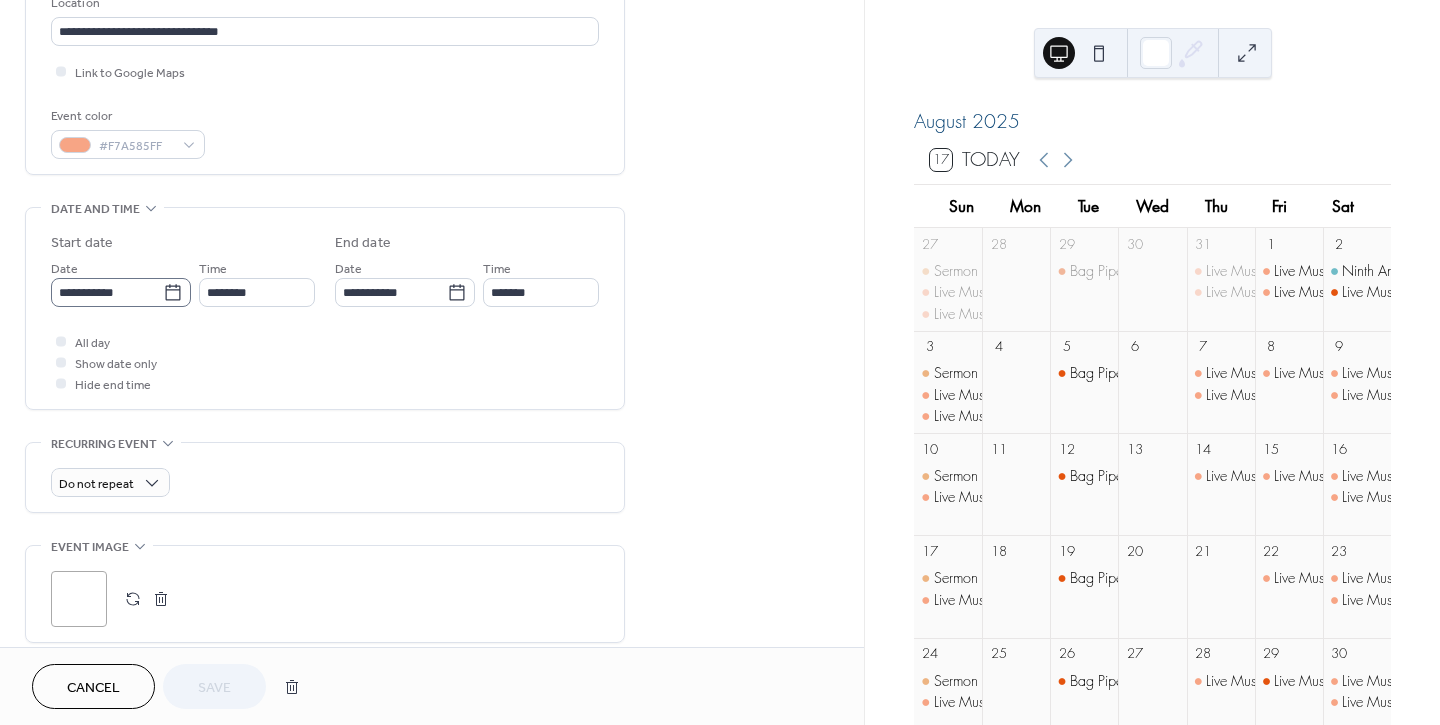 click 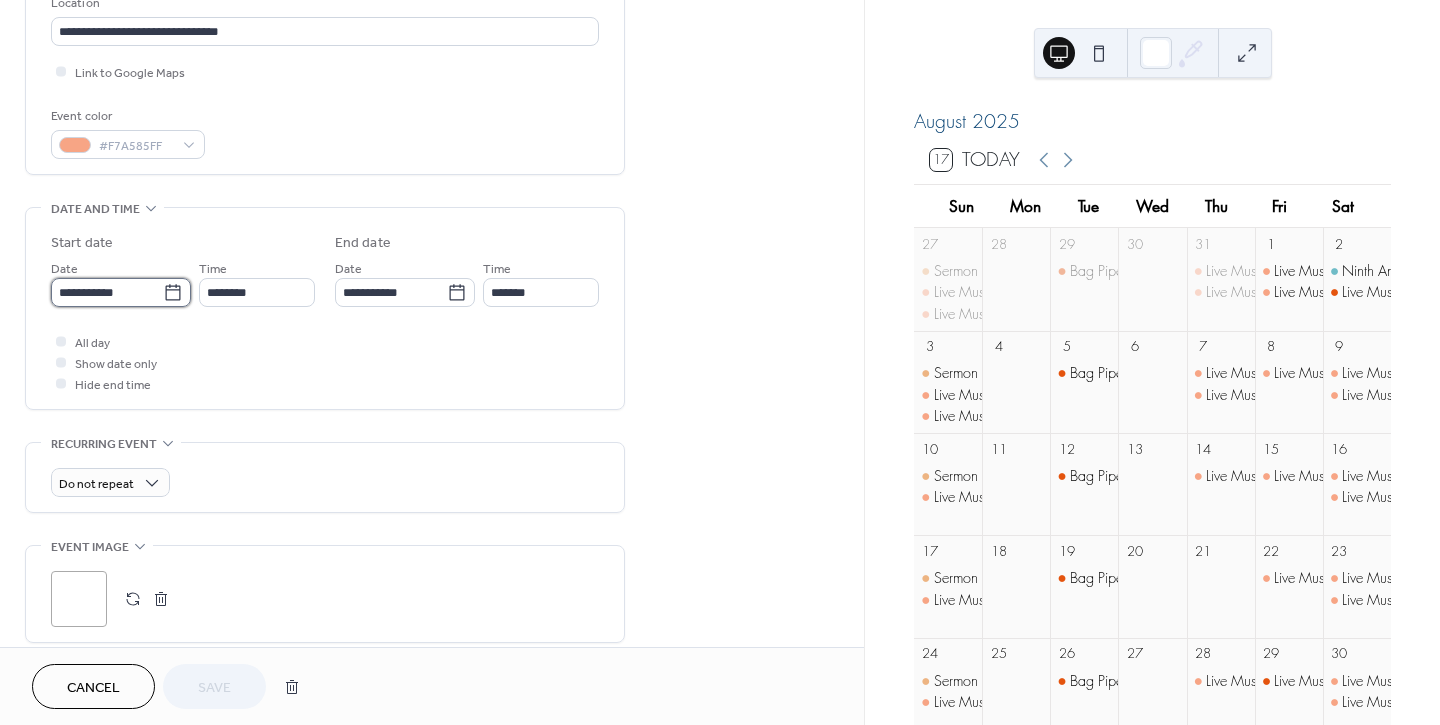 click on "**********" at bounding box center (107, 292) 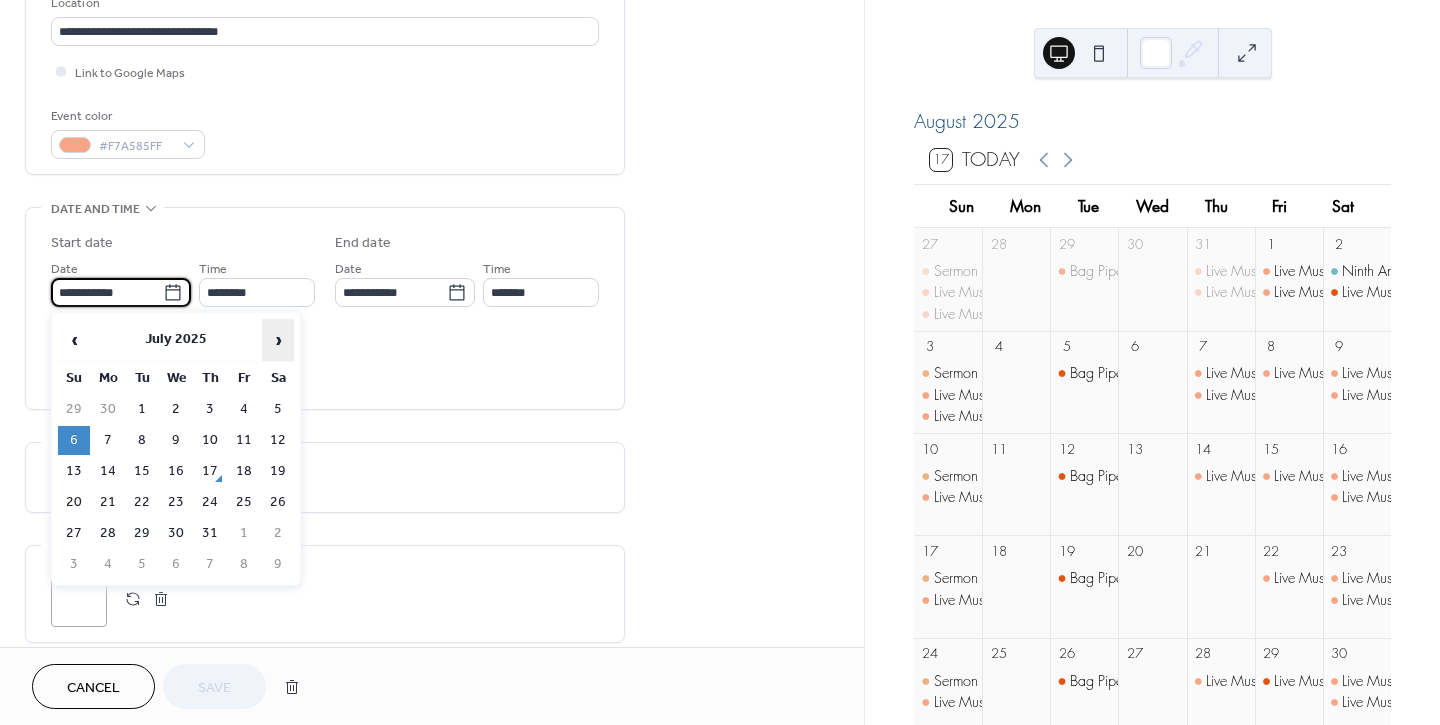 click on "›" at bounding box center (278, 340) 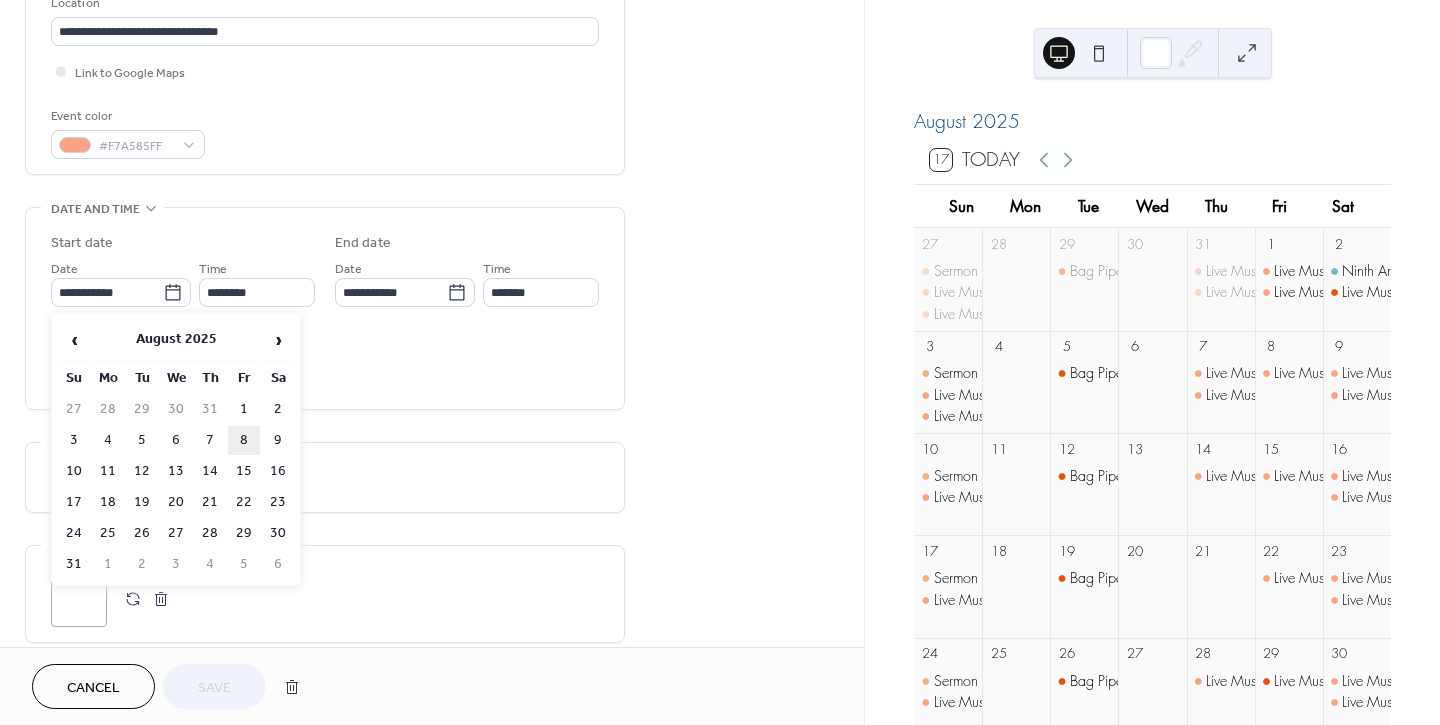 click on "8" at bounding box center [244, 440] 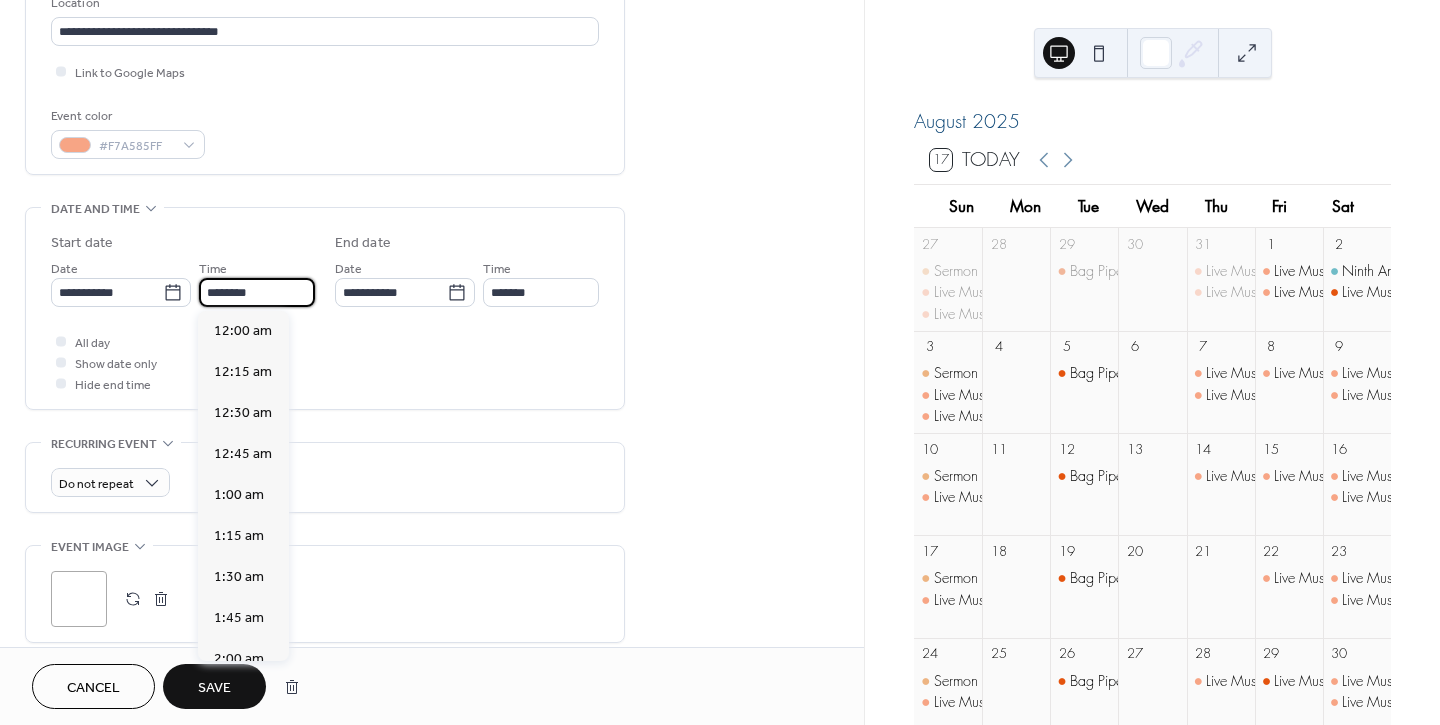 click on "********" at bounding box center [257, 292] 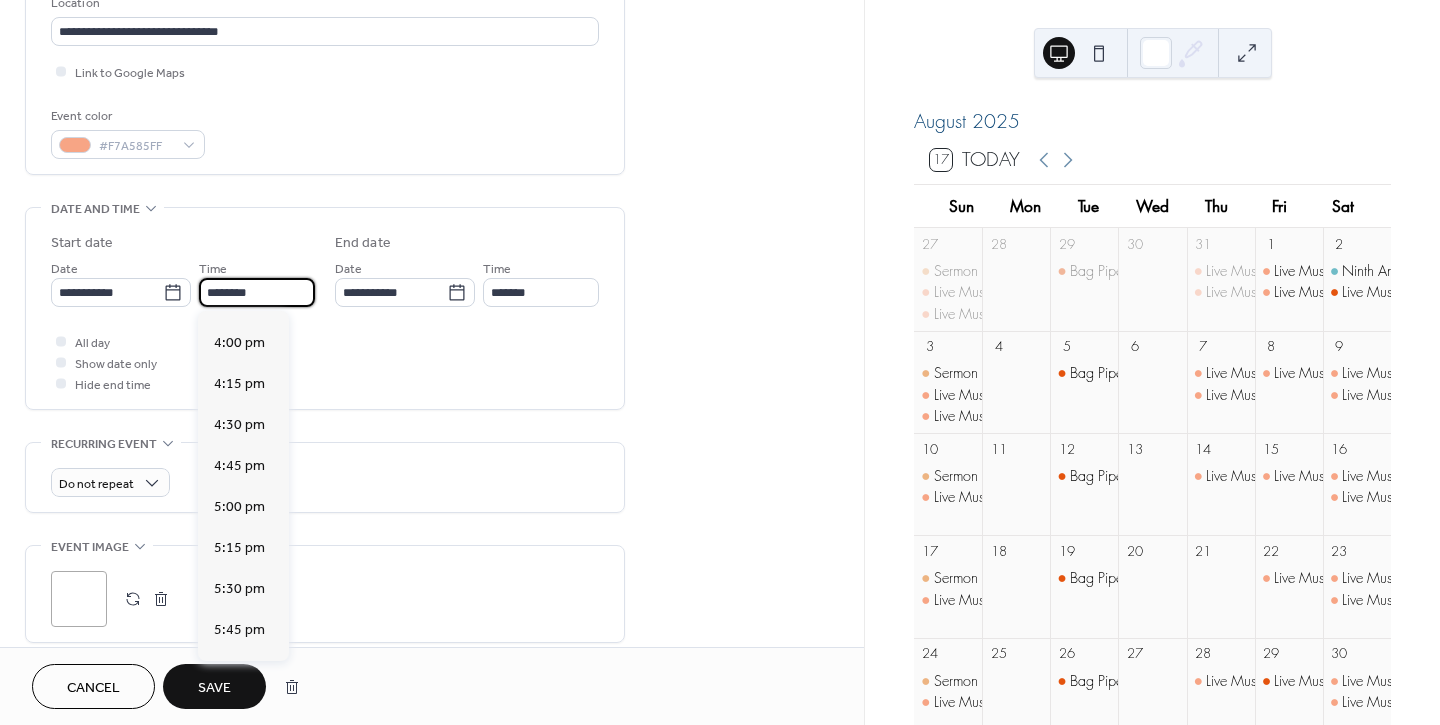 scroll, scrollTop: 2655, scrollLeft: 0, axis: vertical 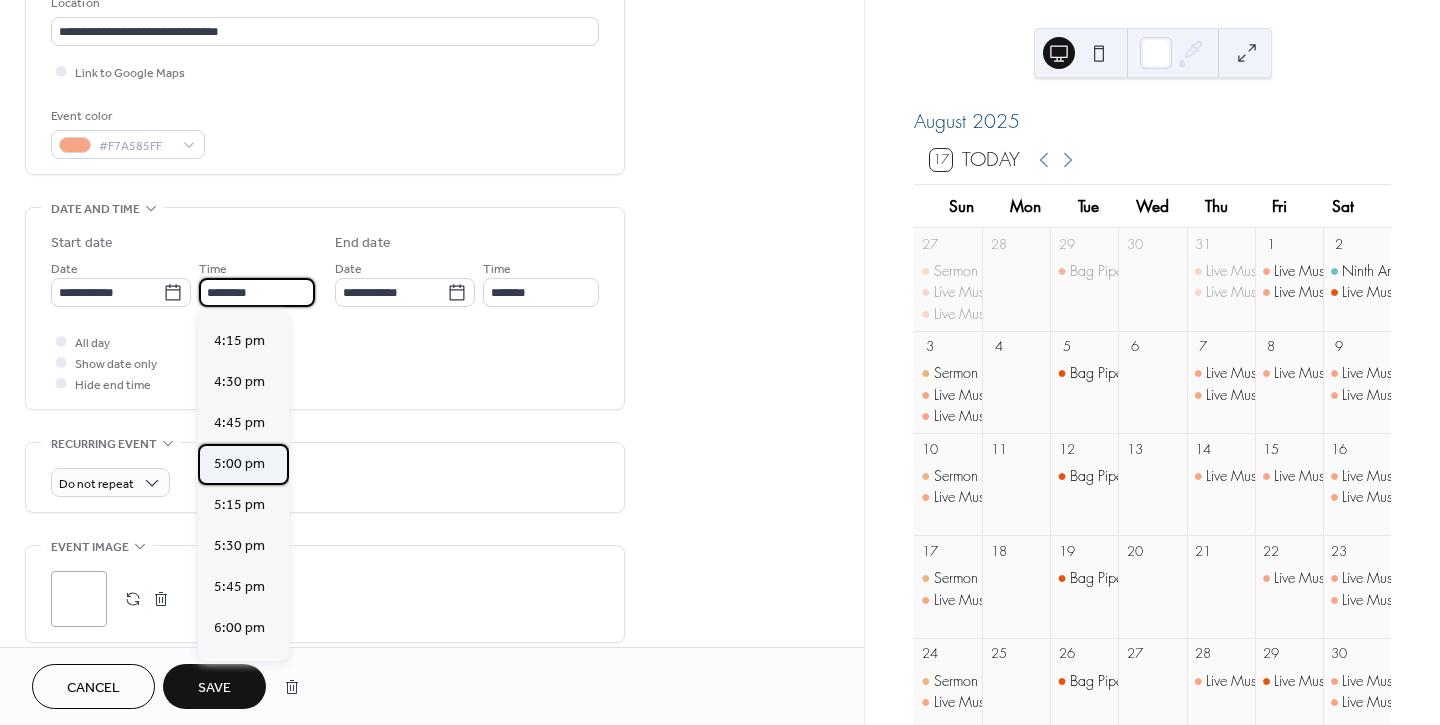 click on "5:00 pm" at bounding box center (239, 463) 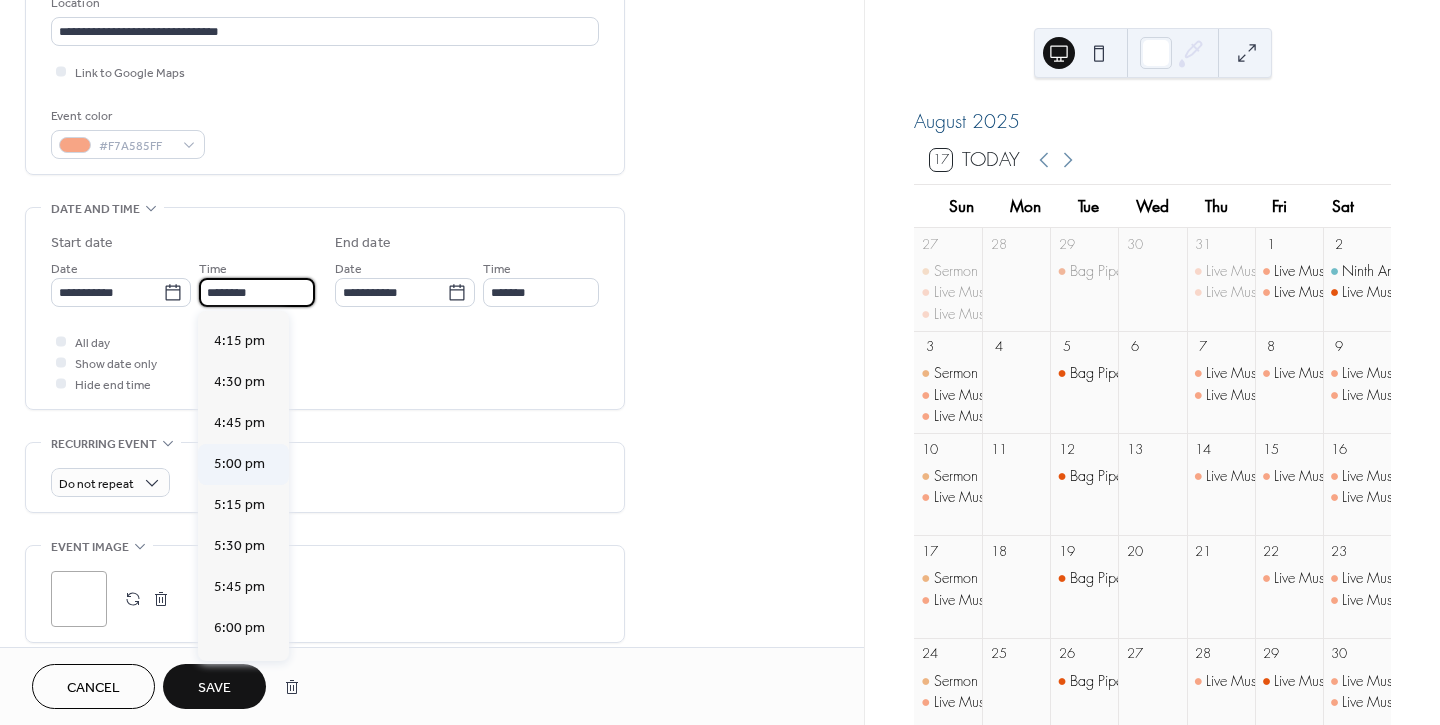 type on "*******" 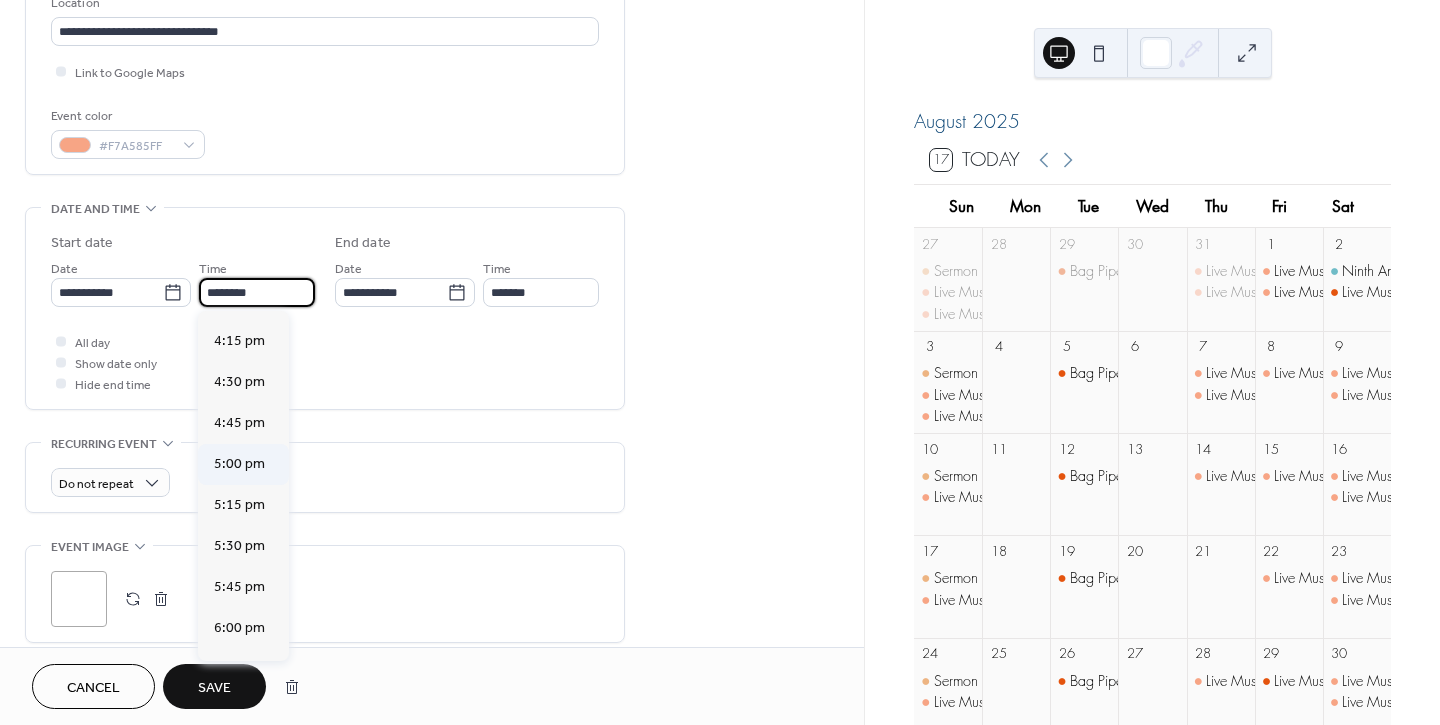 type on "*******" 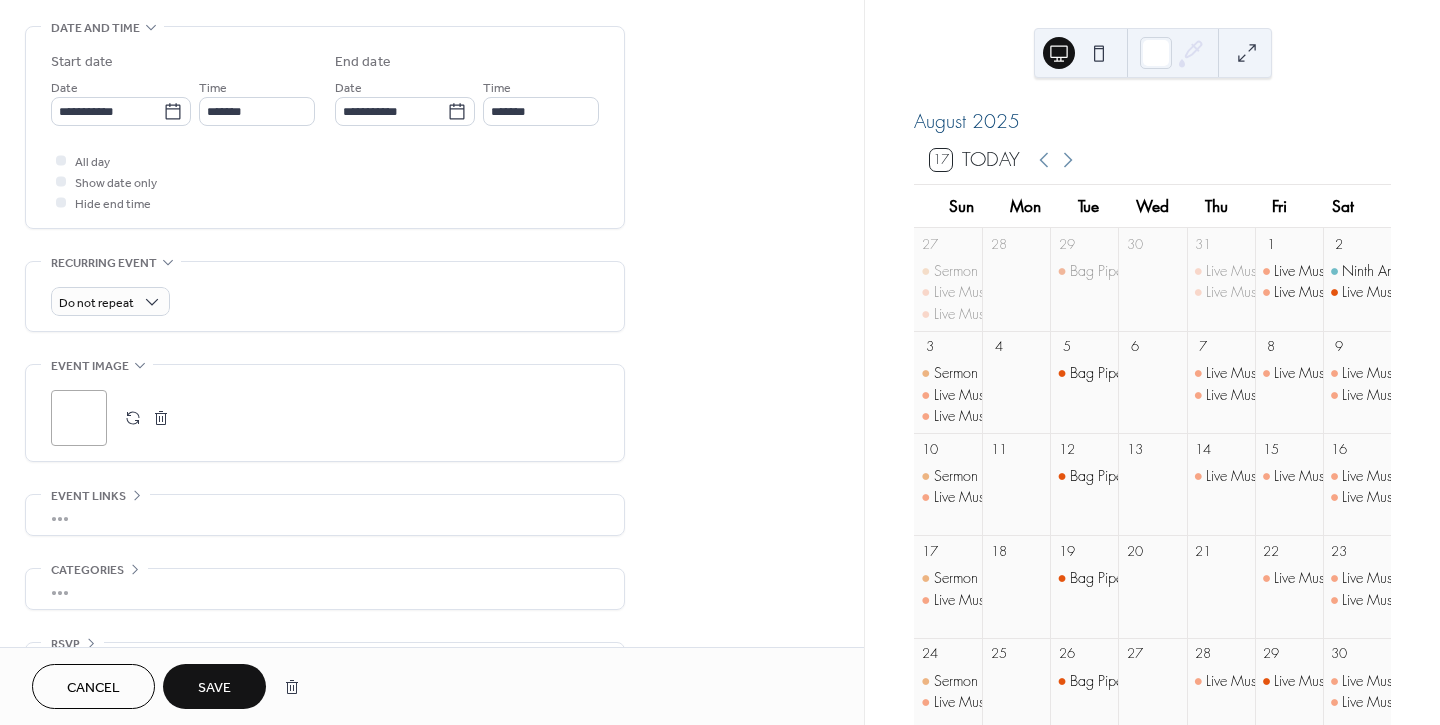 scroll, scrollTop: 682, scrollLeft: 0, axis: vertical 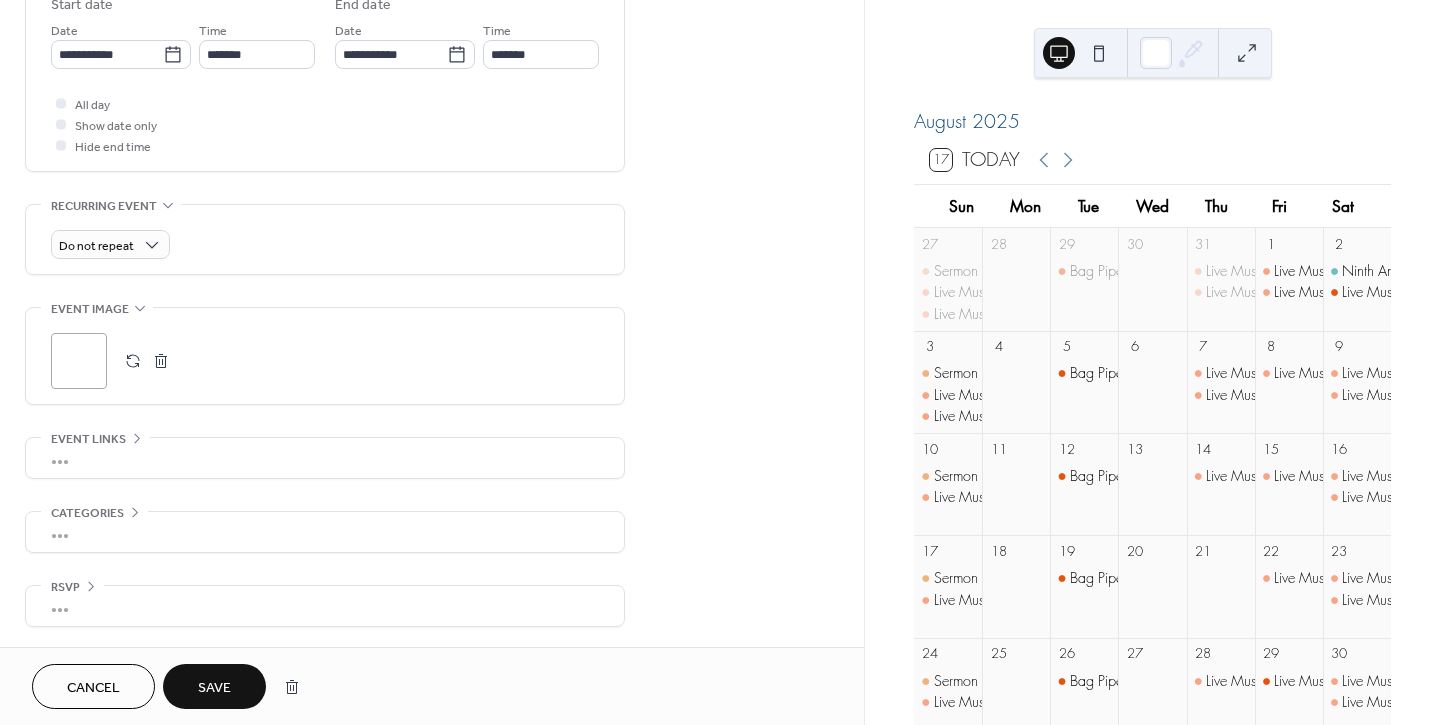 click on "Save" at bounding box center (214, 688) 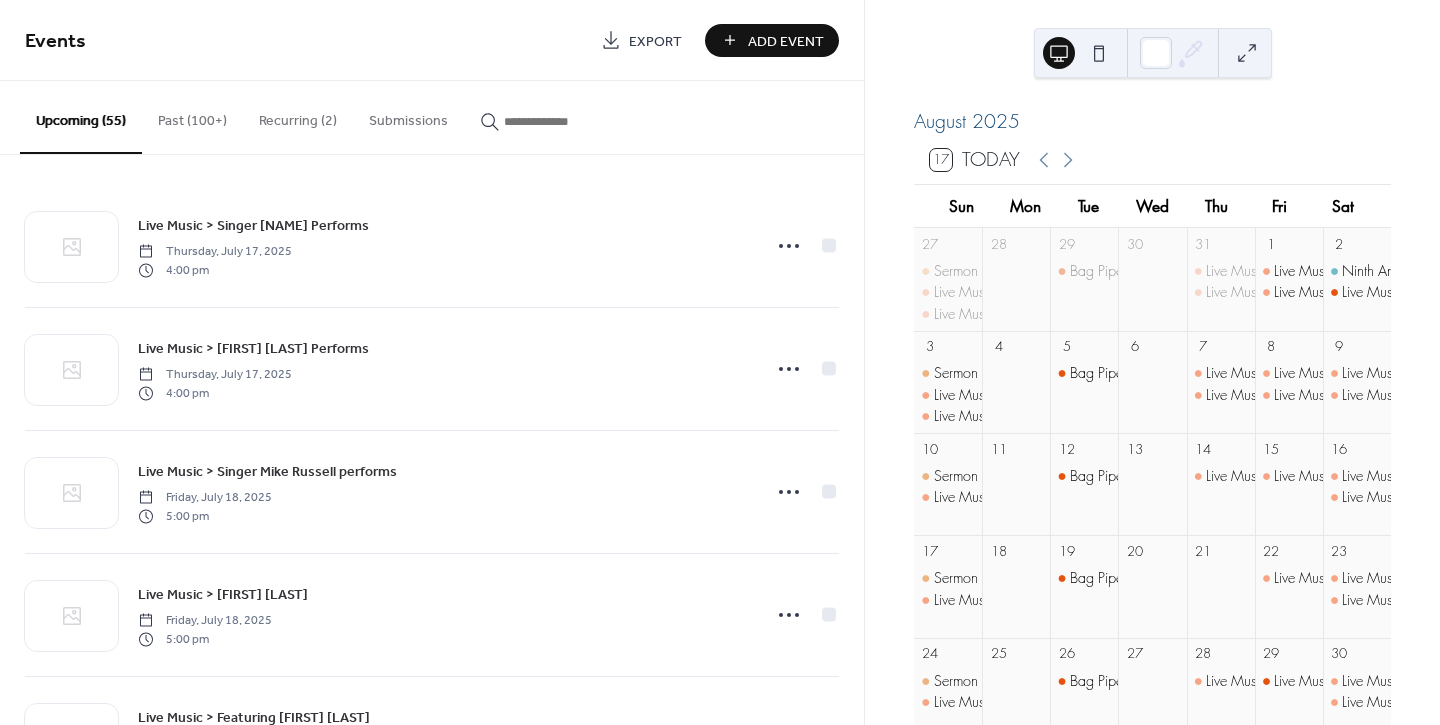 click at bounding box center (564, 121) 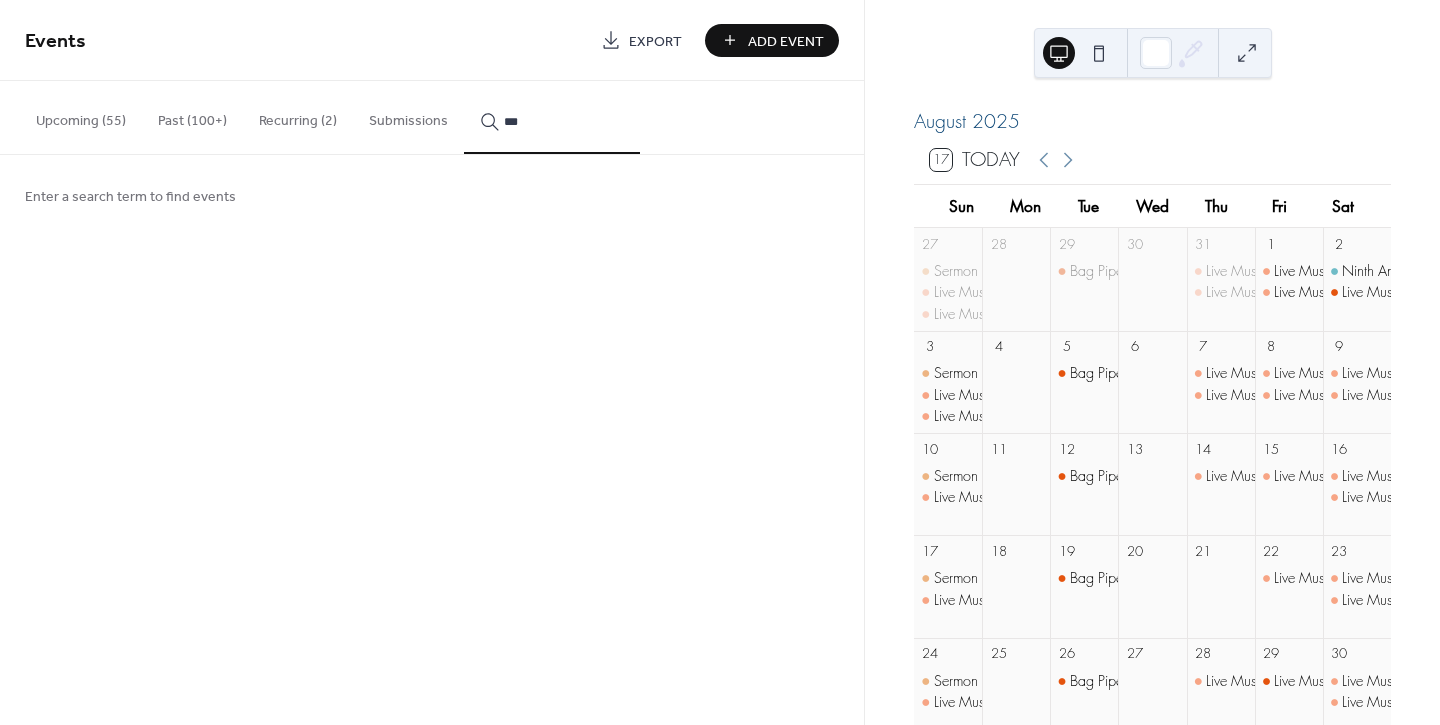 click on "***" at bounding box center [552, 117] 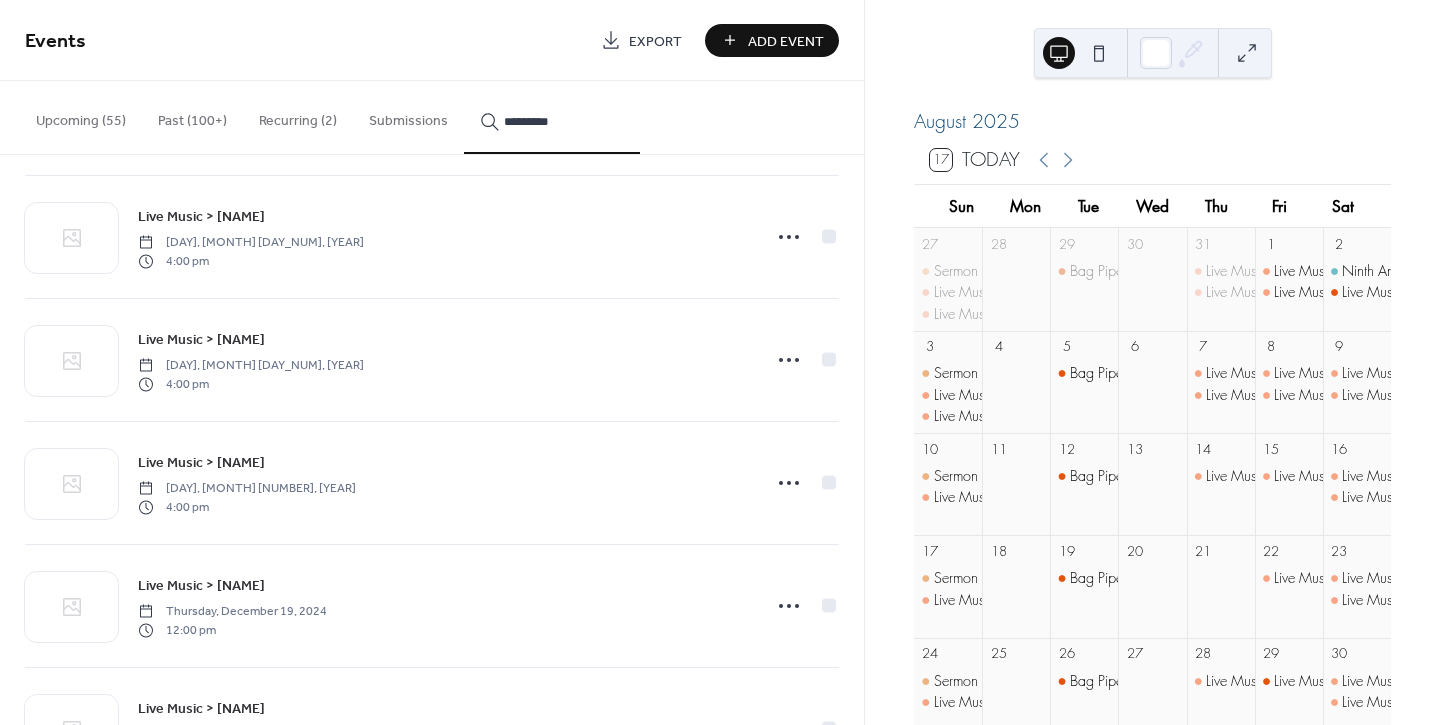 scroll, scrollTop: 965, scrollLeft: 0, axis: vertical 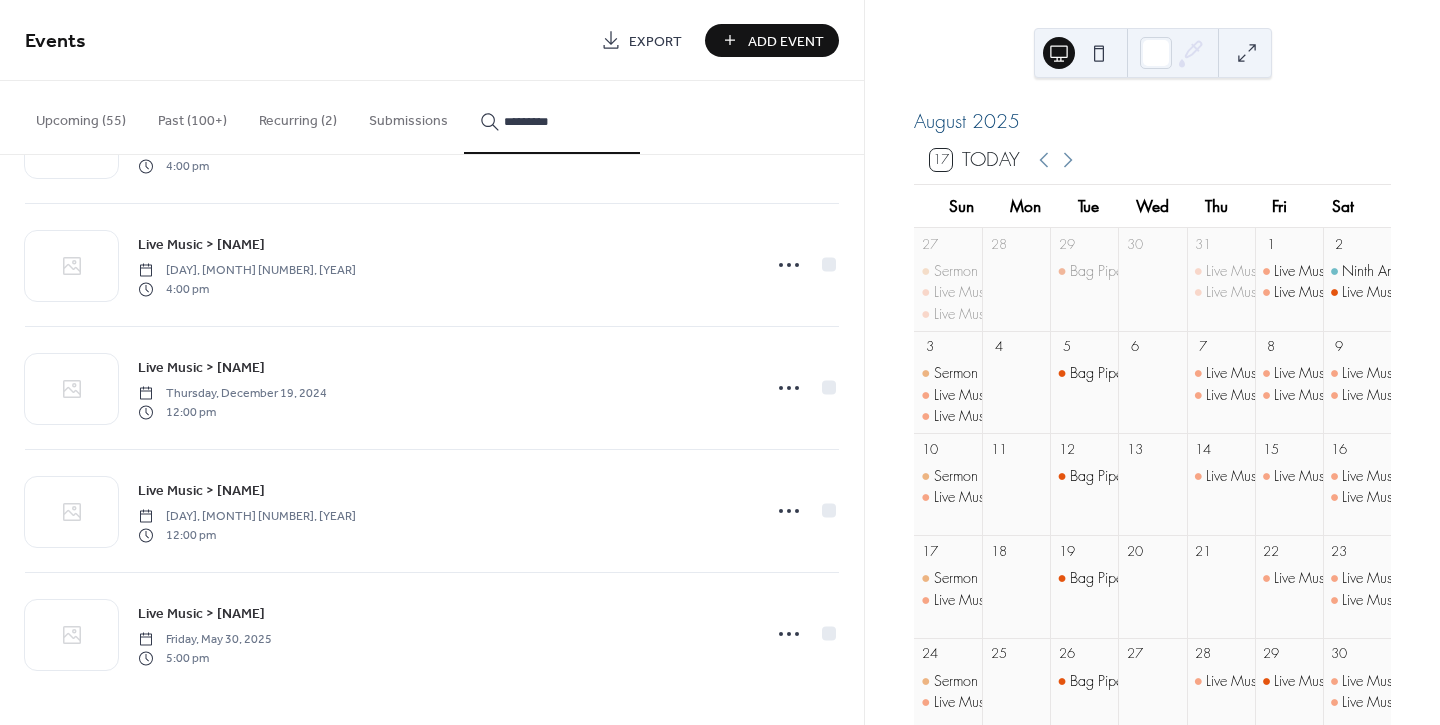 type on "*********" 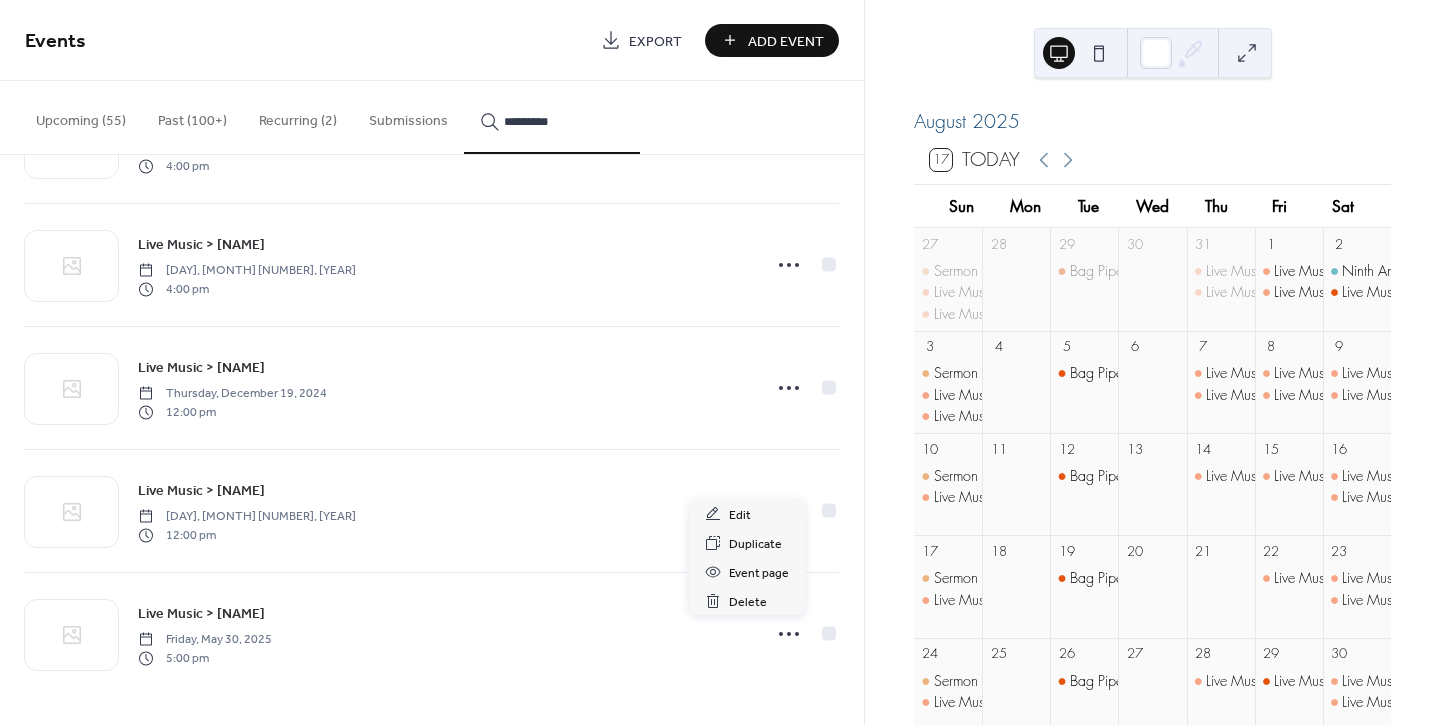 click 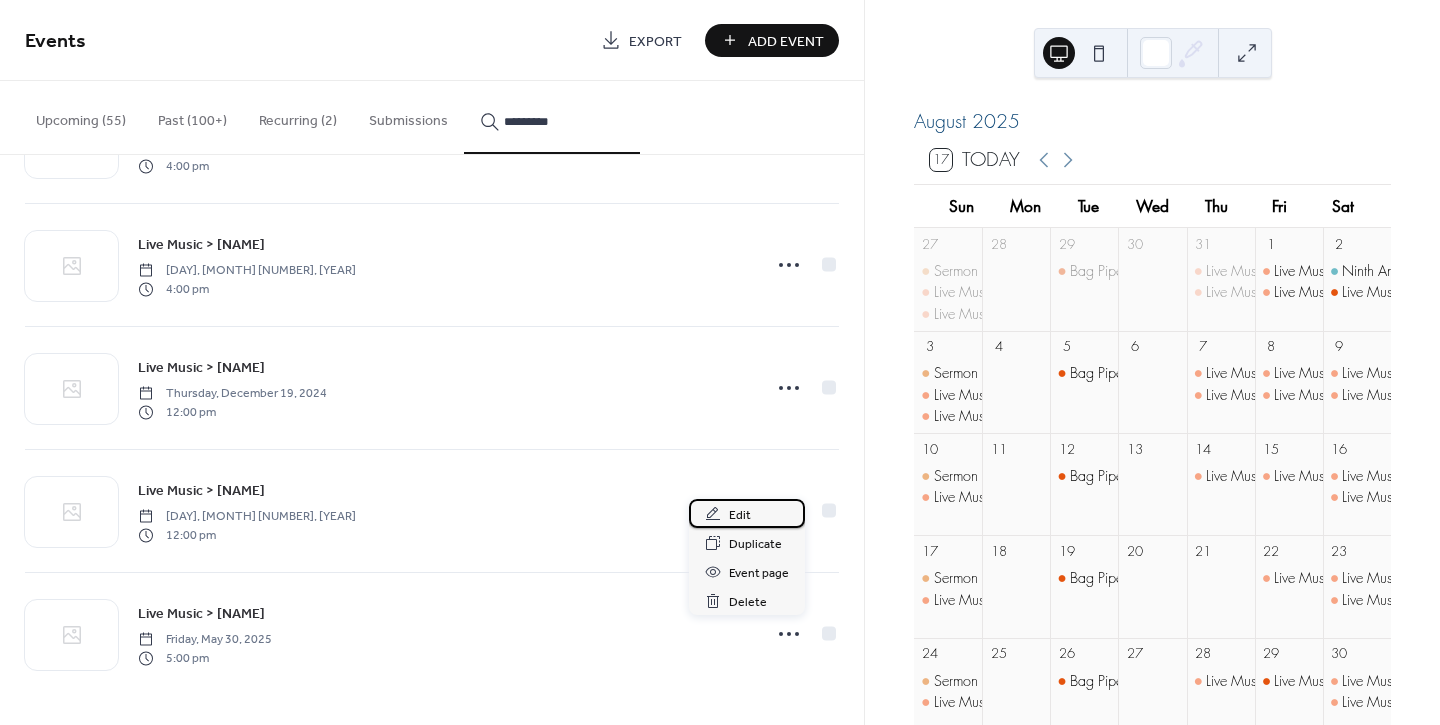 click on "Edit" at bounding box center (740, 515) 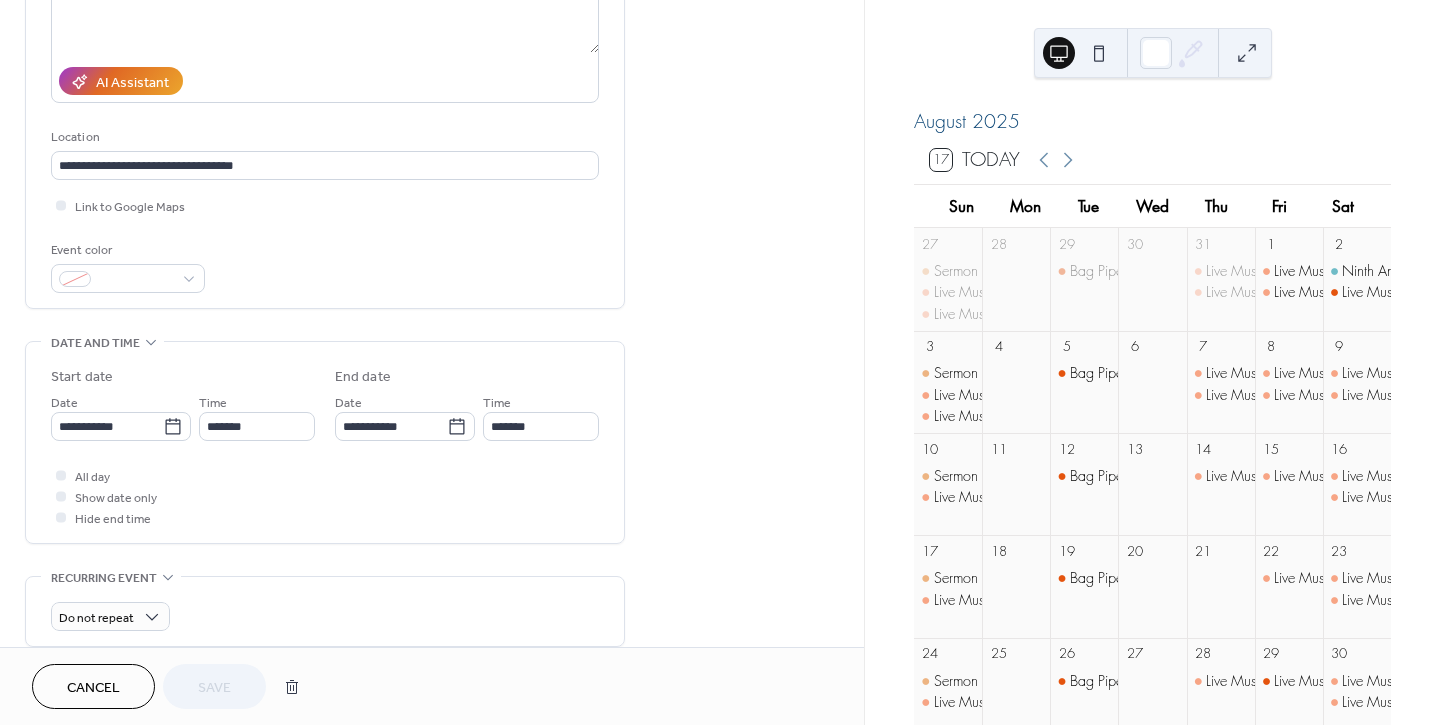 scroll, scrollTop: 348, scrollLeft: 0, axis: vertical 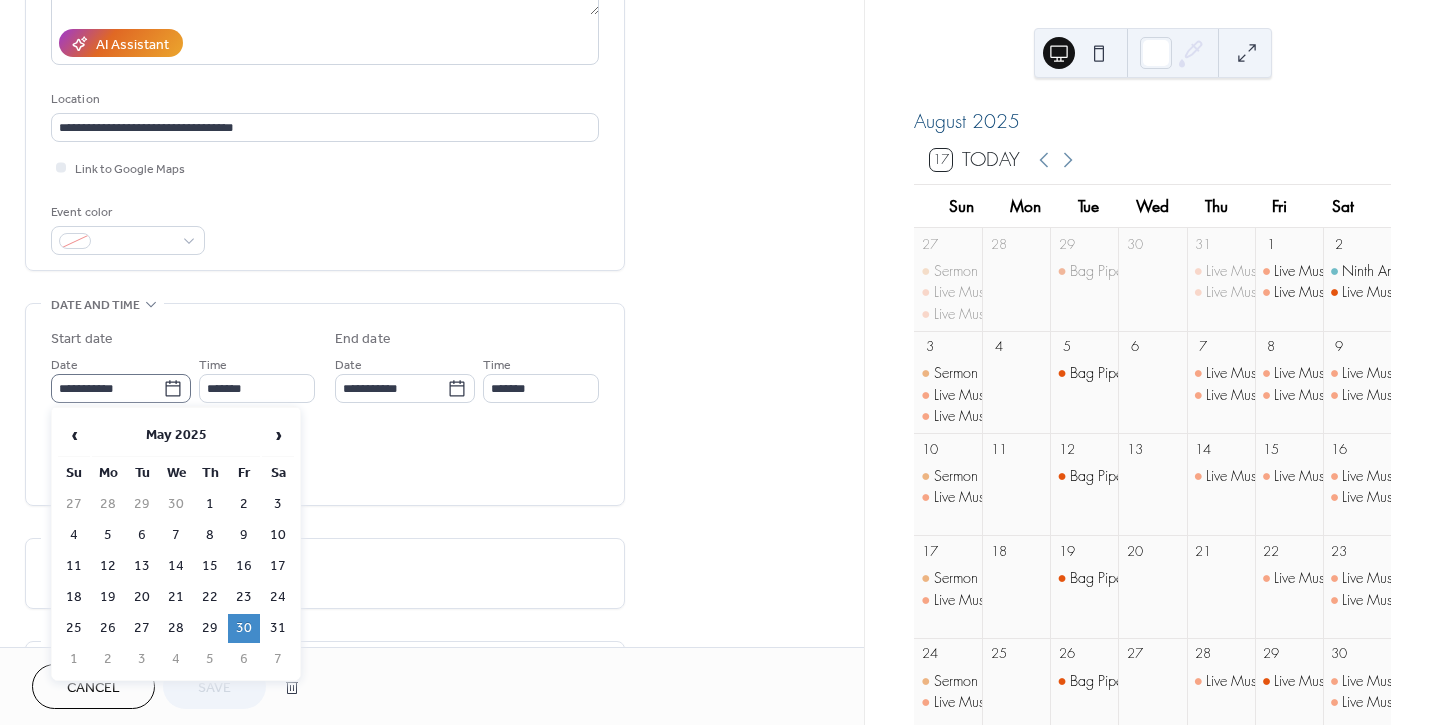 click 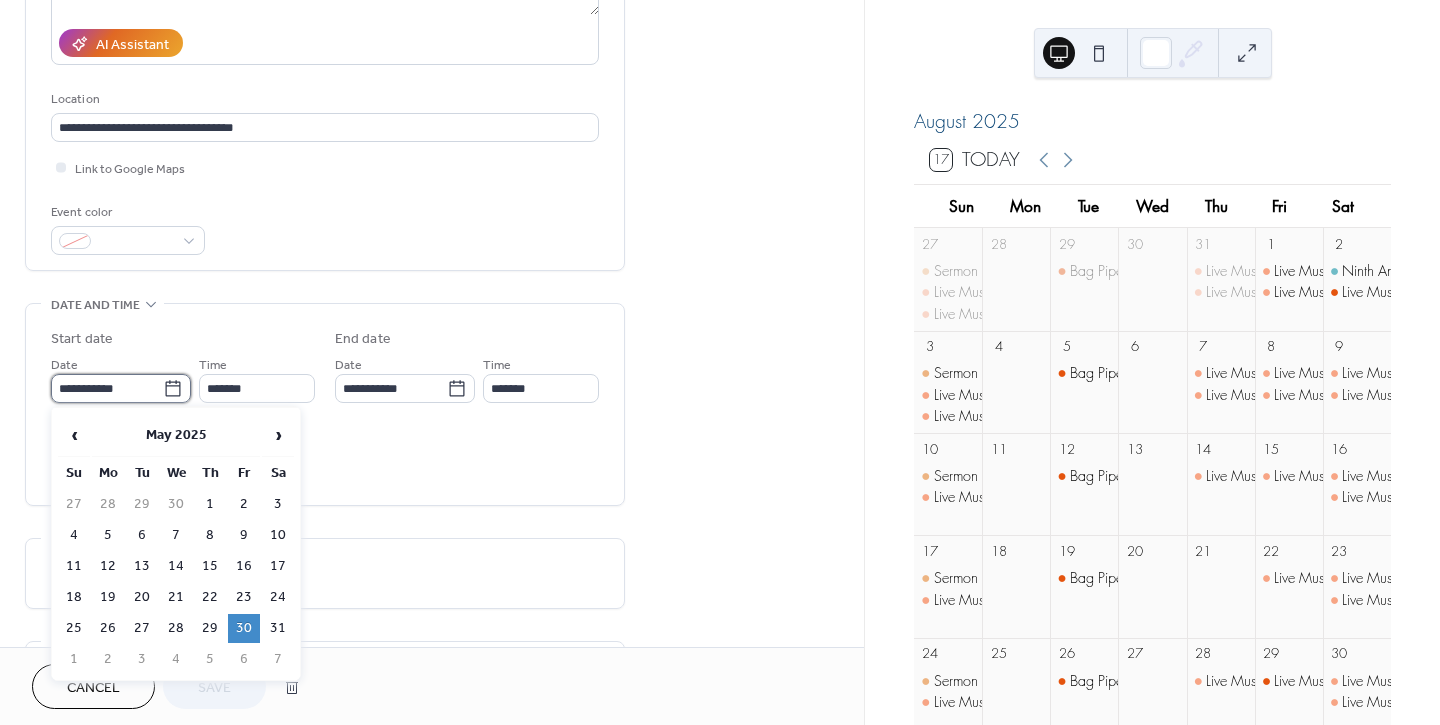 click on "**********" at bounding box center [107, 388] 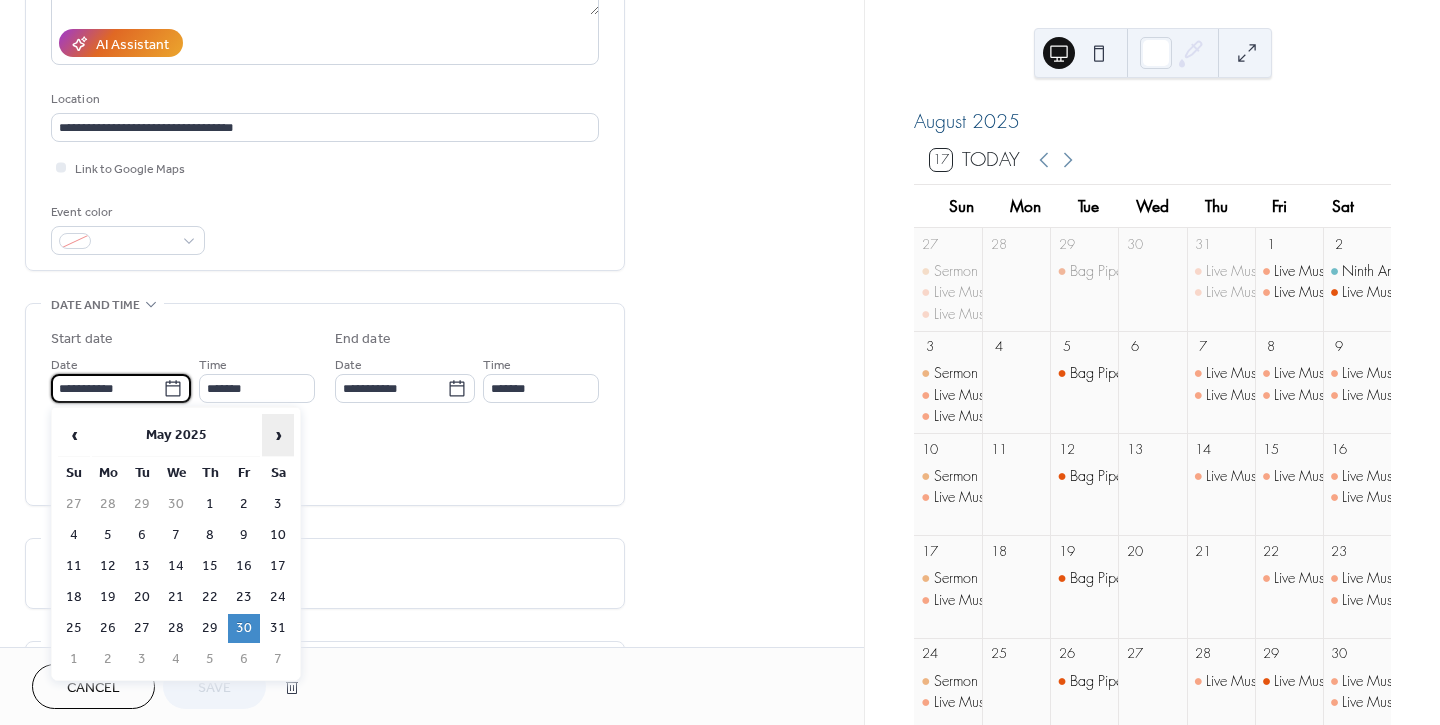 click on "›" at bounding box center (278, 435) 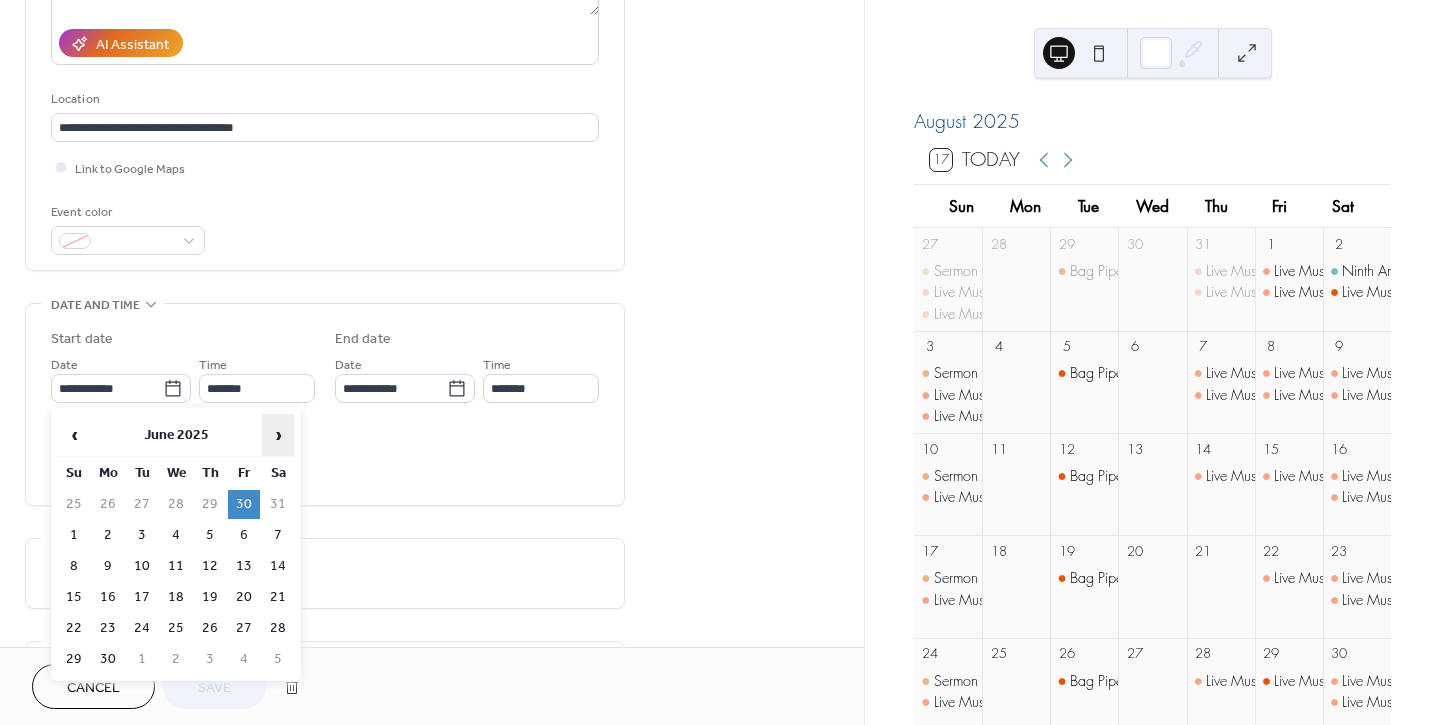 click on "›" at bounding box center [278, 435] 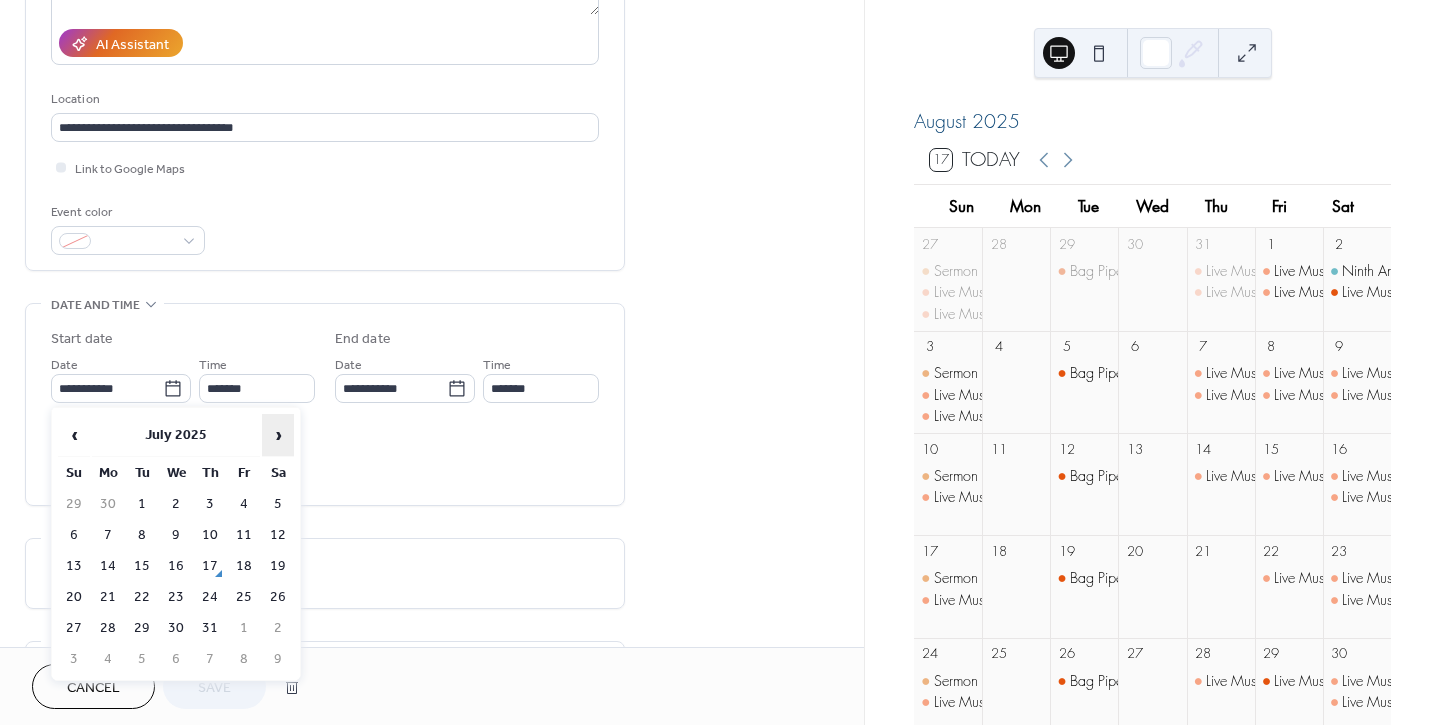 click on "›" at bounding box center (278, 435) 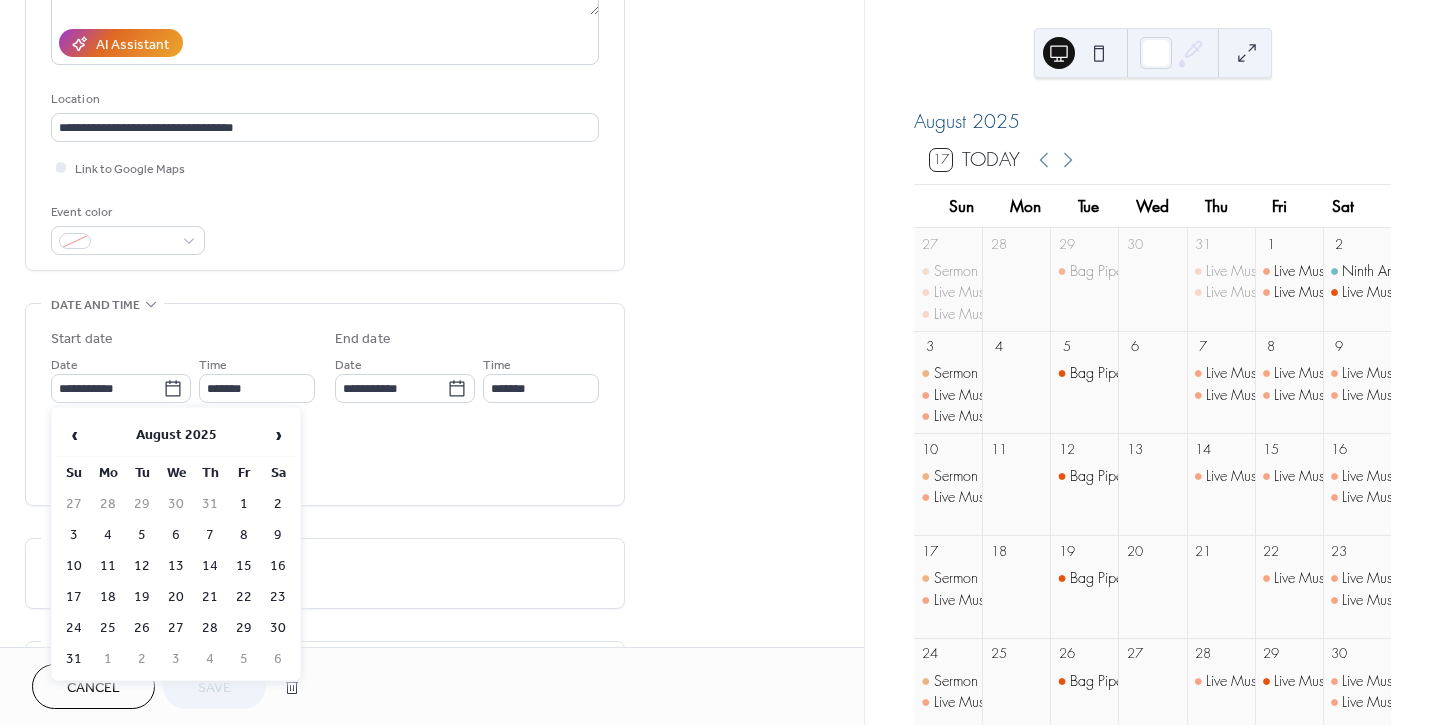 click on "9" at bounding box center [278, 535] 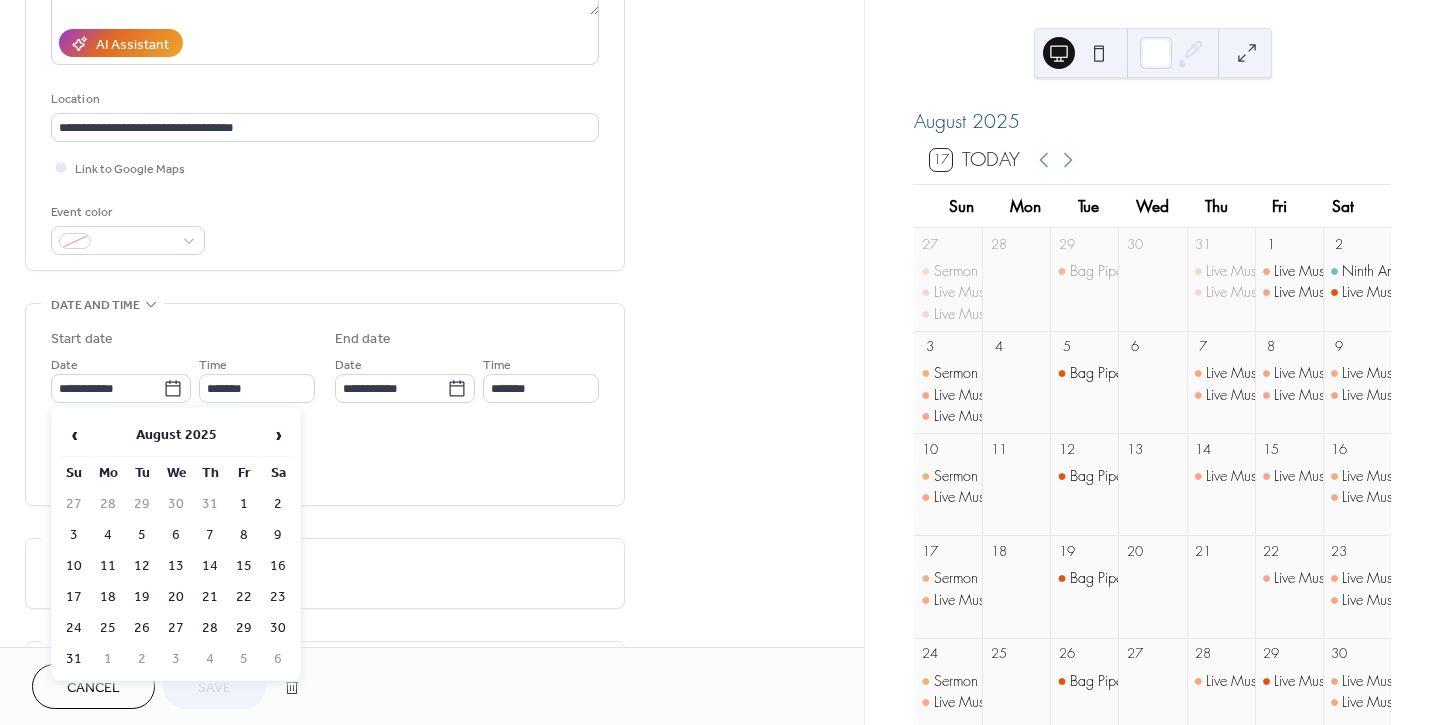 type on "**********" 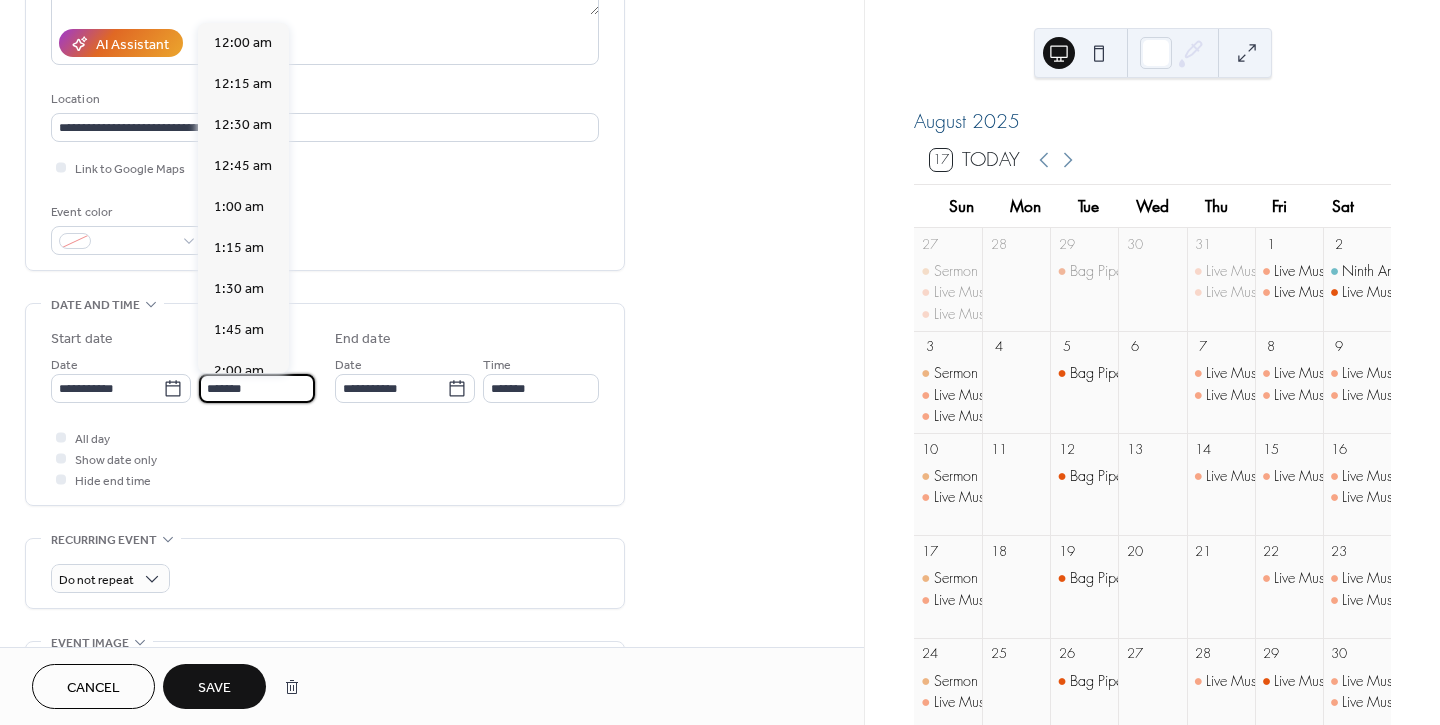 click on "*******" at bounding box center [257, 388] 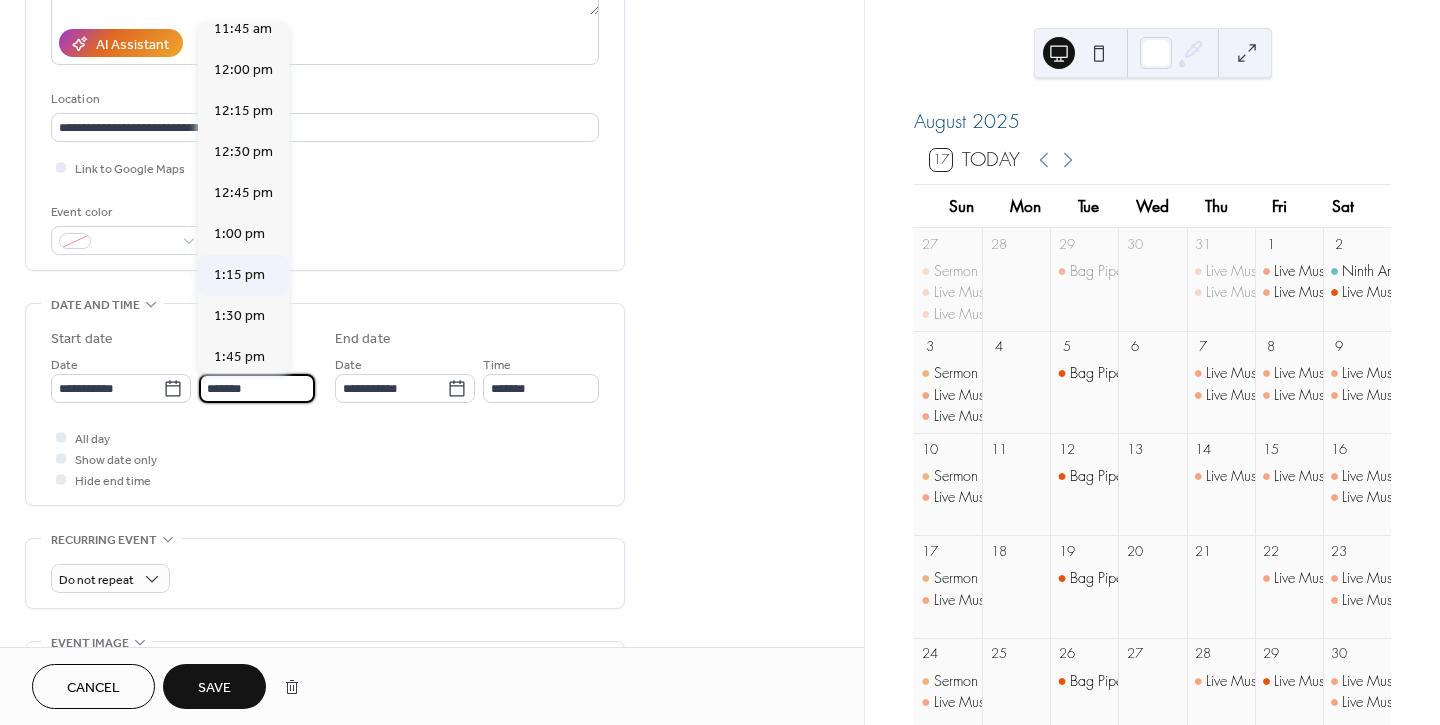 scroll, scrollTop: 1927, scrollLeft: 0, axis: vertical 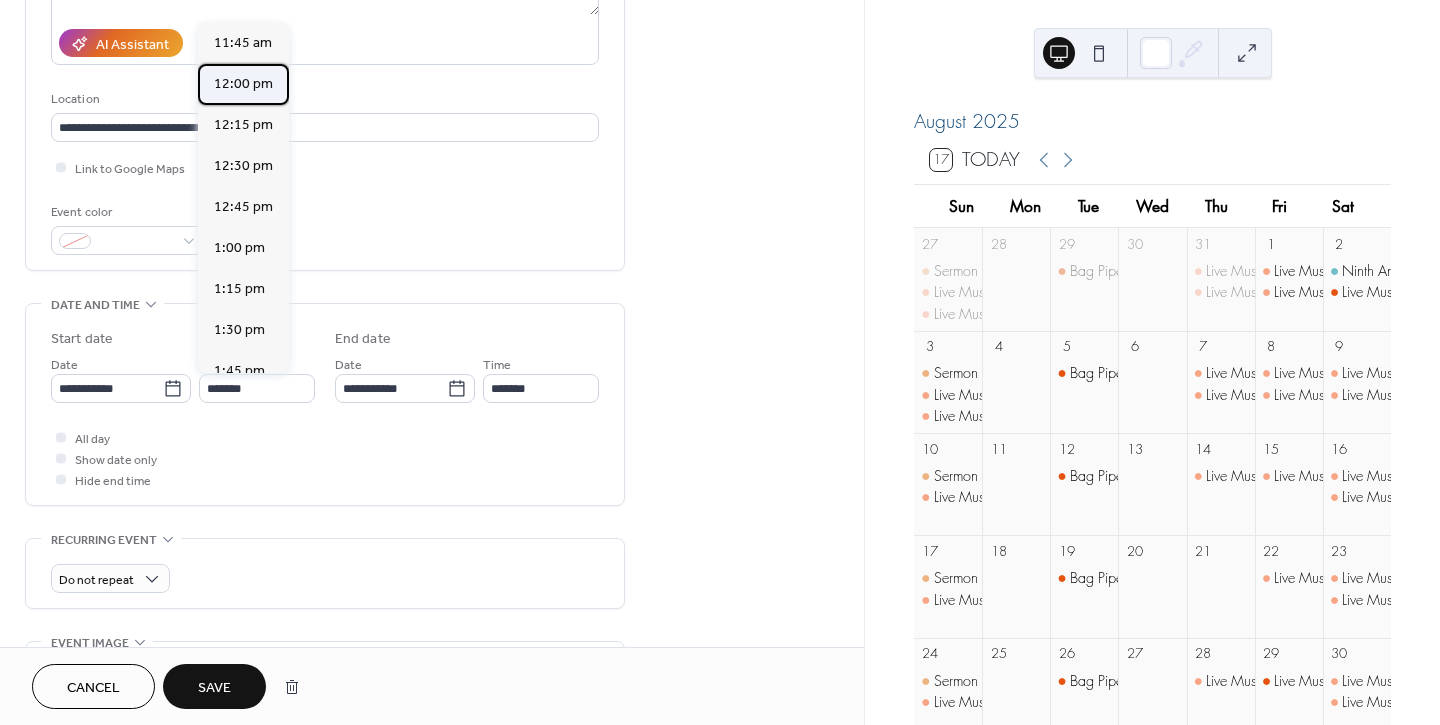 click on "12:00 pm" at bounding box center [243, 84] 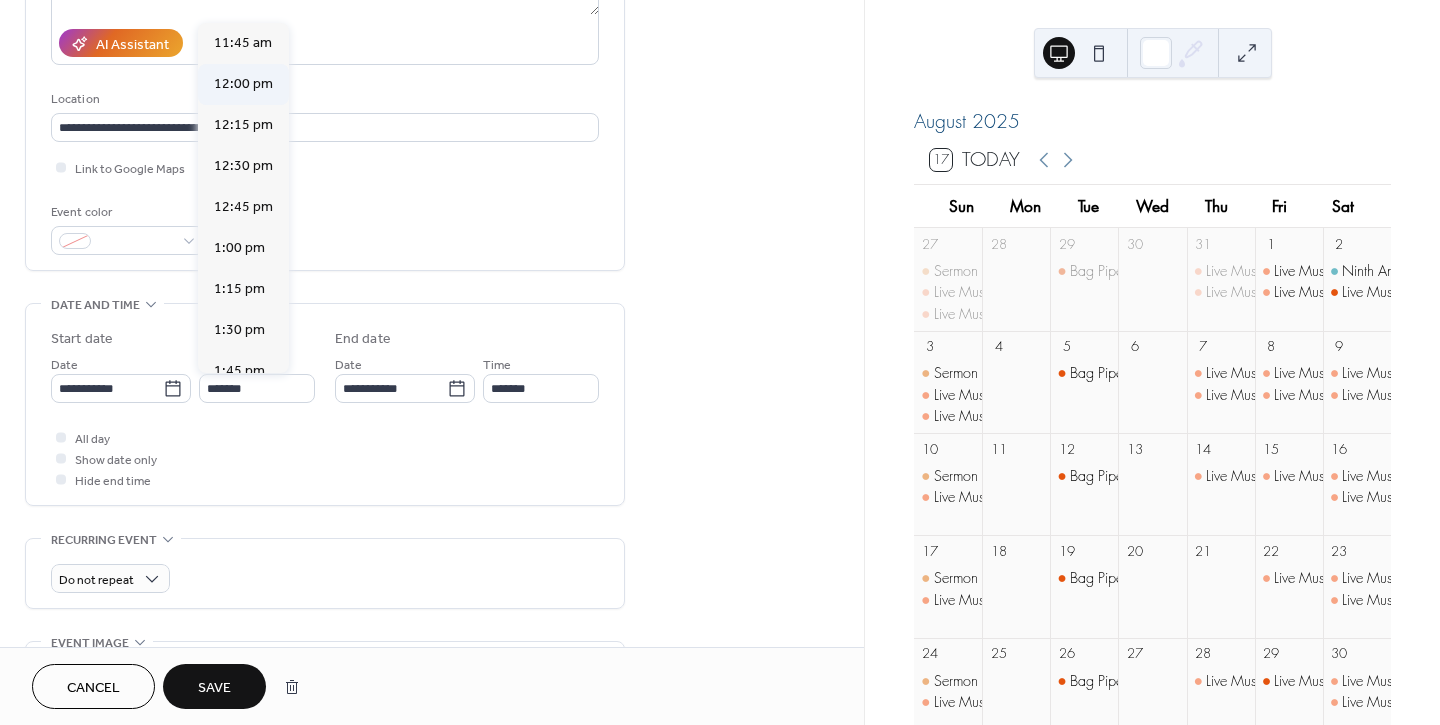 type on "********" 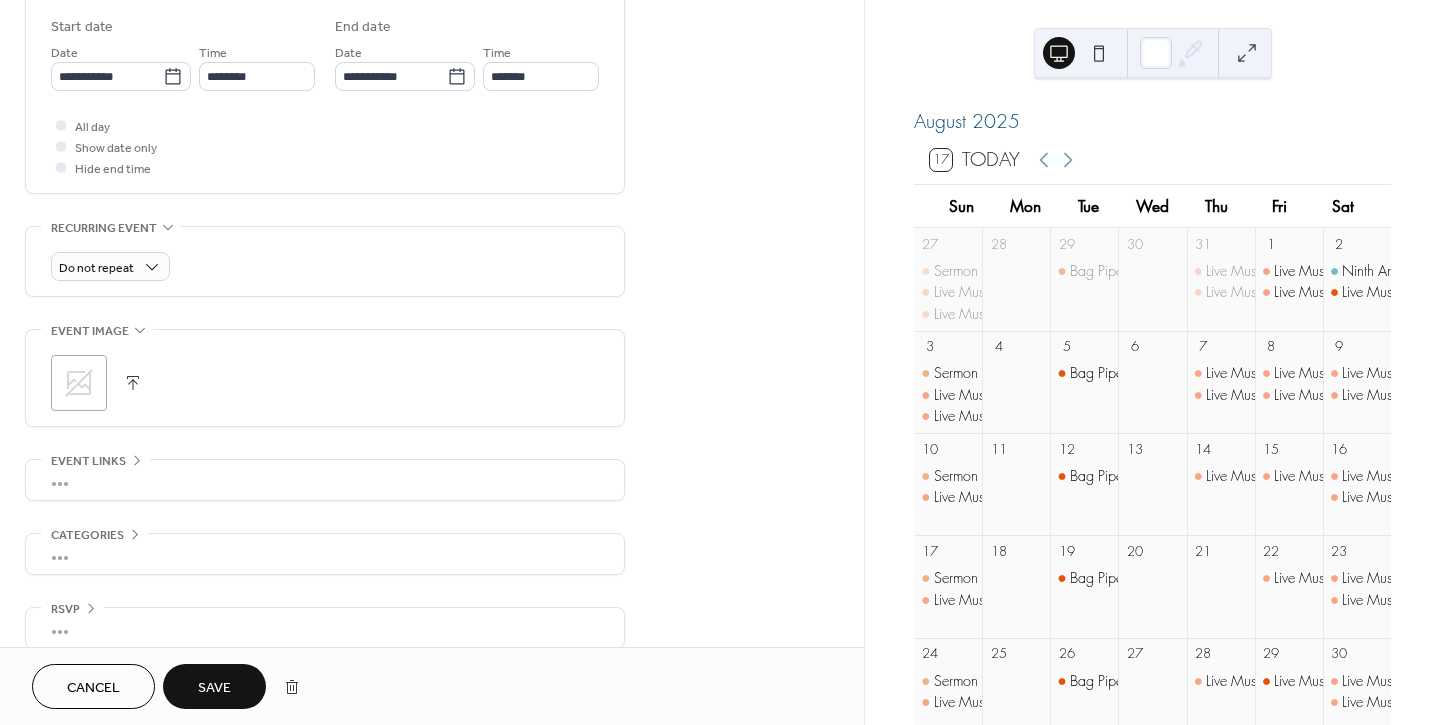 scroll, scrollTop: 682, scrollLeft: 0, axis: vertical 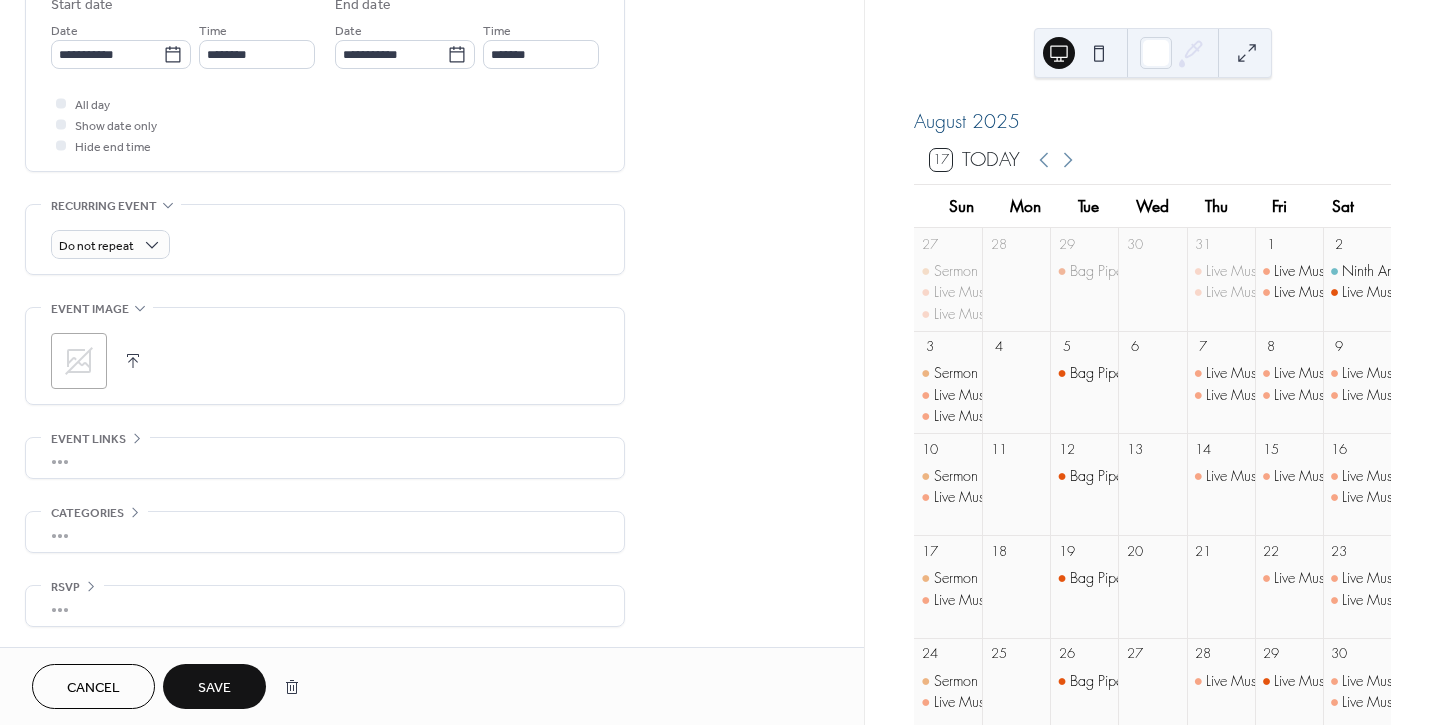 click on "Save" at bounding box center (214, 688) 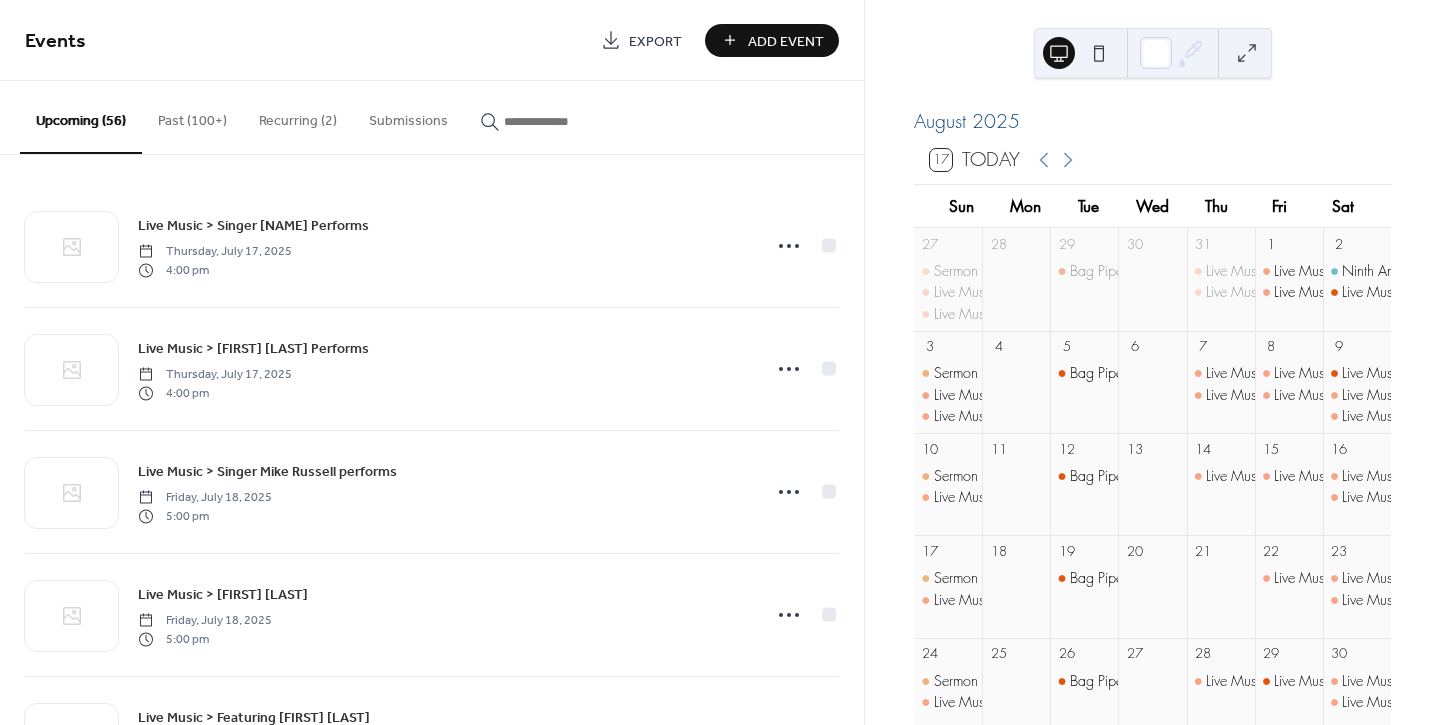 click at bounding box center (564, 121) 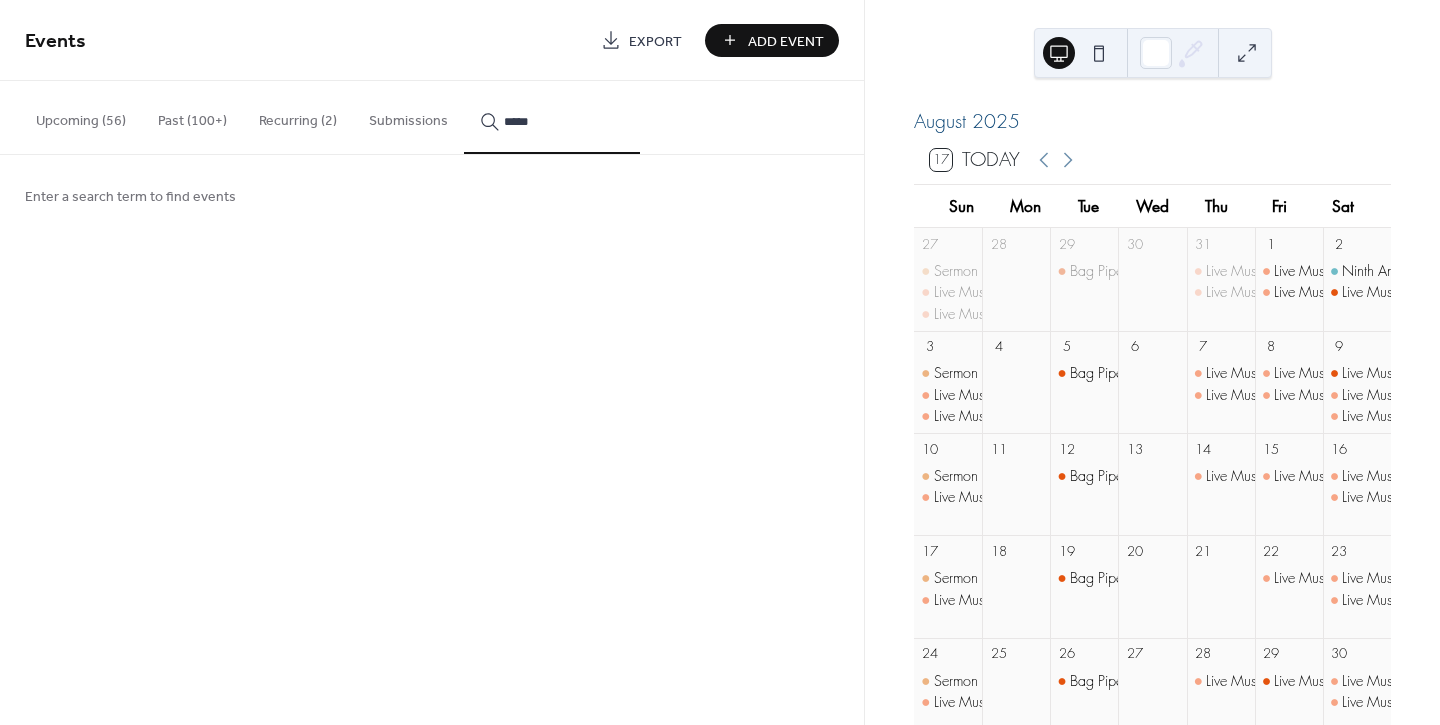 click on "*****" at bounding box center [552, 117] 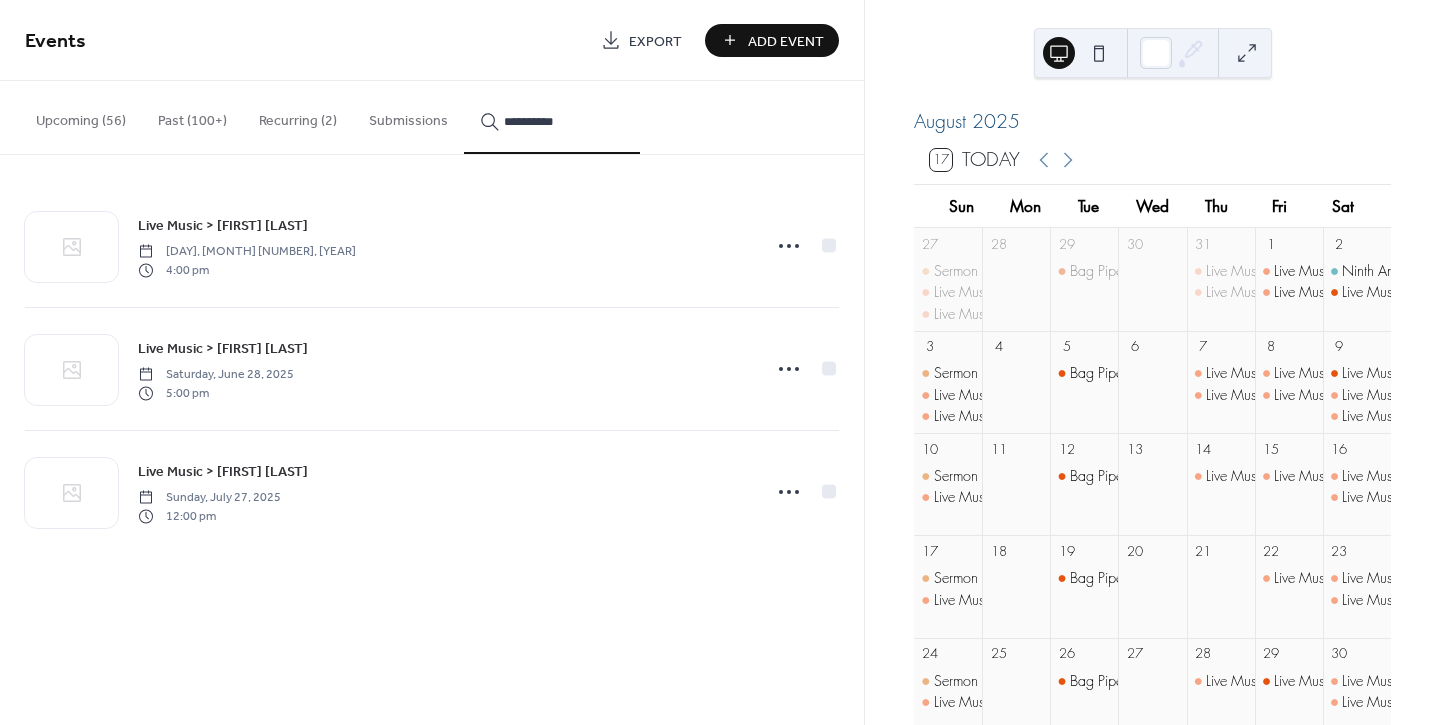 type on "**********" 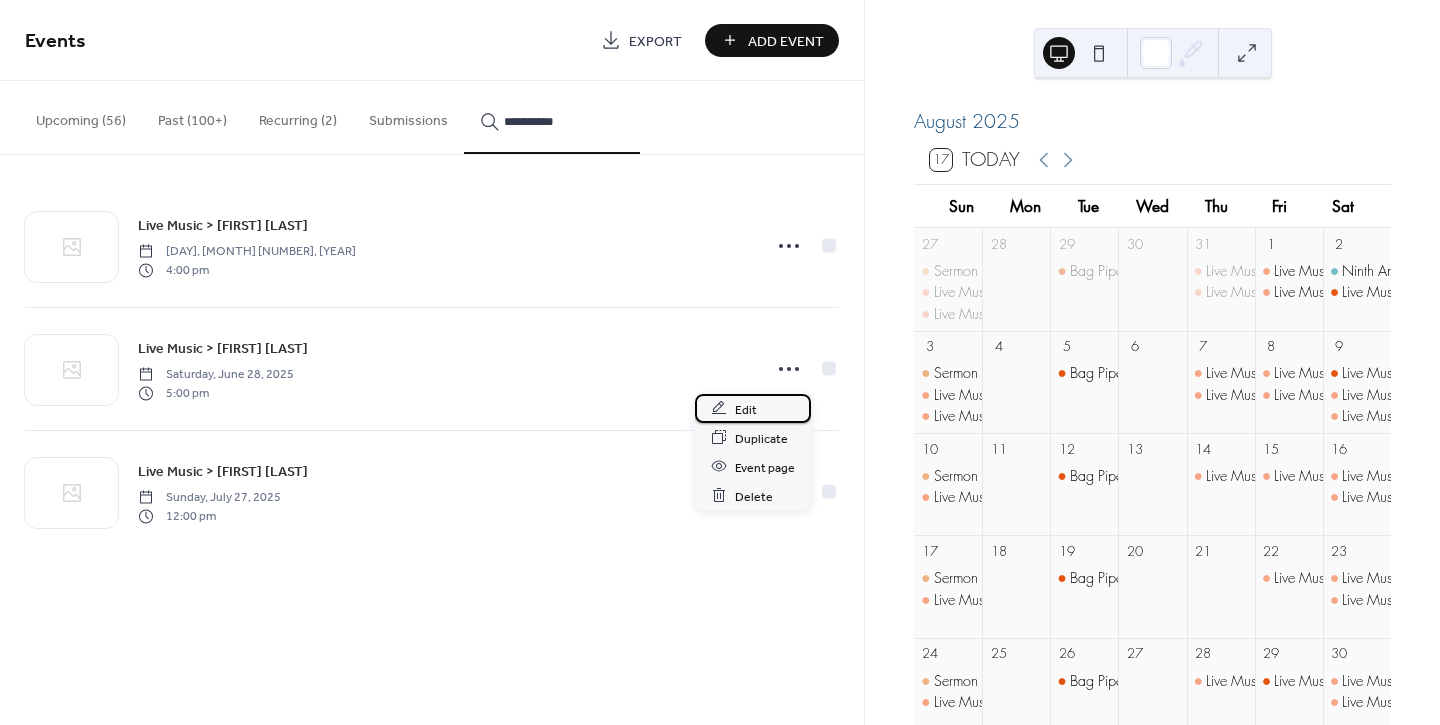 click on "Edit" at bounding box center (753, 408) 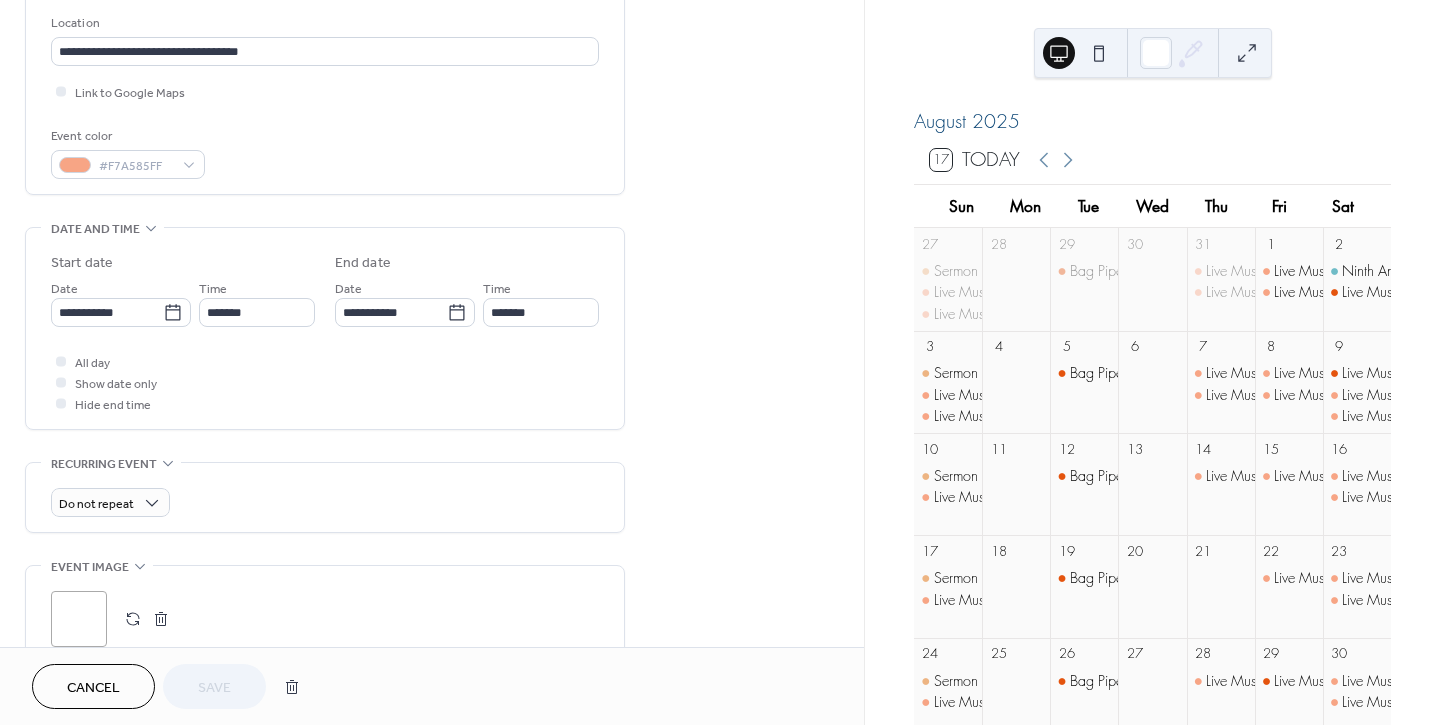 scroll, scrollTop: 555, scrollLeft: 0, axis: vertical 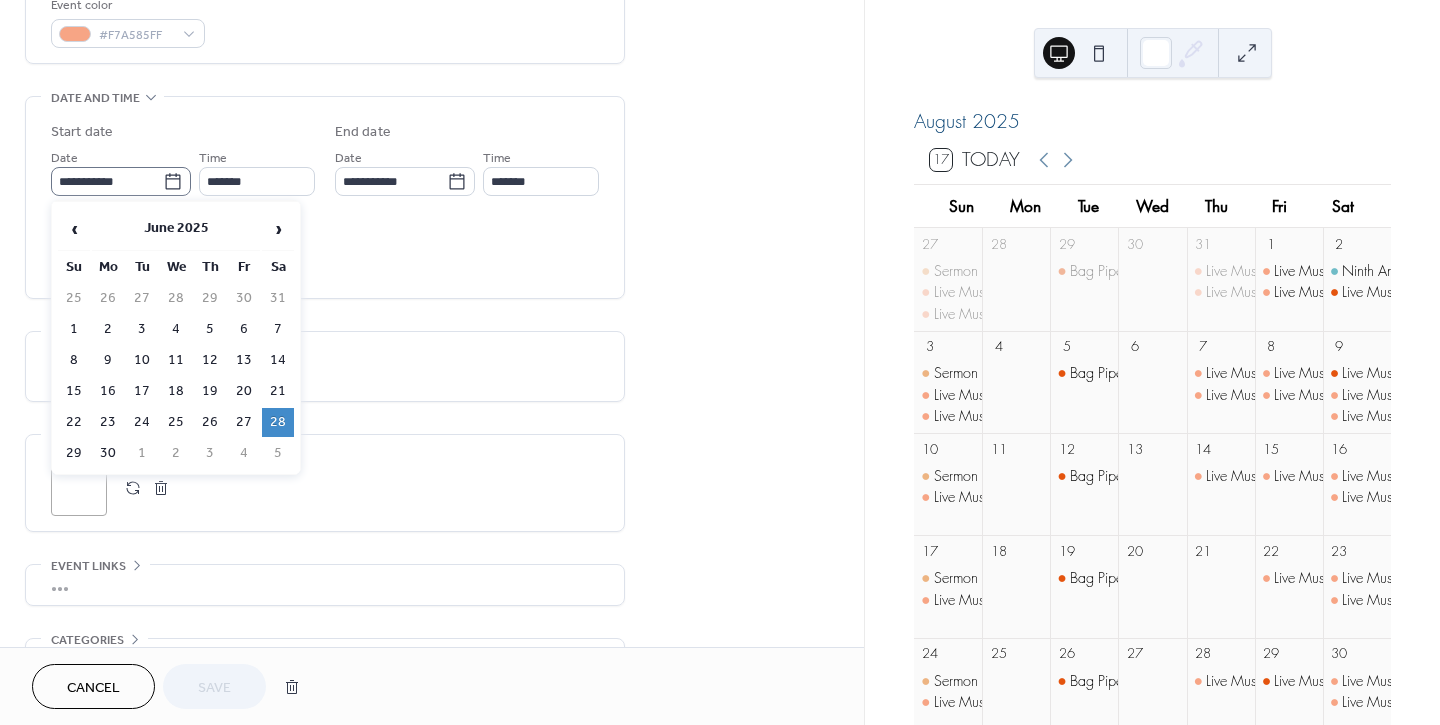 click 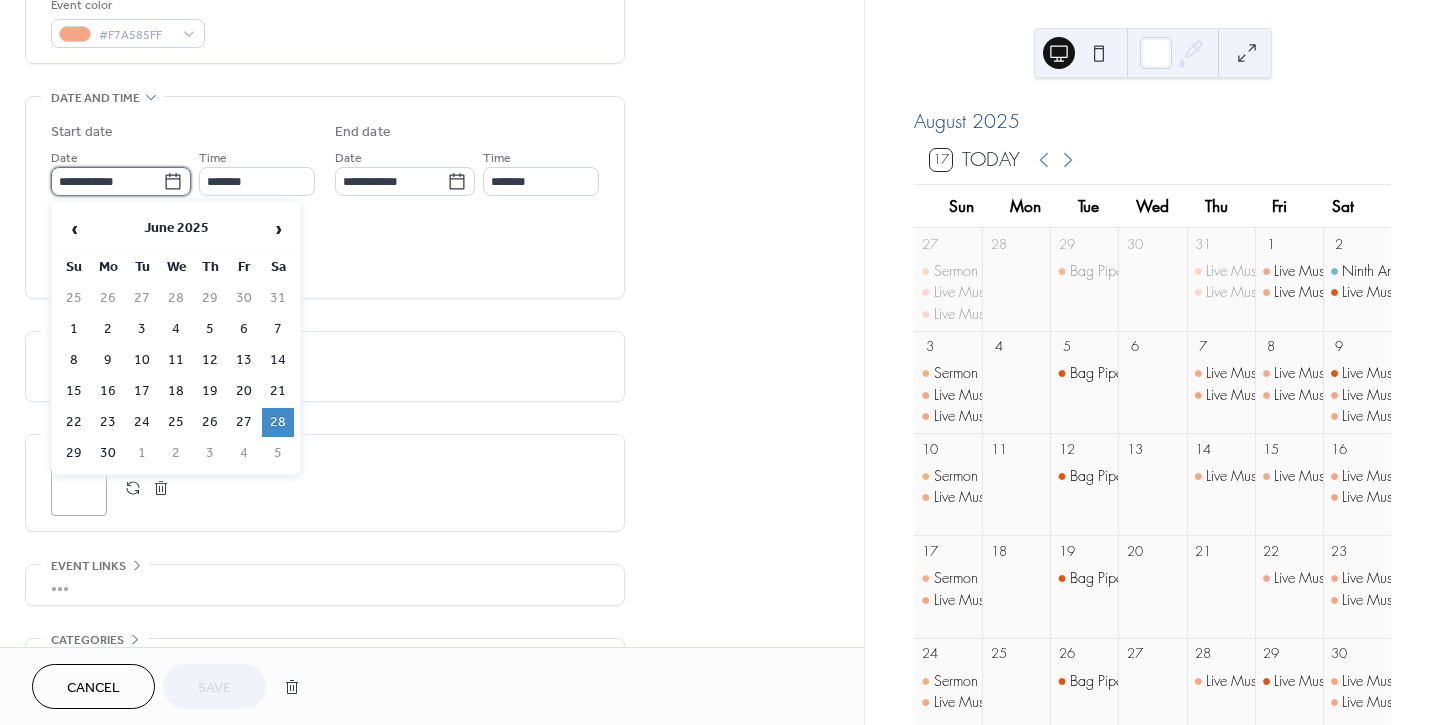 click on "**********" at bounding box center (107, 181) 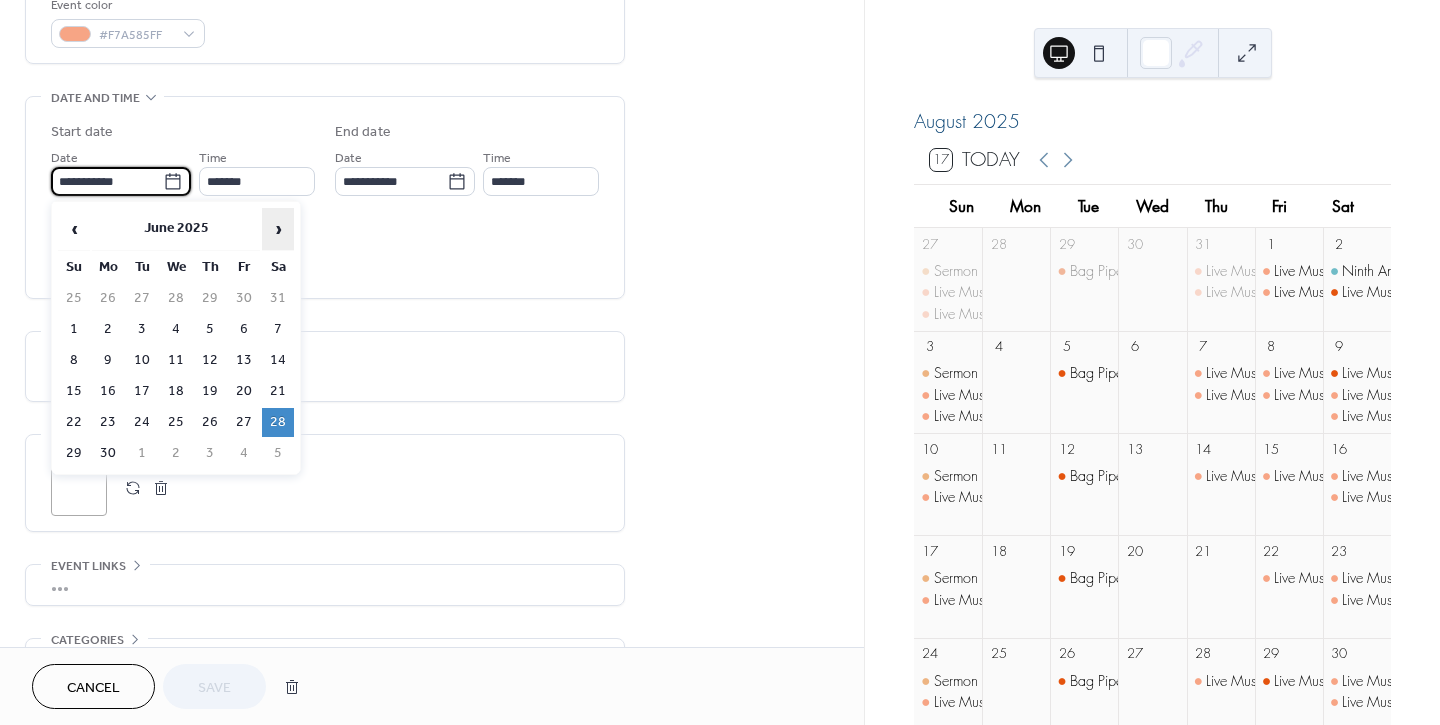 click on "›" at bounding box center [278, 229] 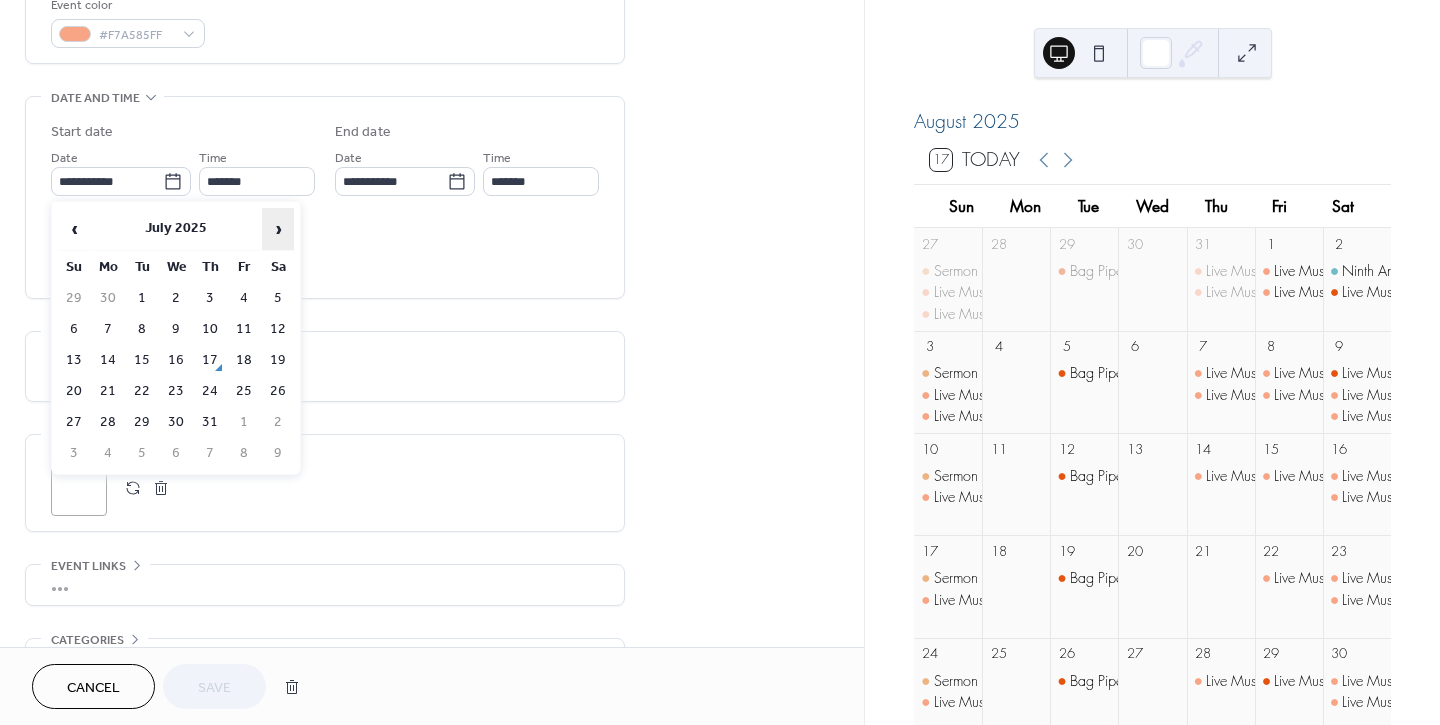 click on "›" at bounding box center (278, 229) 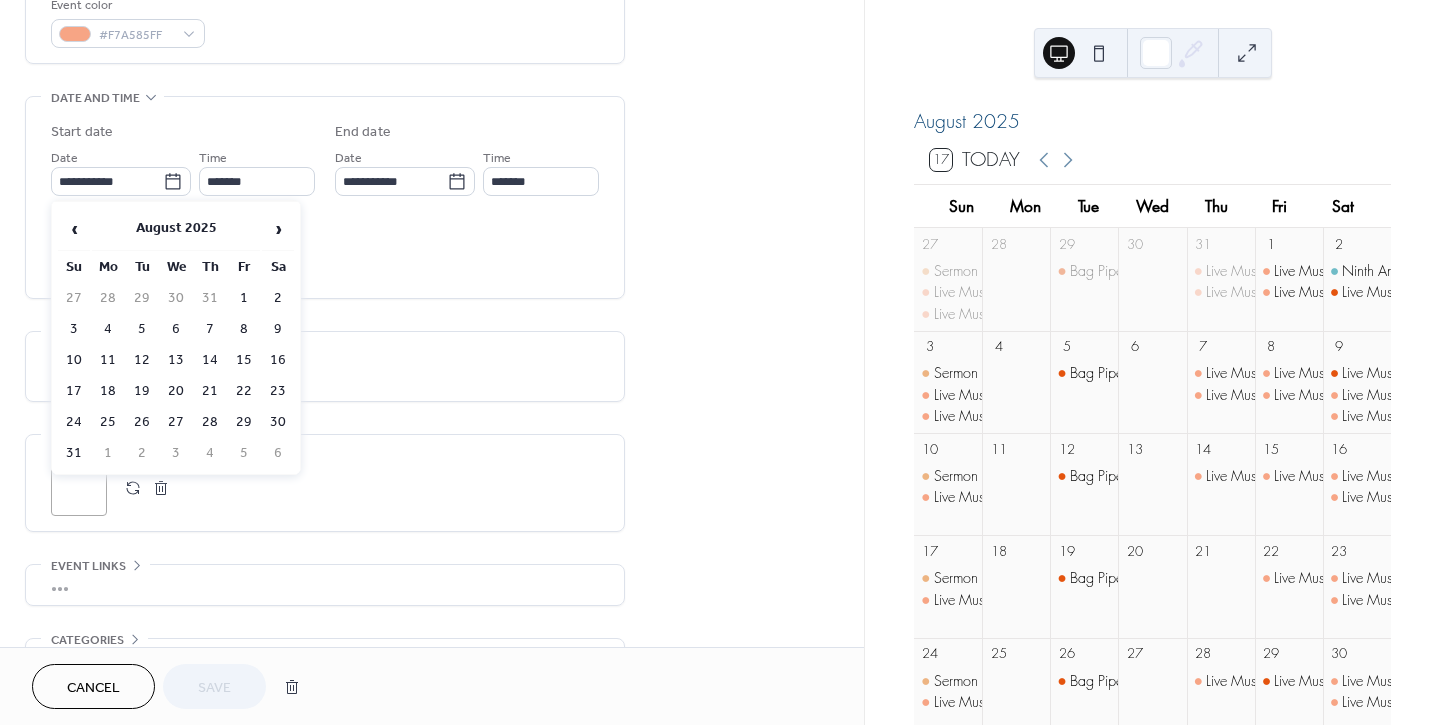 click on "9" at bounding box center (278, 329) 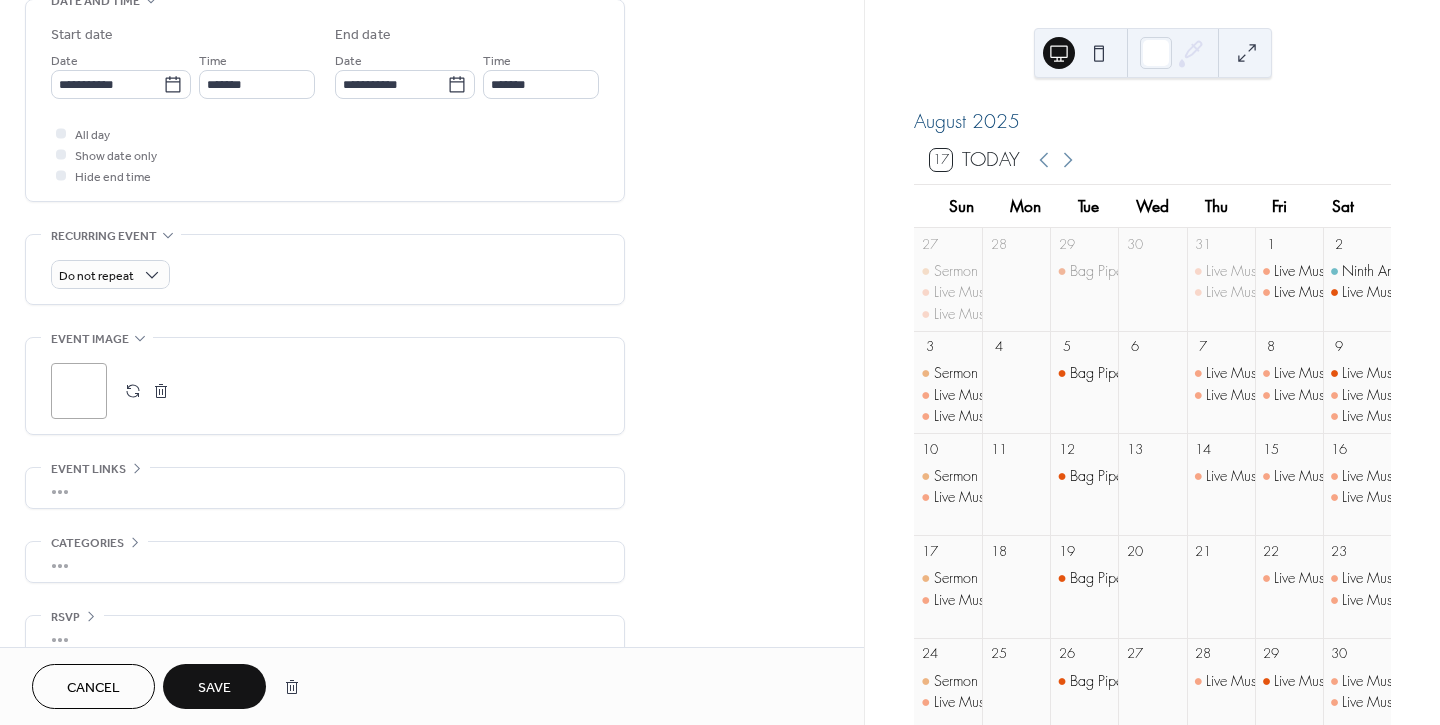 scroll, scrollTop: 682, scrollLeft: 0, axis: vertical 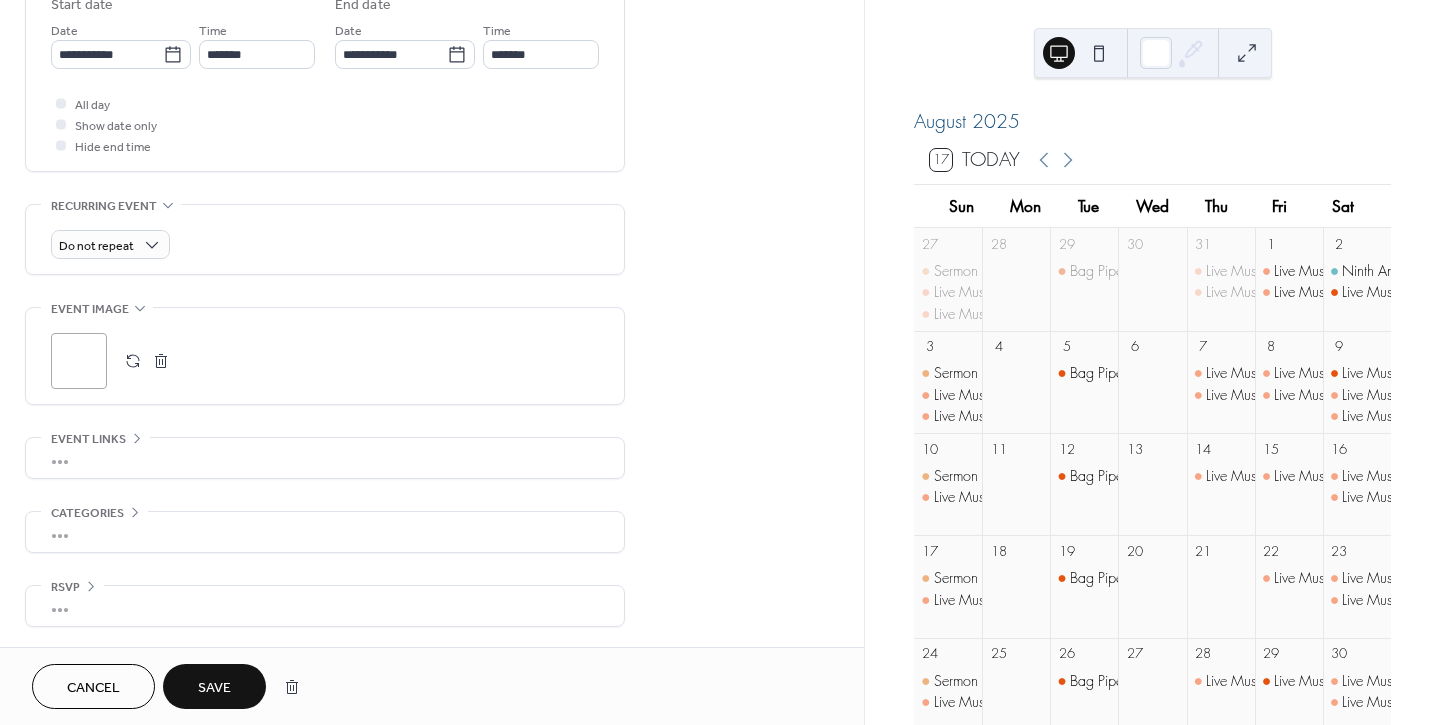 click on "Save" at bounding box center [214, 688] 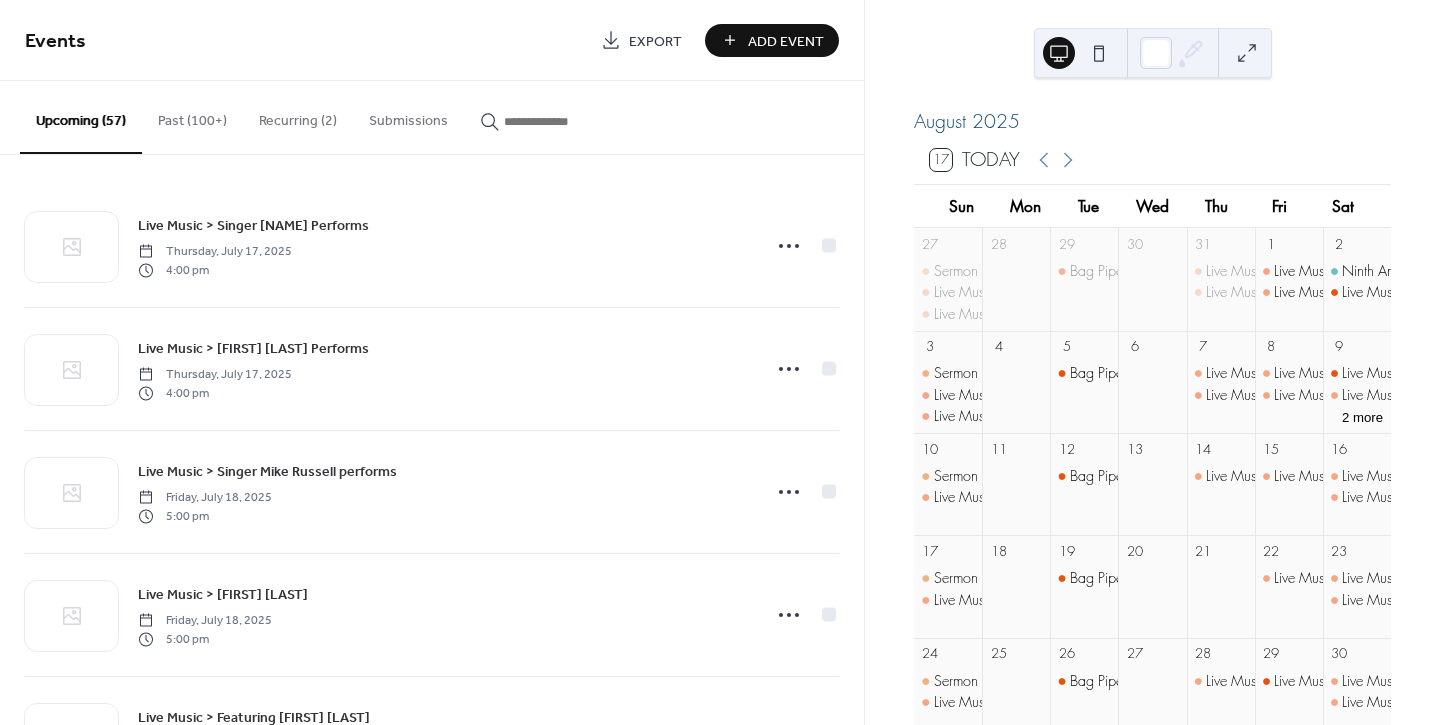 click at bounding box center (564, 121) 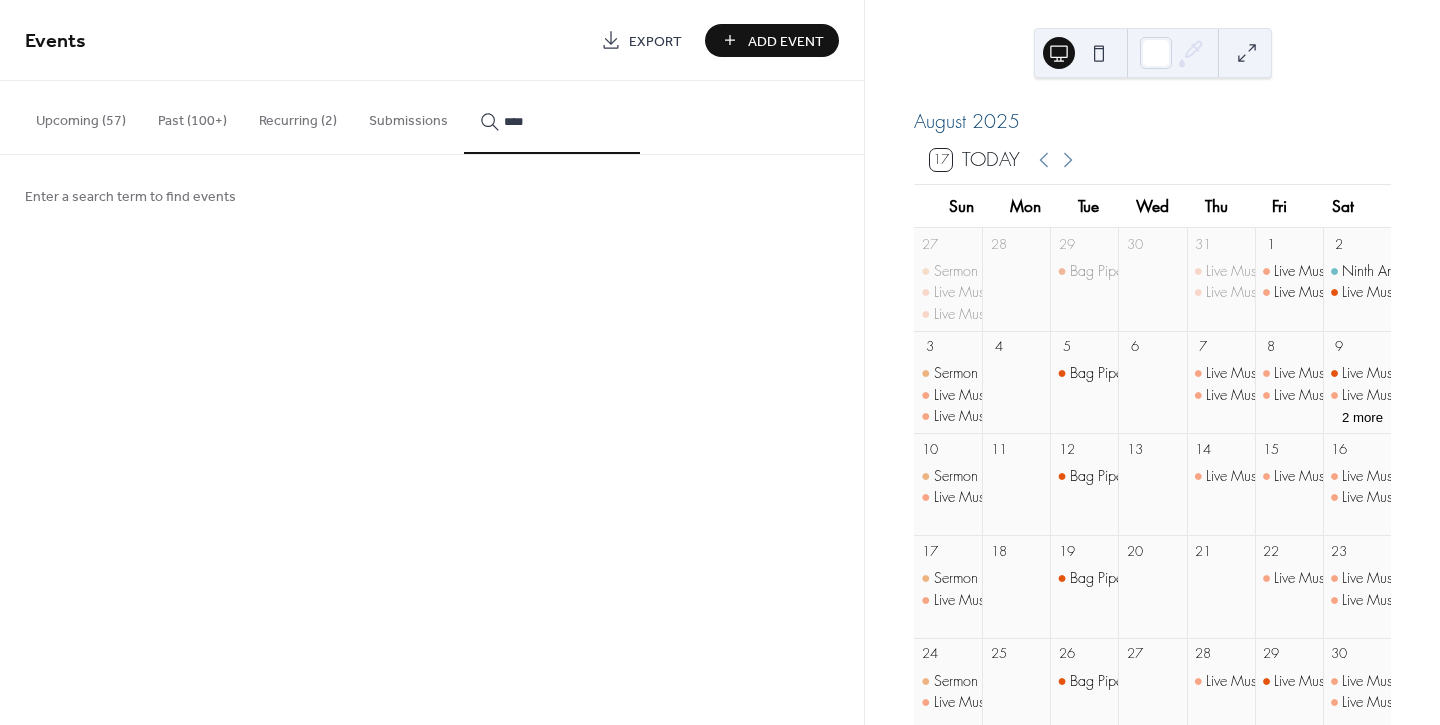 click on "****" at bounding box center (552, 117) 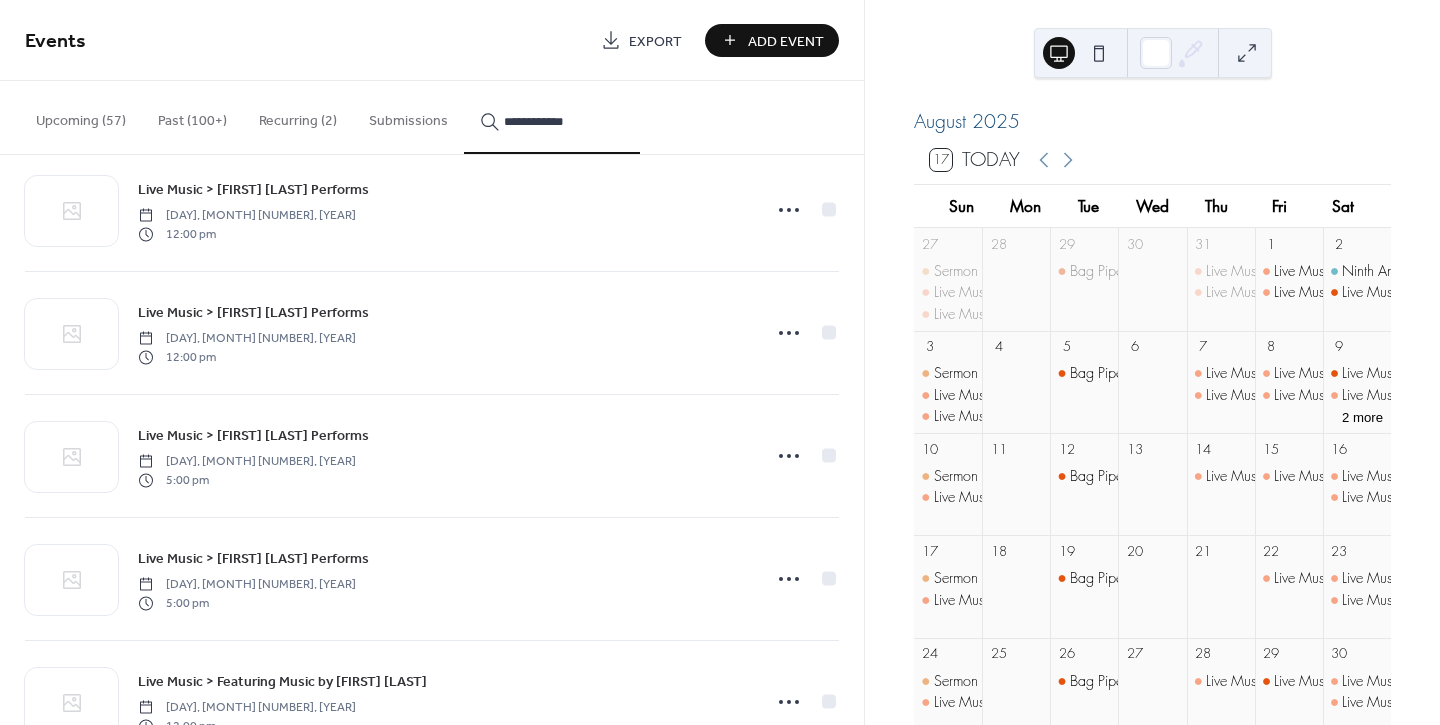 scroll, scrollTop: 3427, scrollLeft: 0, axis: vertical 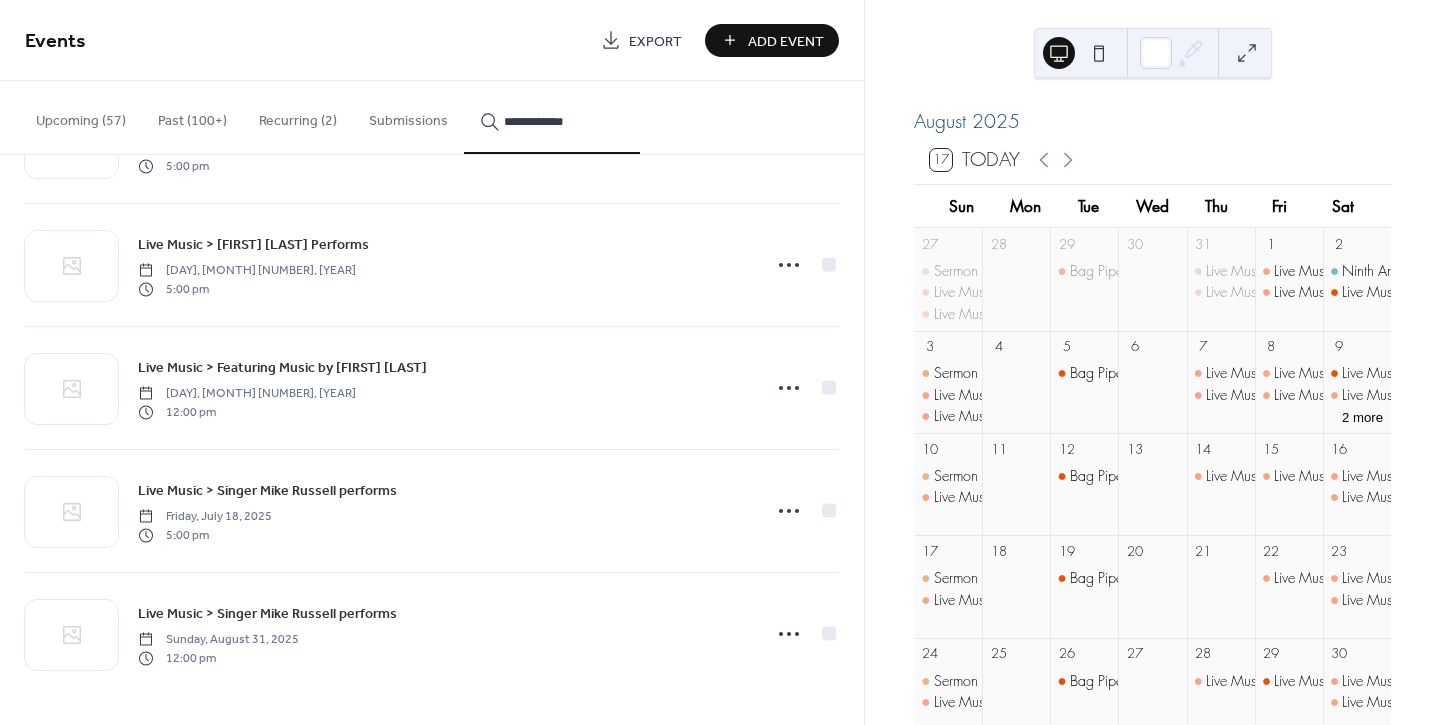 type on "**********" 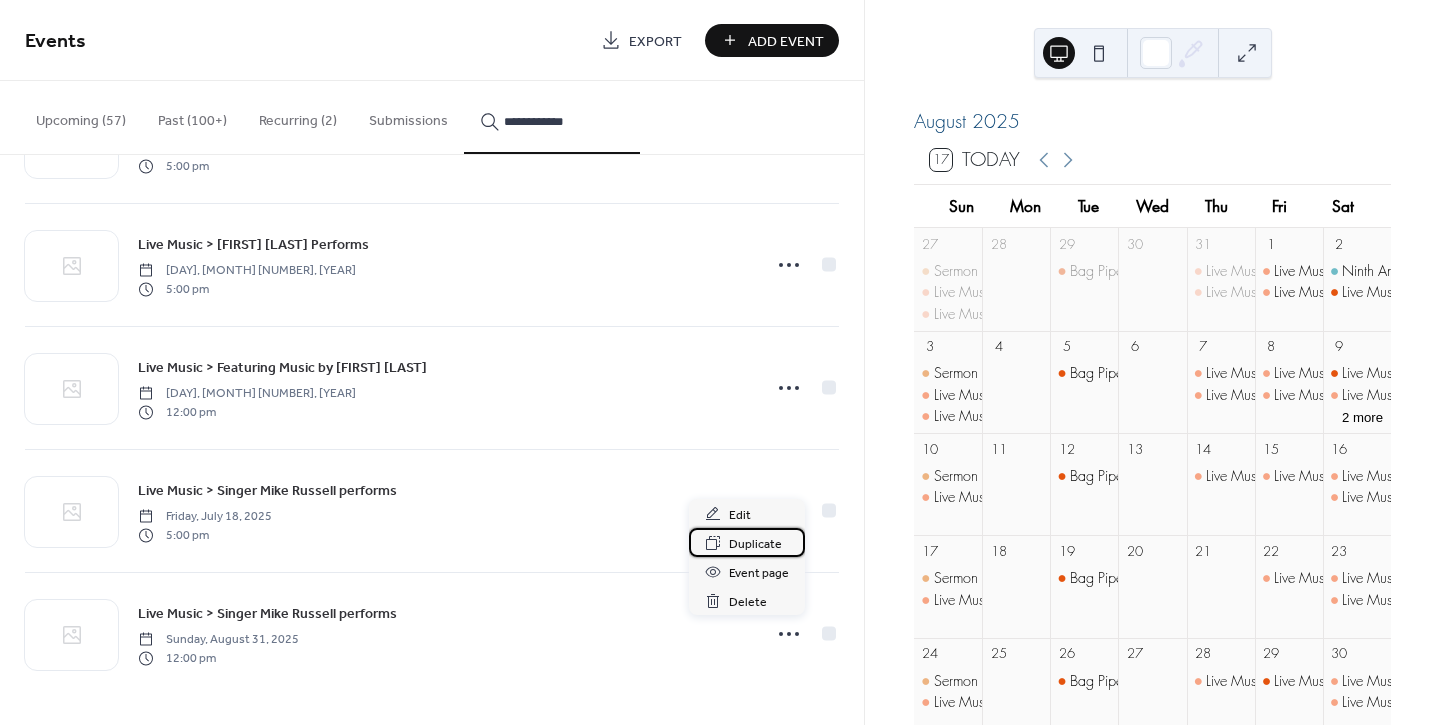 click on "Duplicate" at bounding box center (755, 544) 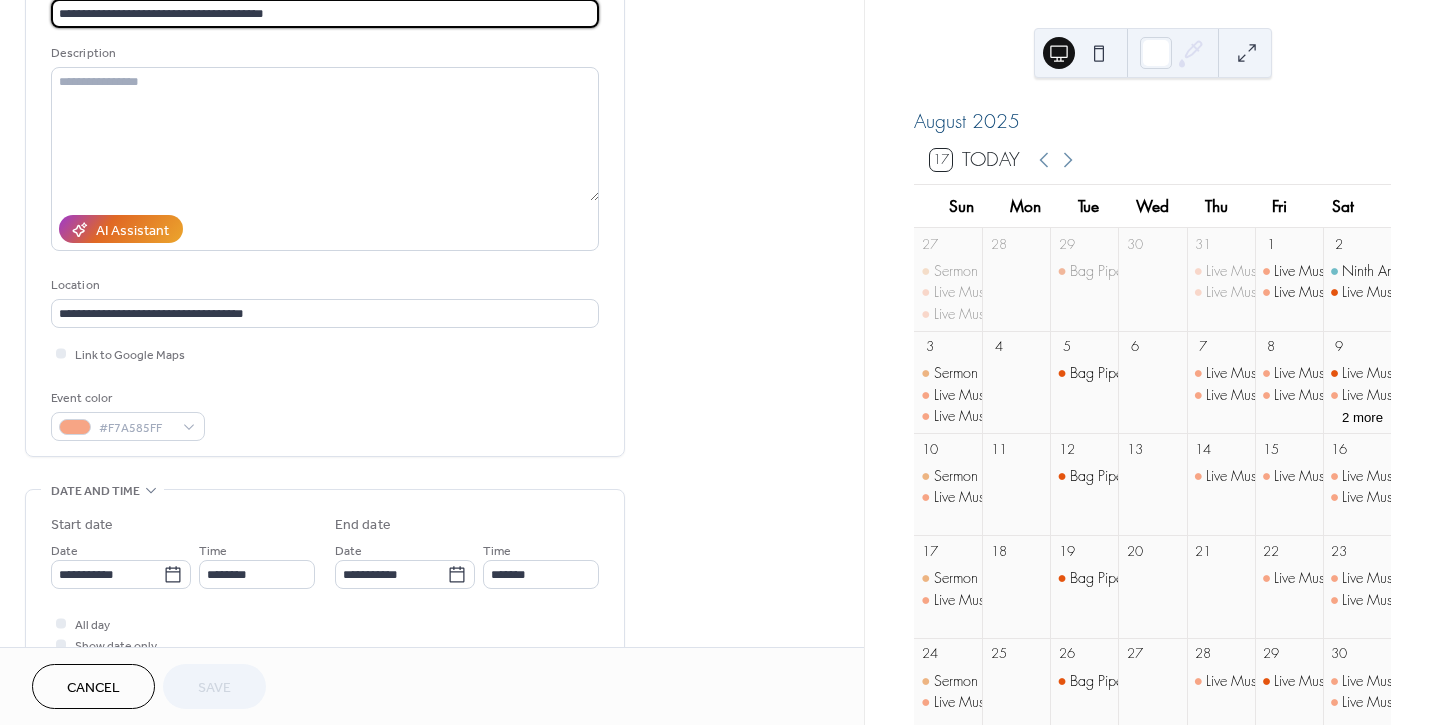 scroll, scrollTop: 333, scrollLeft: 0, axis: vertical 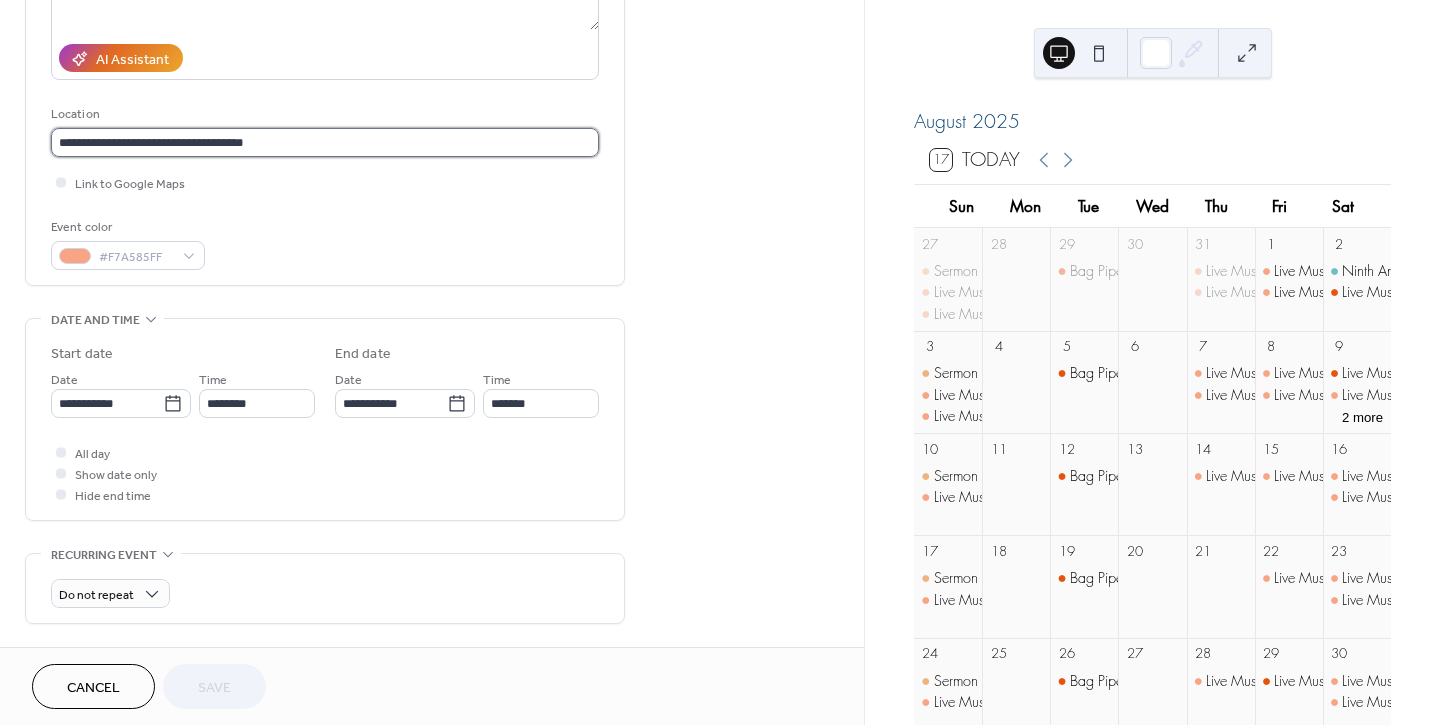 click on "**********" at bounding box center [325, 142] 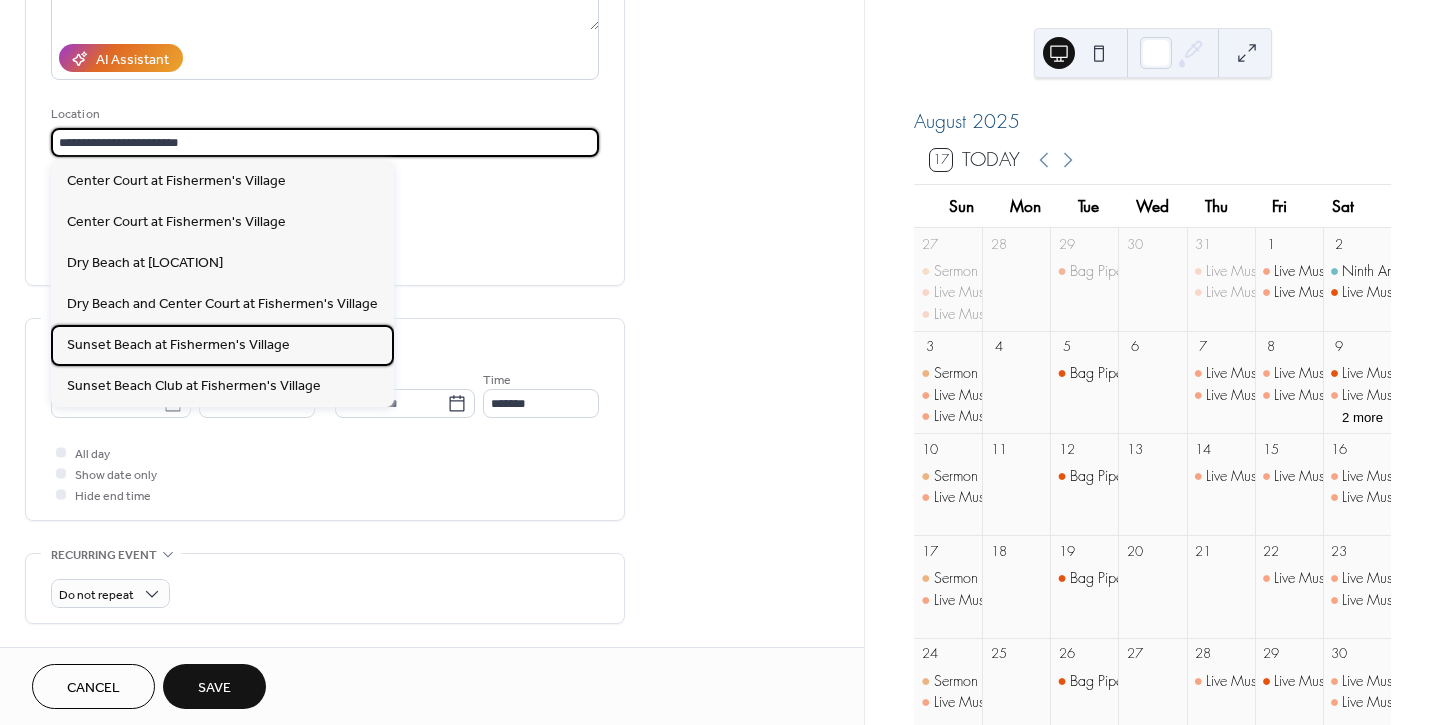 click on "Sunset Beach  at Fishermen's Village" at bounding box center [178, 344] 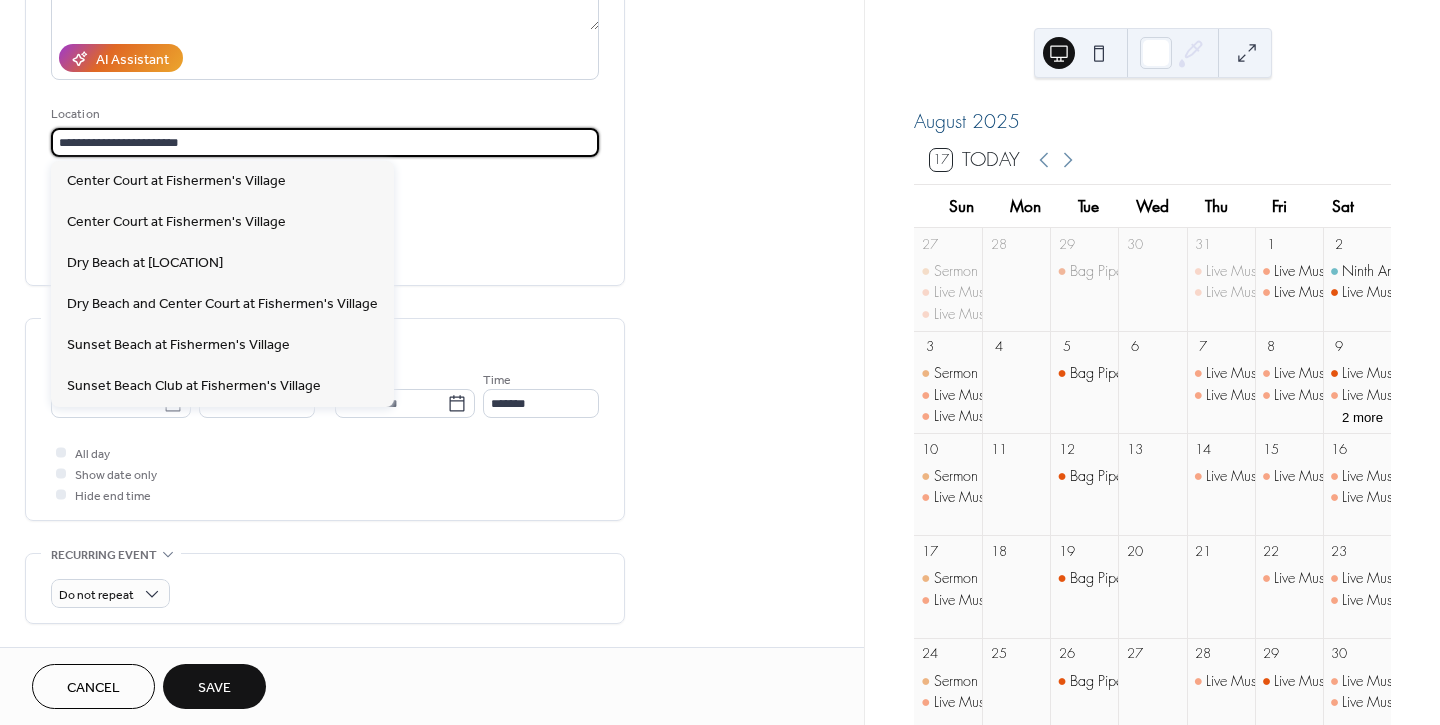 type on "**********" 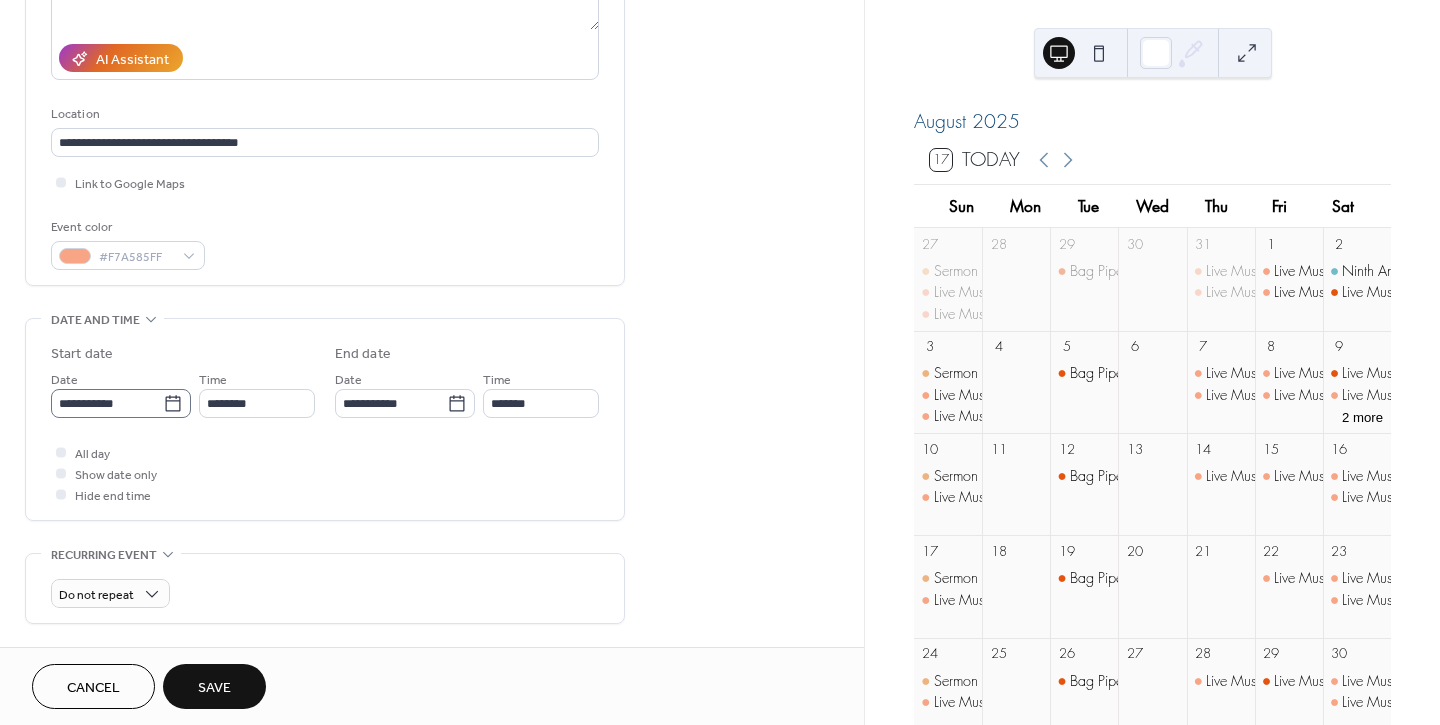 click 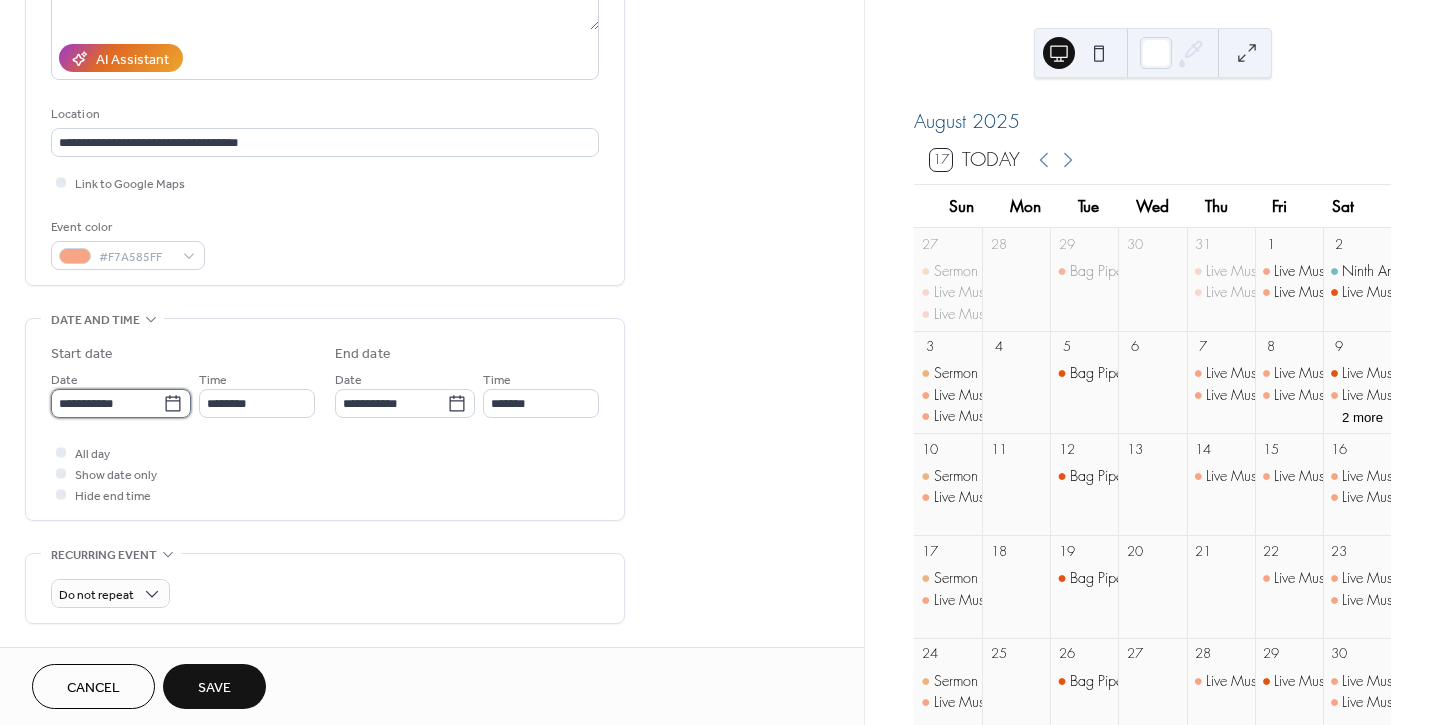 click on "**********" at bounding box center (107, 403) 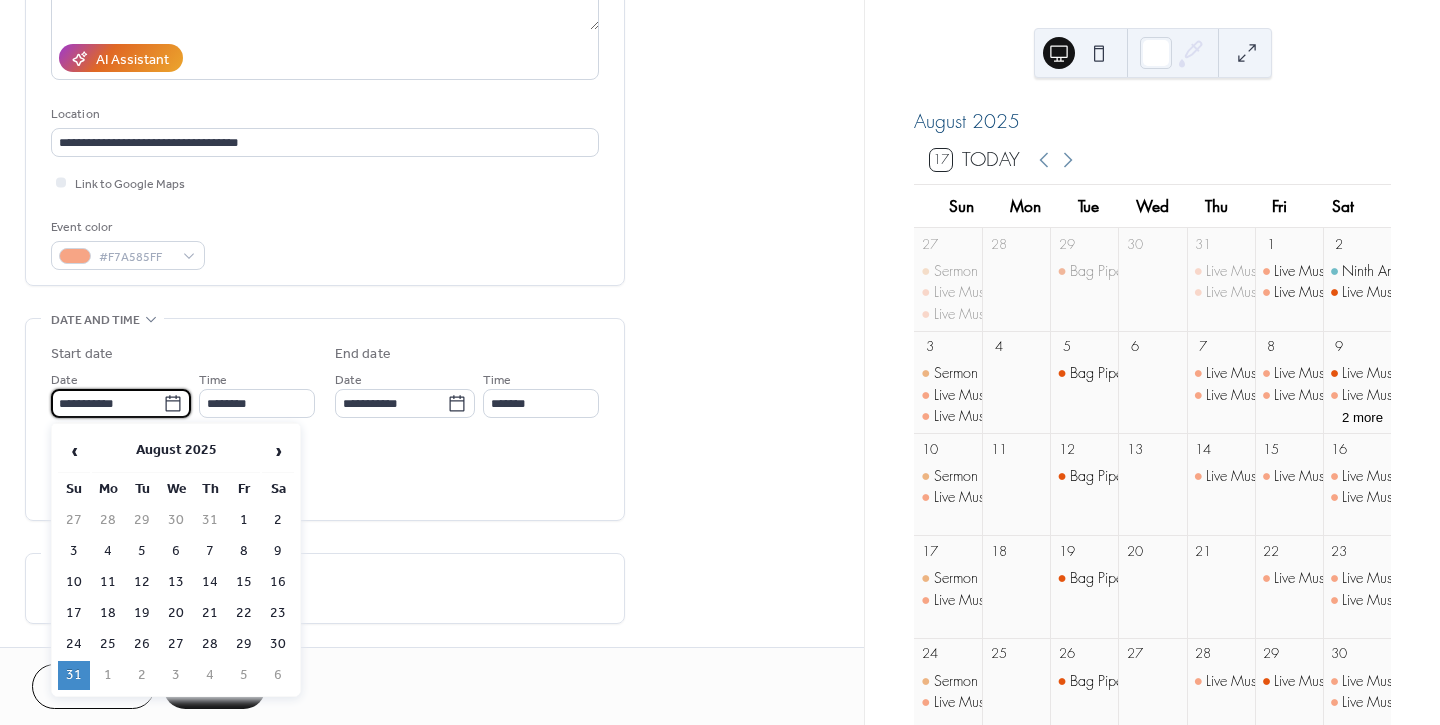 click on "10" at bounding box center (74, 582) 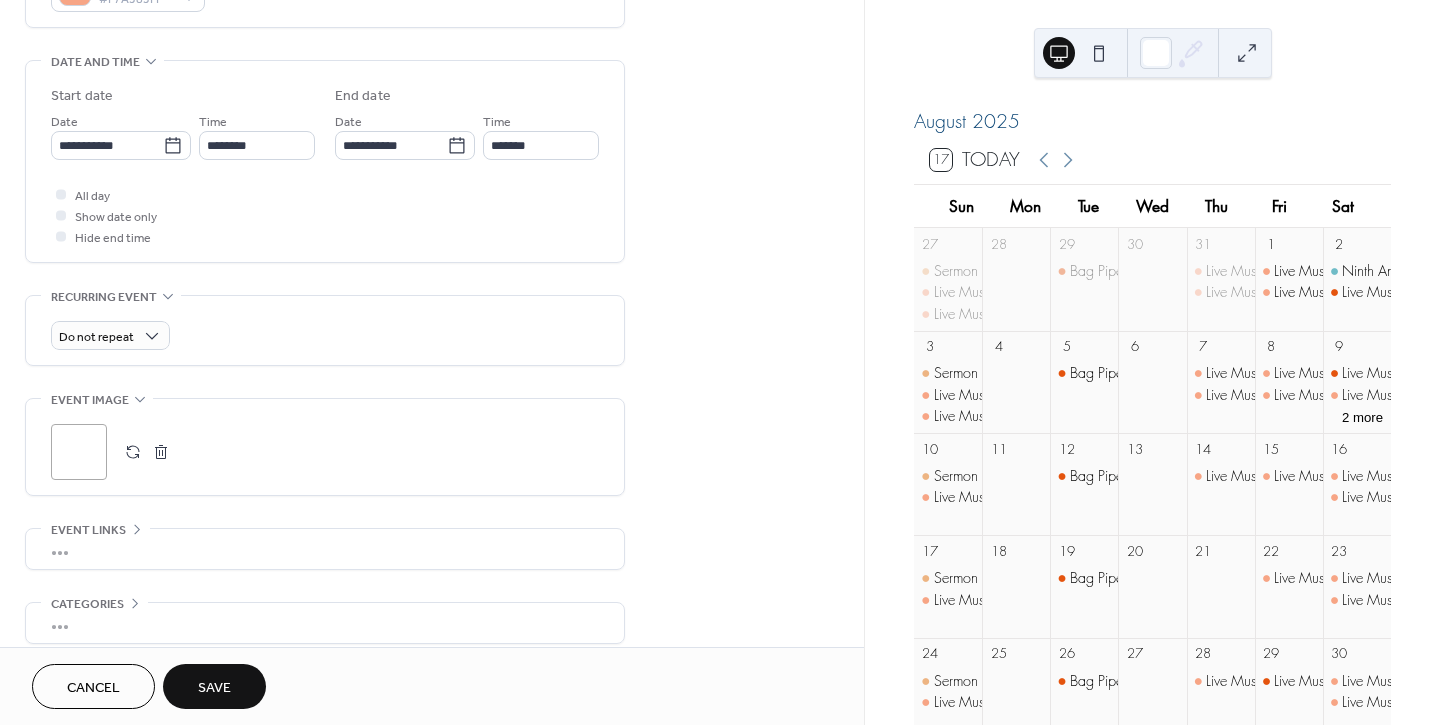 scroll, scrollTop: 682, scrollLeft: 0, axis: vertical 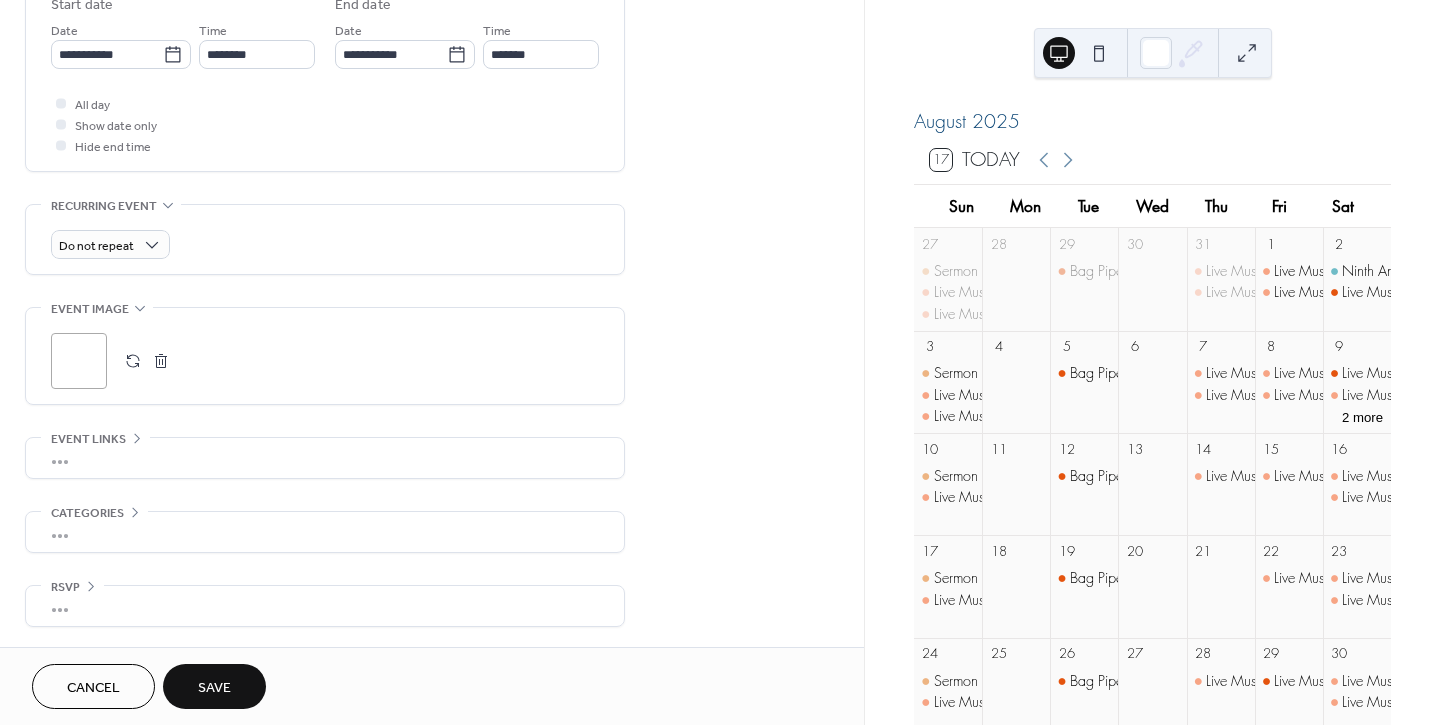 click on "Save" at bounding box center [214, 688] 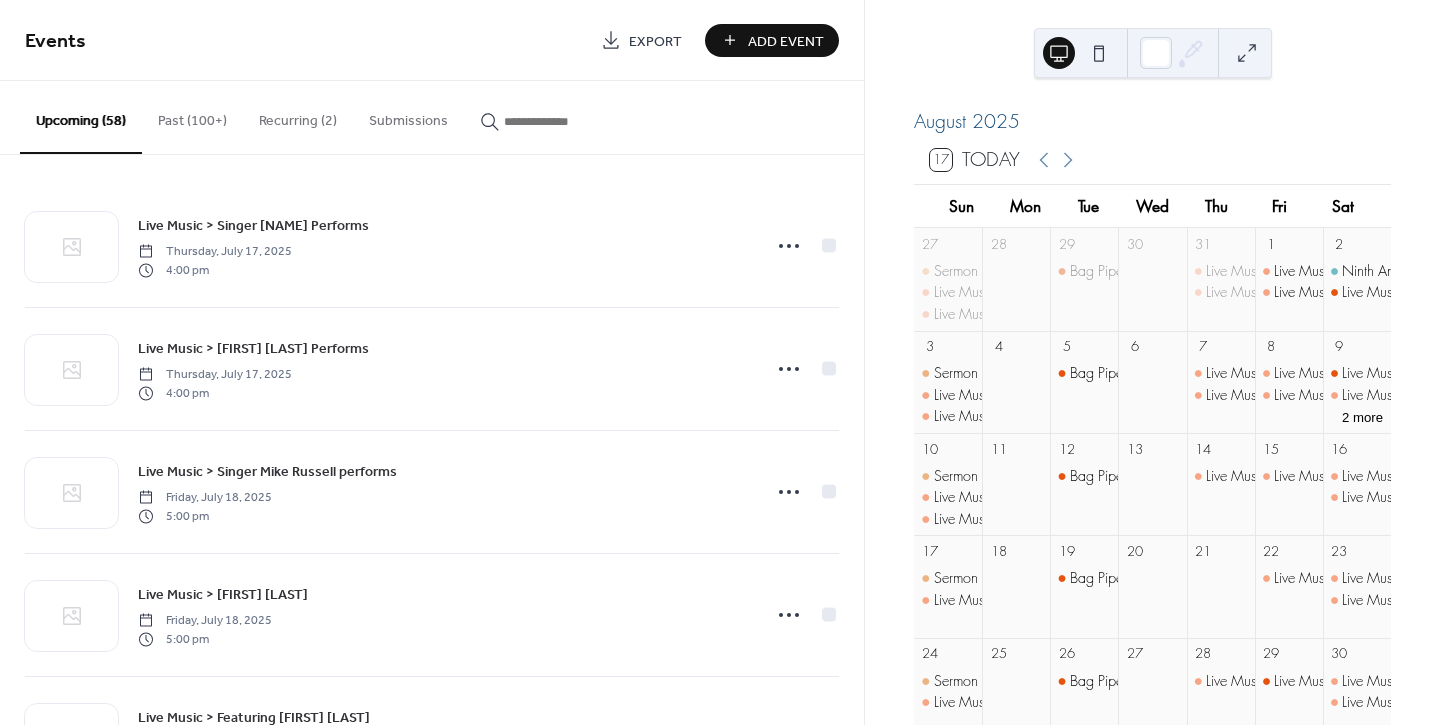 click at bounding box center (564, 121) 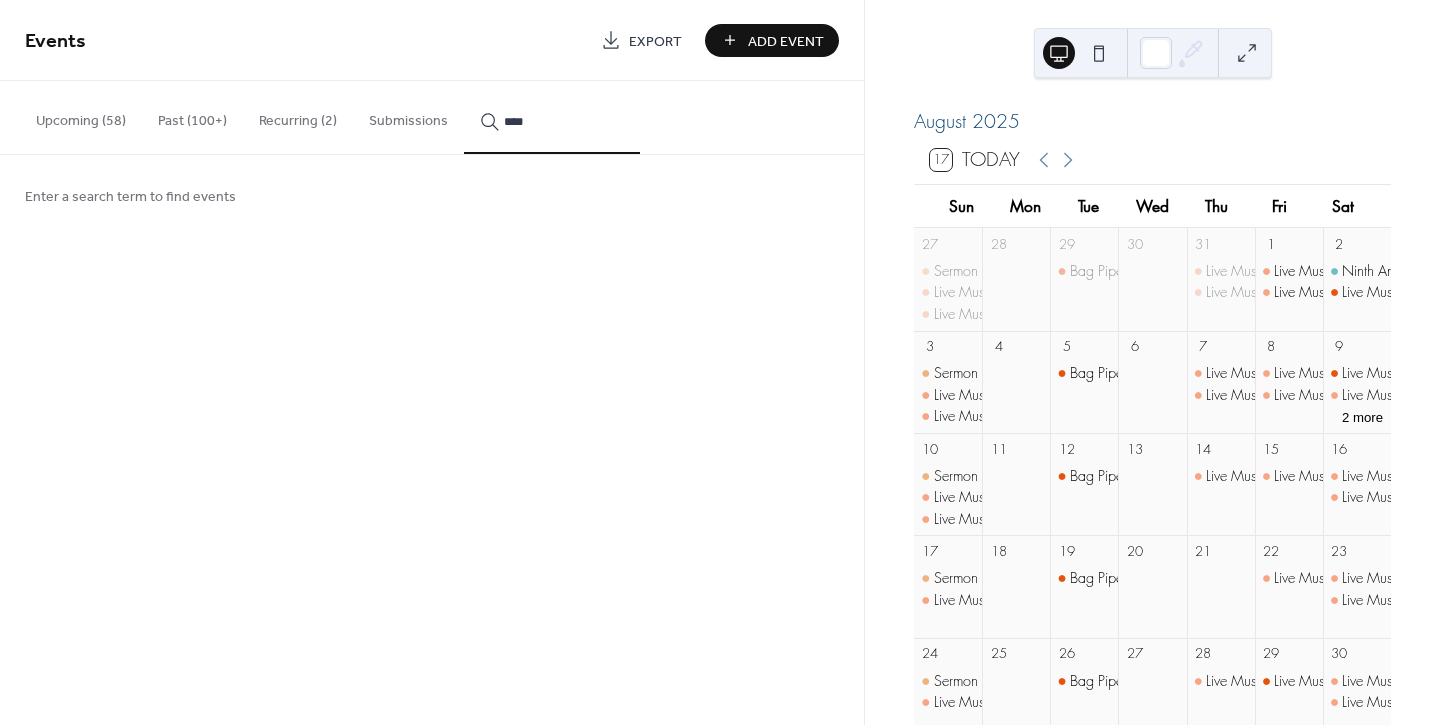click on "***" at bounding box center (552, 117) 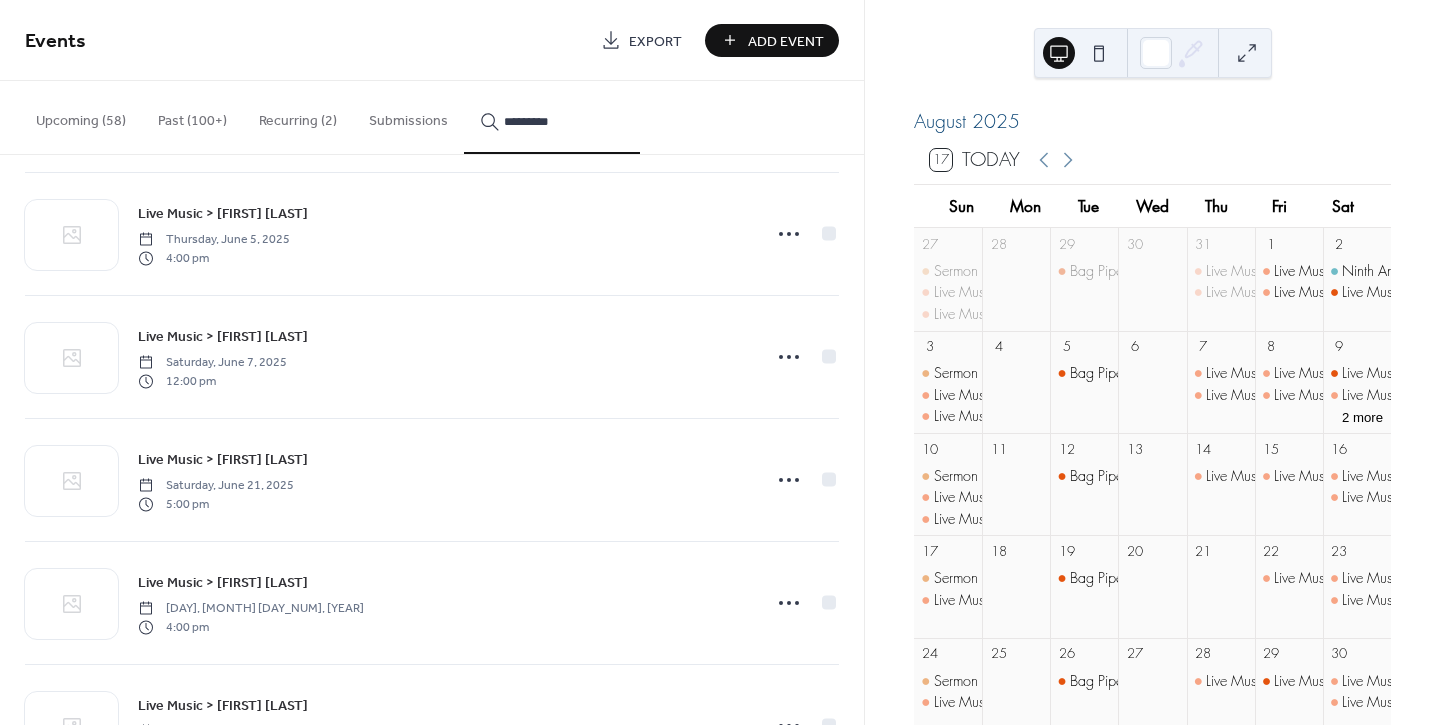 scroll, scrollTop: 4166, scrollLeft: 0, axis: vertical 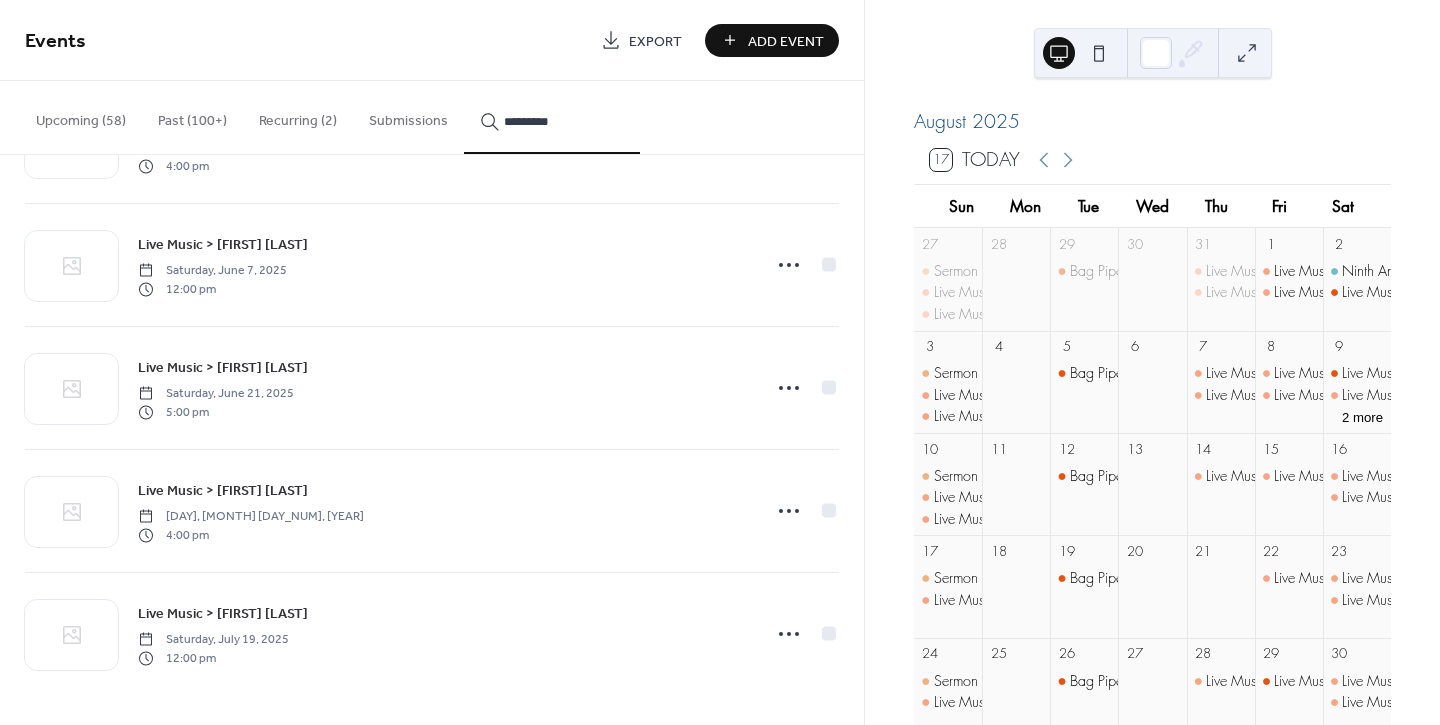 type on "*********" 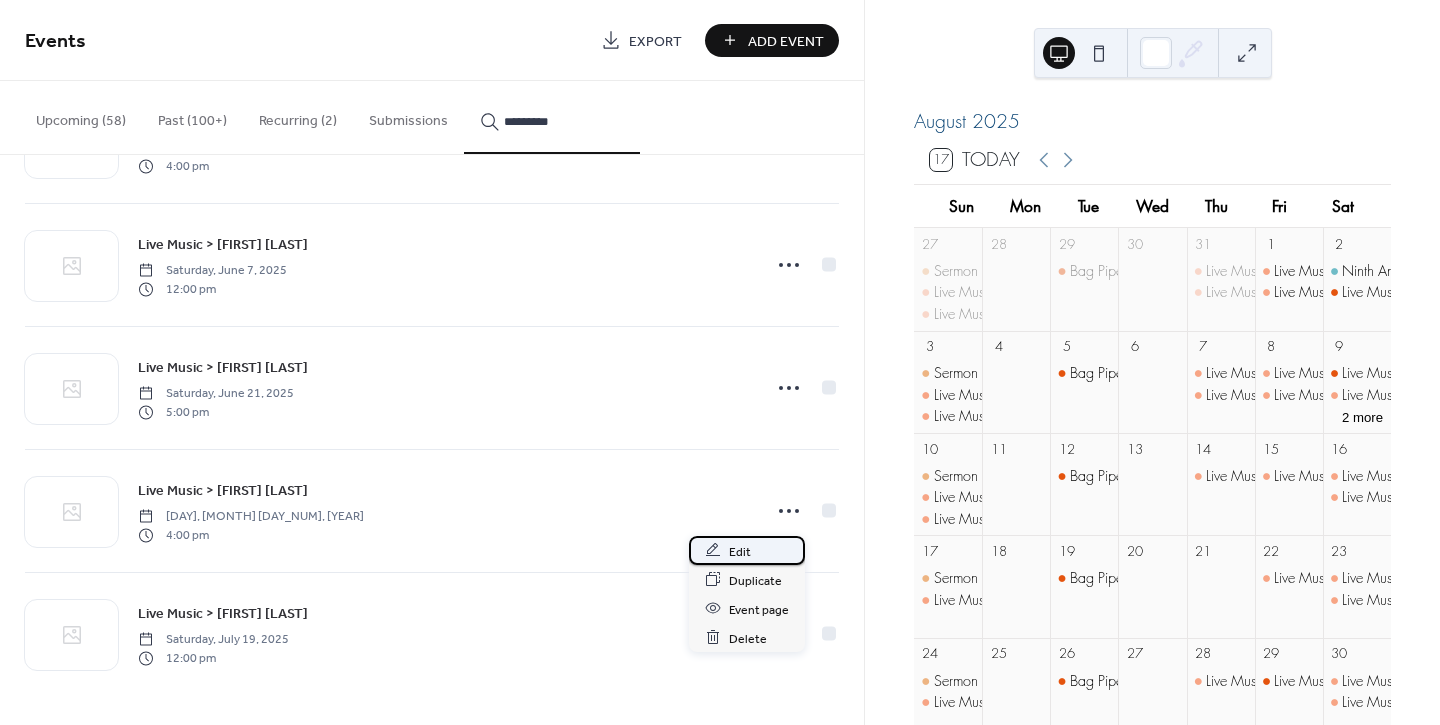 click on "Edit" at bounding box center [740, 551] 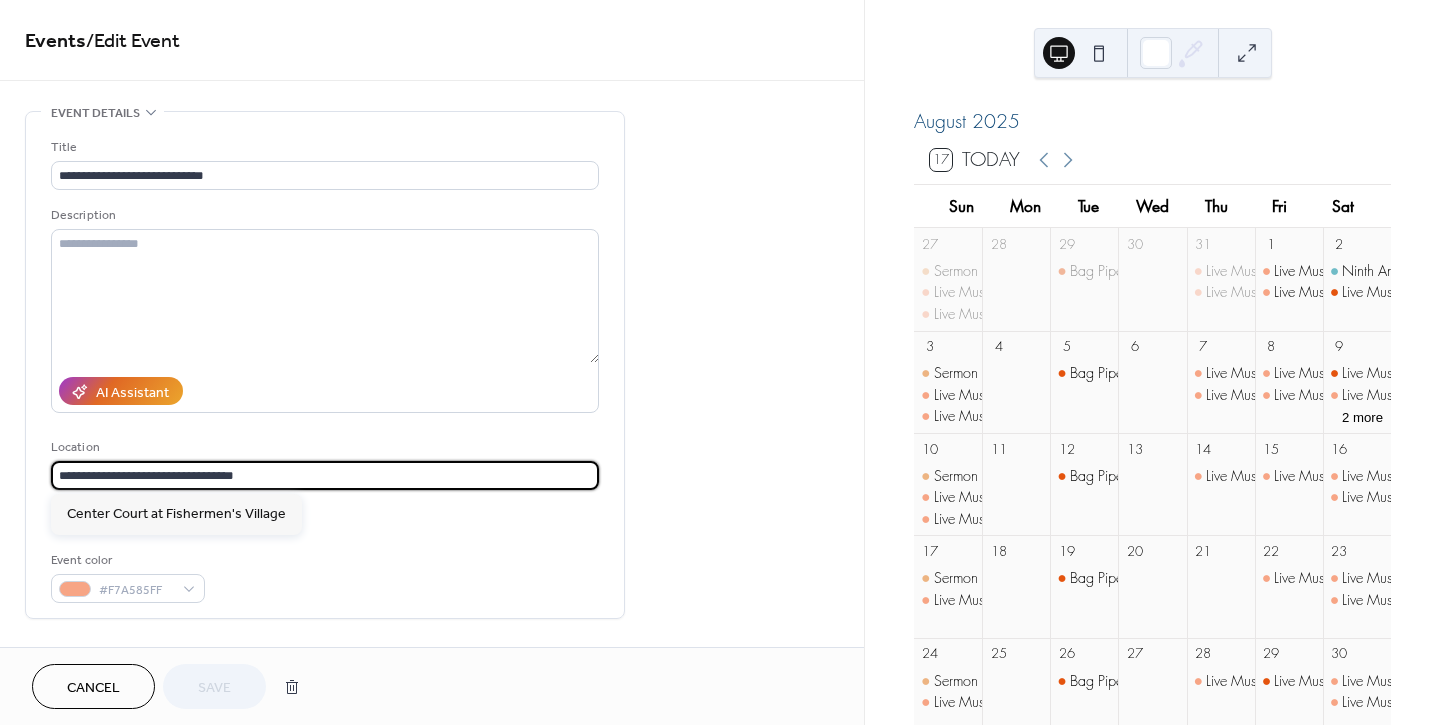 click on "**********" at bounding box center [325, 475] 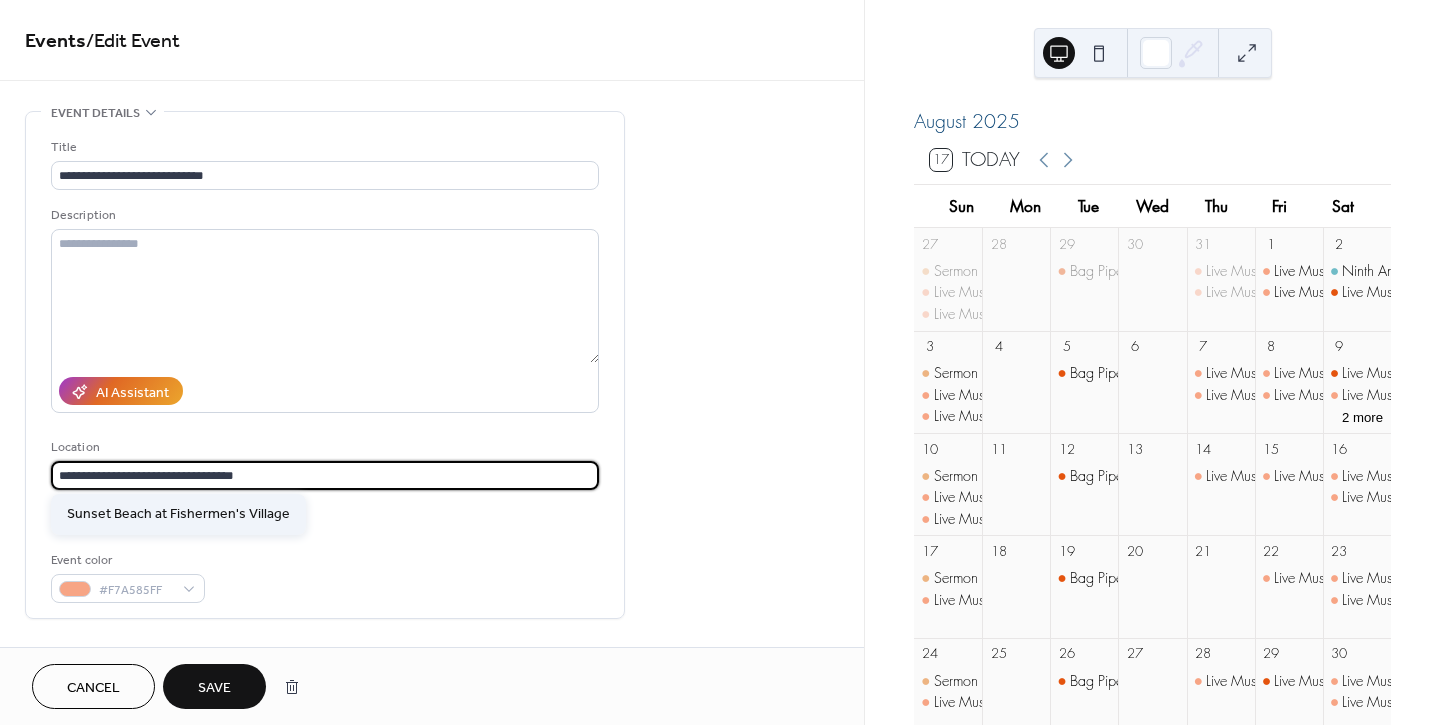 type on "**********" 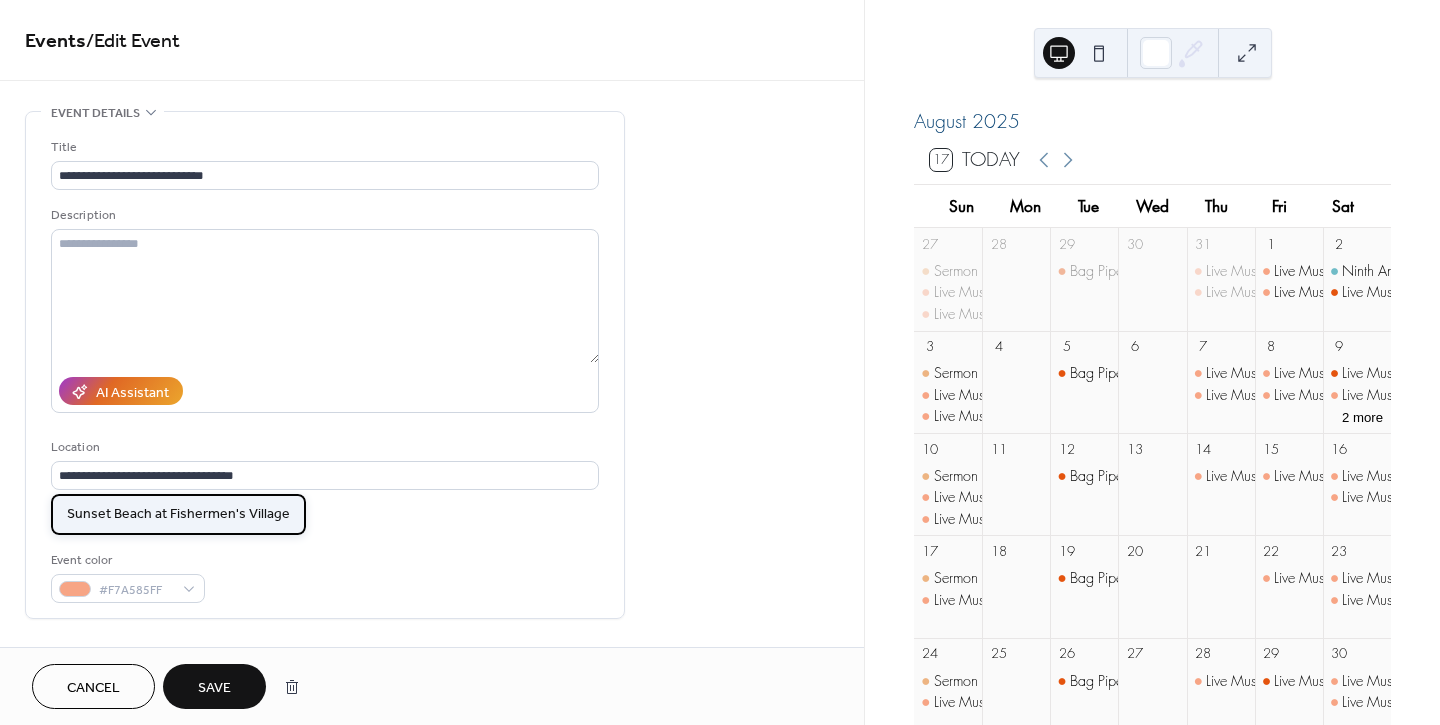 click on "Sunset Beach at Fishermen's Village" at bounding box center [178, 514] 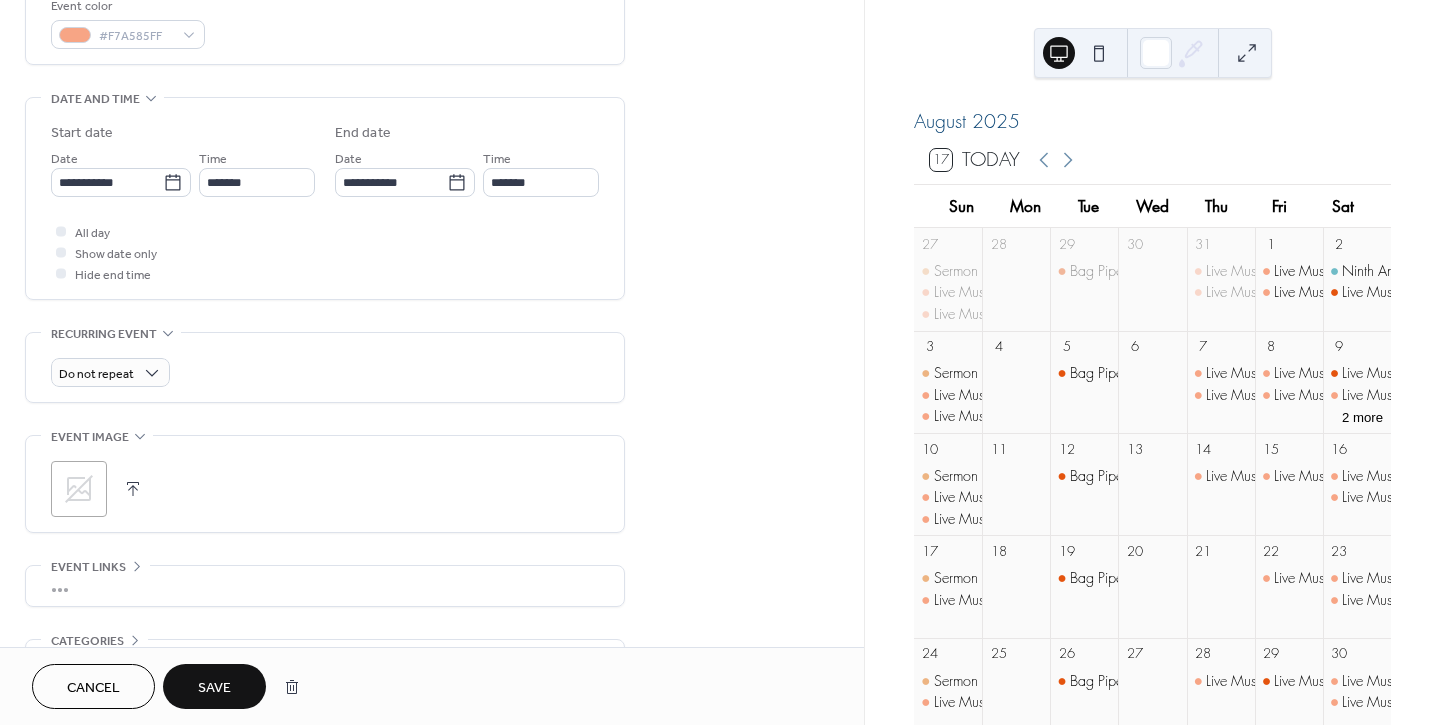 scroll, scrollTop: 555, scrollLeft: 0, axis: vertical 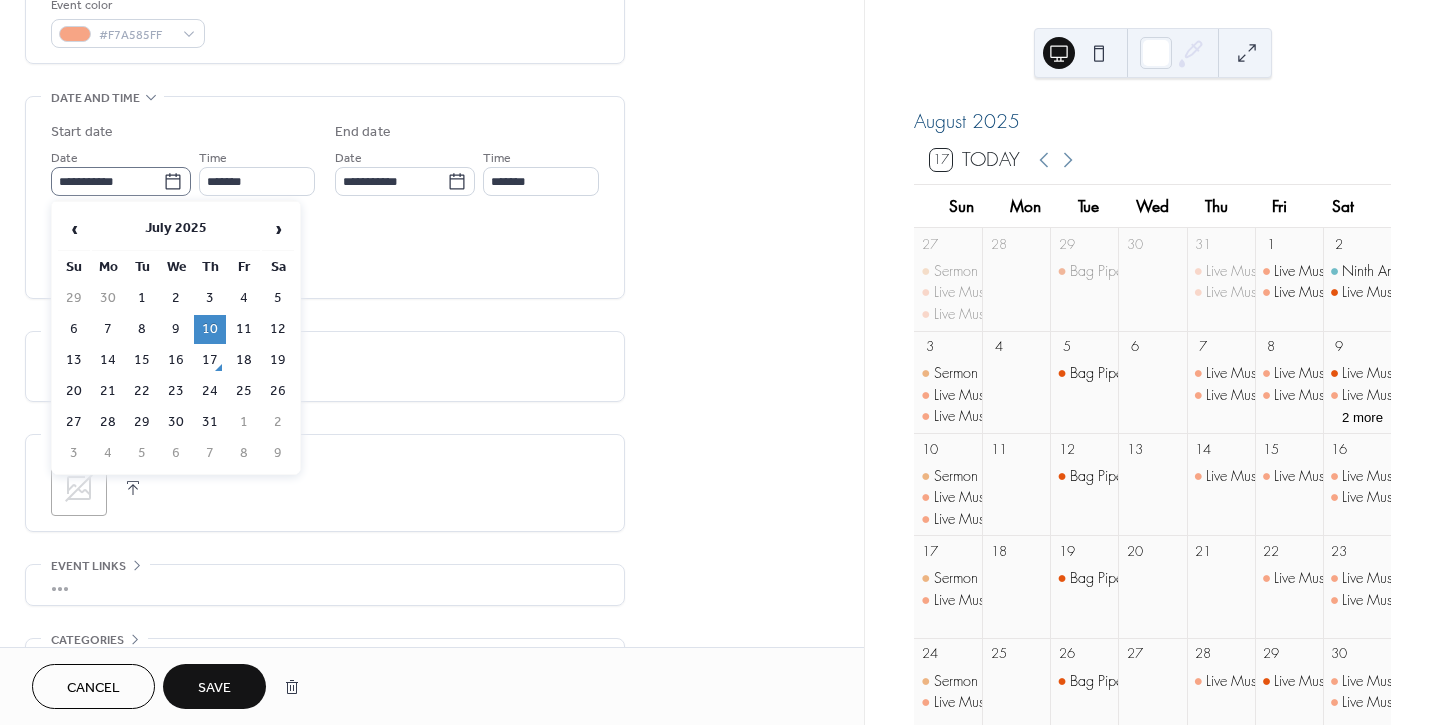 click 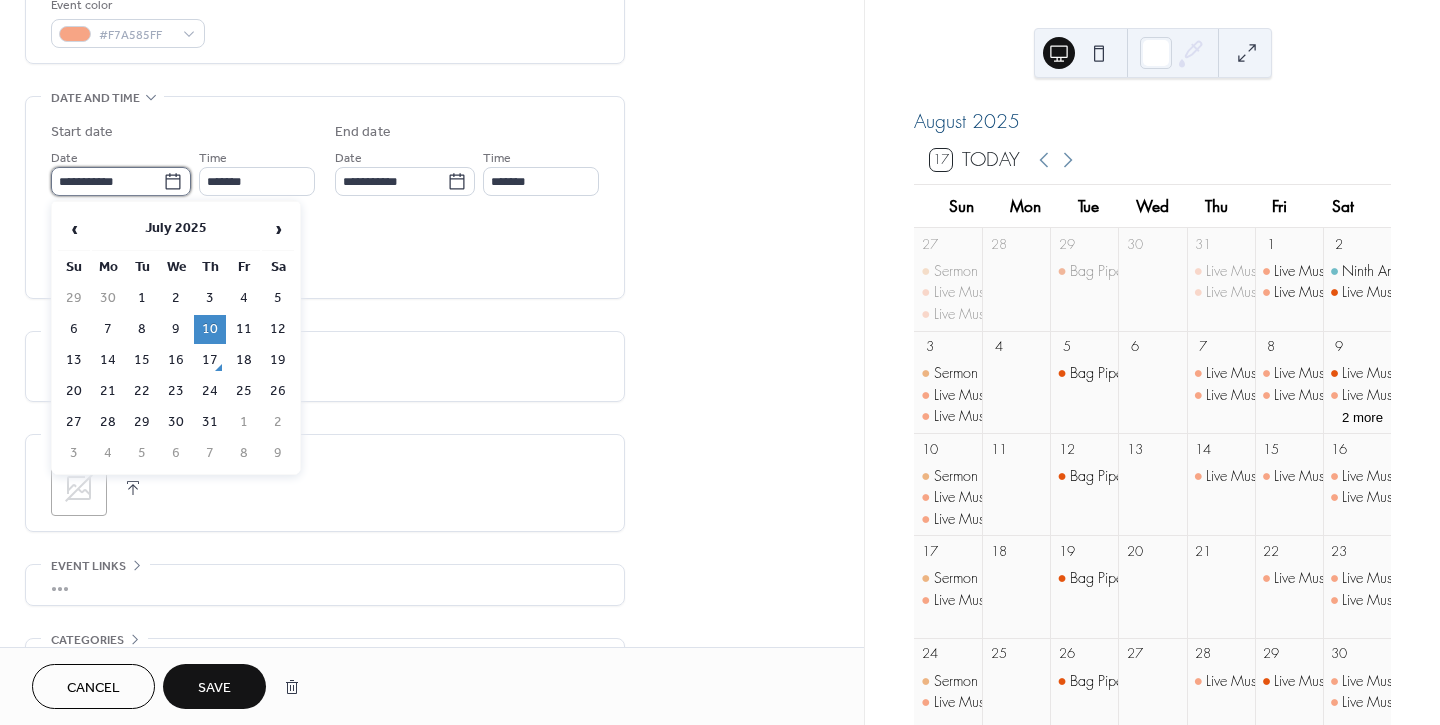 click on "**********" at bounding box center [107, 181] 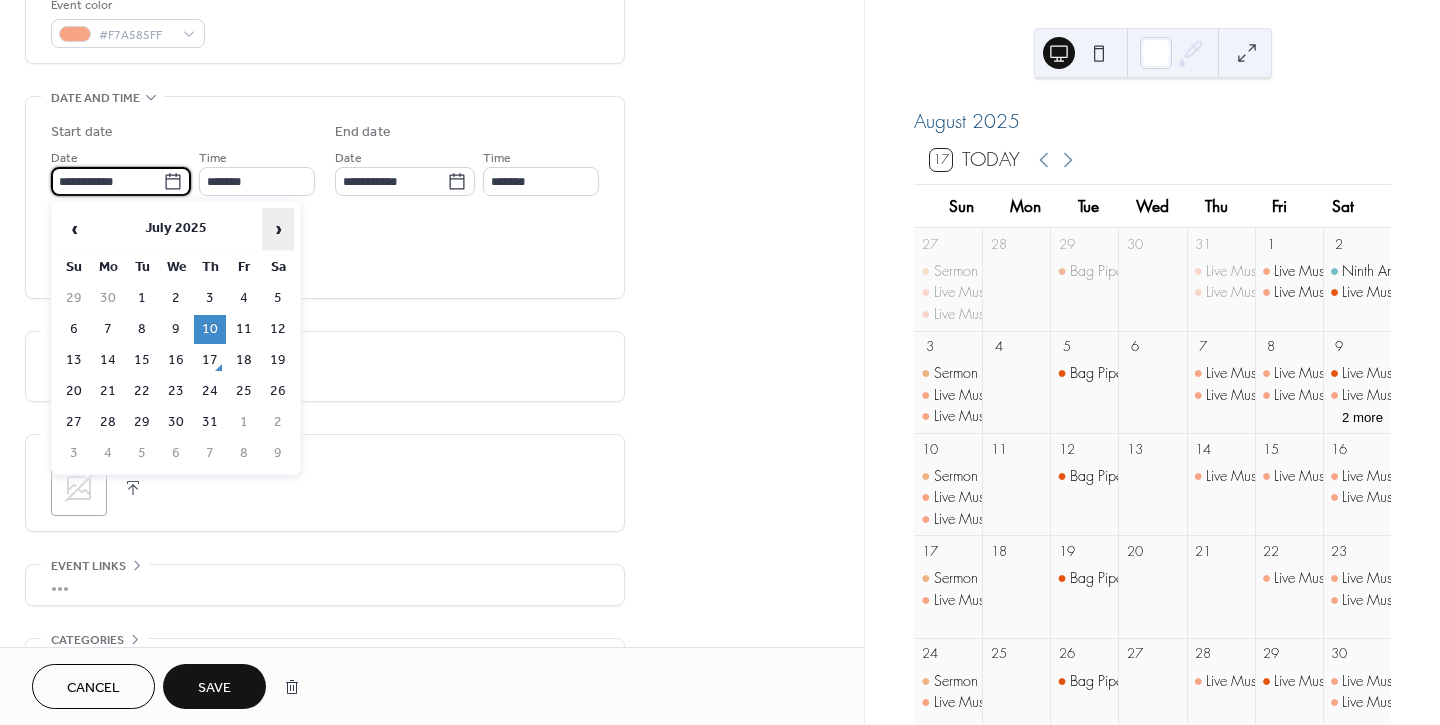 click on "›" at bounding box center [278, 229] 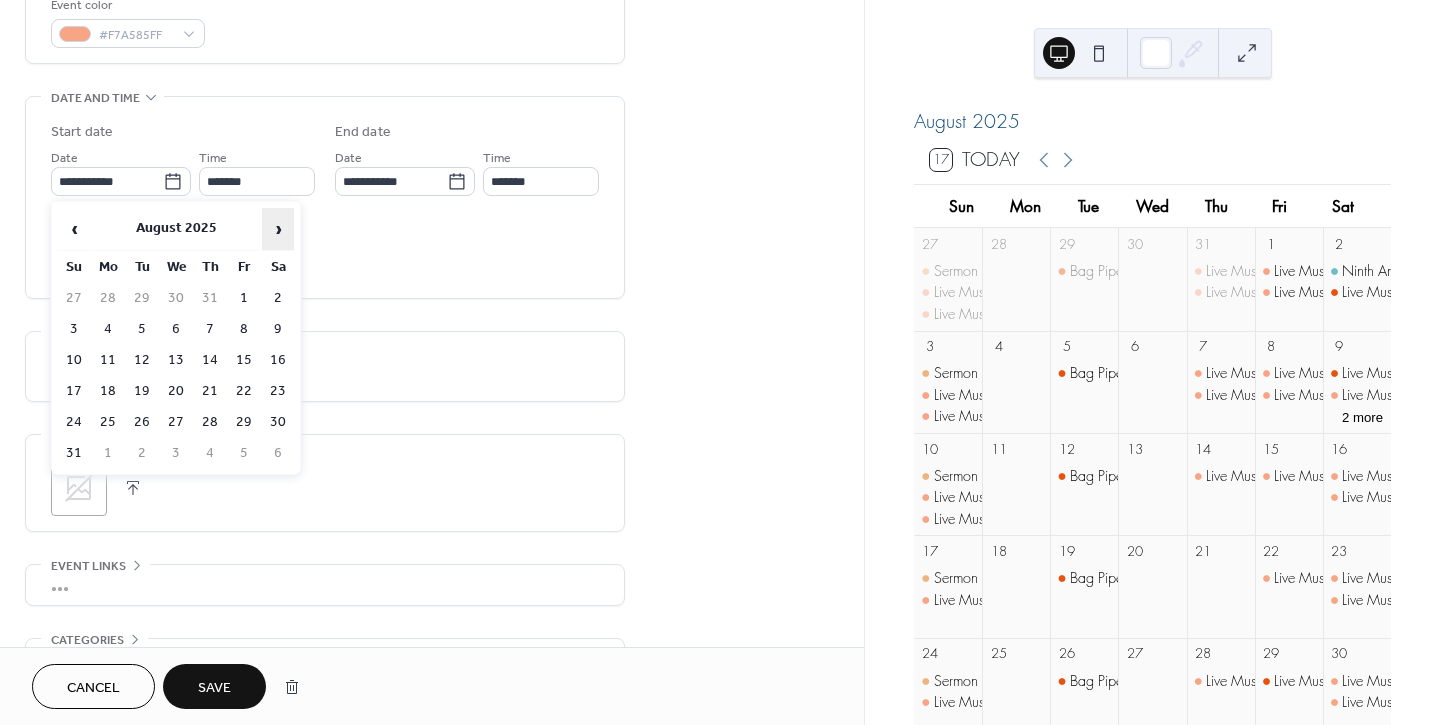 click on "›" at bounding box center [278, 229] 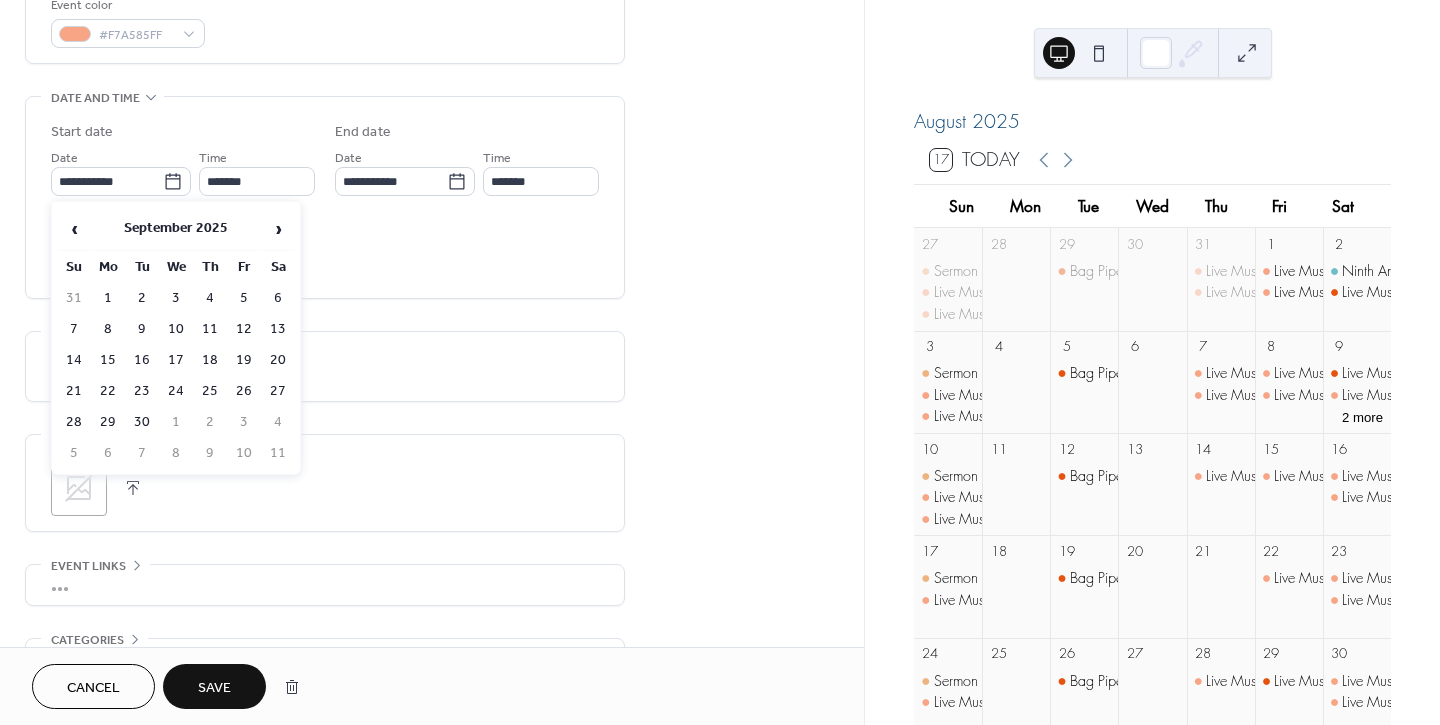 drag, startPoint x: 73, startPoint y: 348, endPoint x: 86, endPoint y: 347, distance: 13.038404 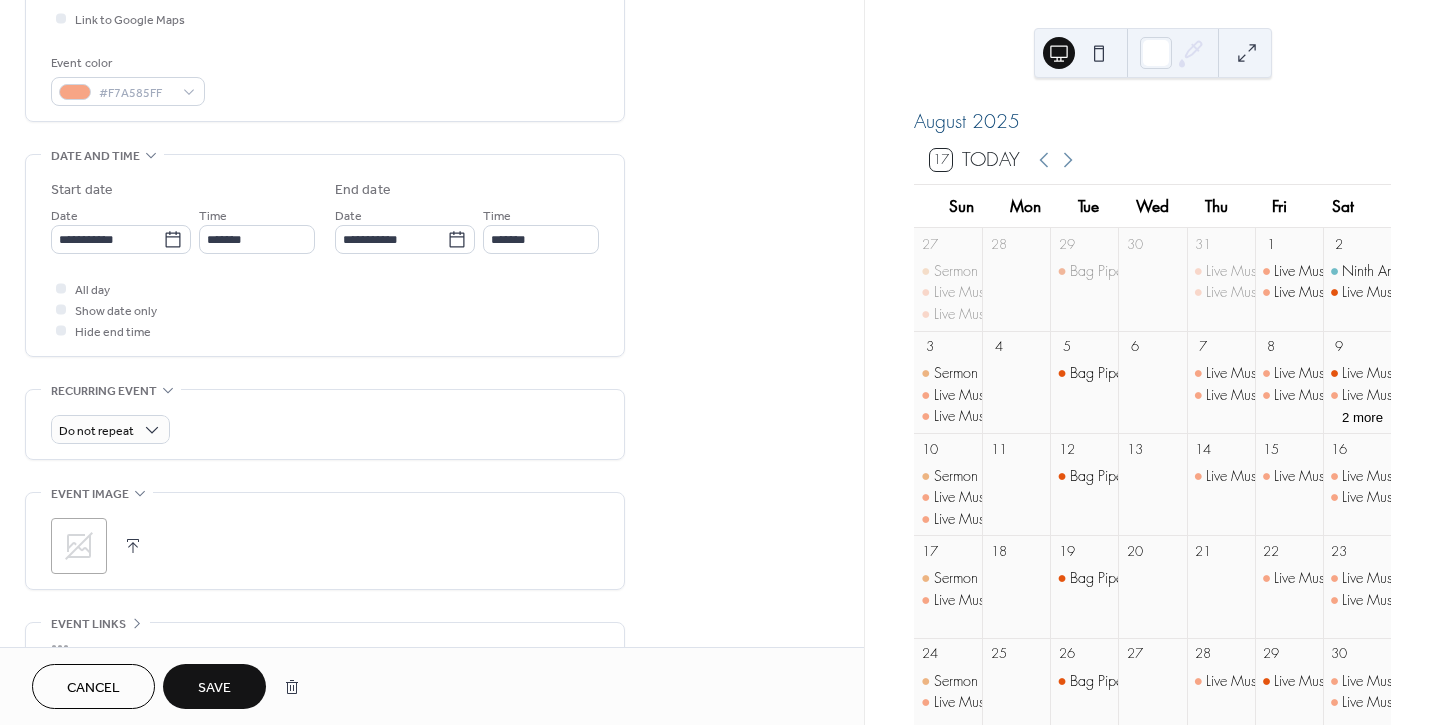 scroll, scrollTop: 682, scrollLeft: 0, axis: vertical 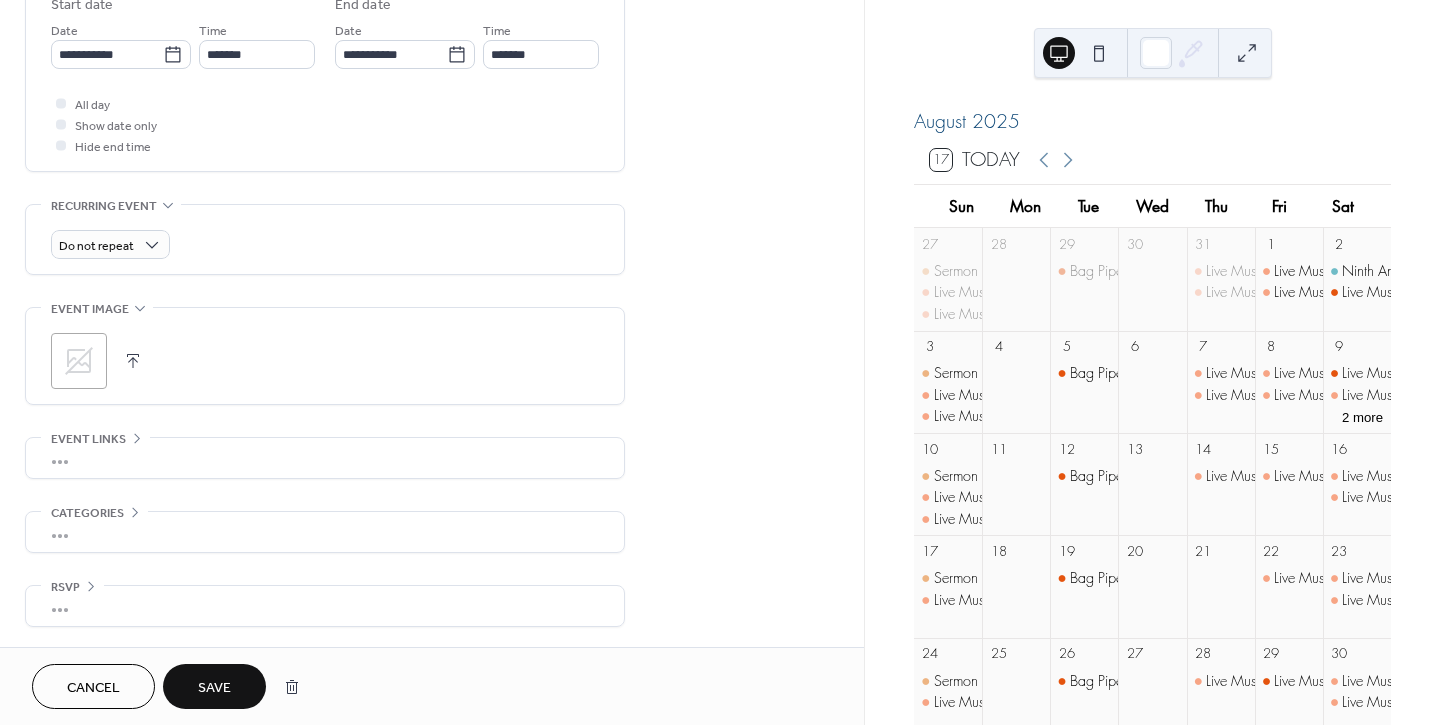 click on "Save" at bounding box center [214, 688] 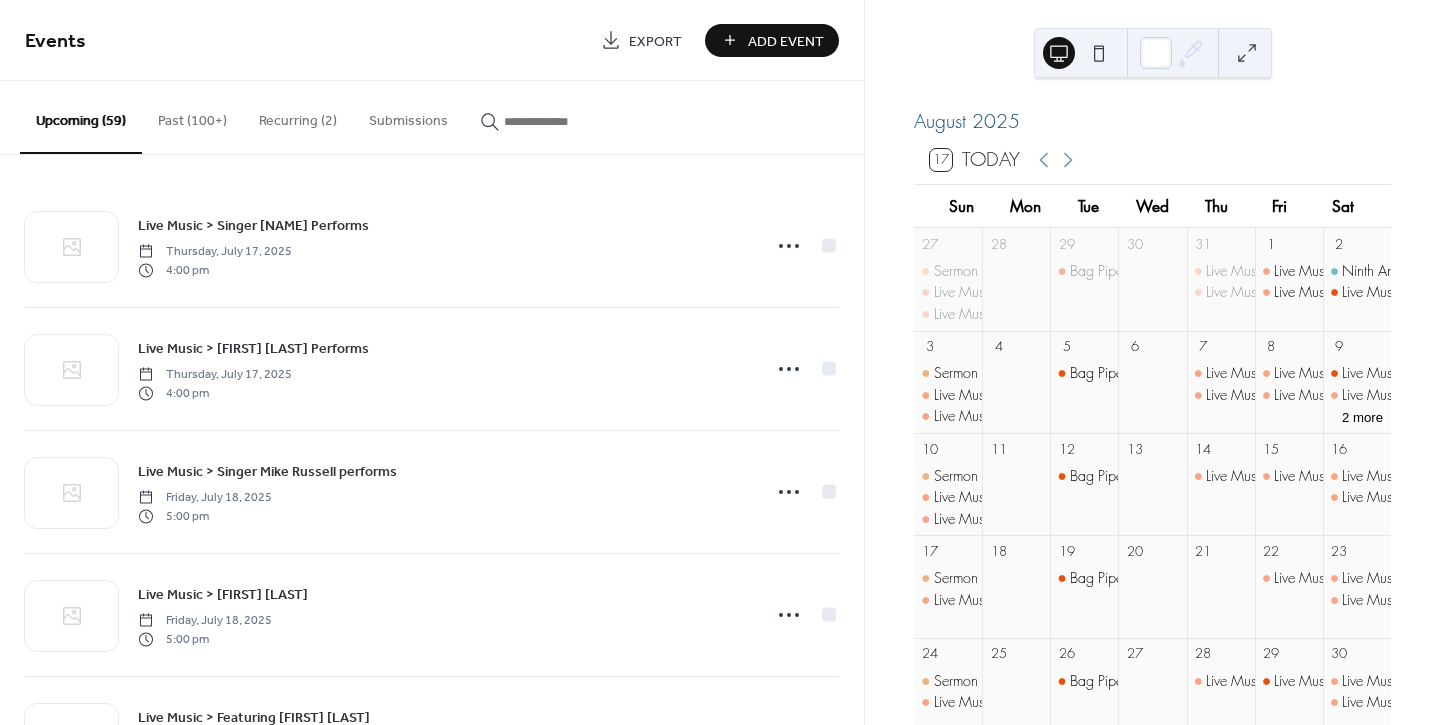 click at bounding box center [564, 121] 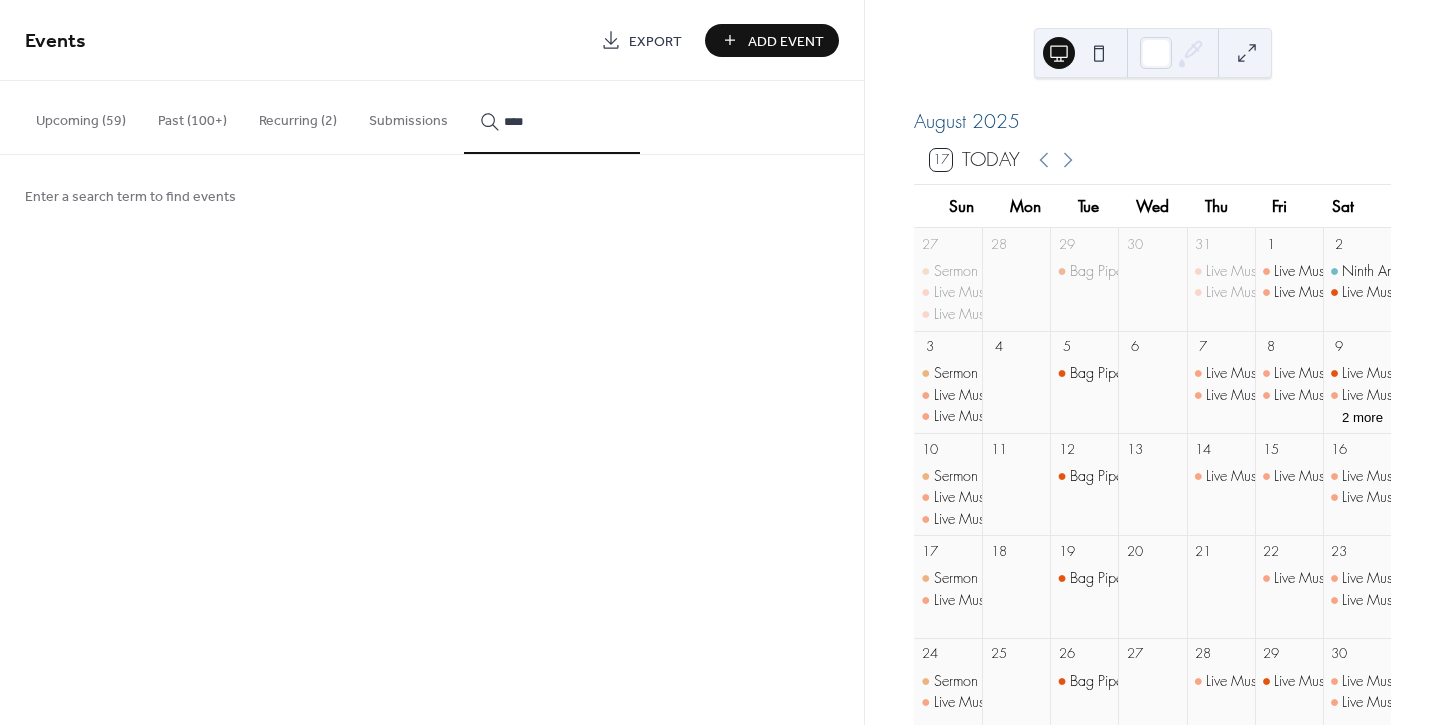 click on "***" at bounding box center [552, 117] 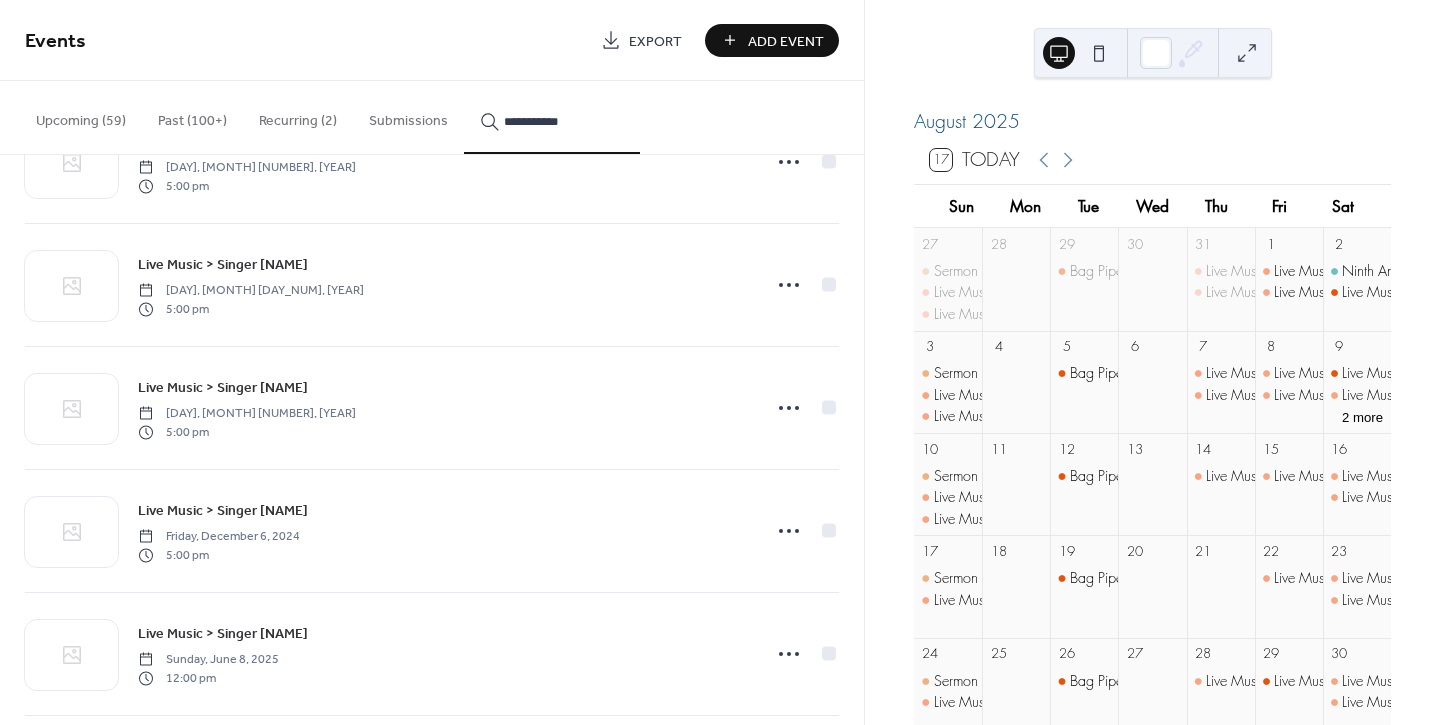 scroll, scrollTop: 5397, scrollLeft: 0, axis: vertical 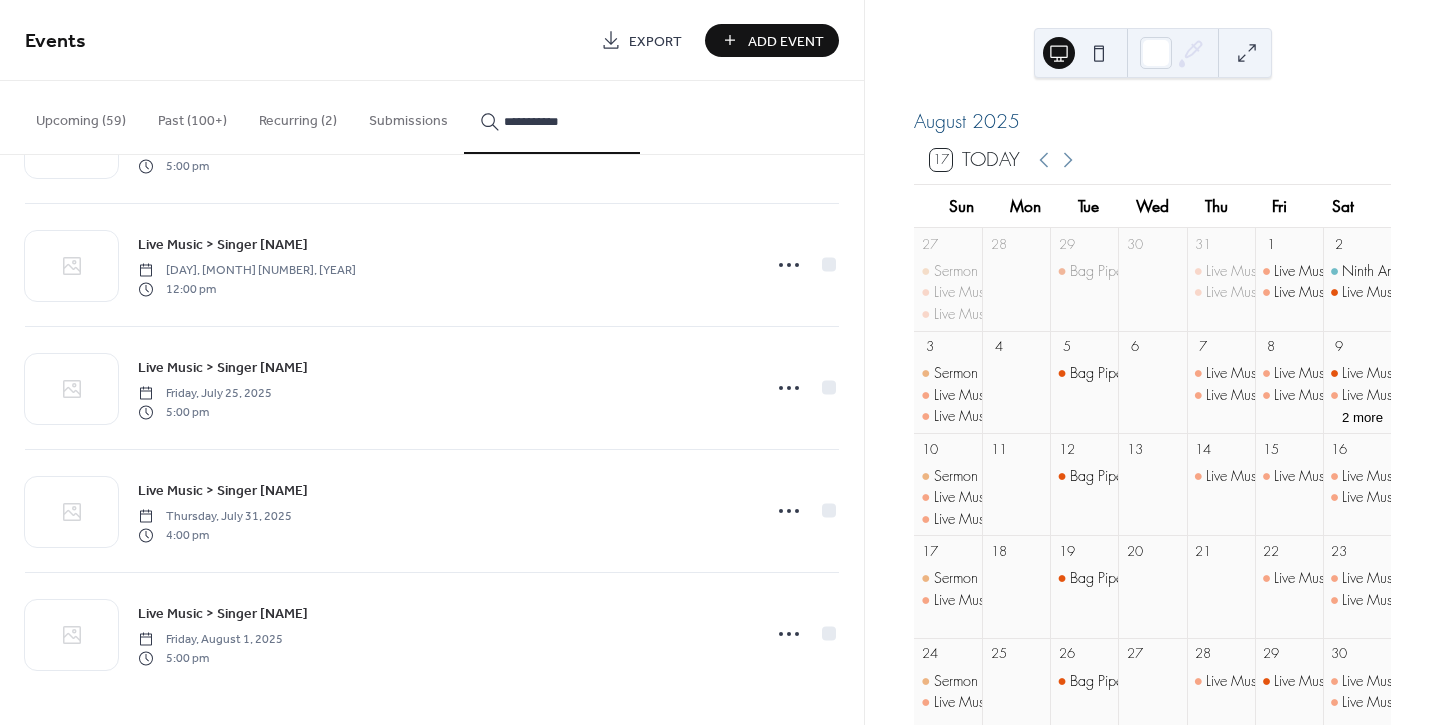 type on "**********" 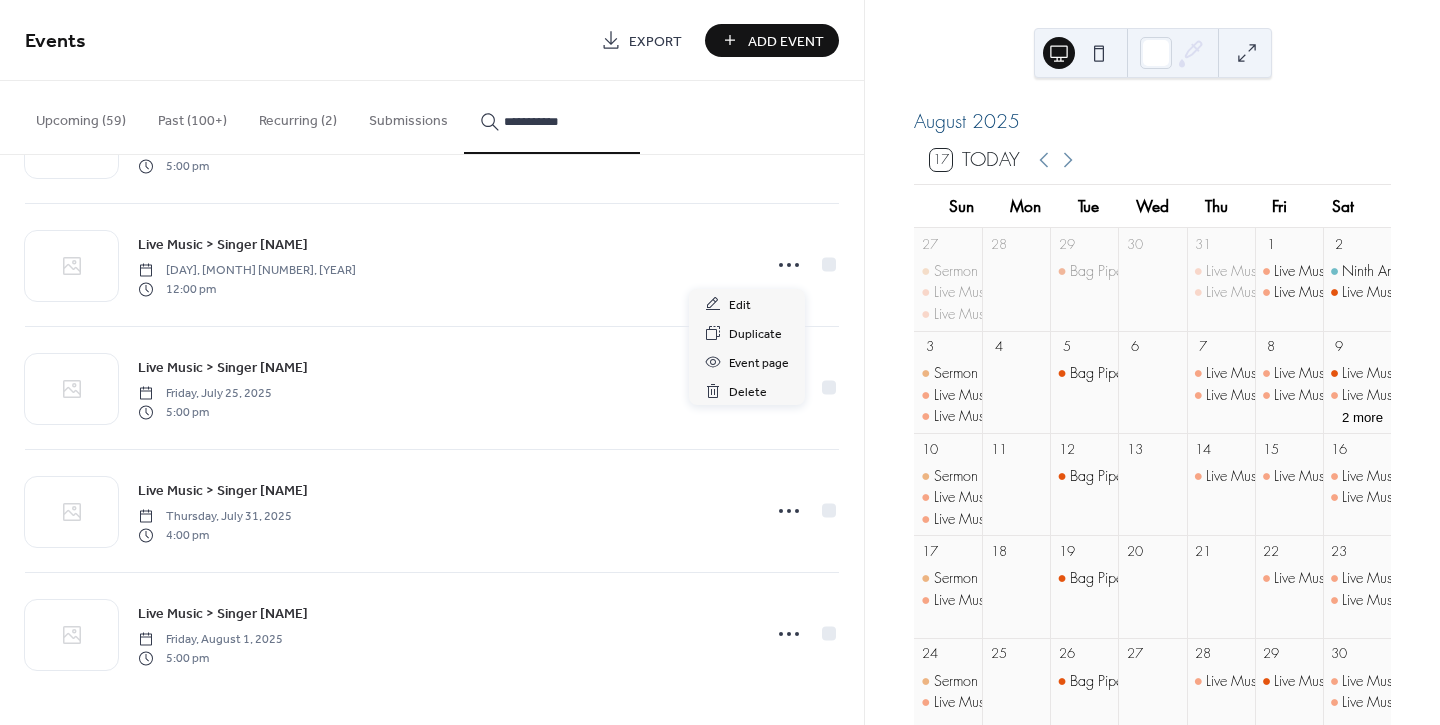 click 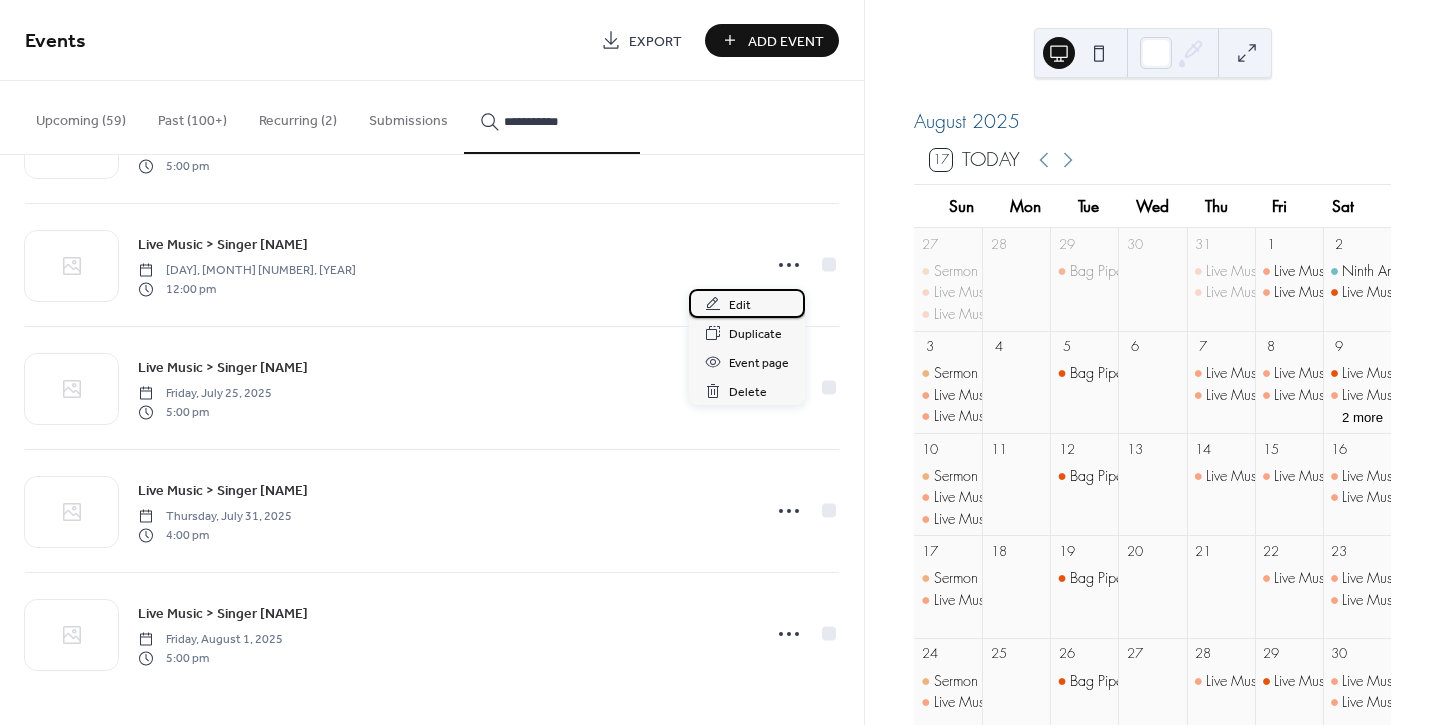 click on "Edit" at bounding box center [740, 305] 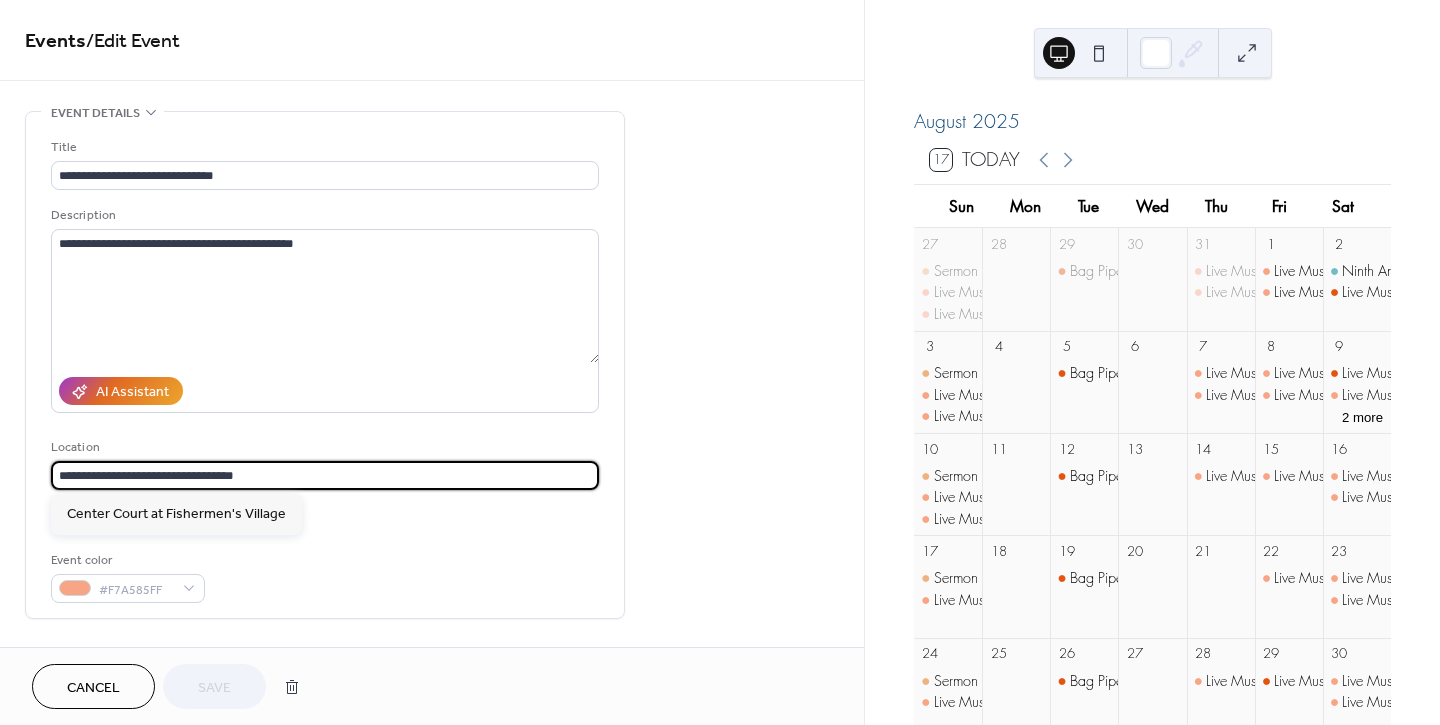 click on "**********" at bounding box center [325, 475] 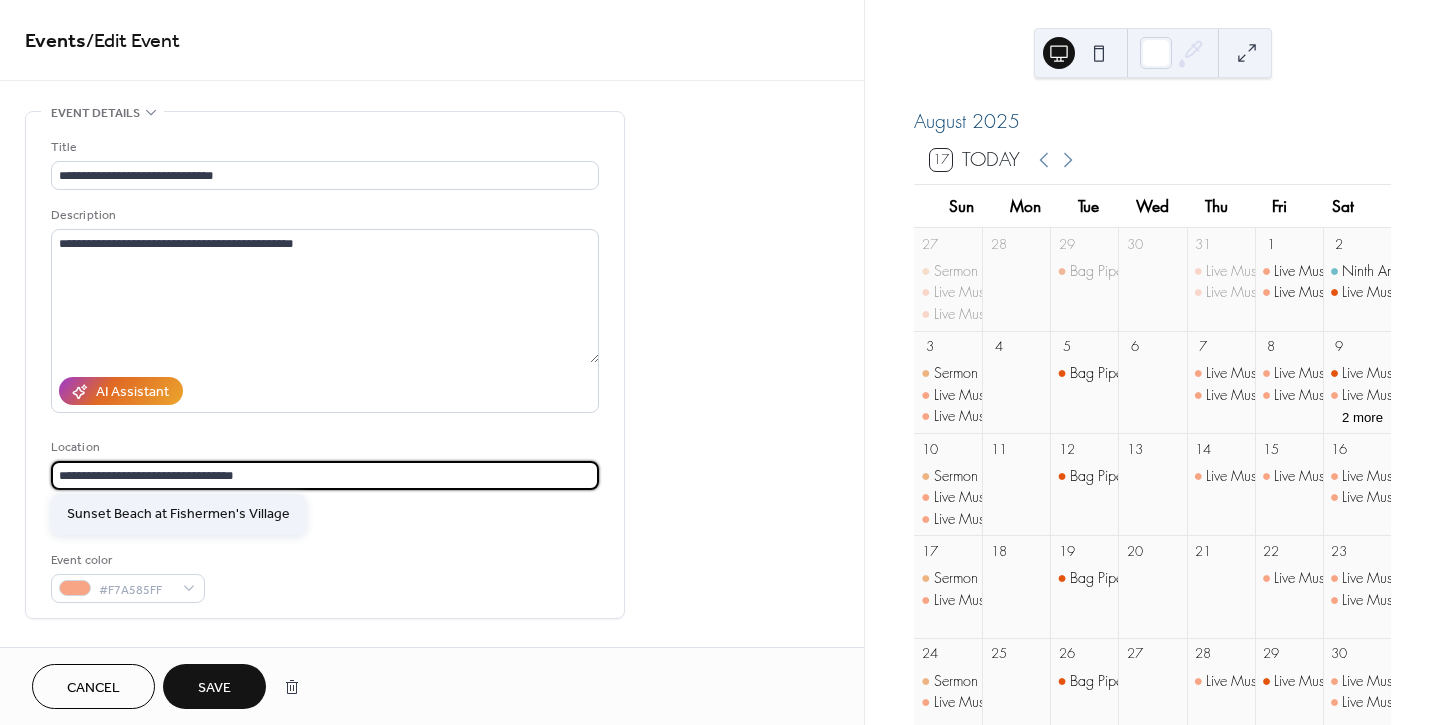 type on "**********" 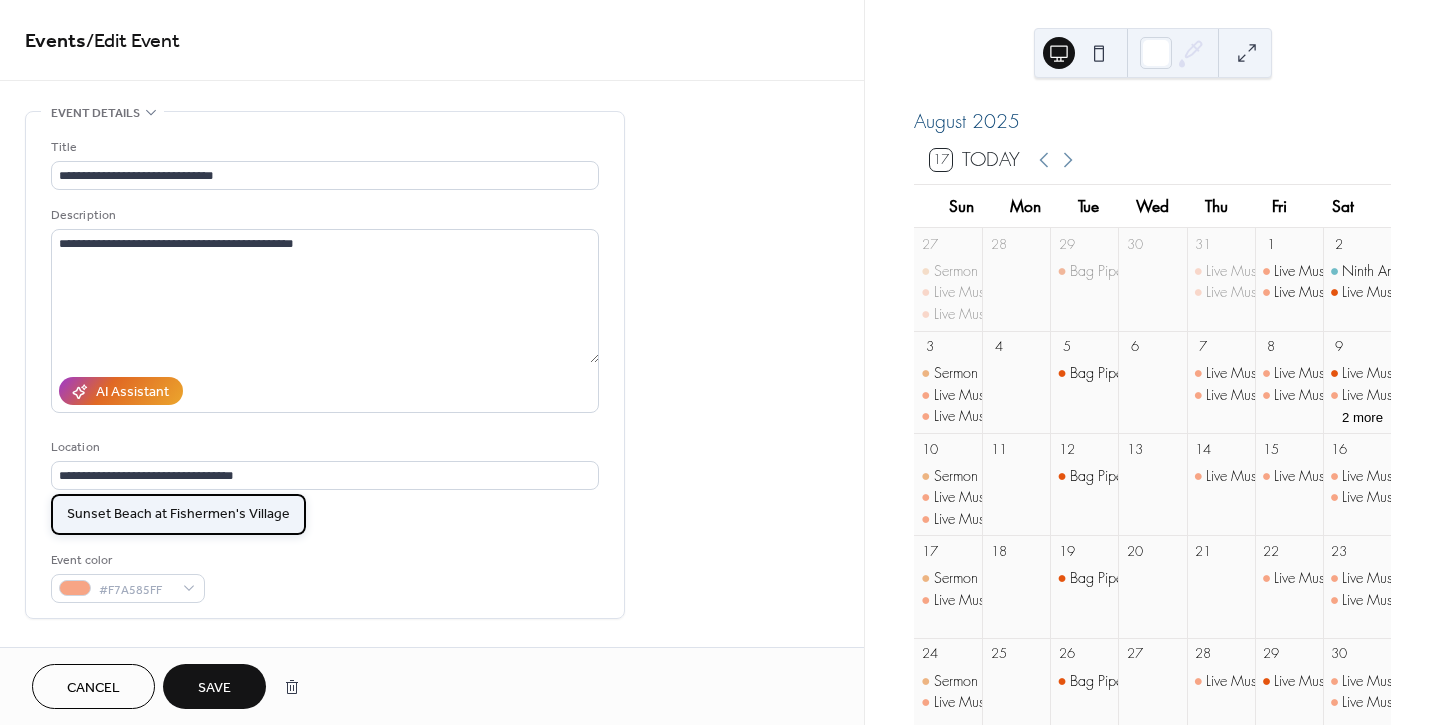 click on "Sunset Beach at Fishermen's Village" at bounding box center (178, 514) 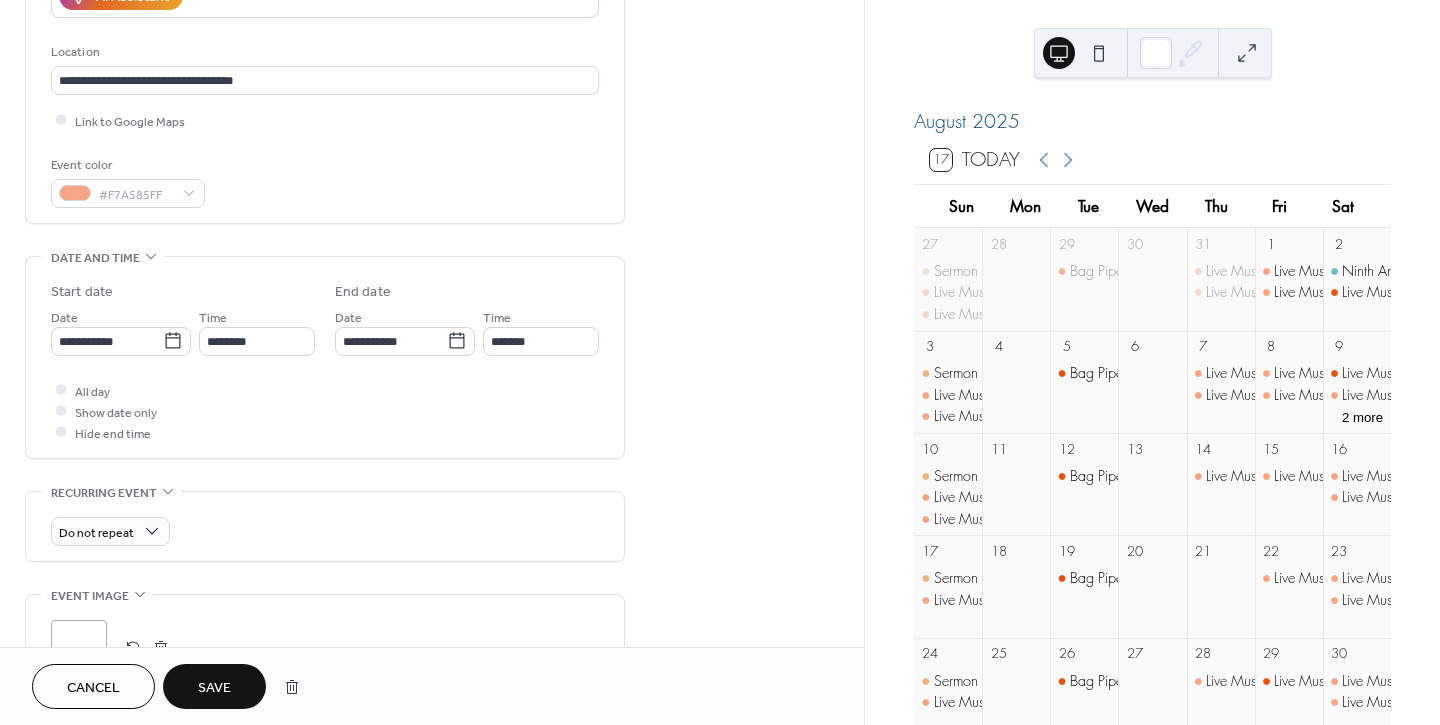 scroll, scrollTop: 444, scrollLeft: 0, axis: vertical 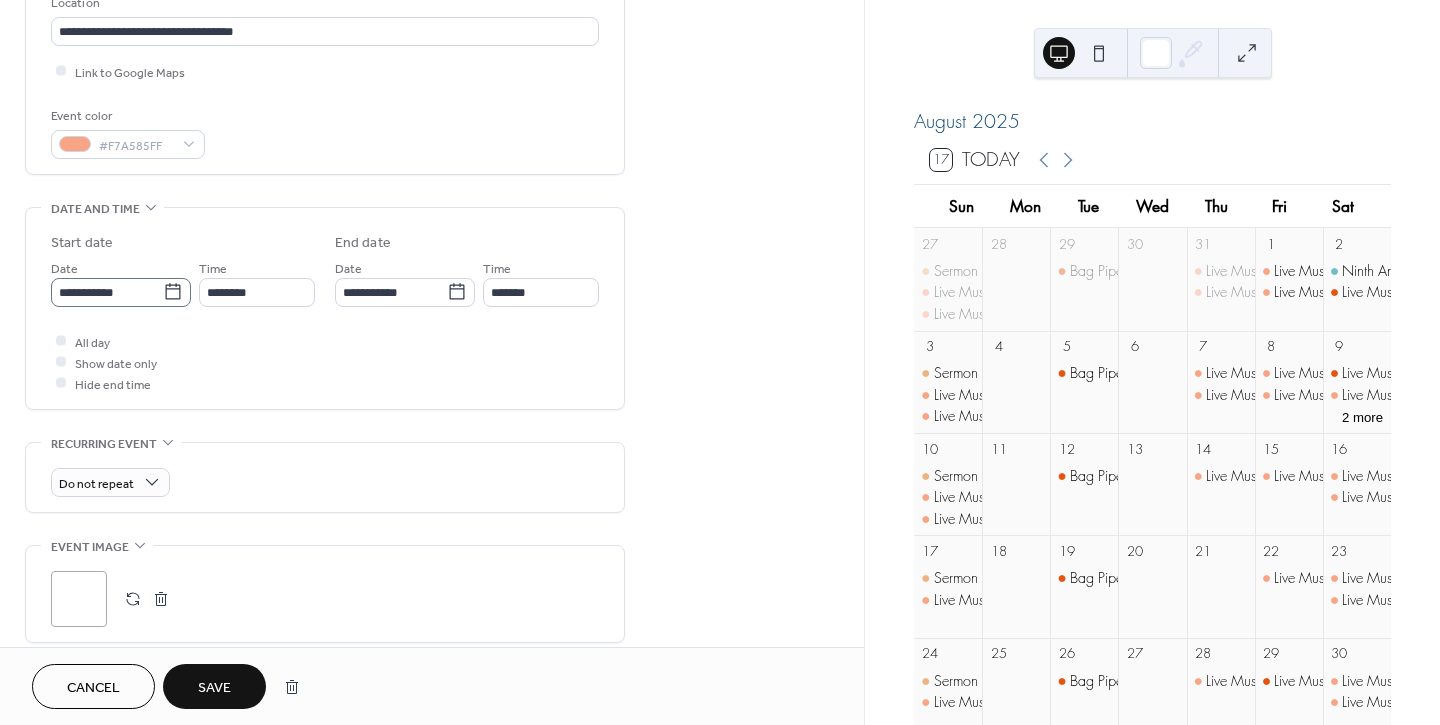click 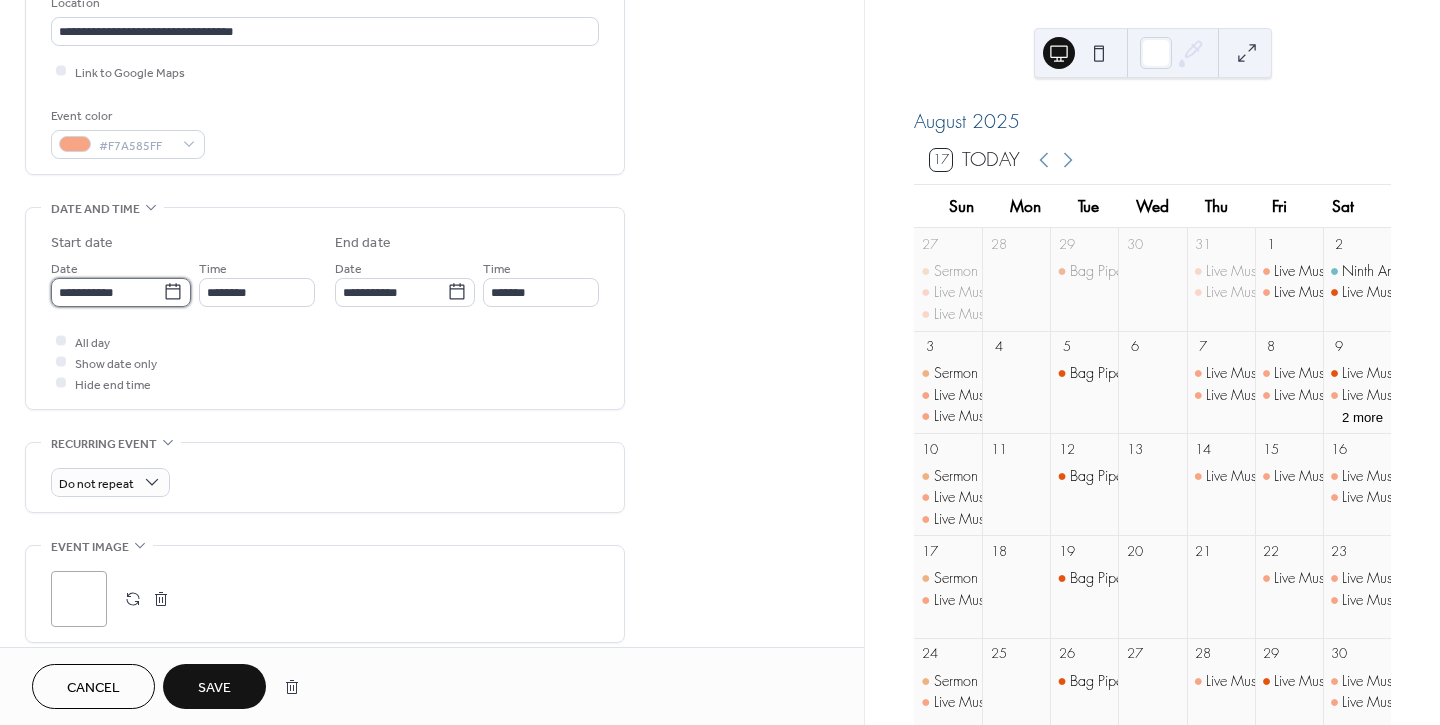 click on "**********" at bounding box center (107, 292) 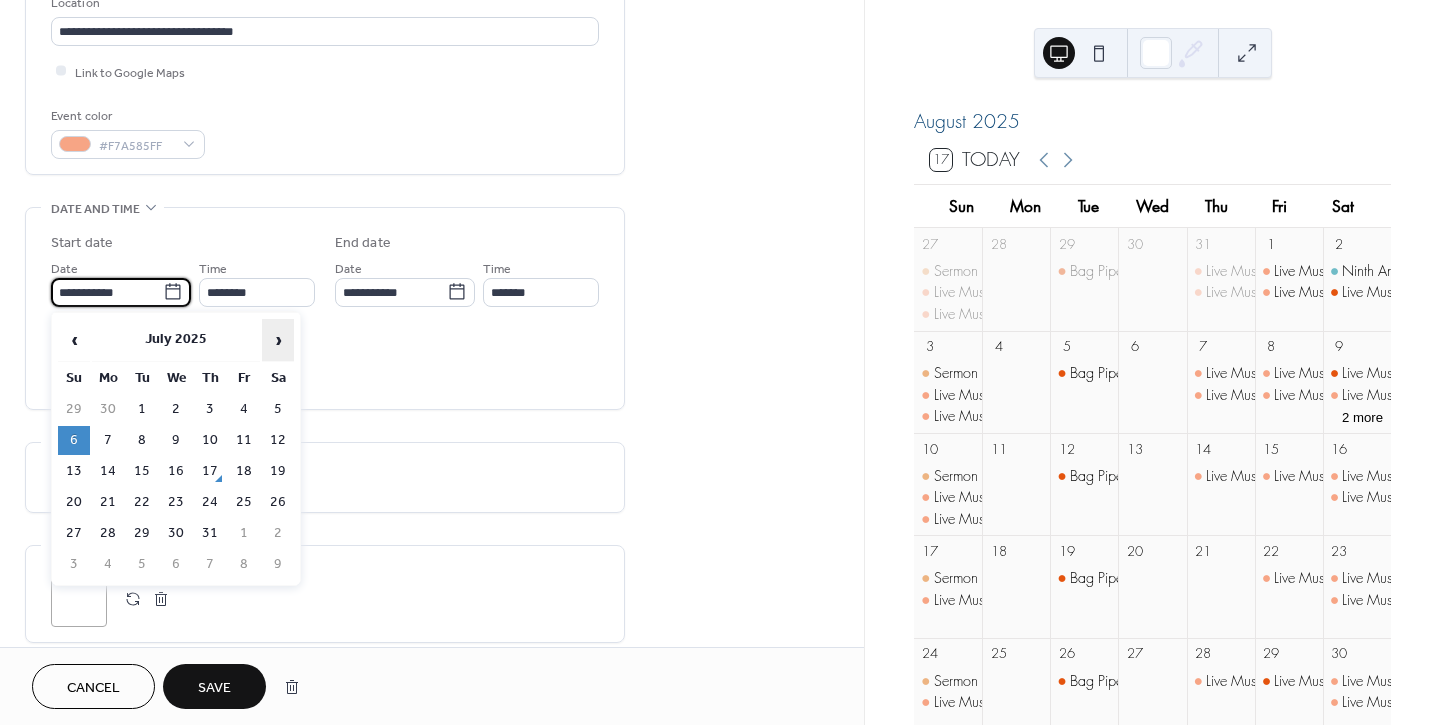 click on "›" at bounding box center (278, 340) 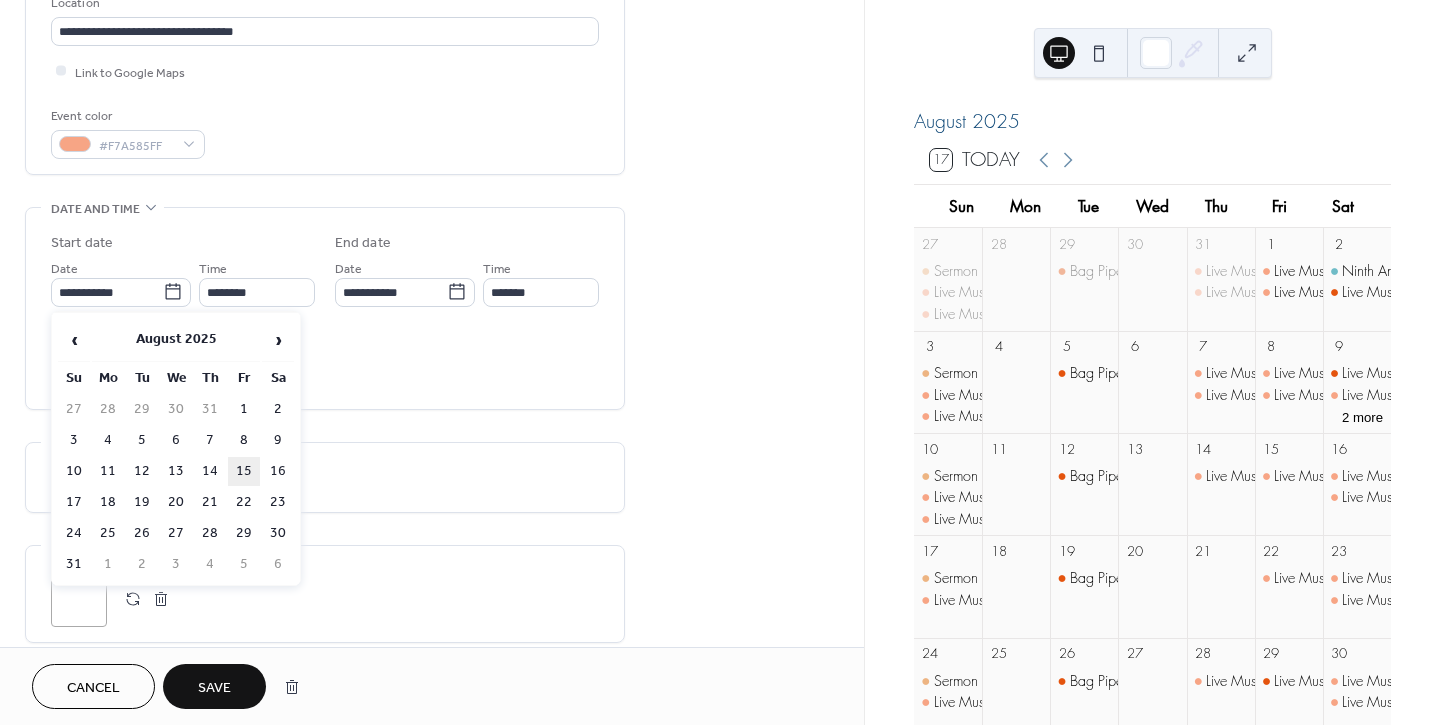 click on "15" at bounding box center (244, 471) 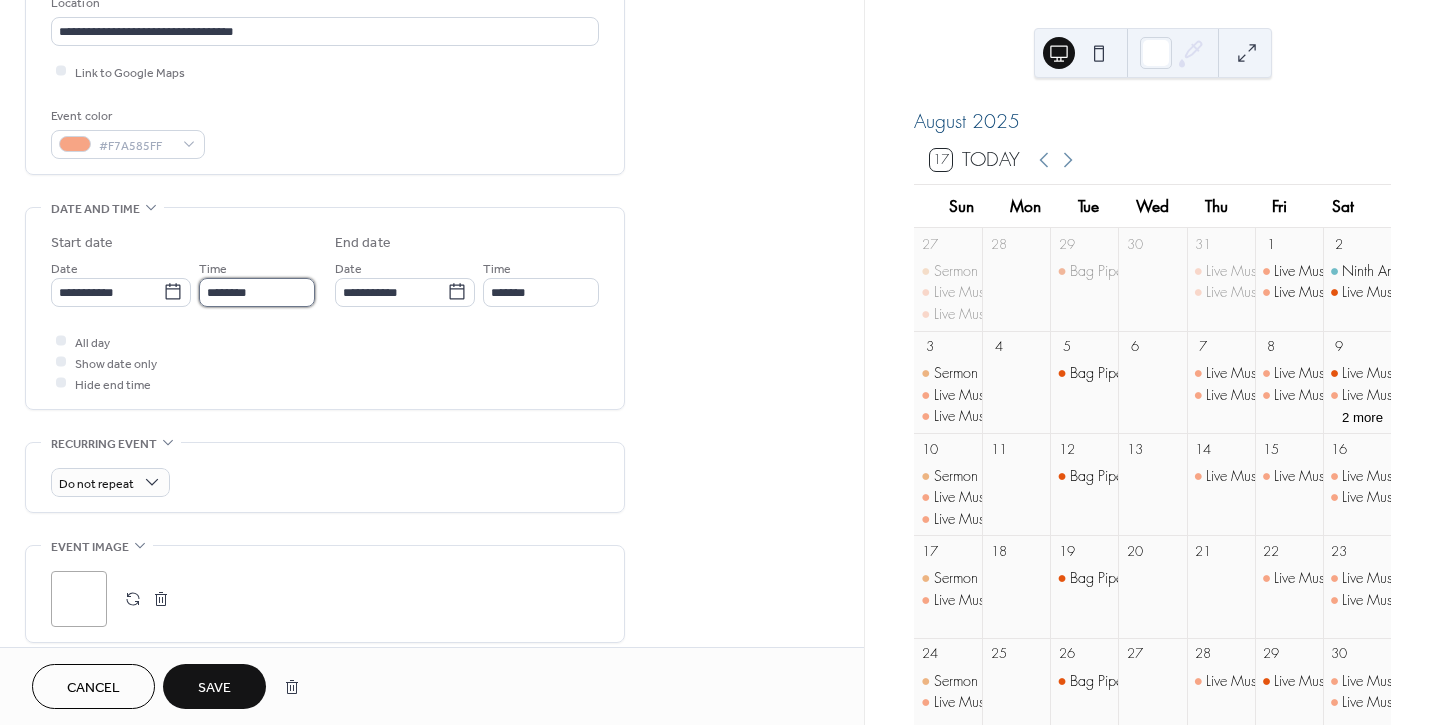 click on "********" at bounding box center (257, 292) 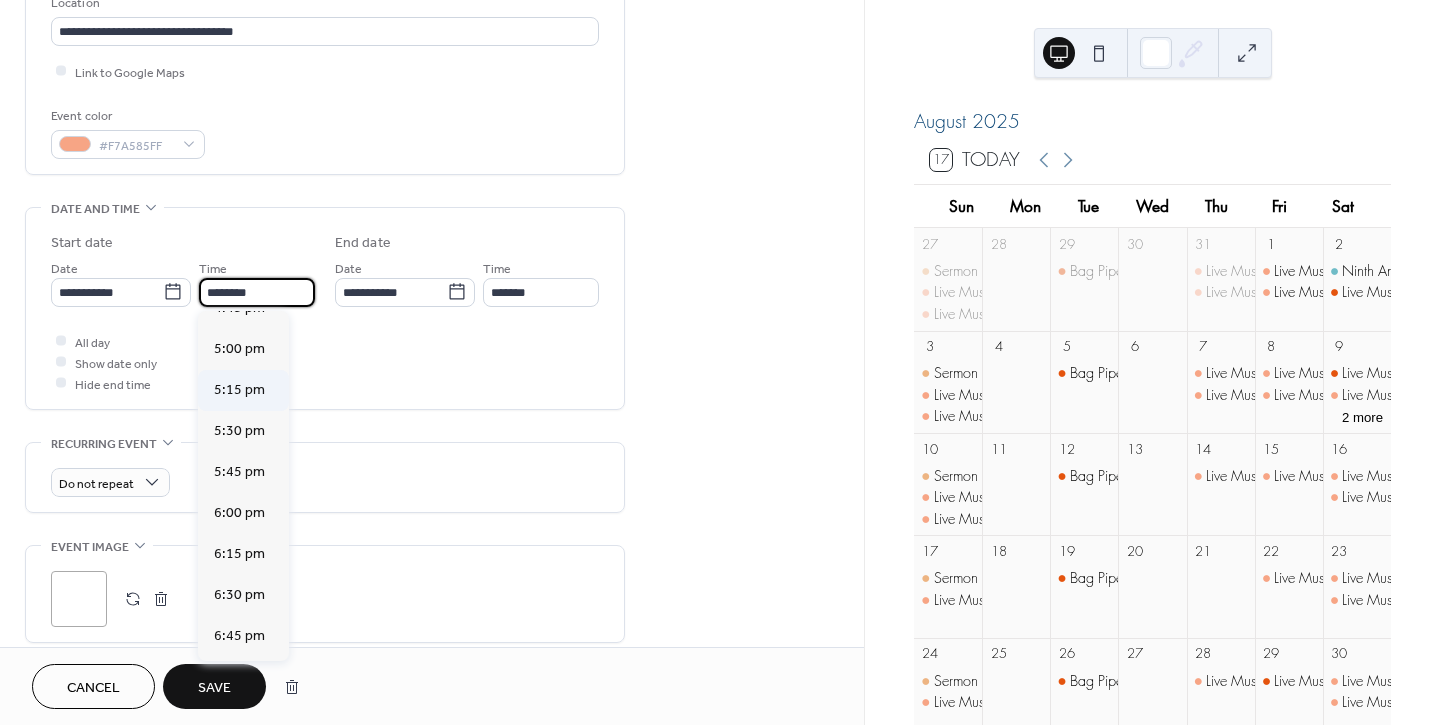 scroll, scrollTop: 2766, scrollLeft: 0, axis: vertical 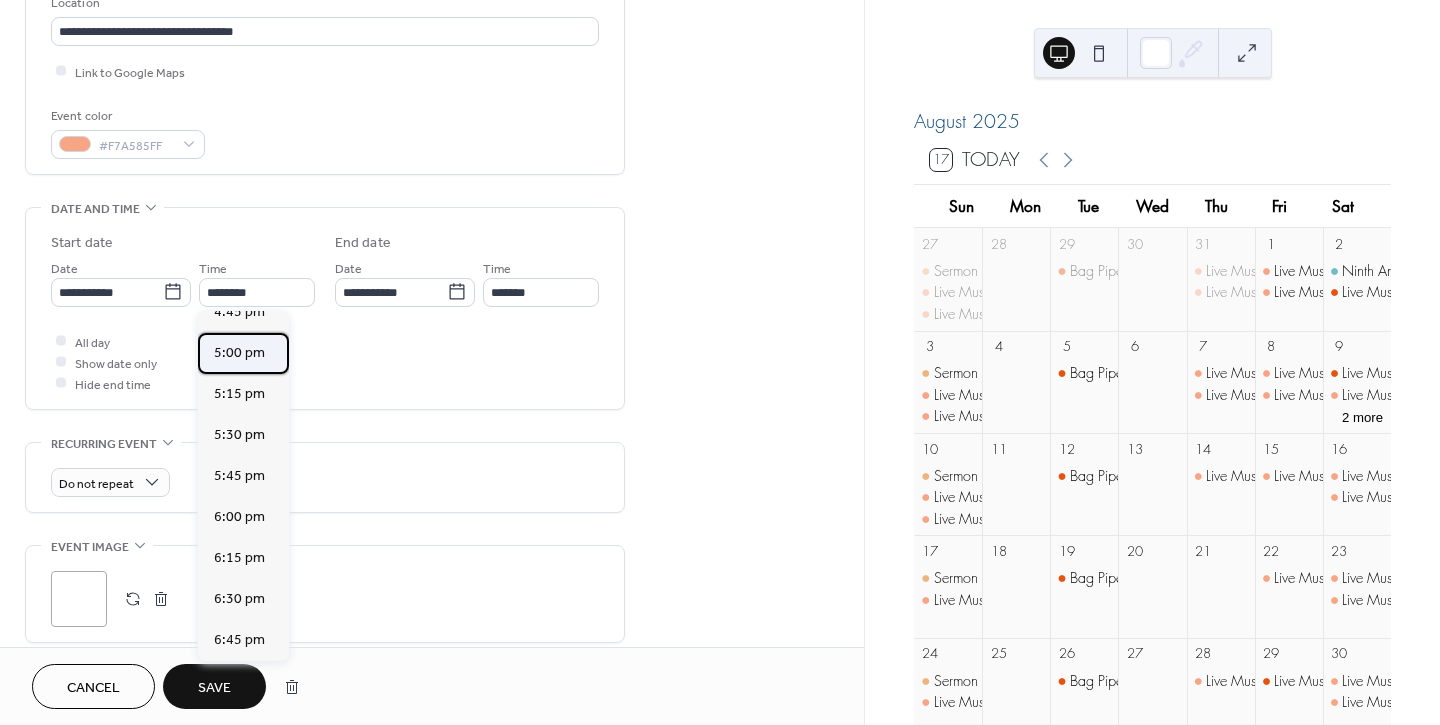 click on "5:00 pm" at bounding box center (239, 352) 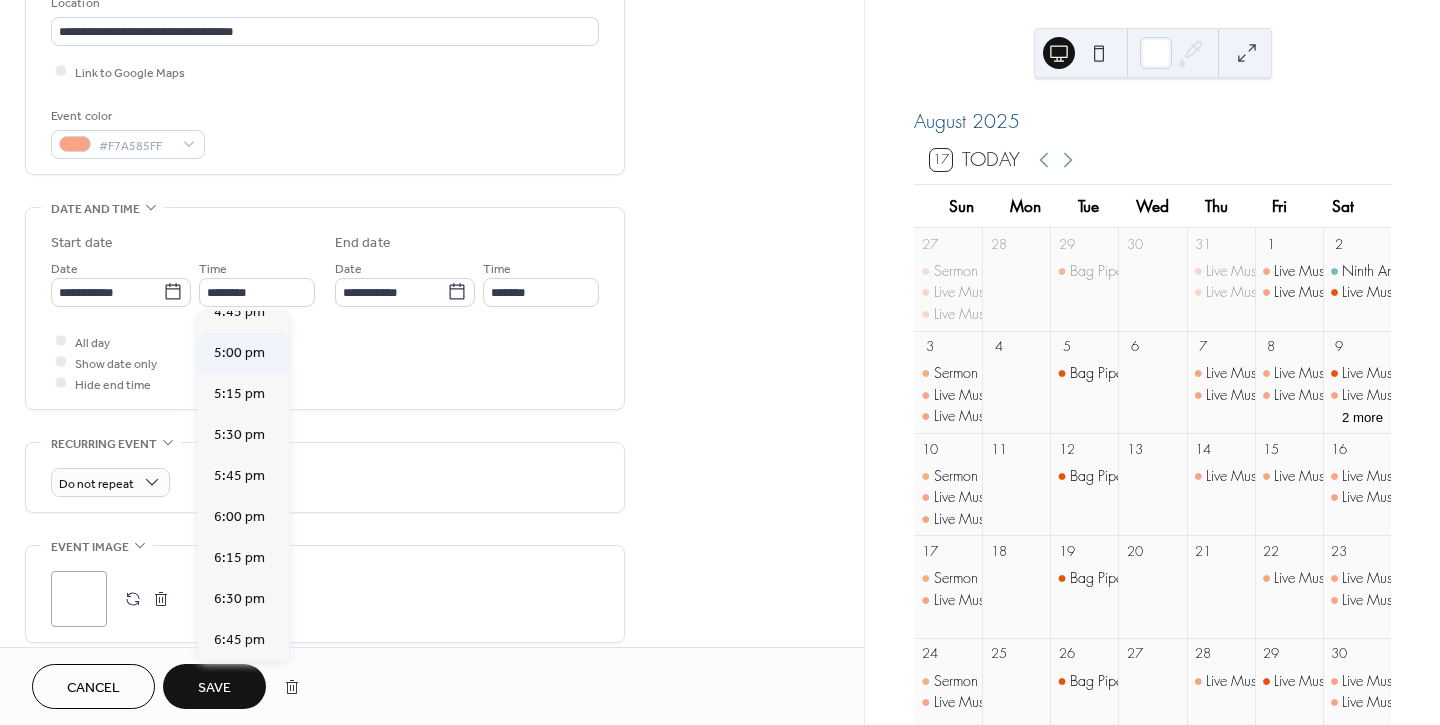 type on "*******" 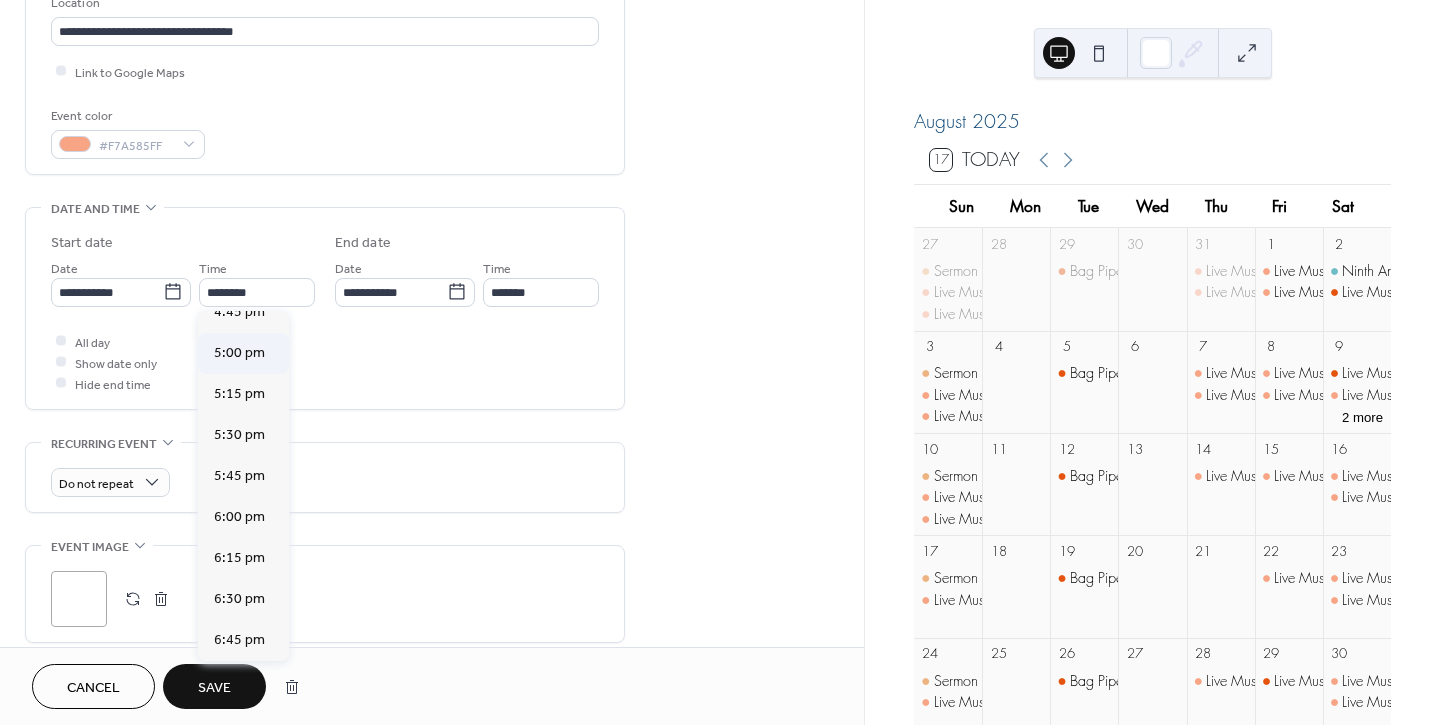 type on "*******" 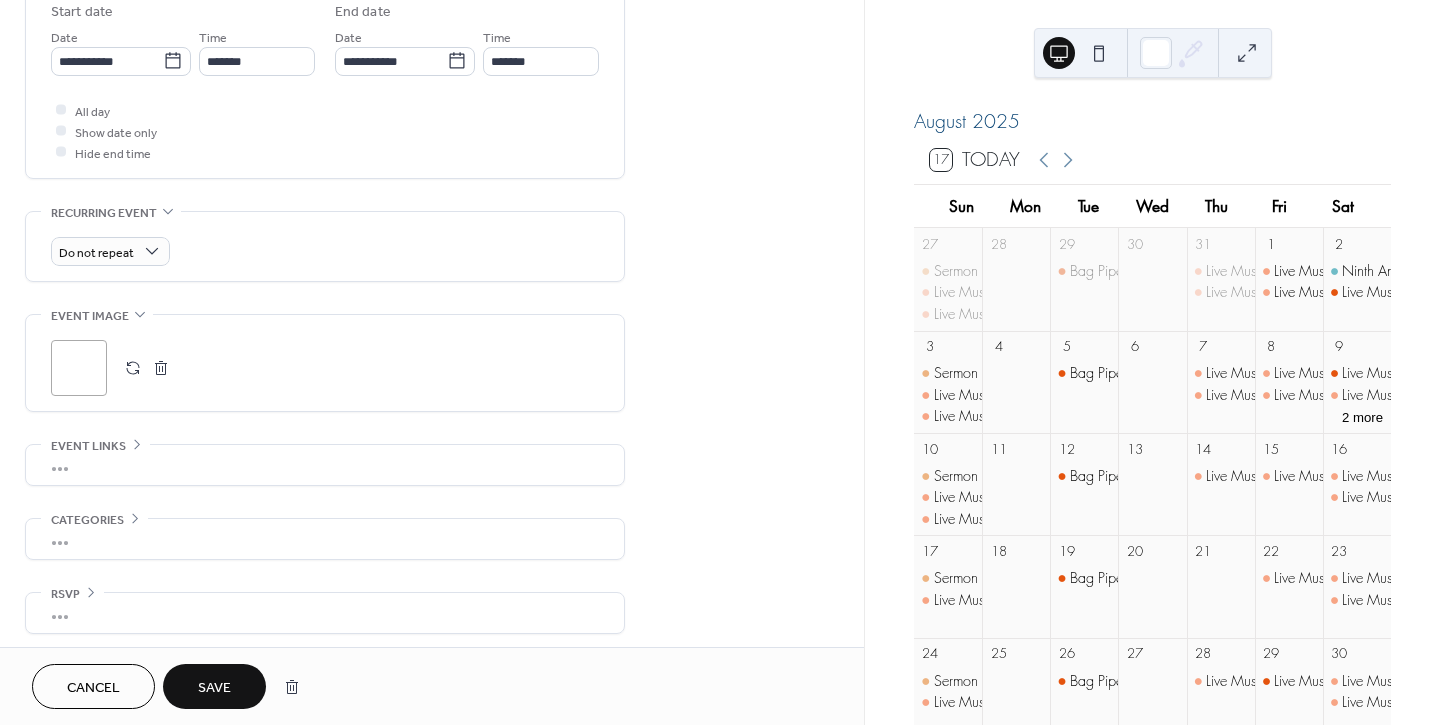 scroll, scrollTop: 682, scrollLeft: 0, axis: vertical 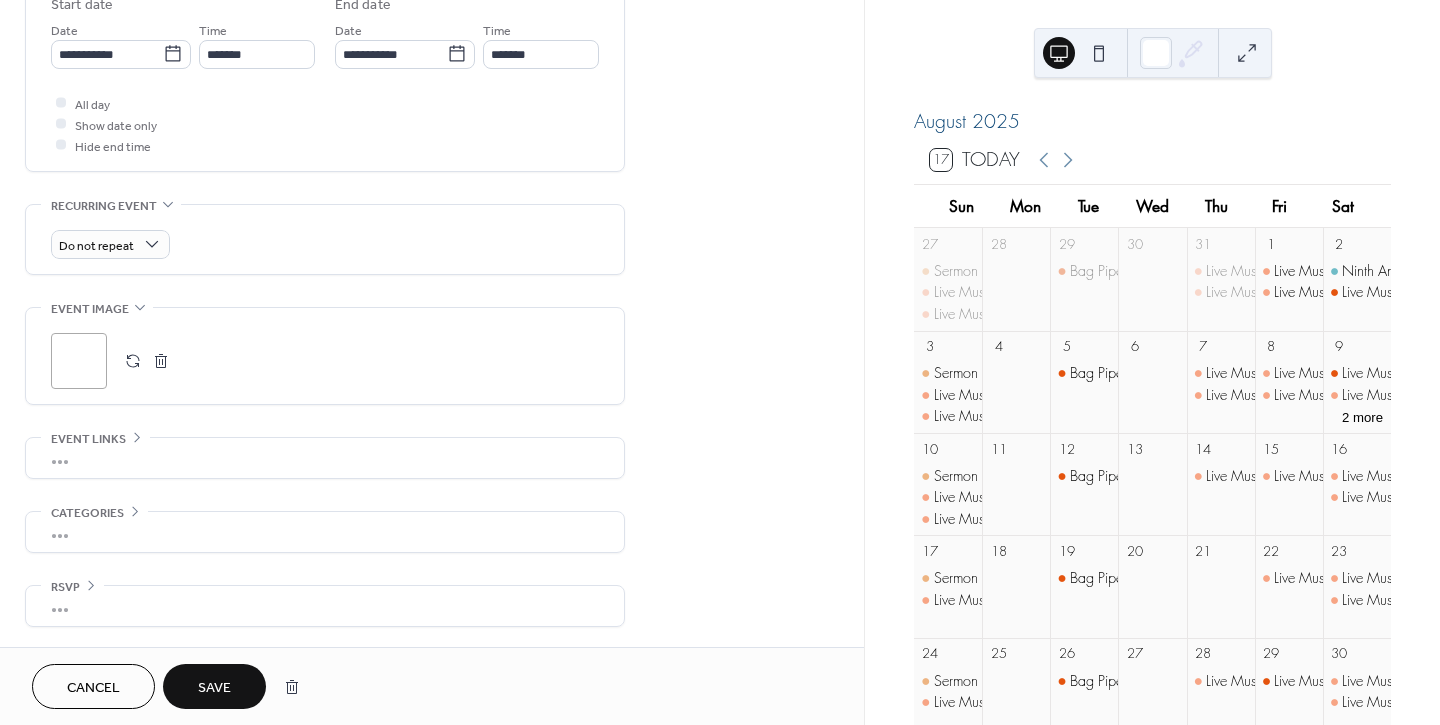 click on "Save" at bounding box center (214, 686) 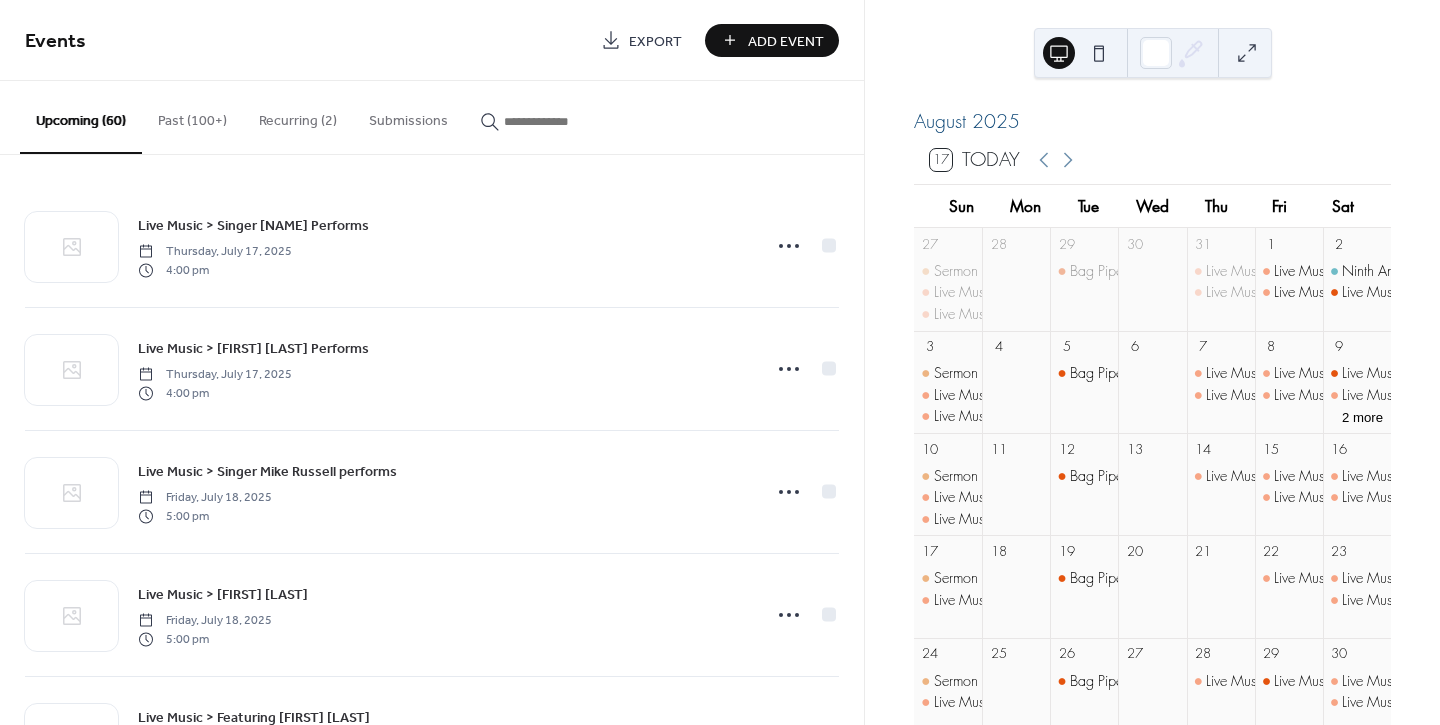 click at bounding box center [552, 116] 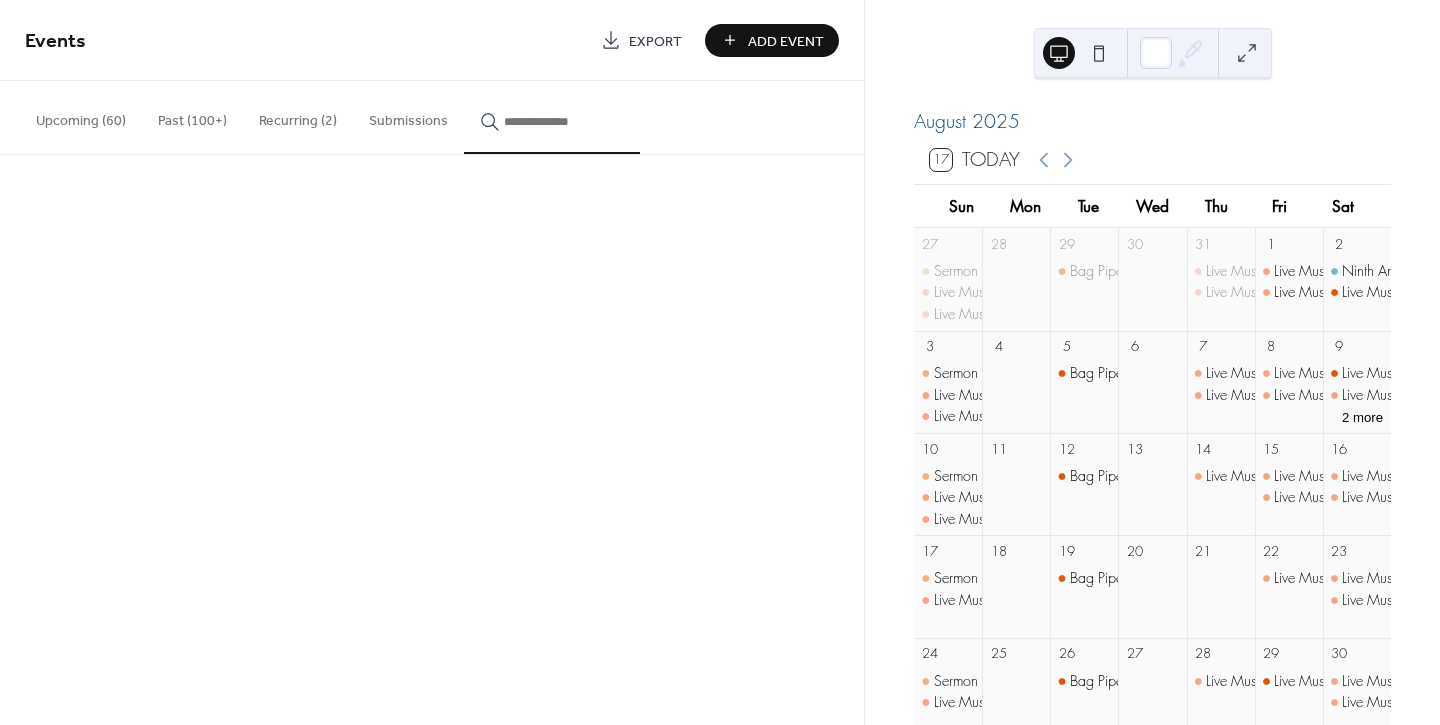 click at bounding box center (552, 121) 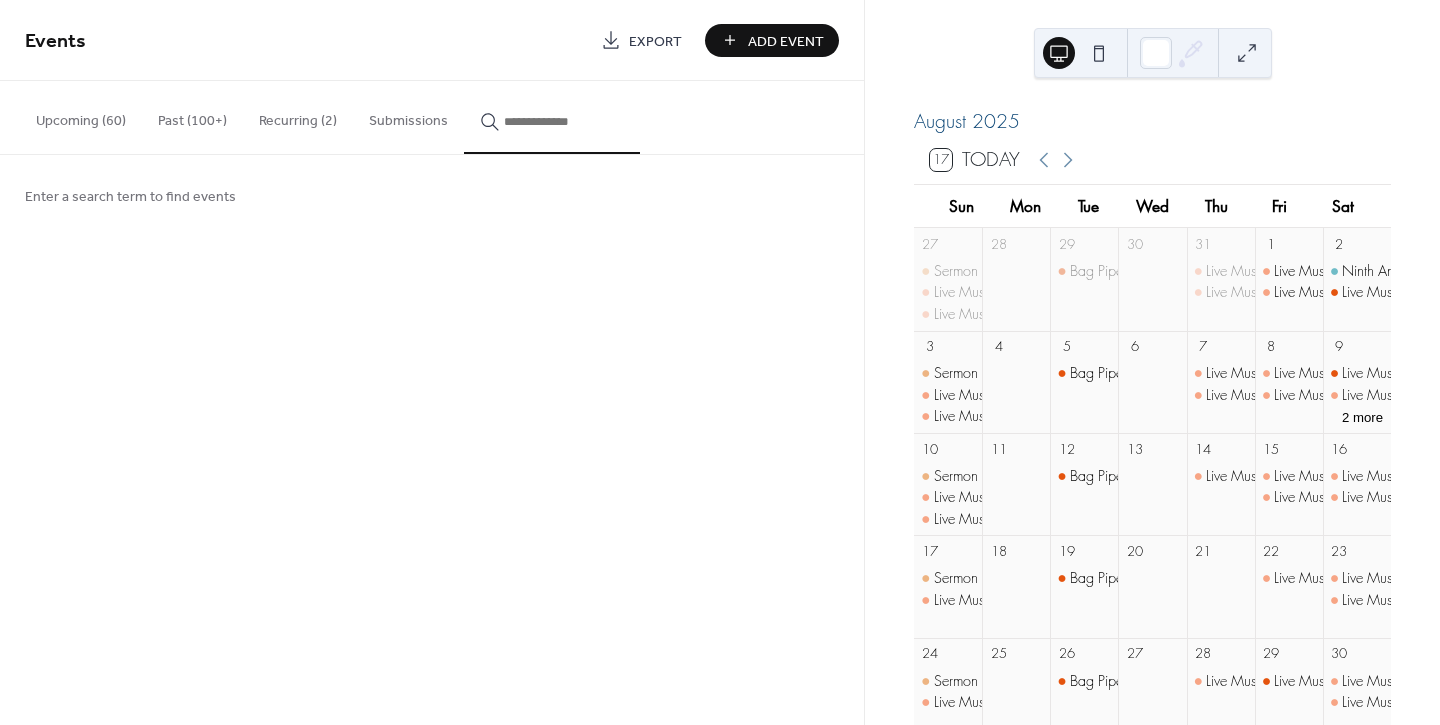 type 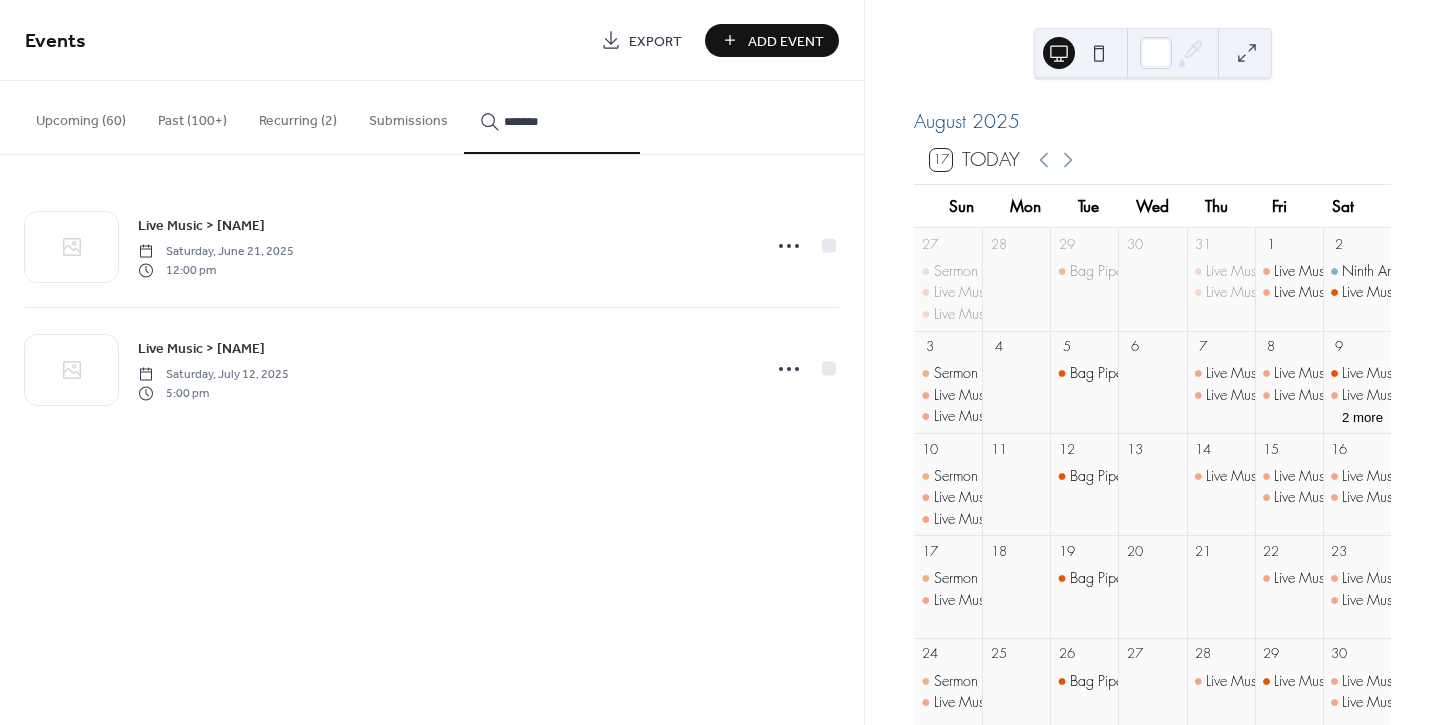 type on "*******" 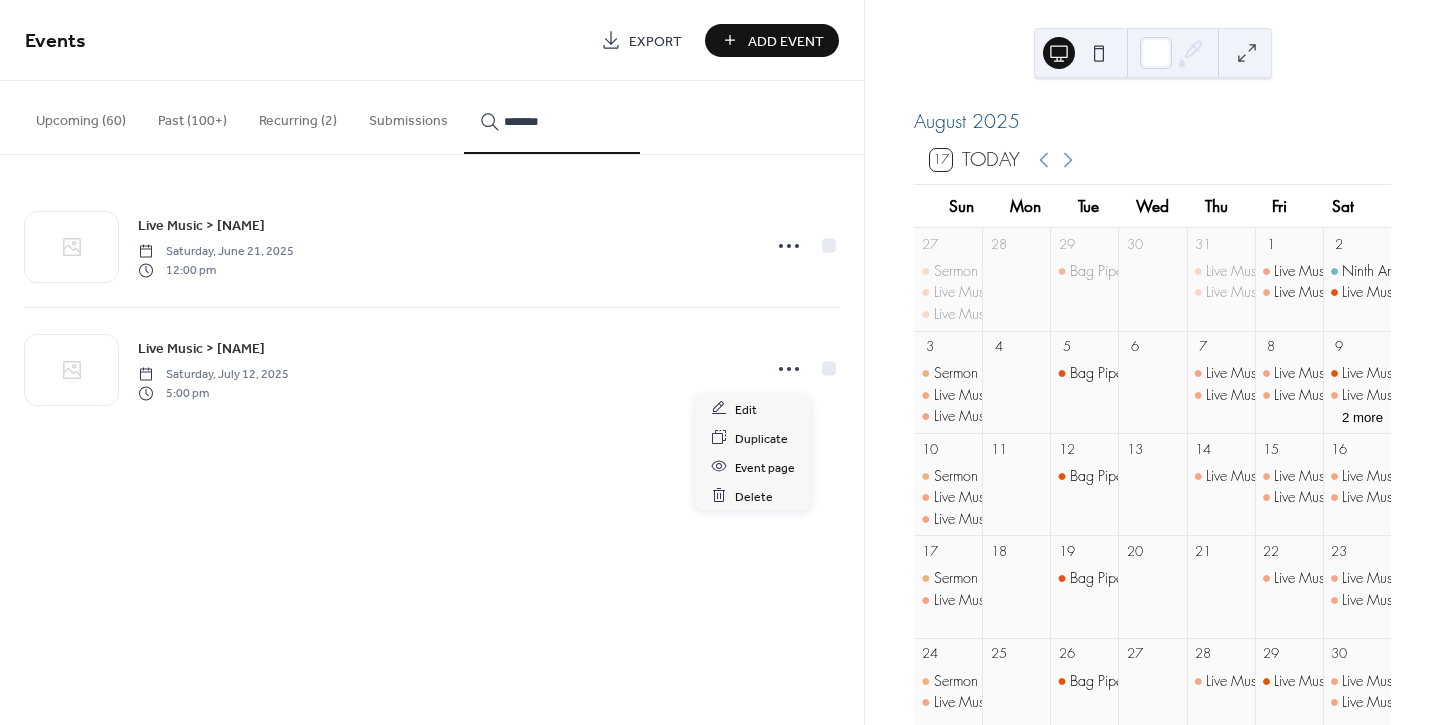 click 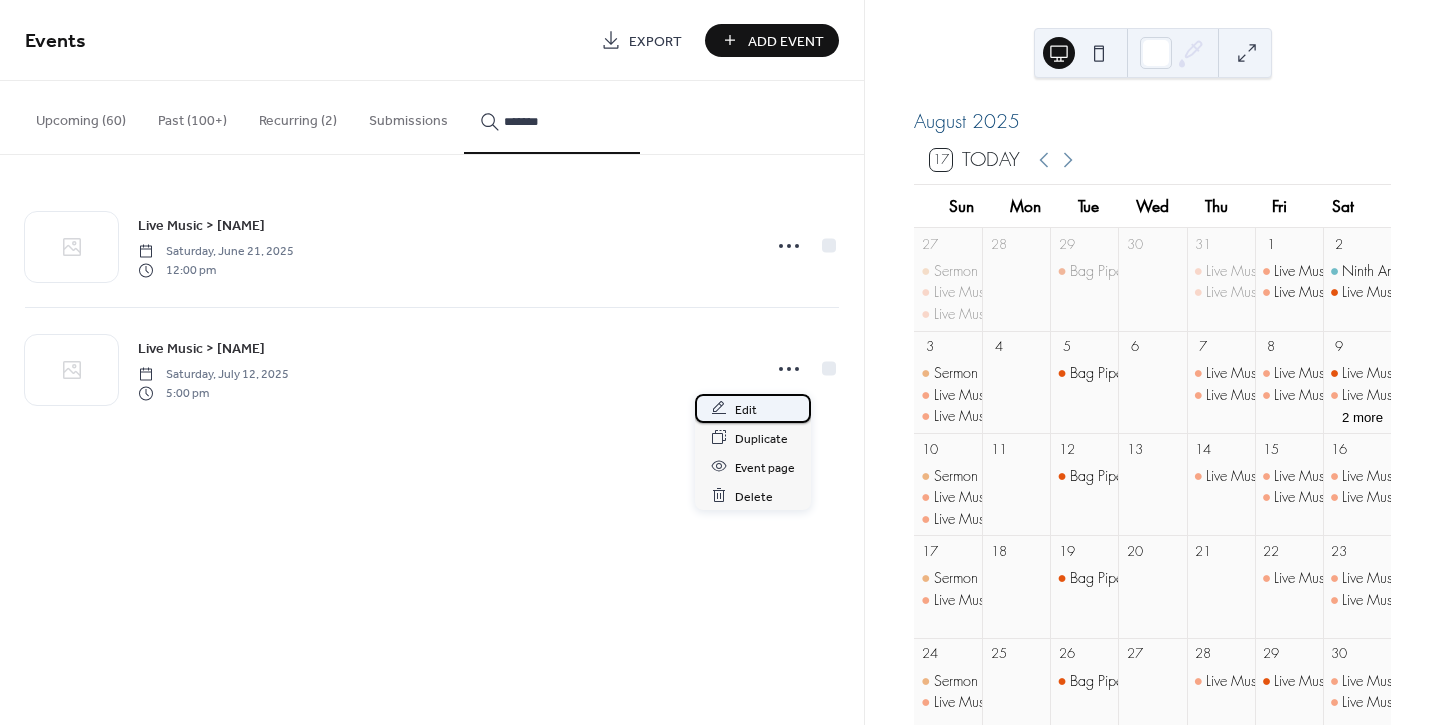 click on "Edit" at bounding box center (753, 408) 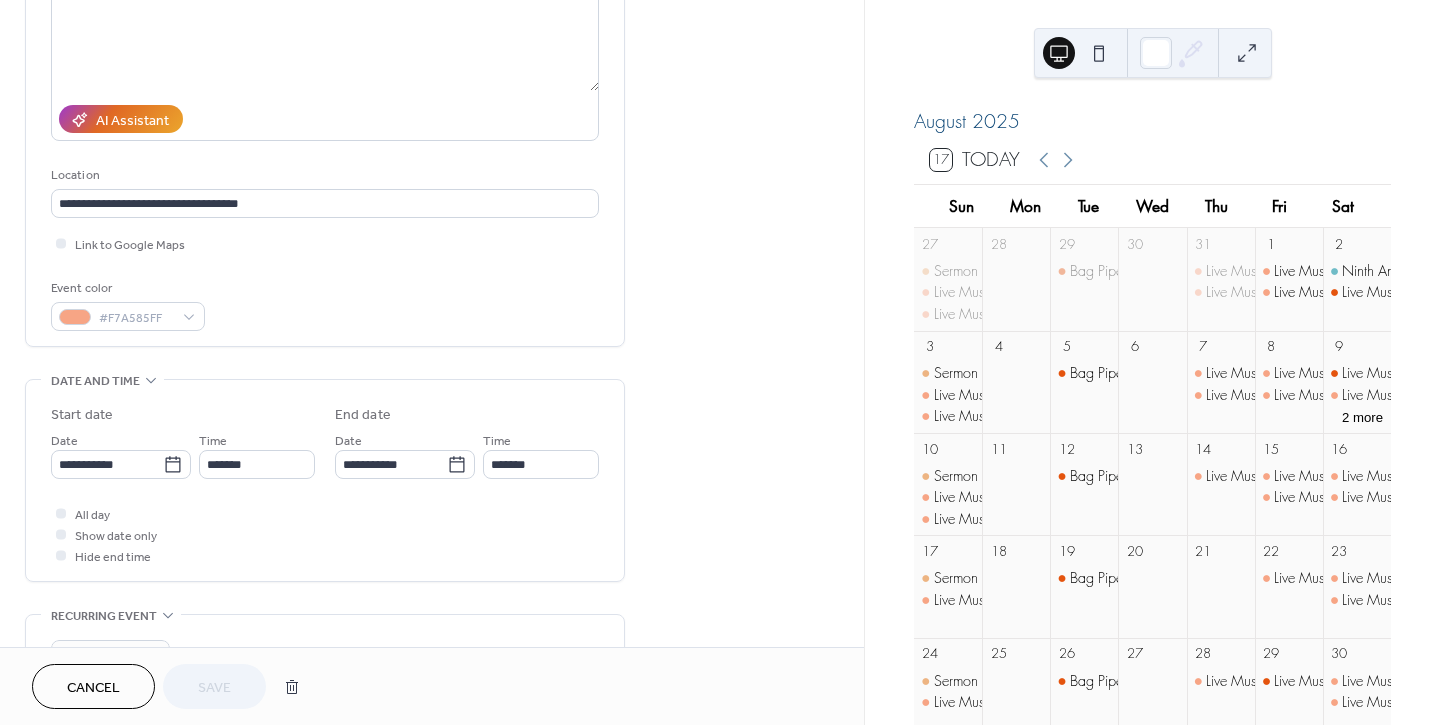 scroll, scrollTop: 333, scrollLeft: 0, axis: vertical 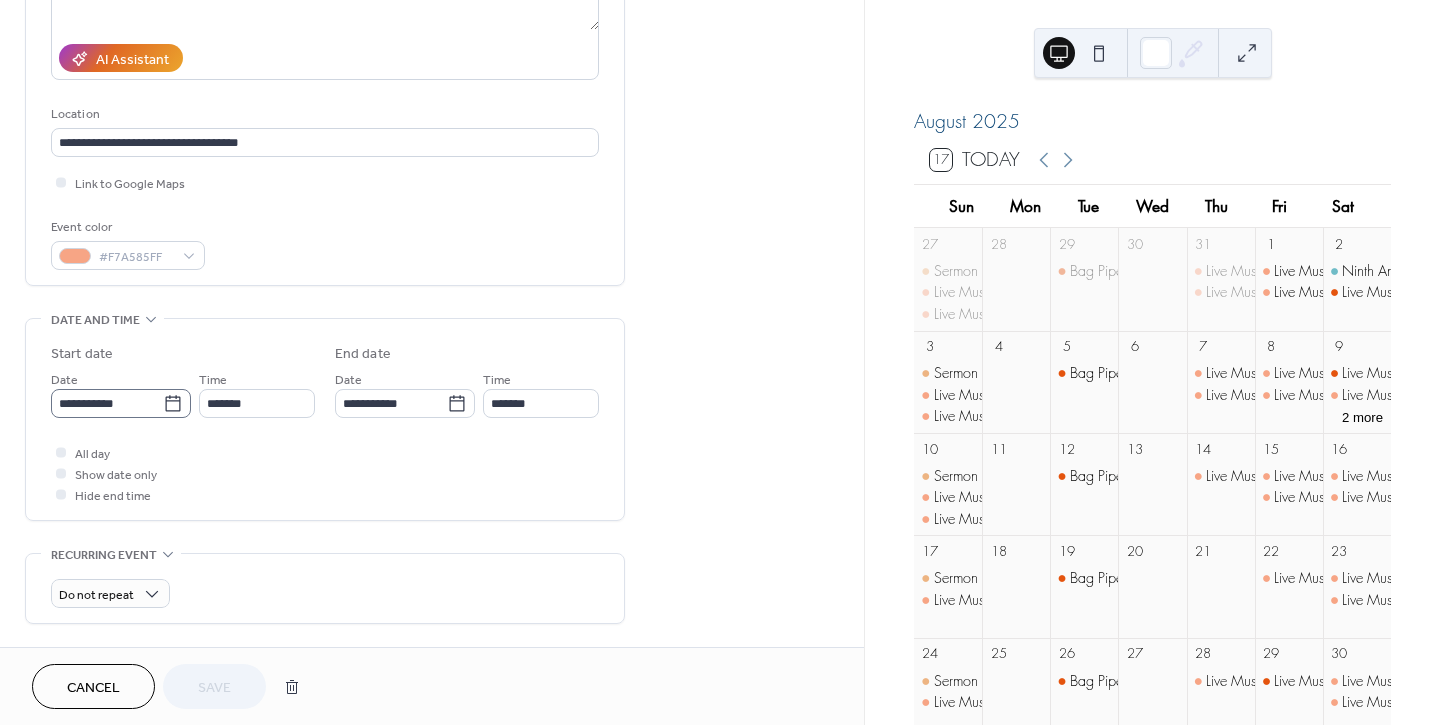 click 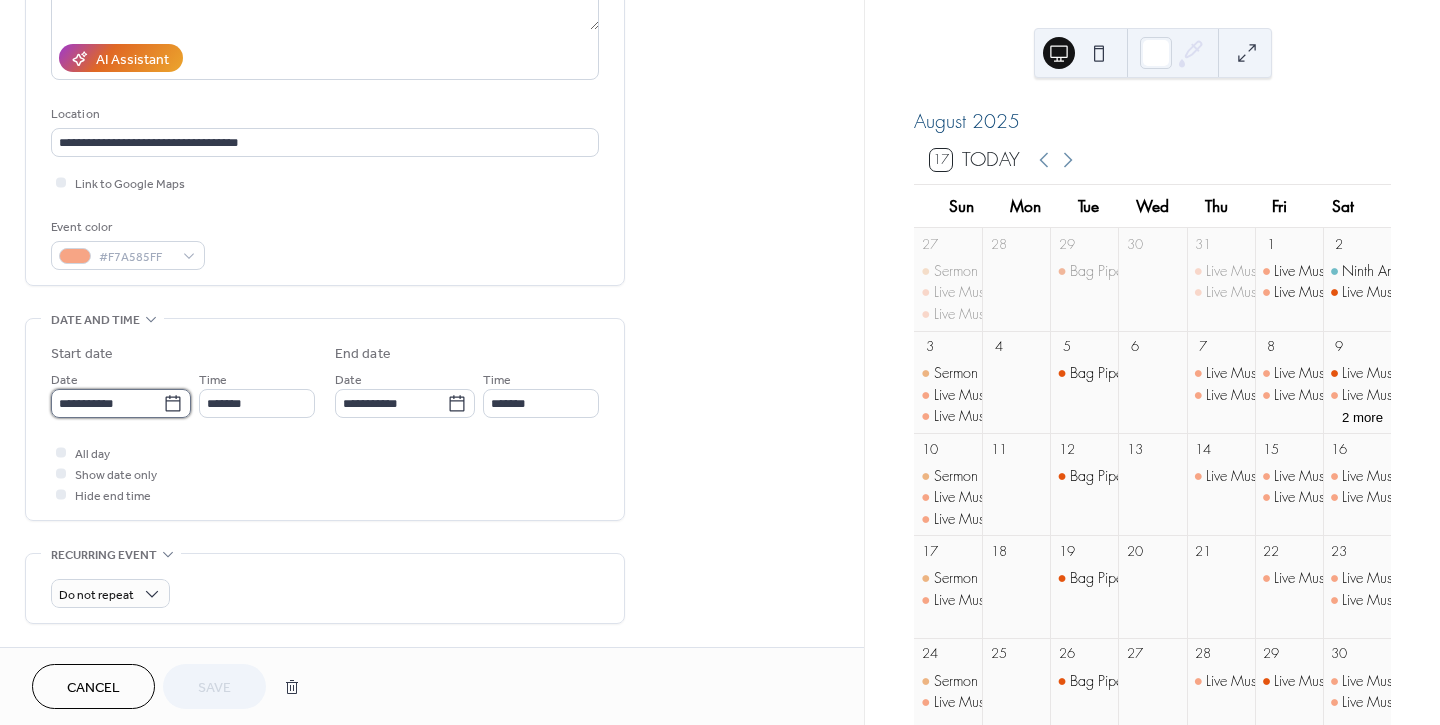click on "**********" at bounding box center [107, 403] 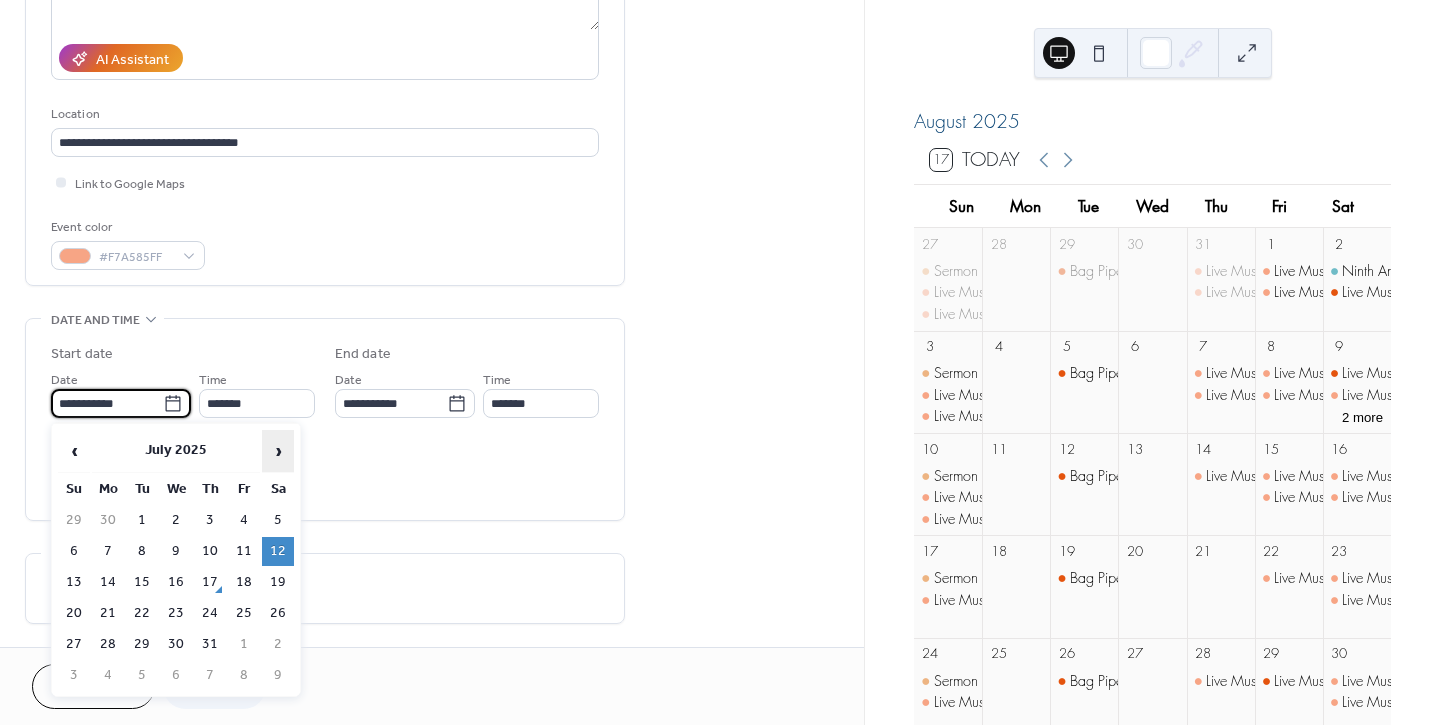 click on "›" at bounding box center (278, 451) 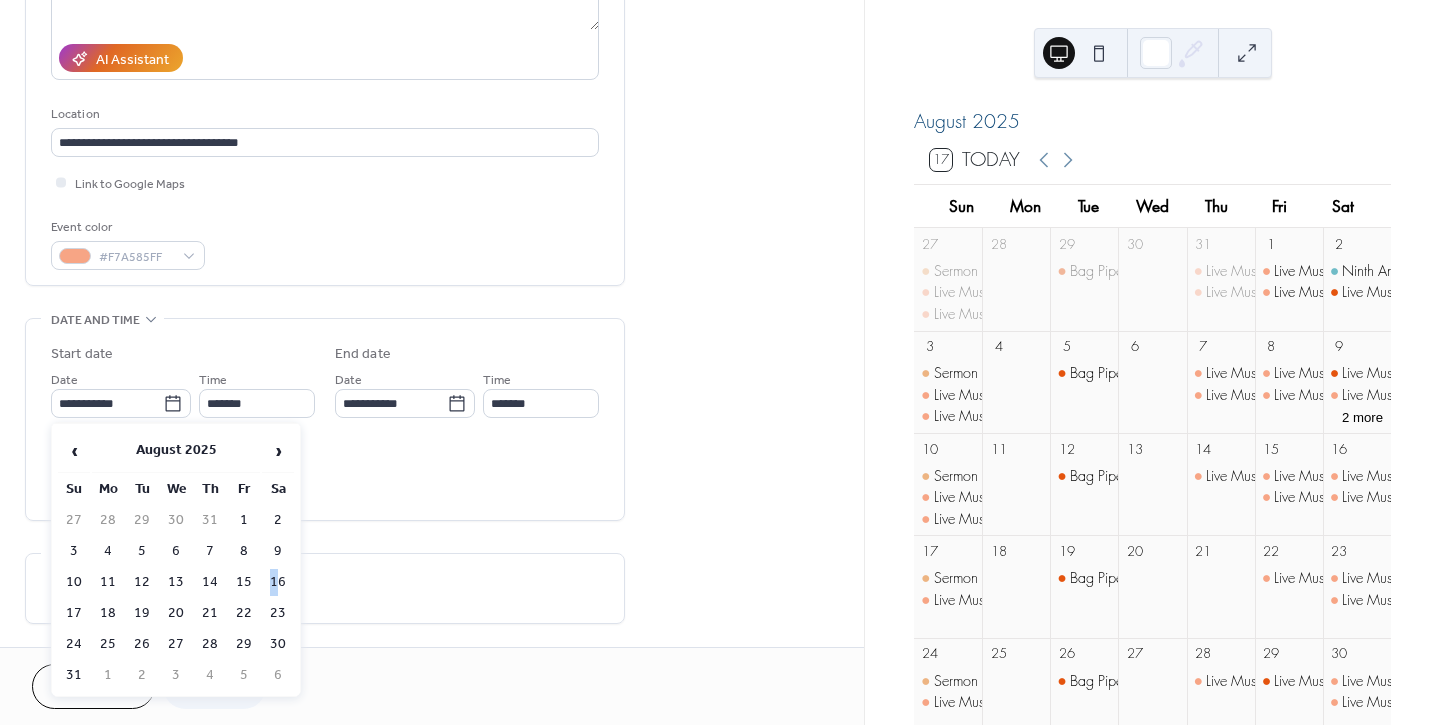 click on "16" at bounding box center [278, 582] 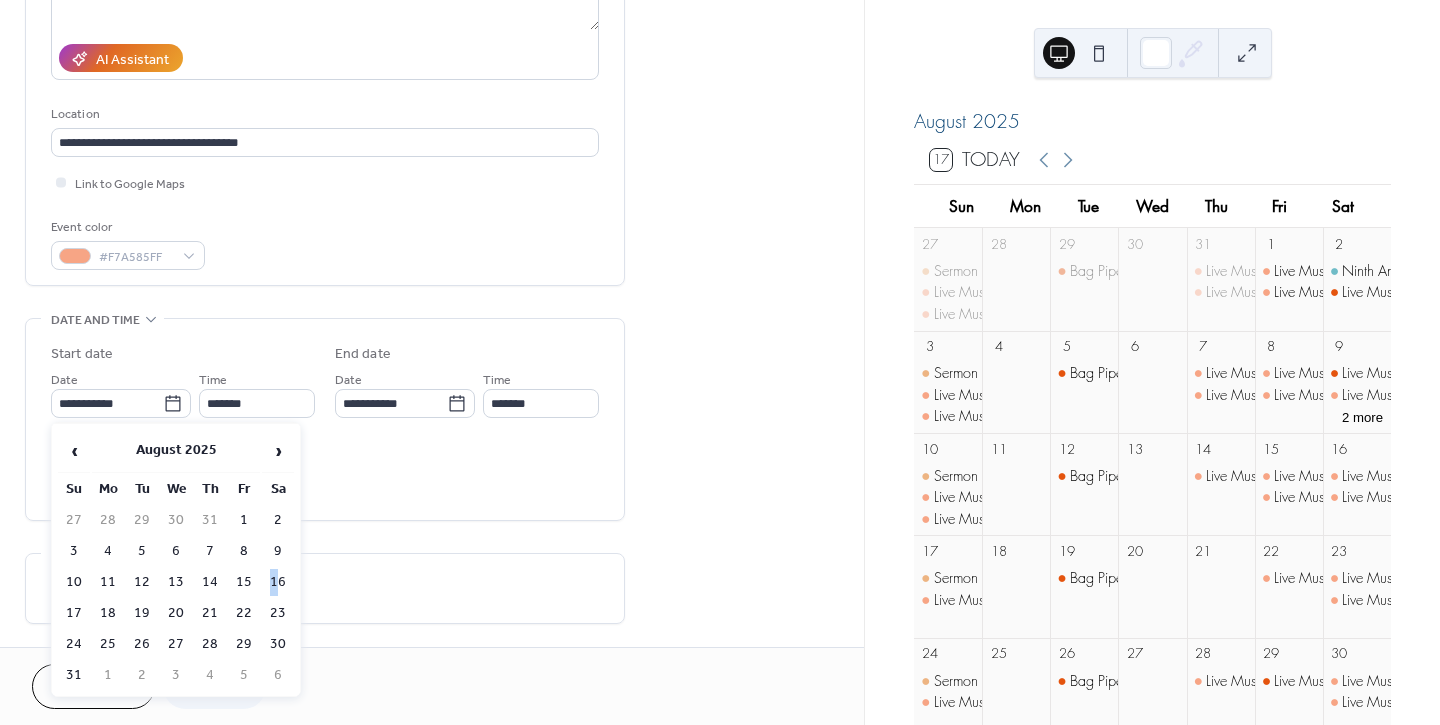 type on "**********" 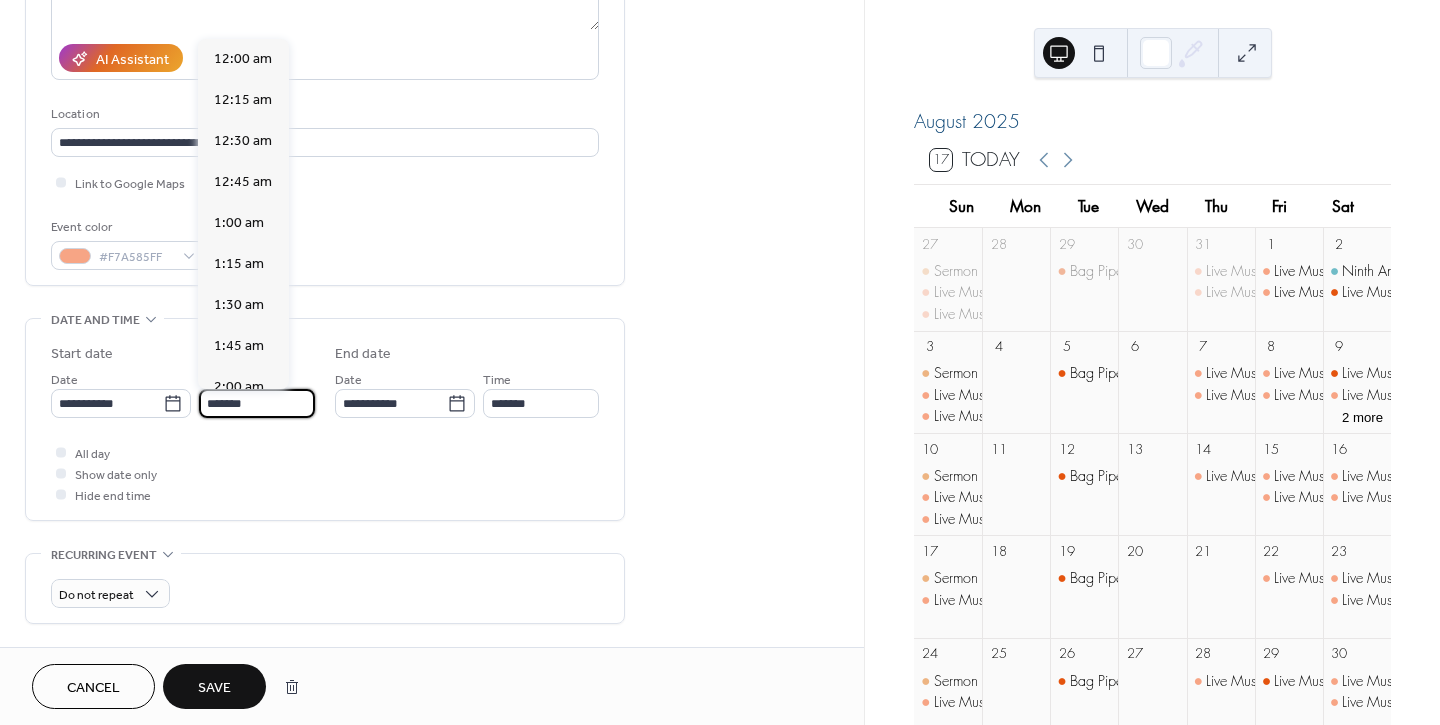 click on "*******" at bounding box center (257, 403) 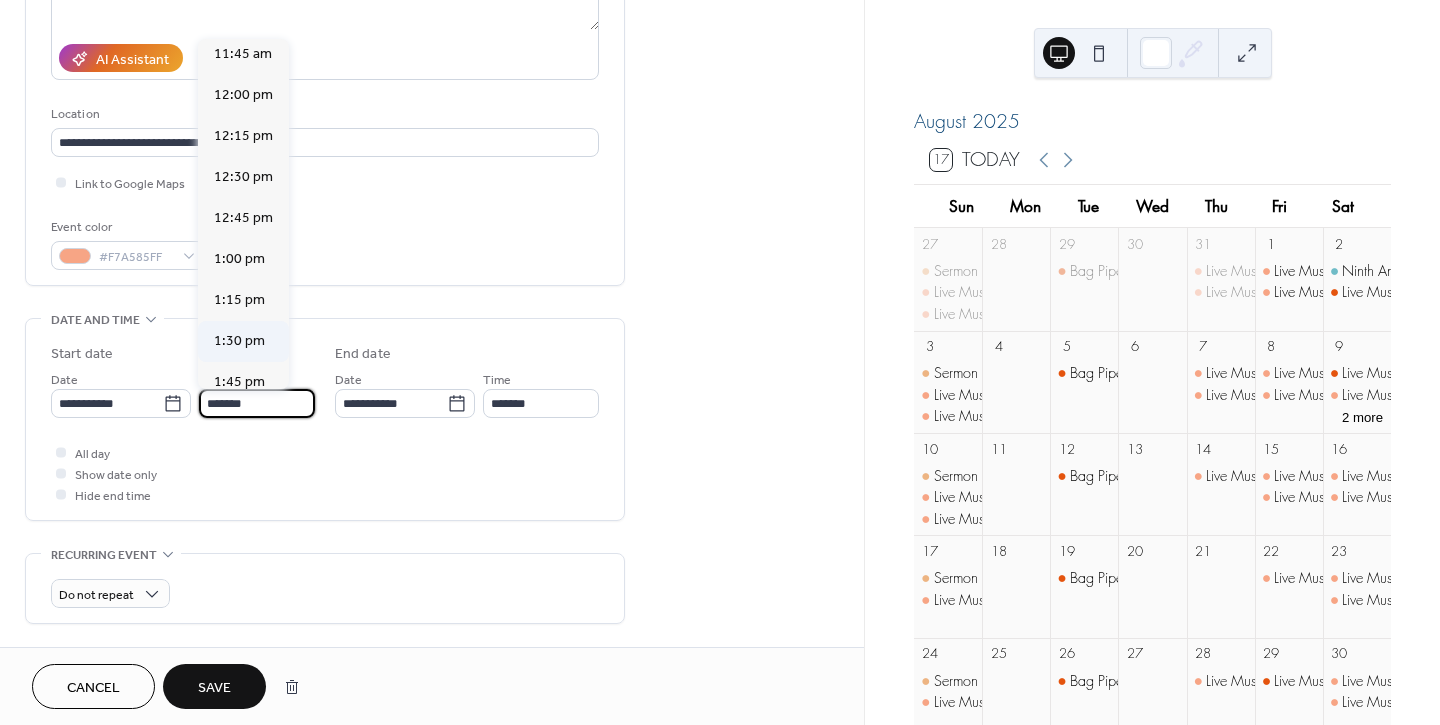scroll, scrollTop: 1816, scrollLeft: 0, axis: vertical 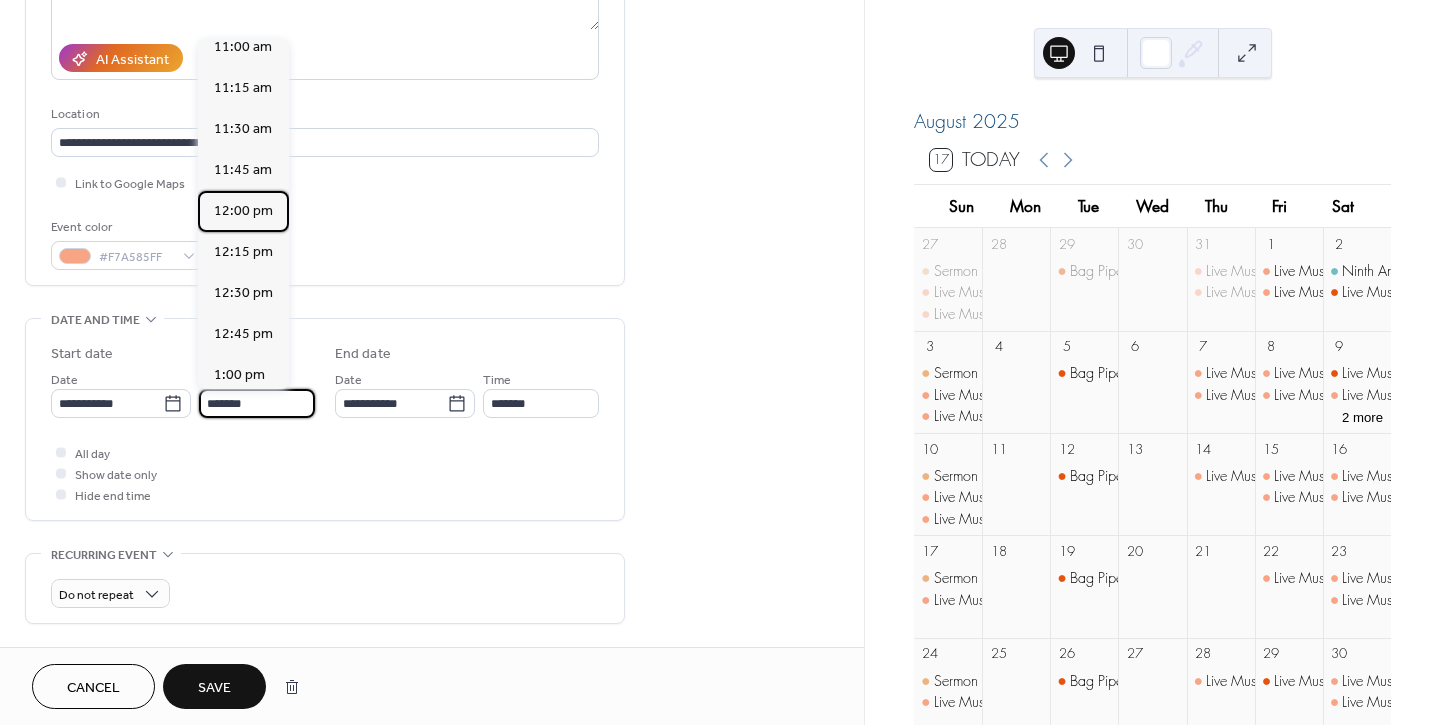 click on "12:00 pm" at bounding box center [243, 211] 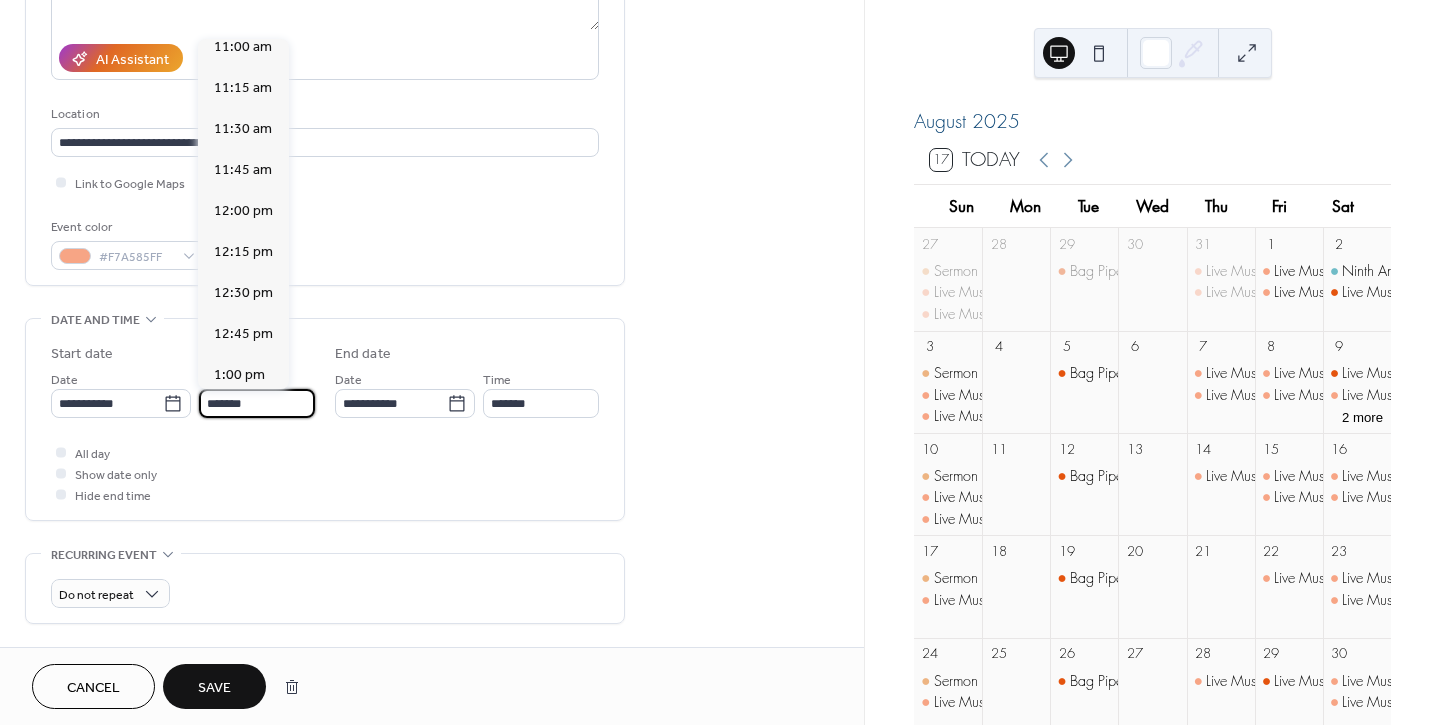 type on "********" 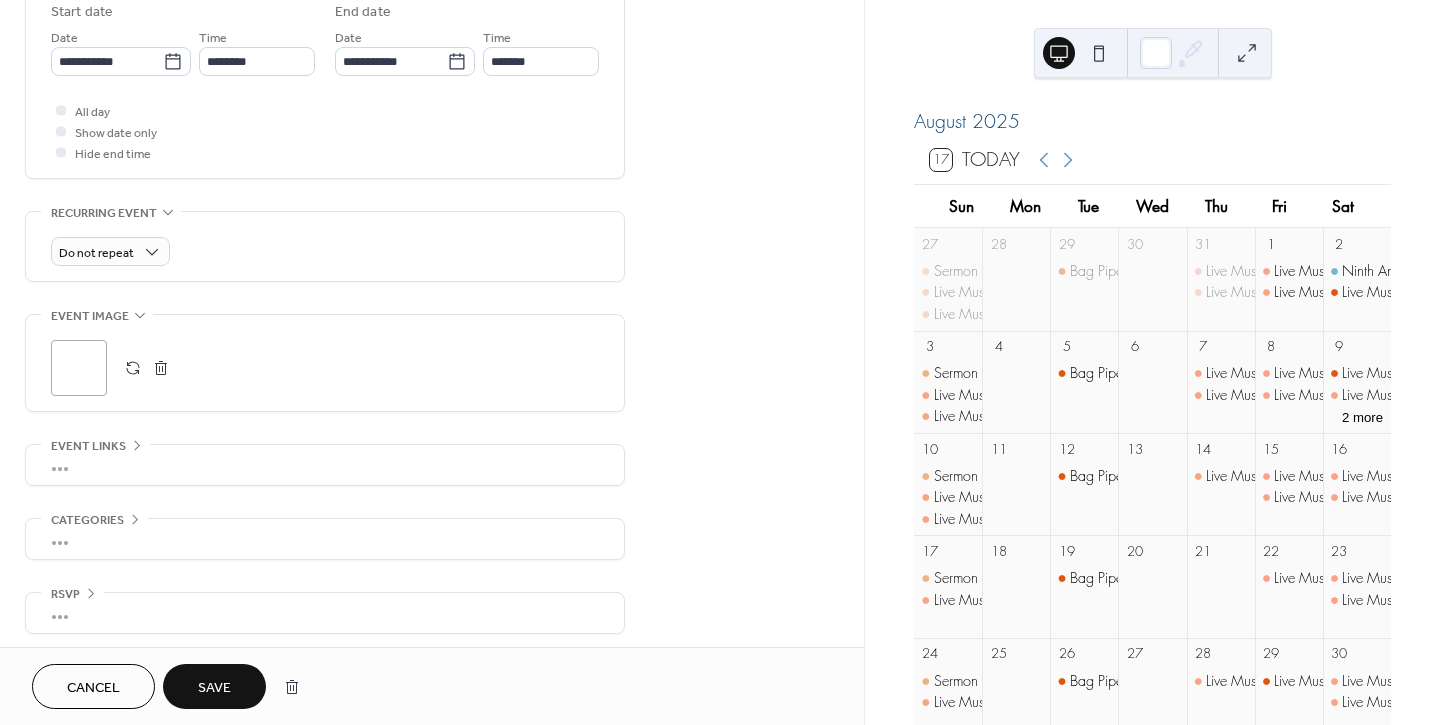 scroll, scrollTop: 682, scrollLeft: 0, axis: vertical 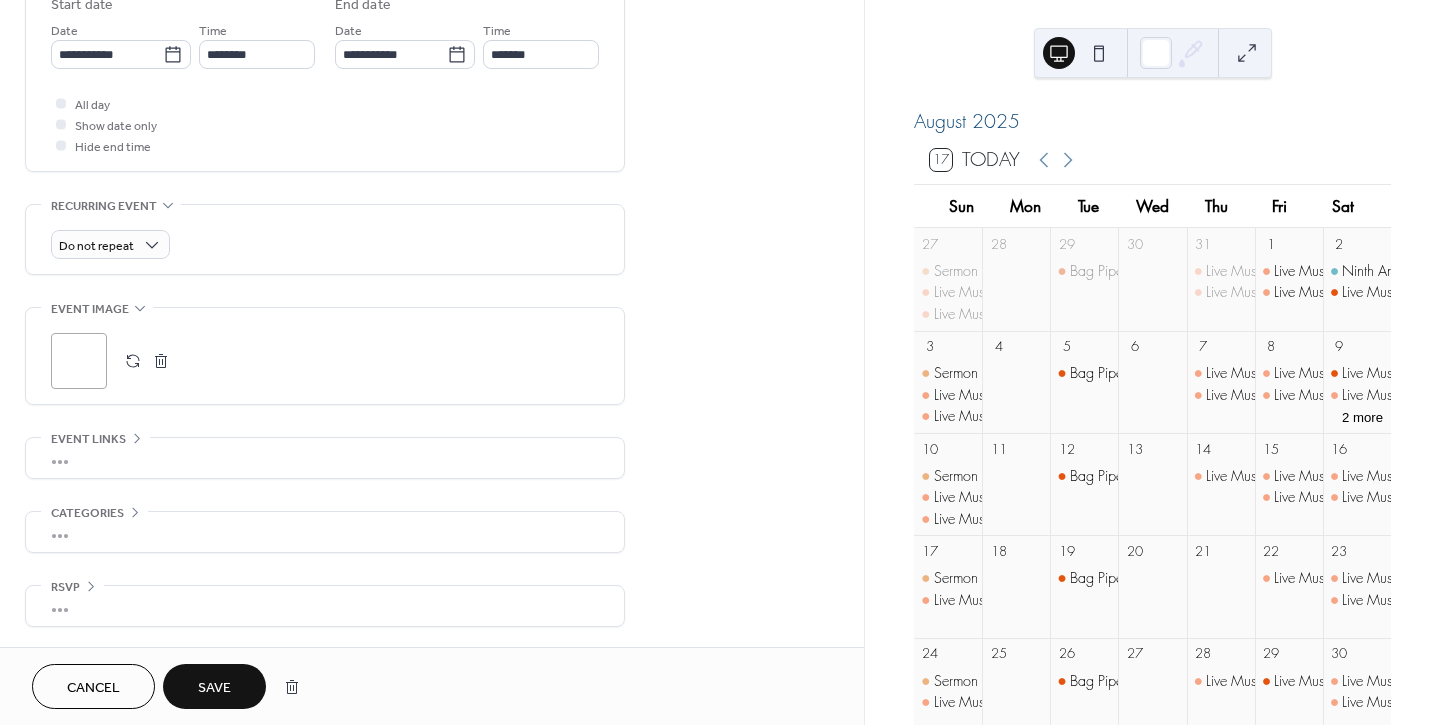 click on "Save" at bounding box center (214, 688) 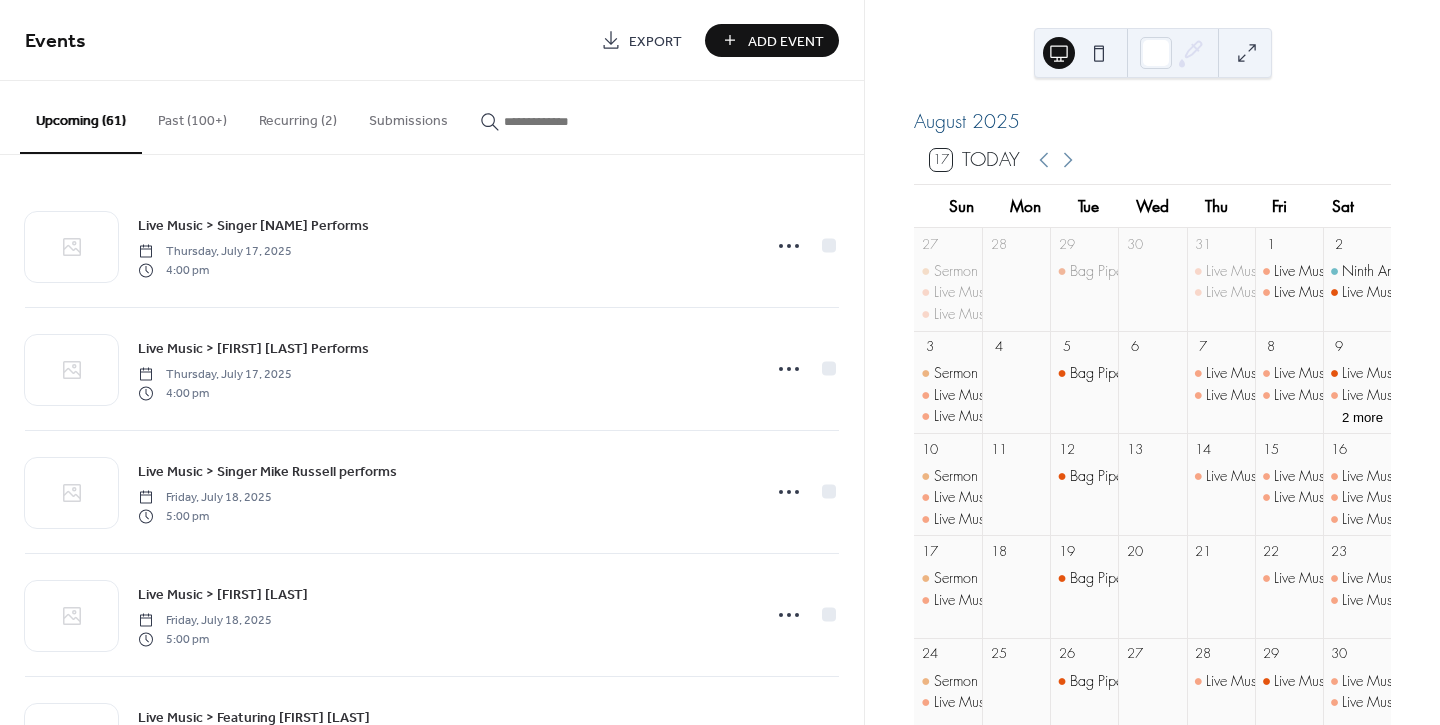 click at bounding box center (552, 116) 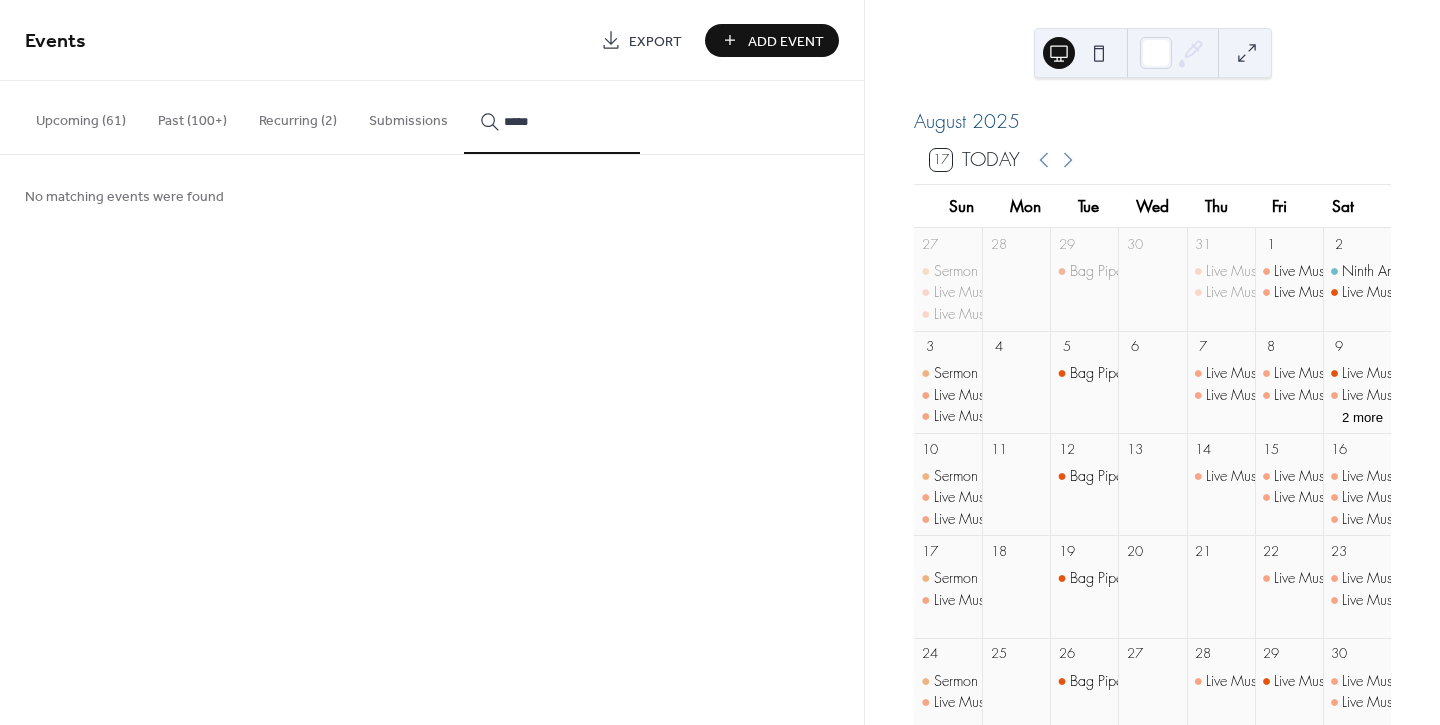 click on "****" at bounding box center [552, 117] 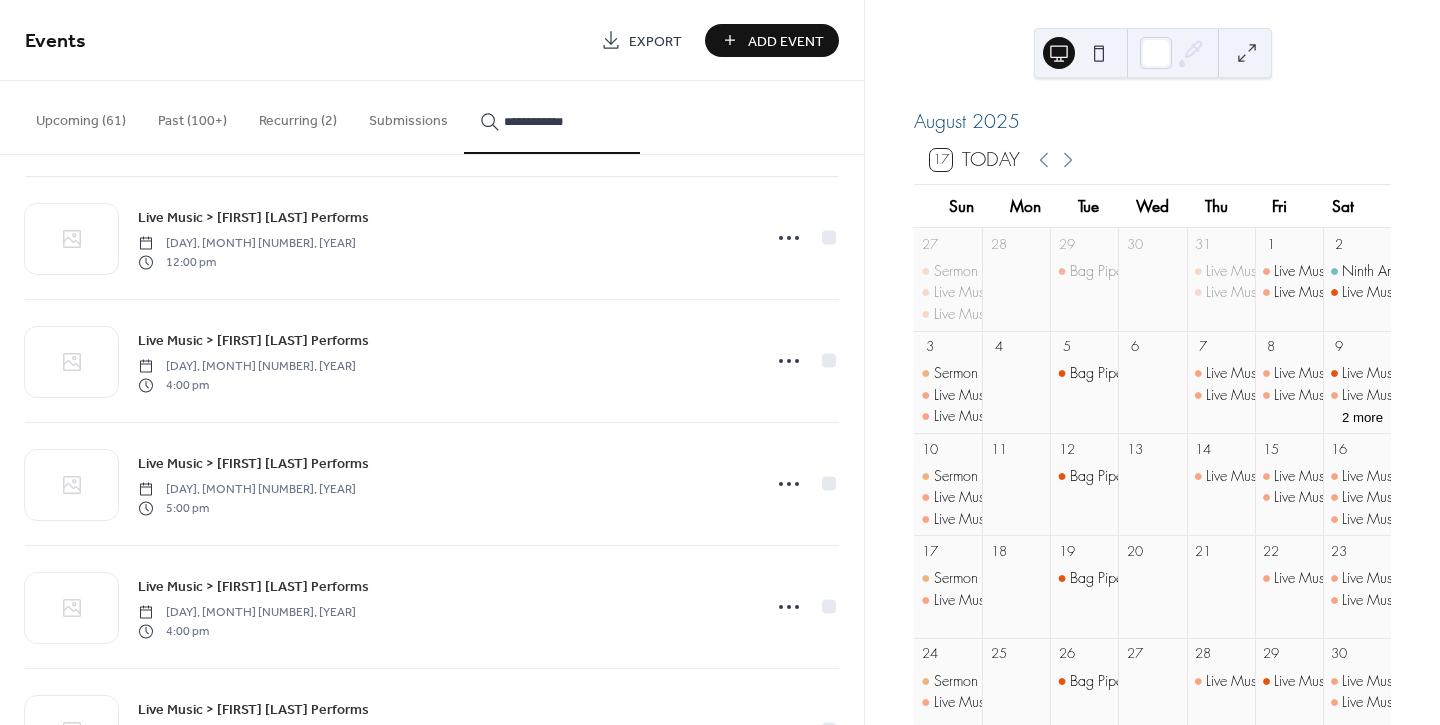 scroll, scrollTop: 2690, scrollLeft: 0, axis: vertical 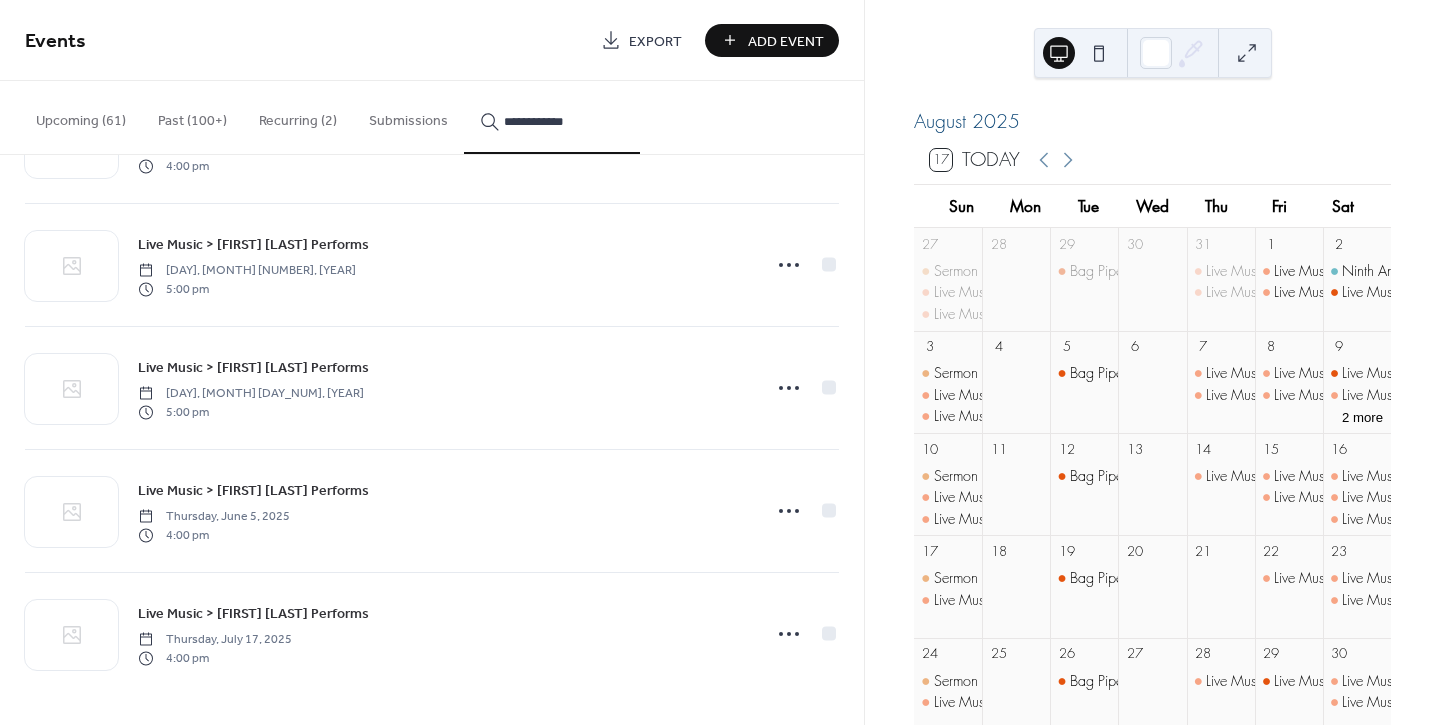 type on "**********" 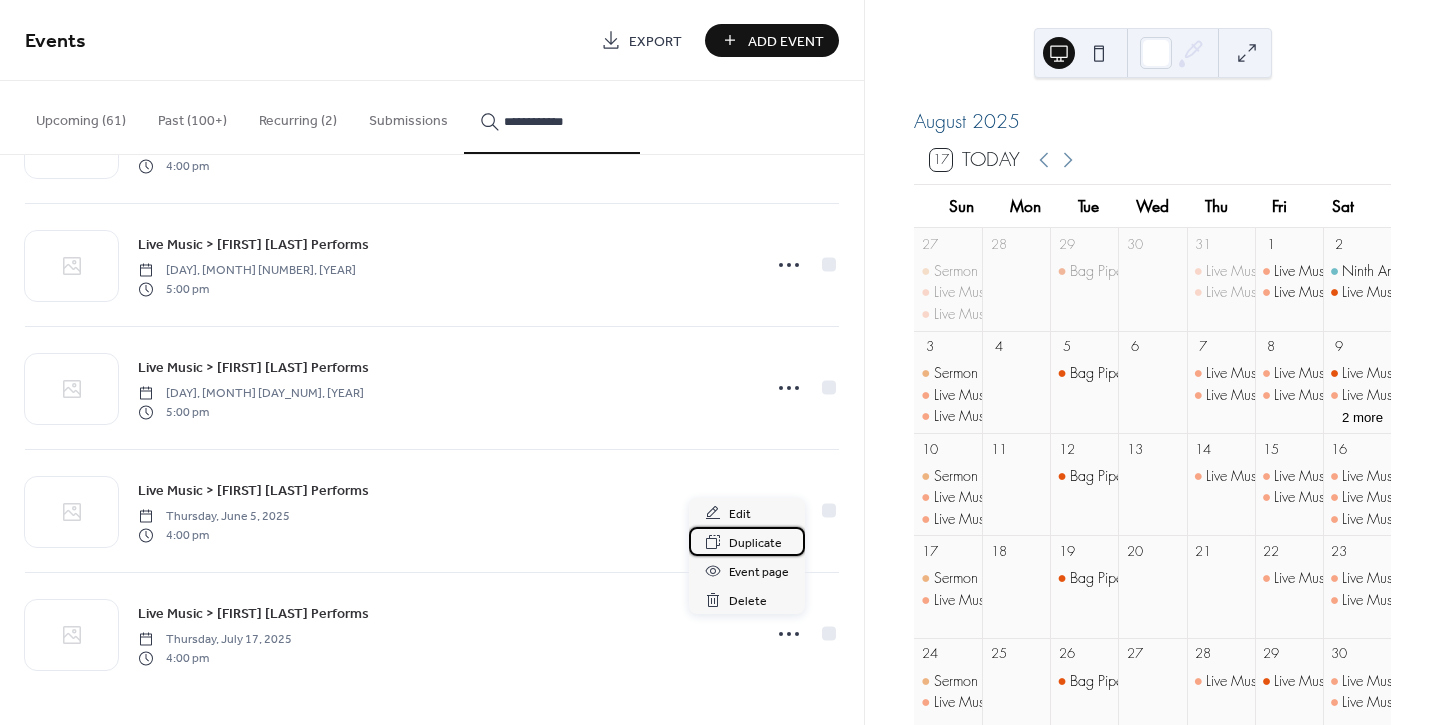 click on "Duplicate" at bounding box center [755, 543] 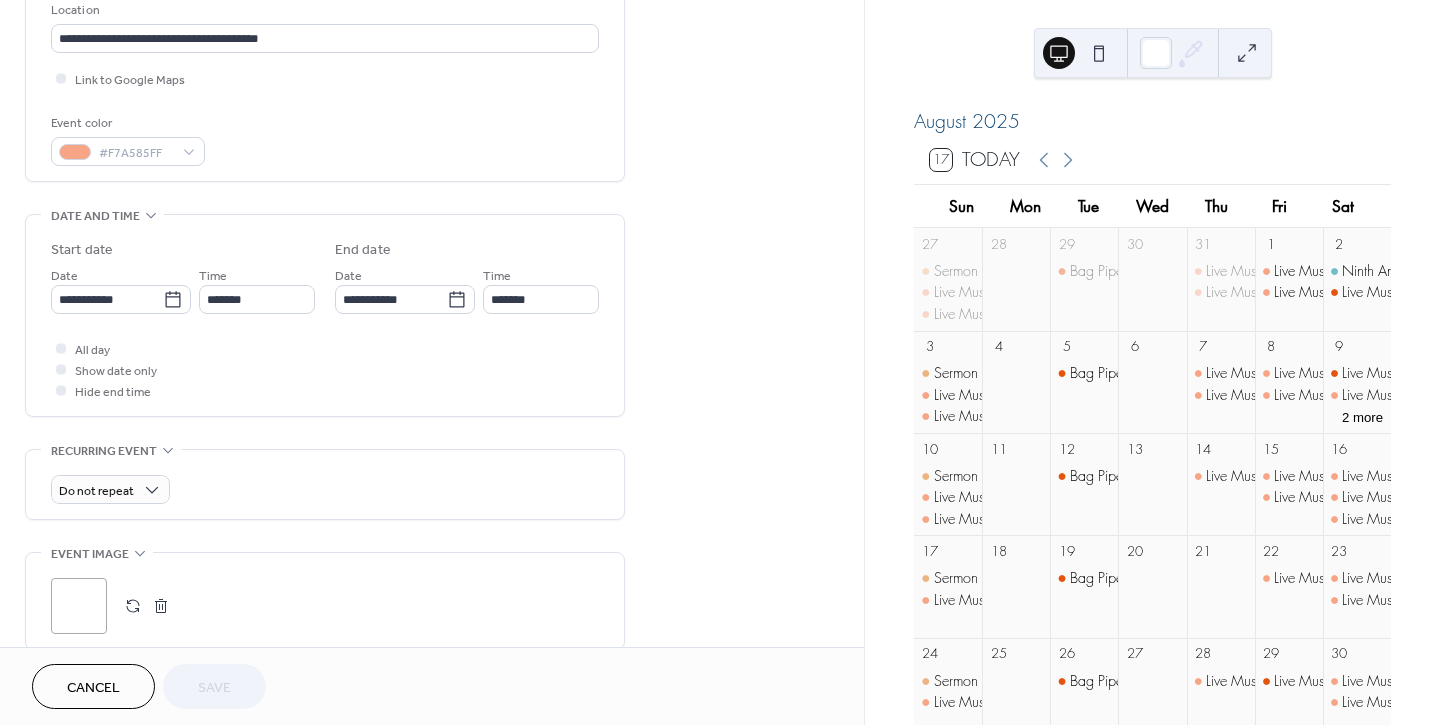scroll, scrollTop: 444, scrollLeft: 0, axis: vertical 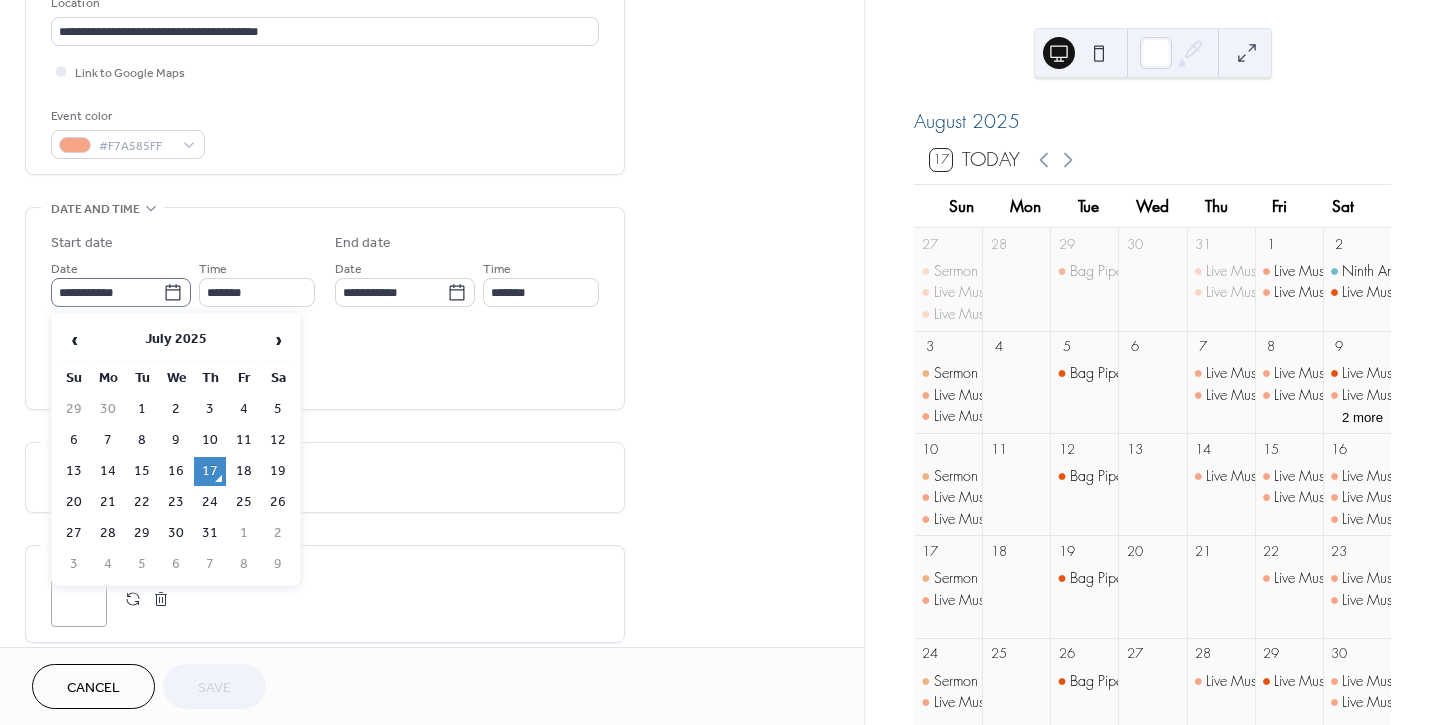 click 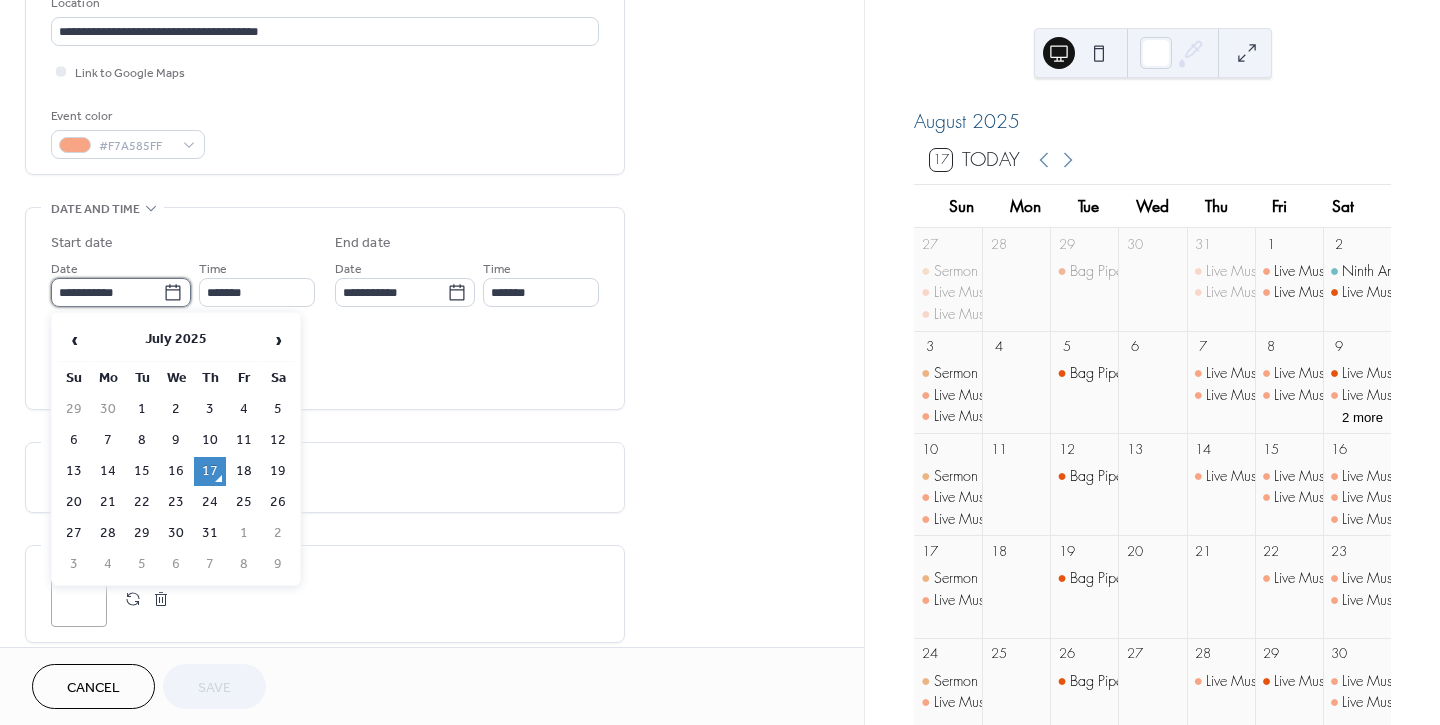 click on "**********" at bounding box center [107, 292] 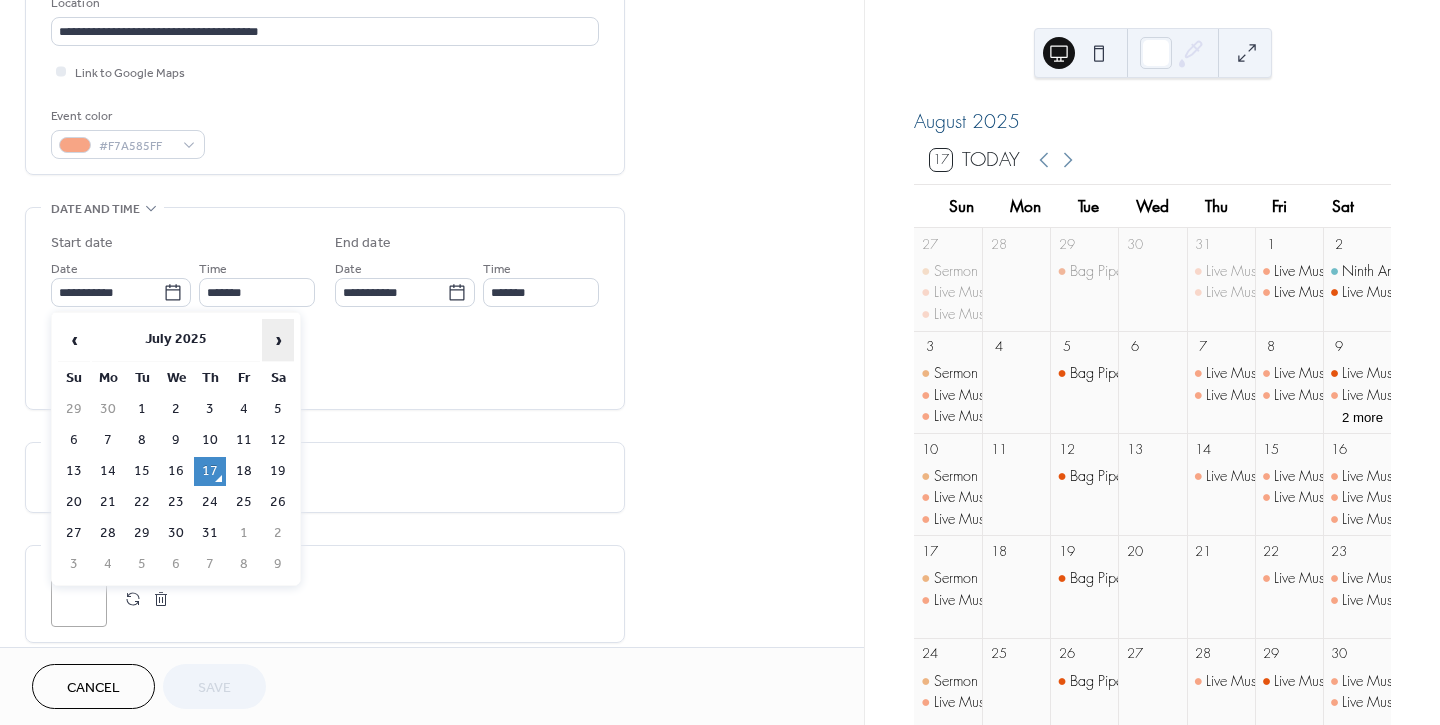 click on "›" at bounding box center (278, 340) 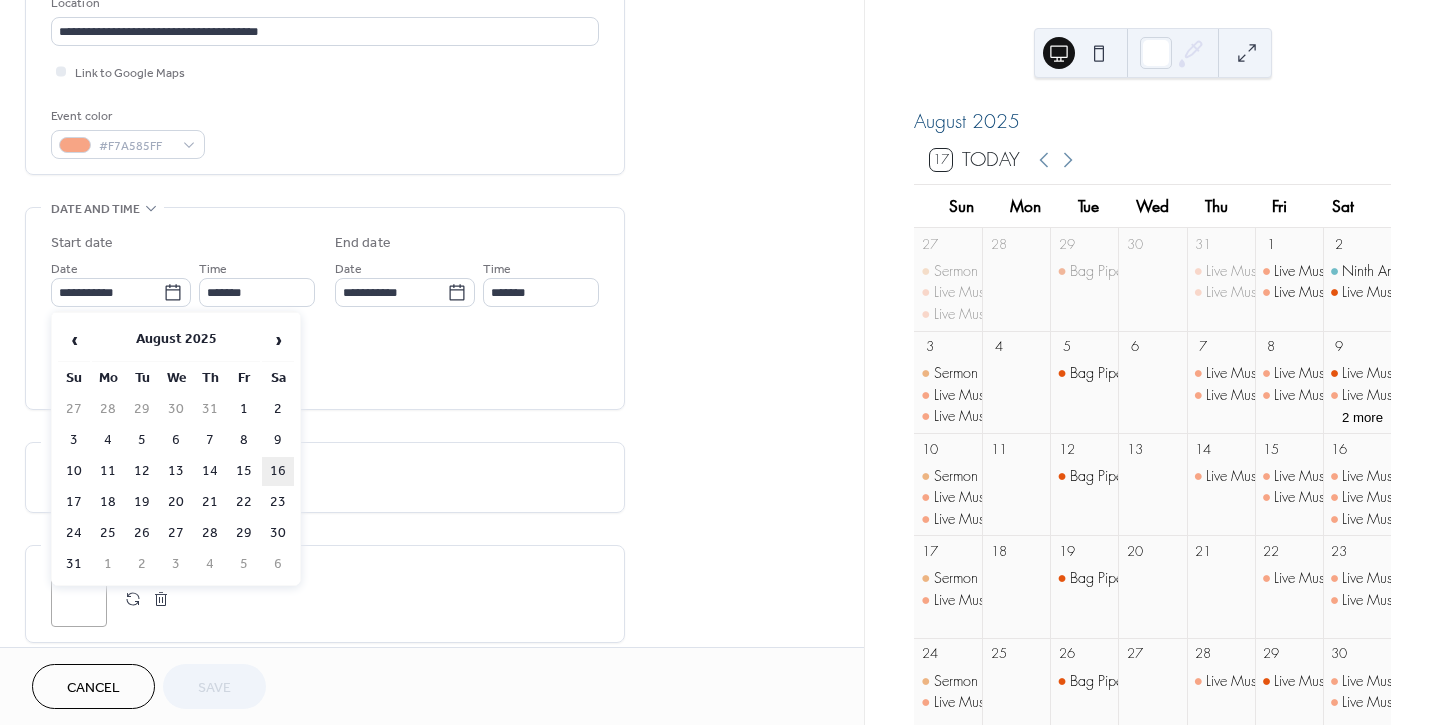 click on "16" at bounding box center [278, 471] 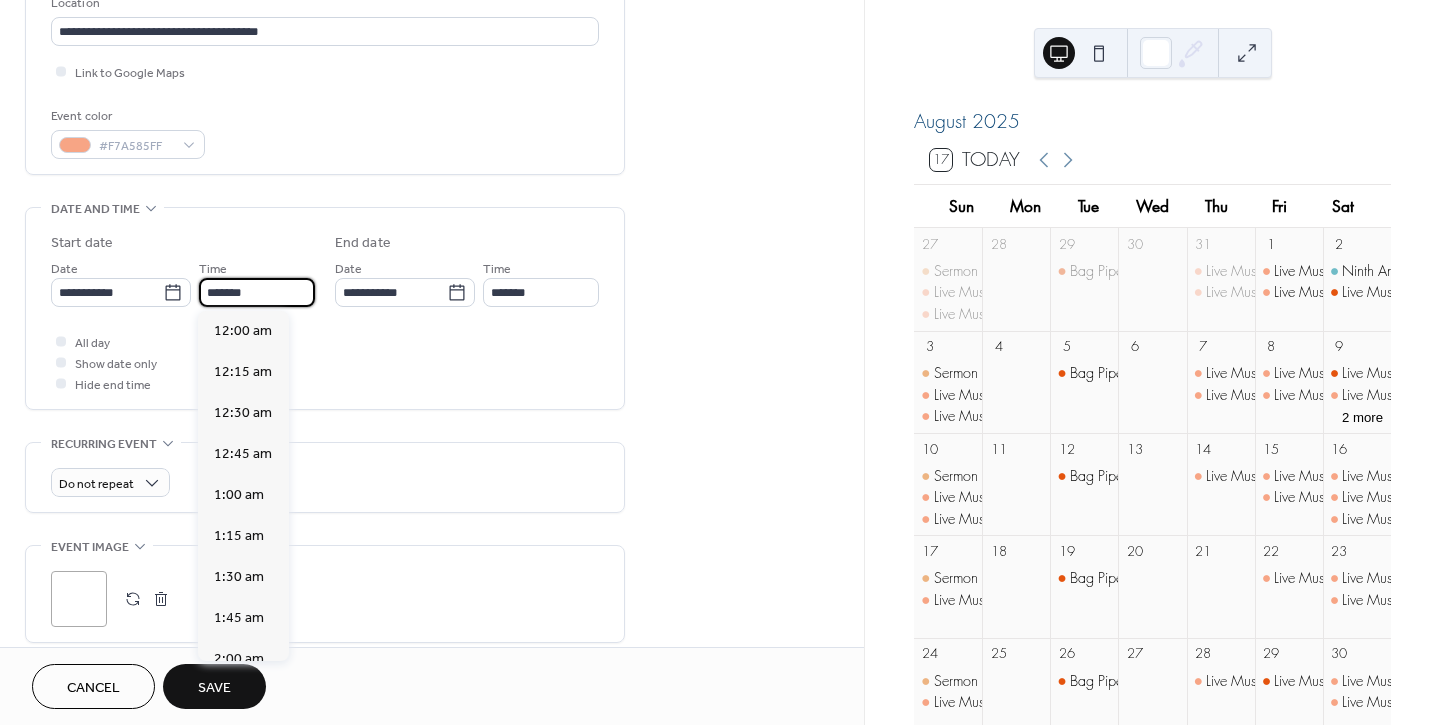 click on "*******" at bounding box center [257, 292] 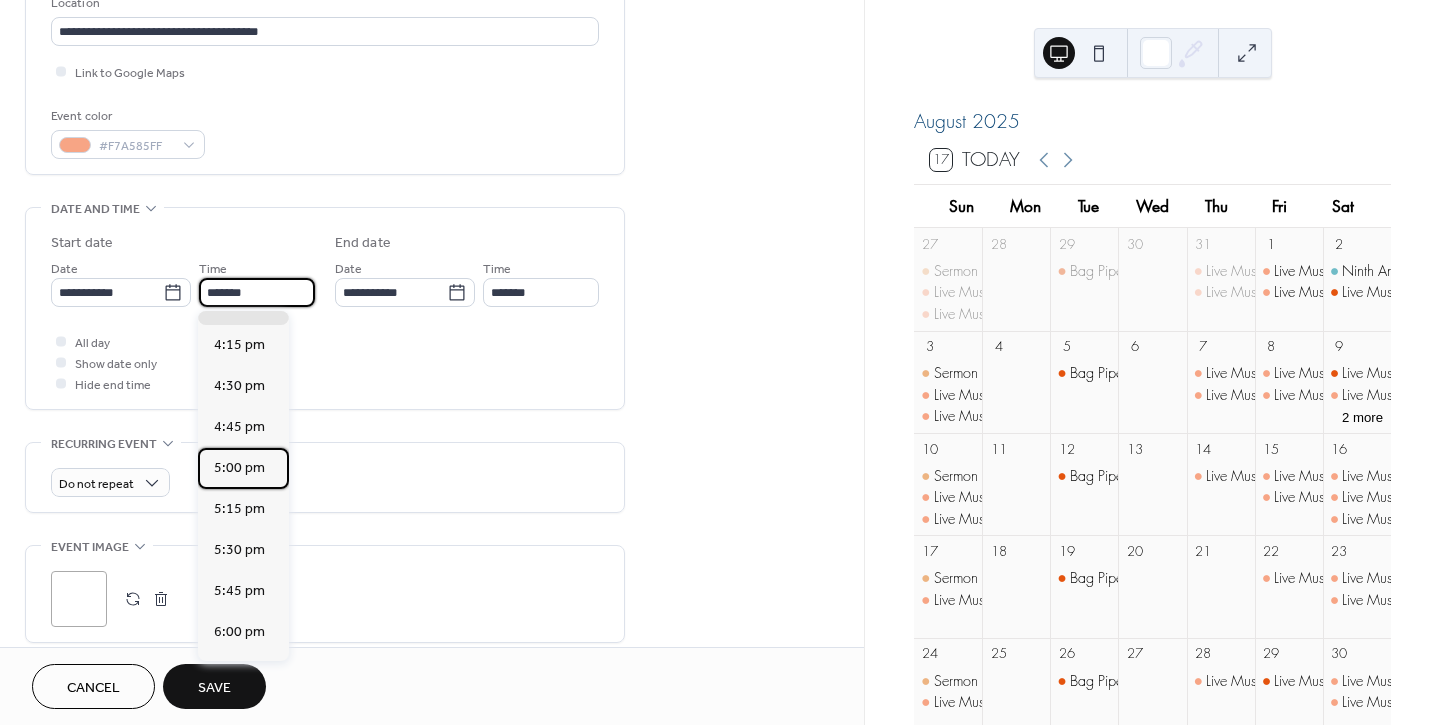 click on "5:00 pm" at bounding box center [239, 467] 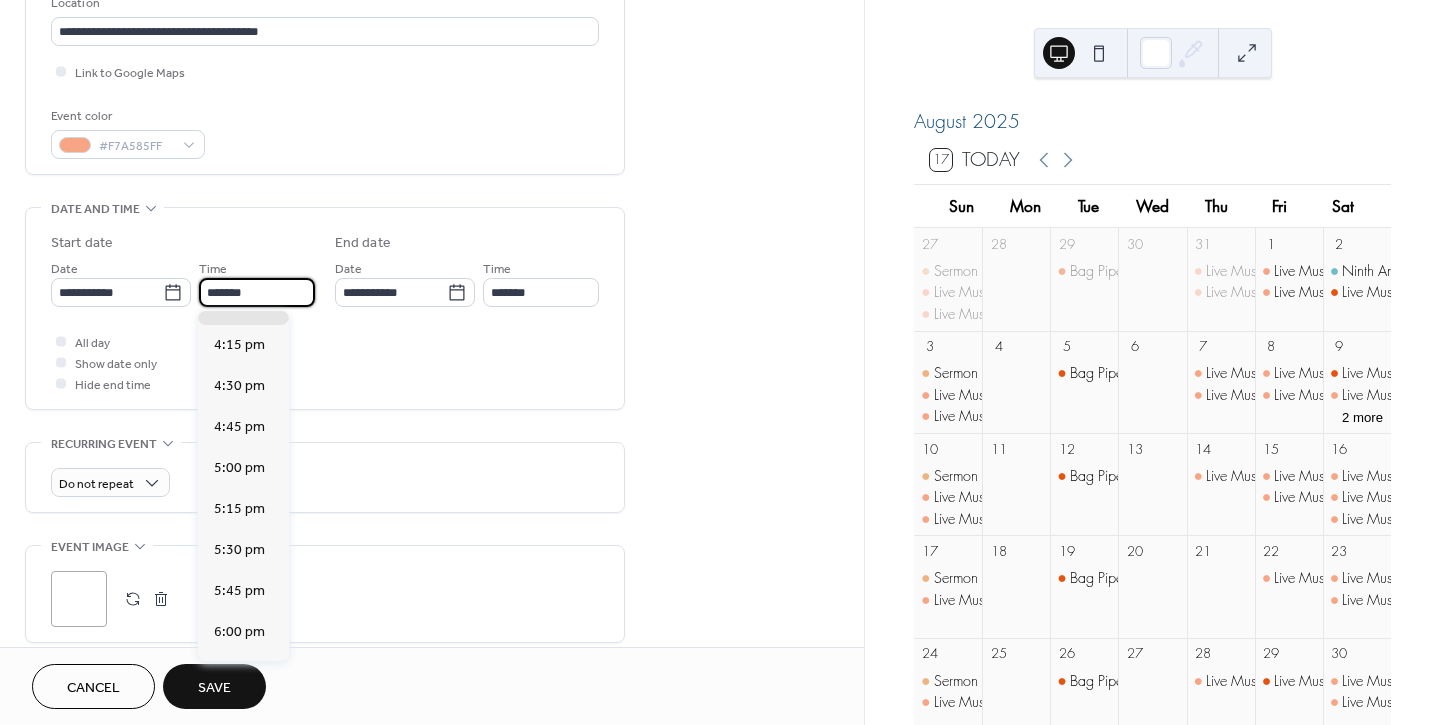 type on "*******" 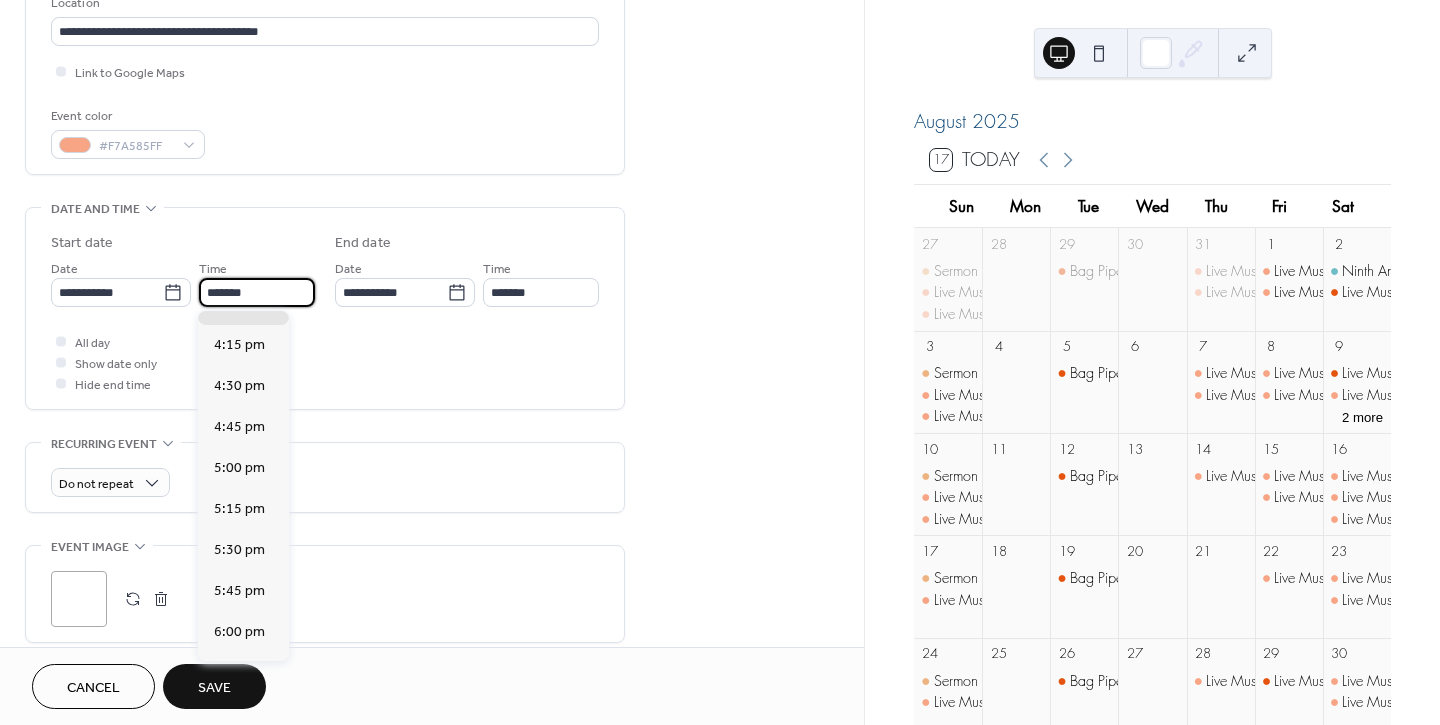 type on "*******" 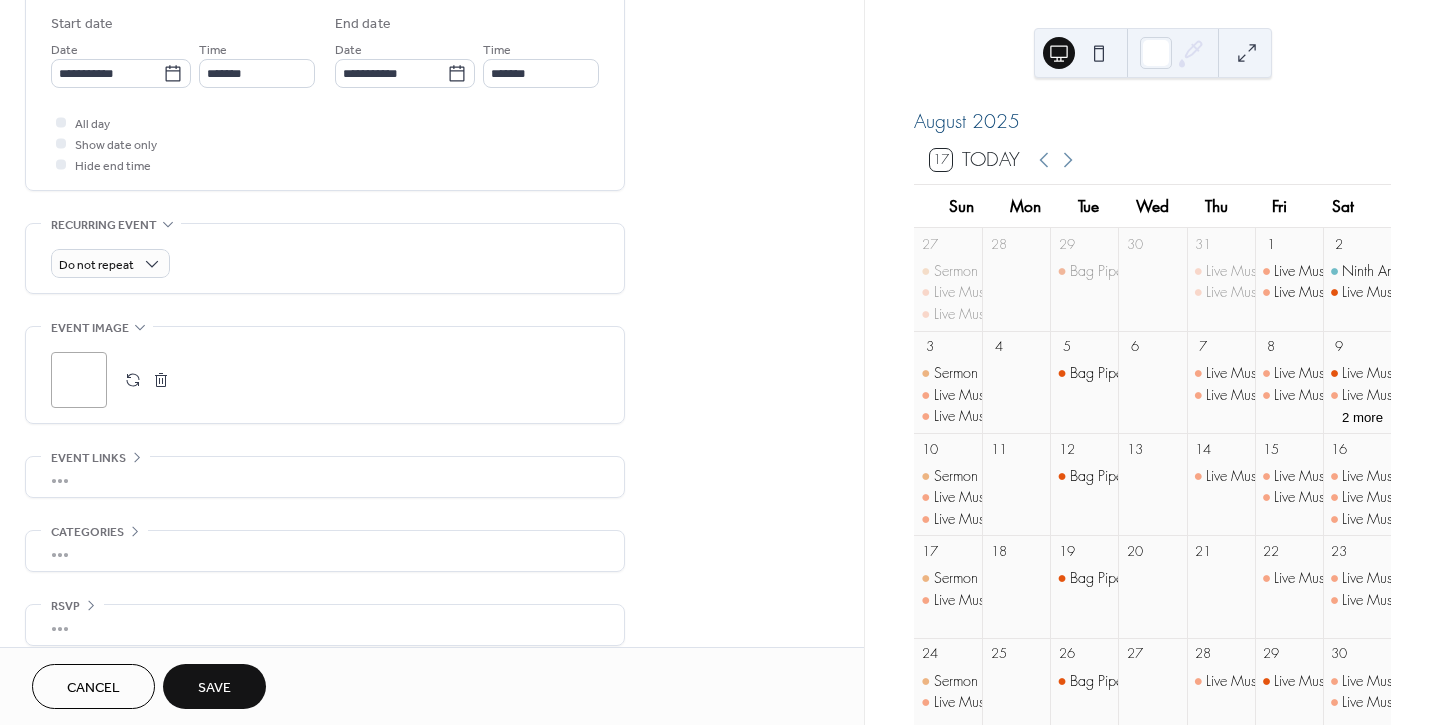 scroll, scrollTop: 682, scrollLeft: 0, axis: vertical 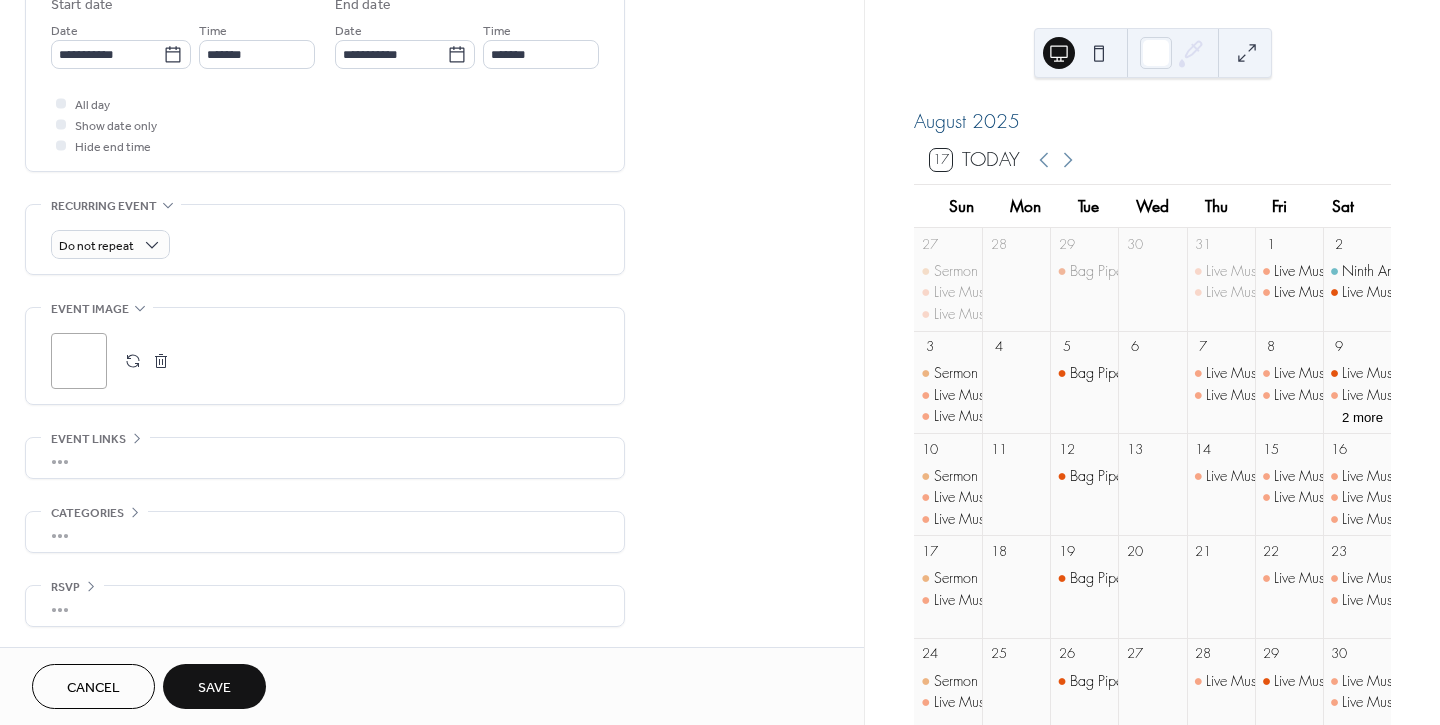 click on "Save" at bounding box center [214, 688] 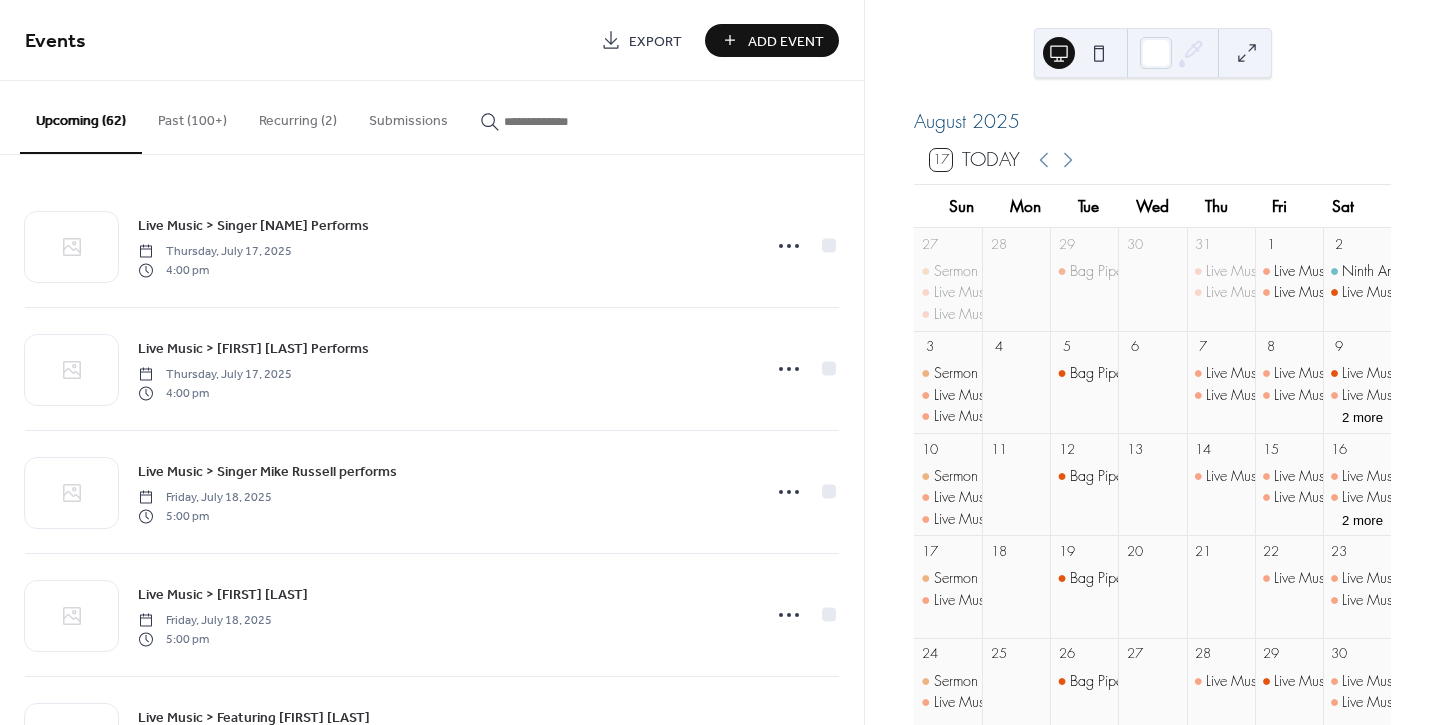 click at bounding box center (552, 116) 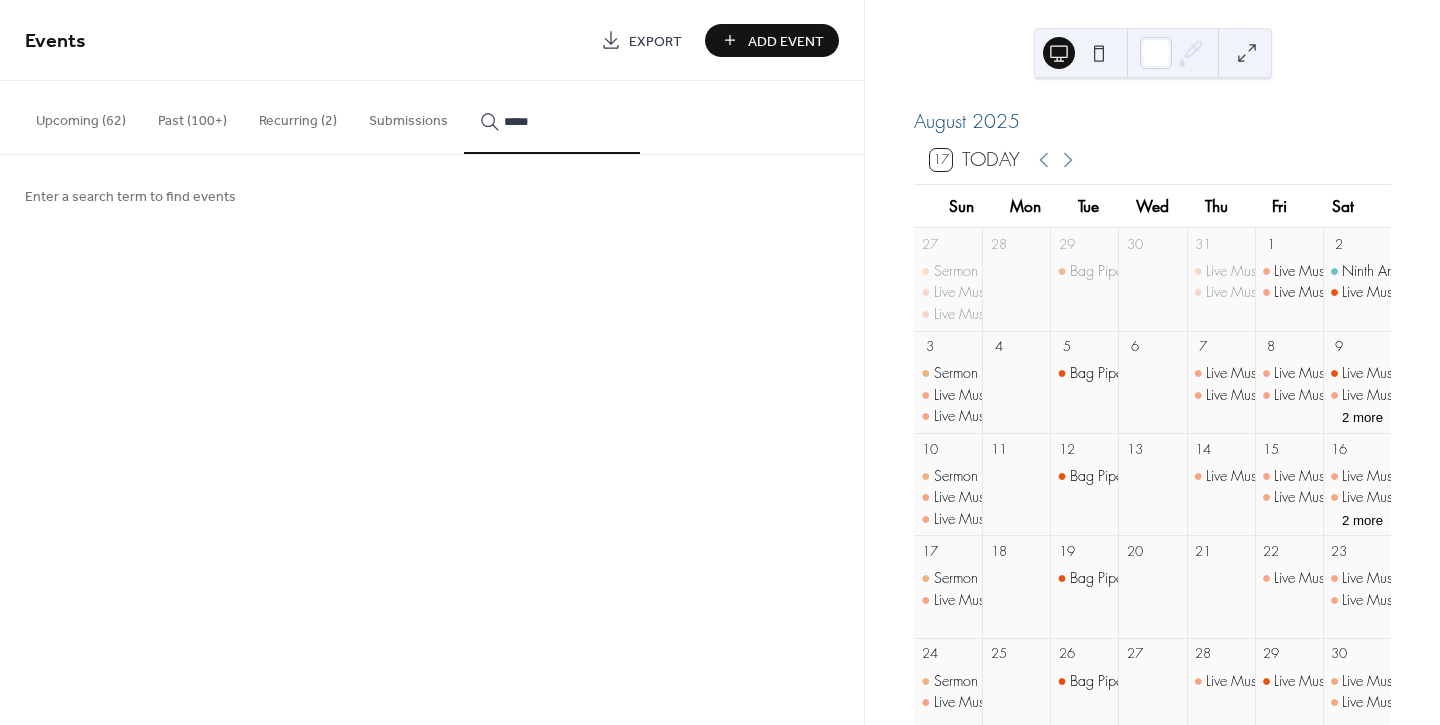 click on "*****" at bounding box center [552, 117] 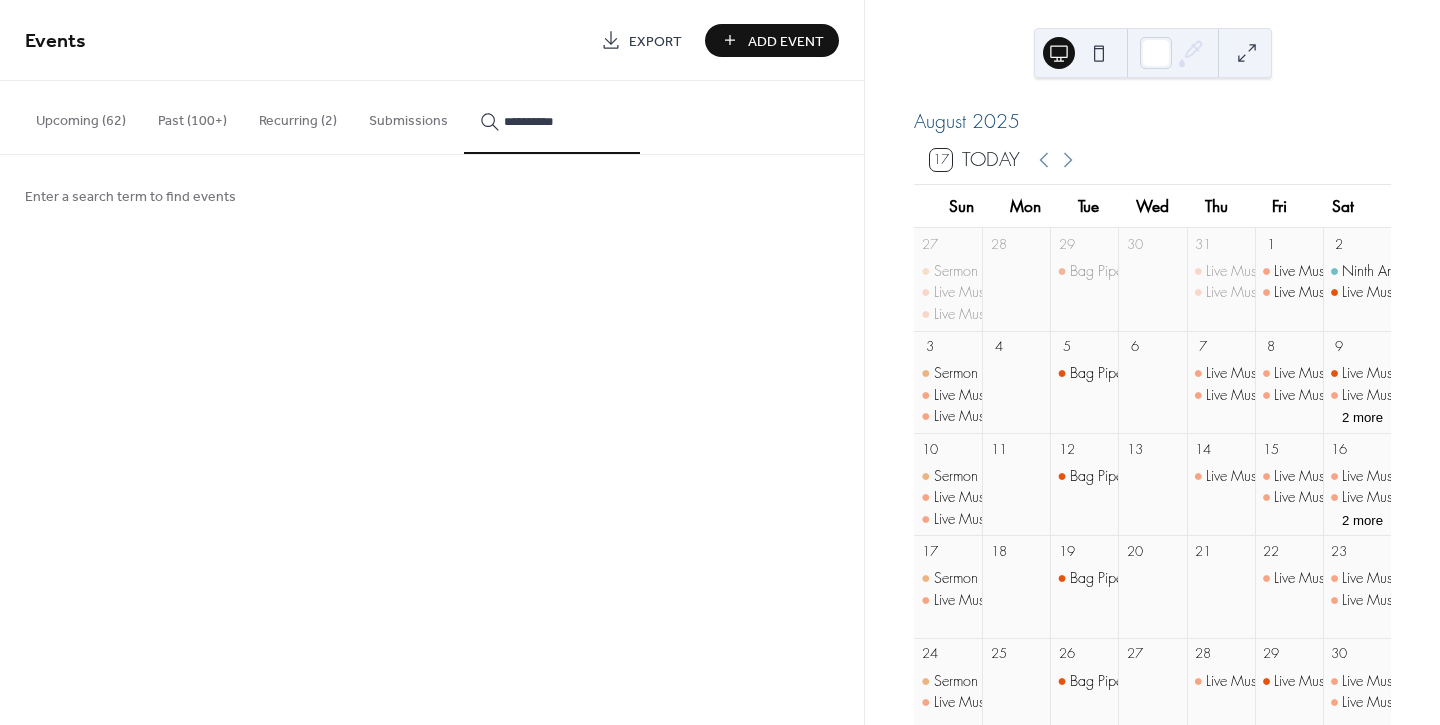 click on "*********" at bounding box center [552, 117] 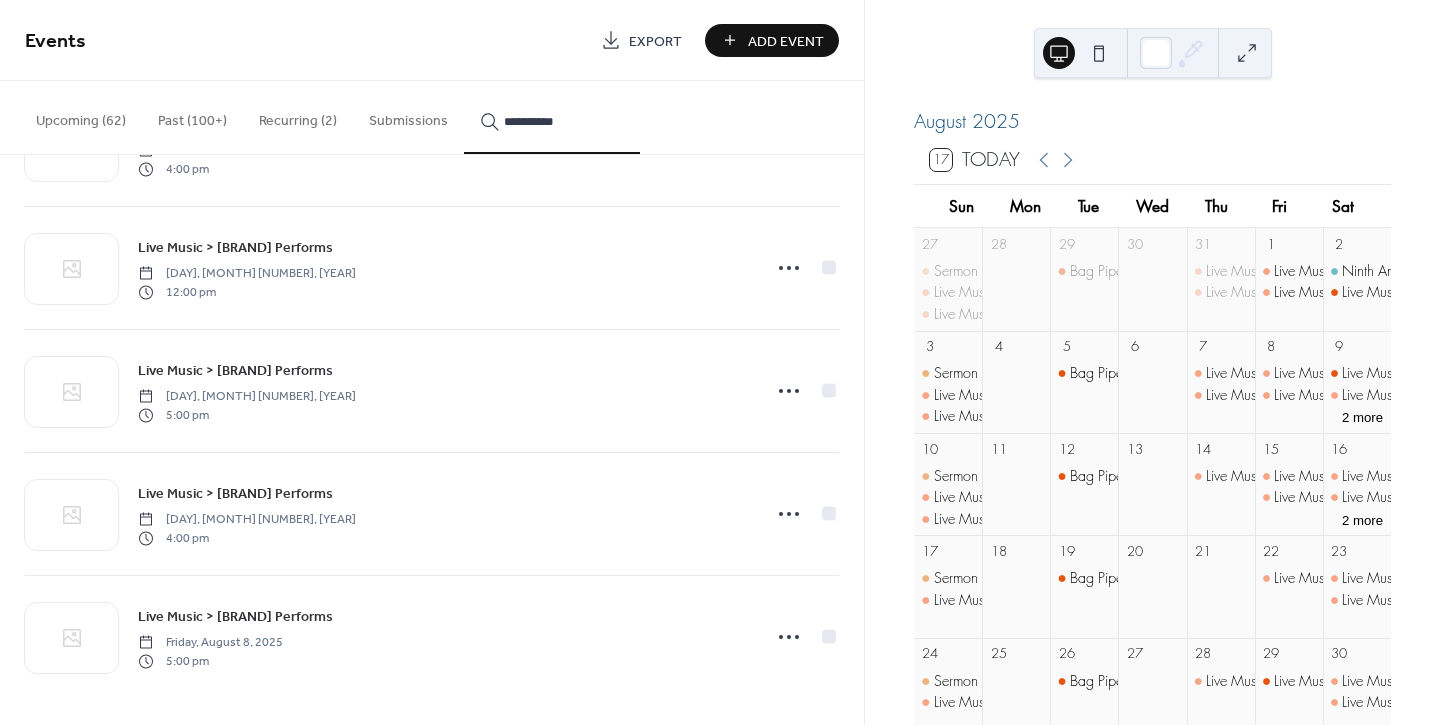scroll, scrollTop: 227, scrollLeft: 0, axis: vertical 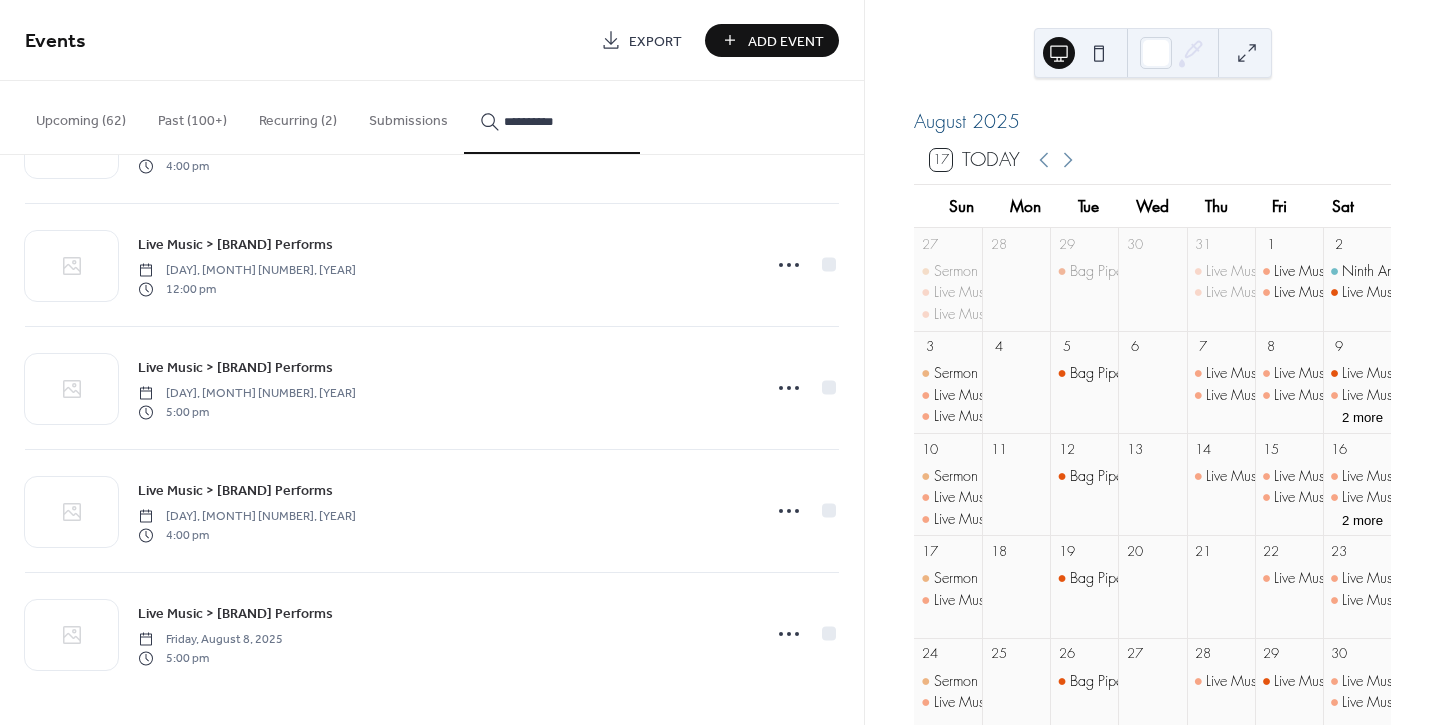 type on "*********" 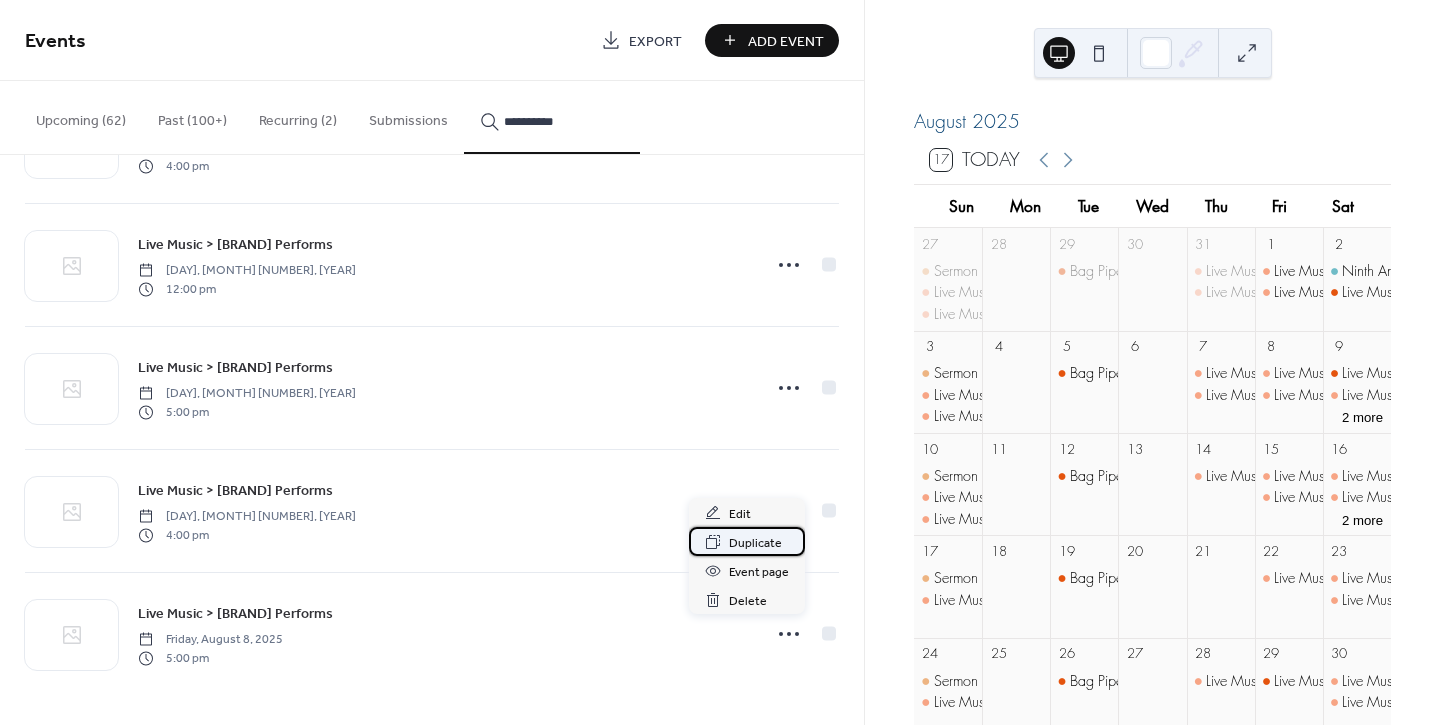 click on "Duplicate" at bounding box center [747, 541] 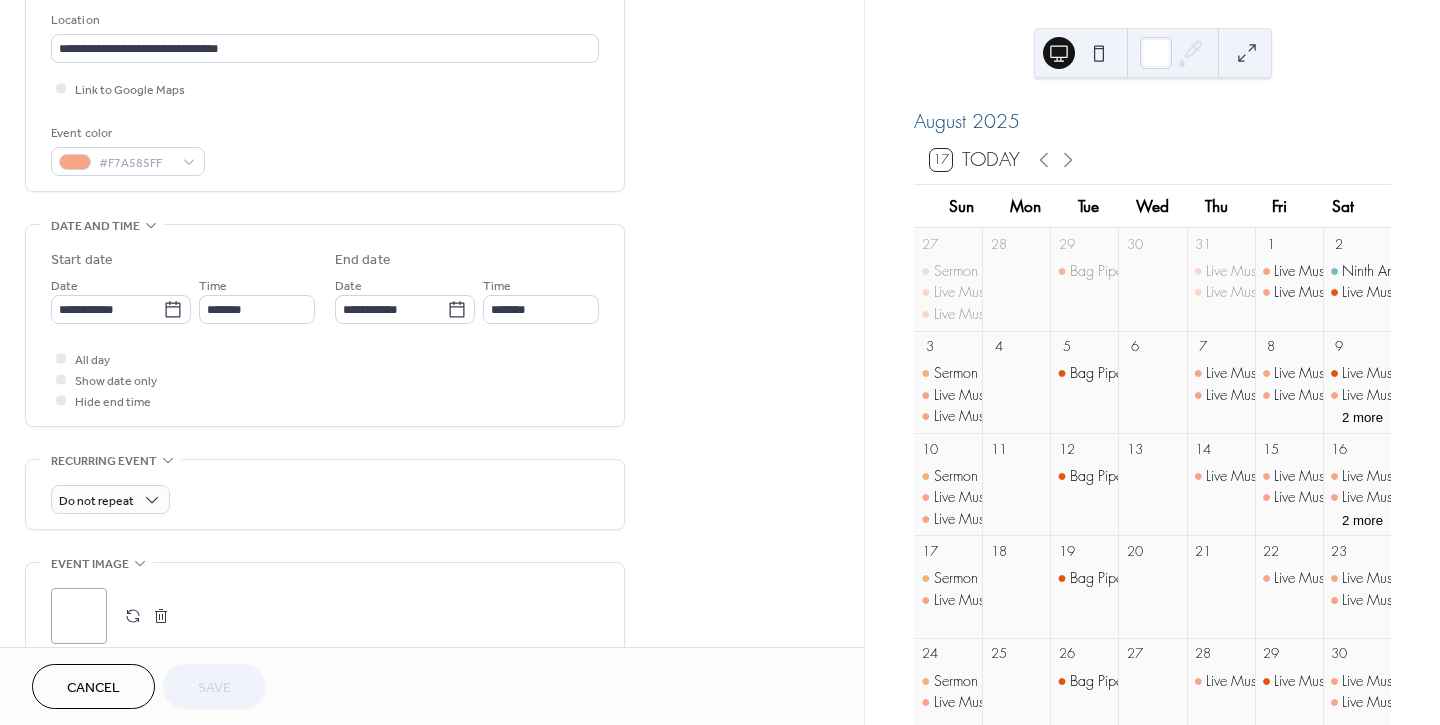 scroll, scrollTop: 444, scrollLeft: 0, axis: vertical 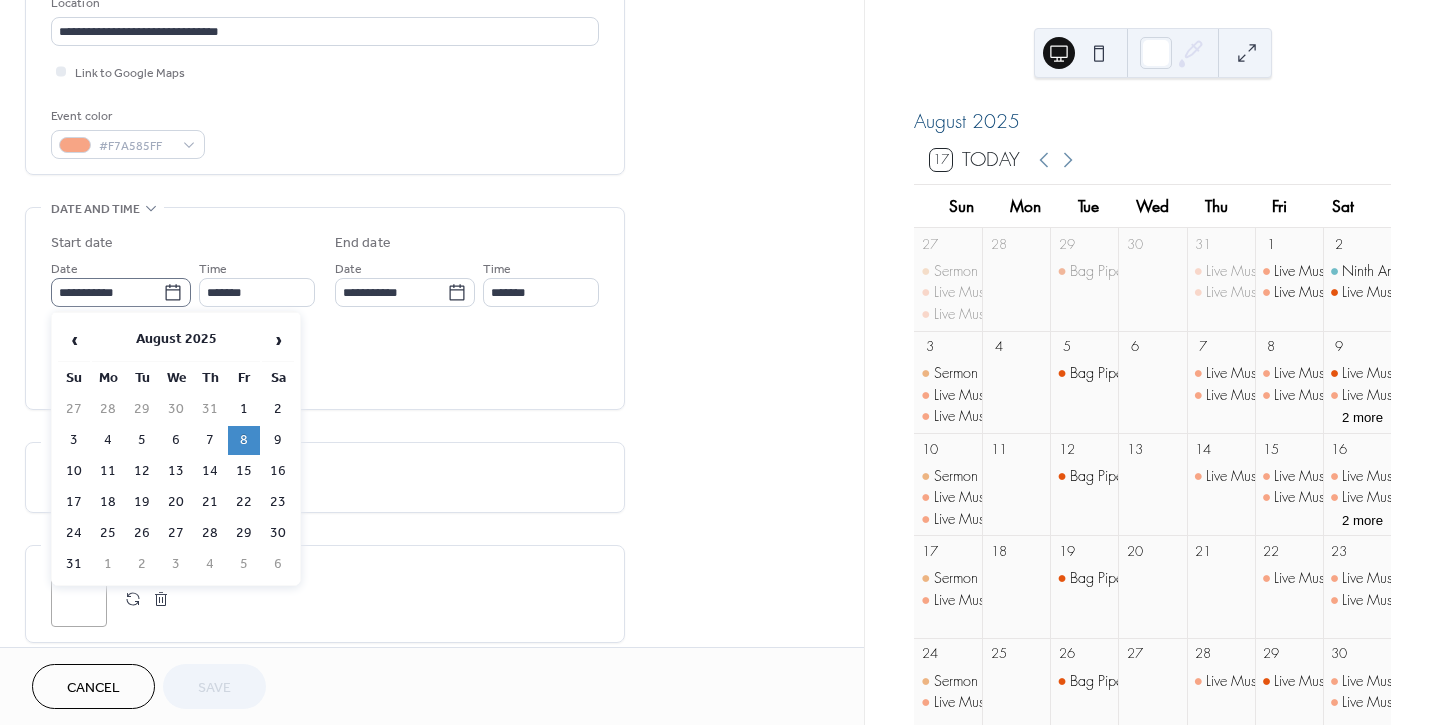 click on "**********" at bounding box center [121, 292] 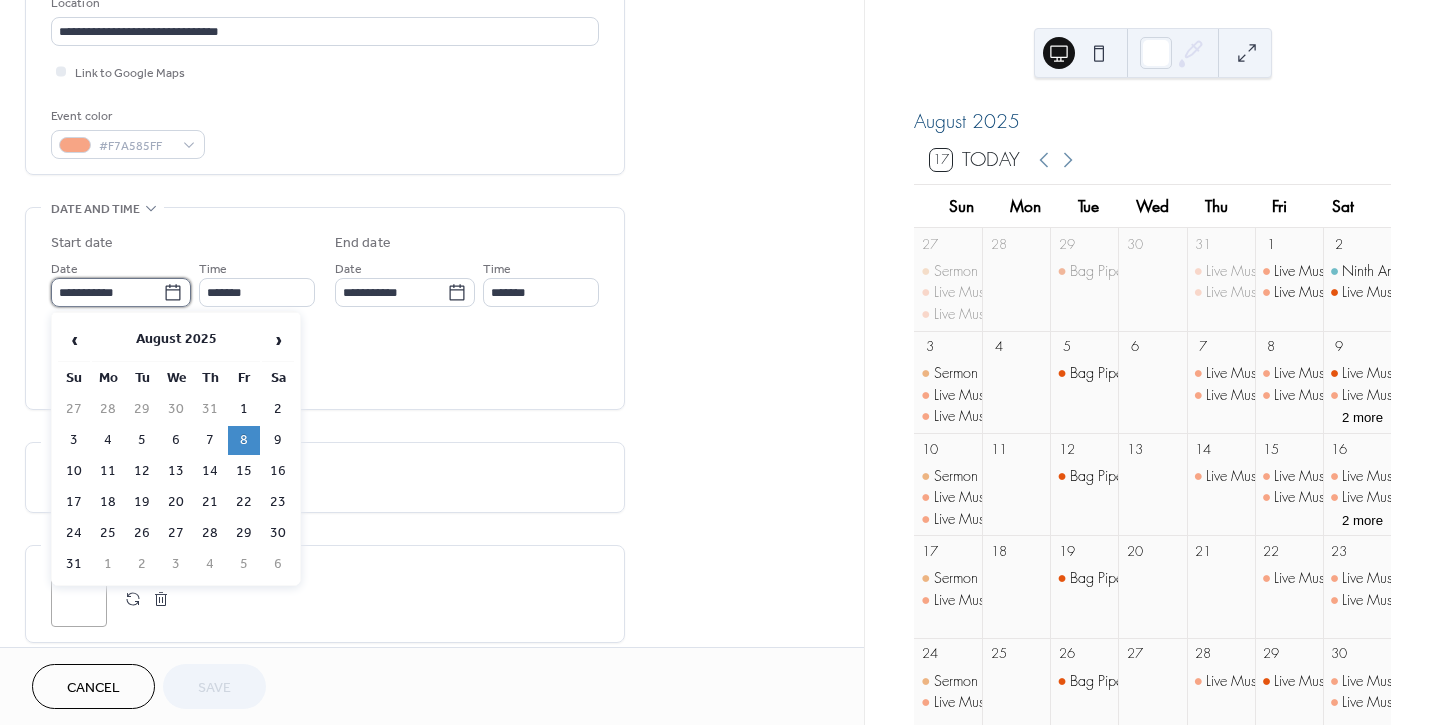 click on "**********" at bounding box center [107, 292] 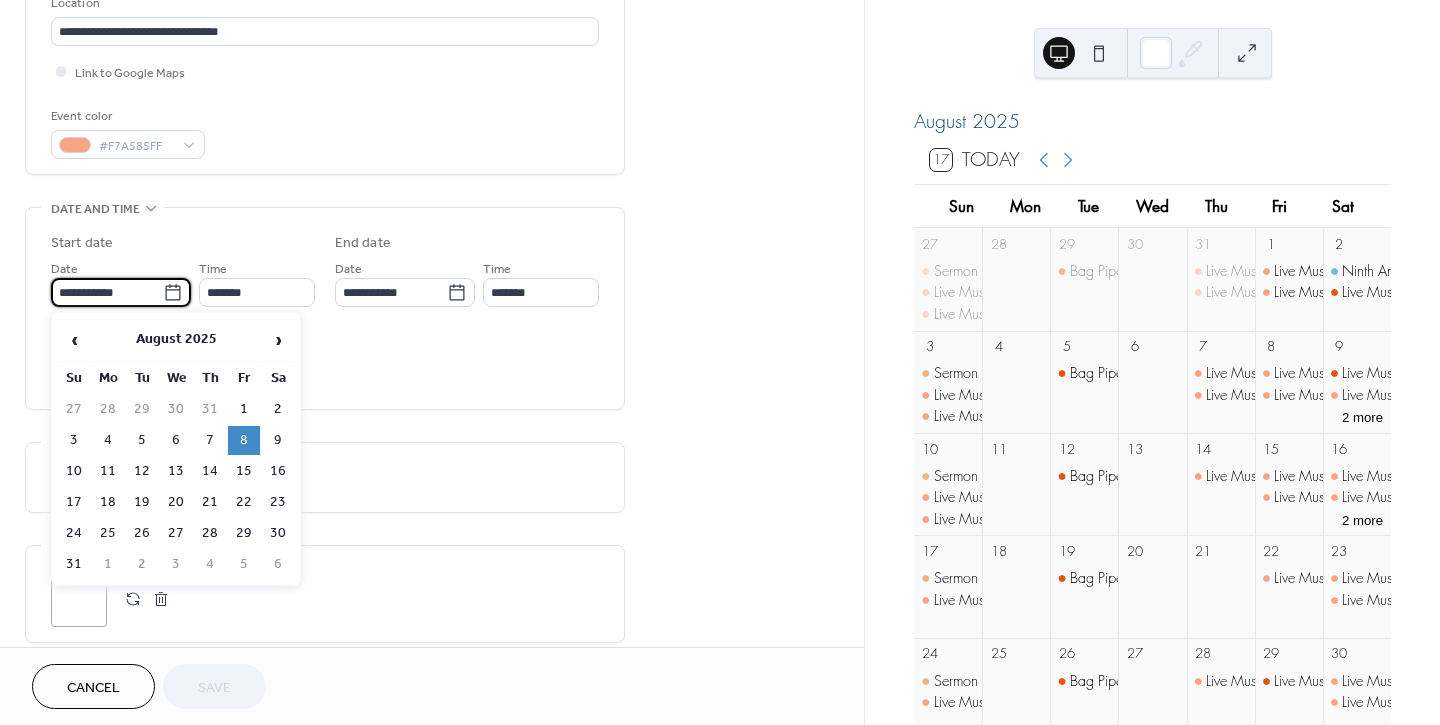 click on "17" at bounding box center [74, 502] 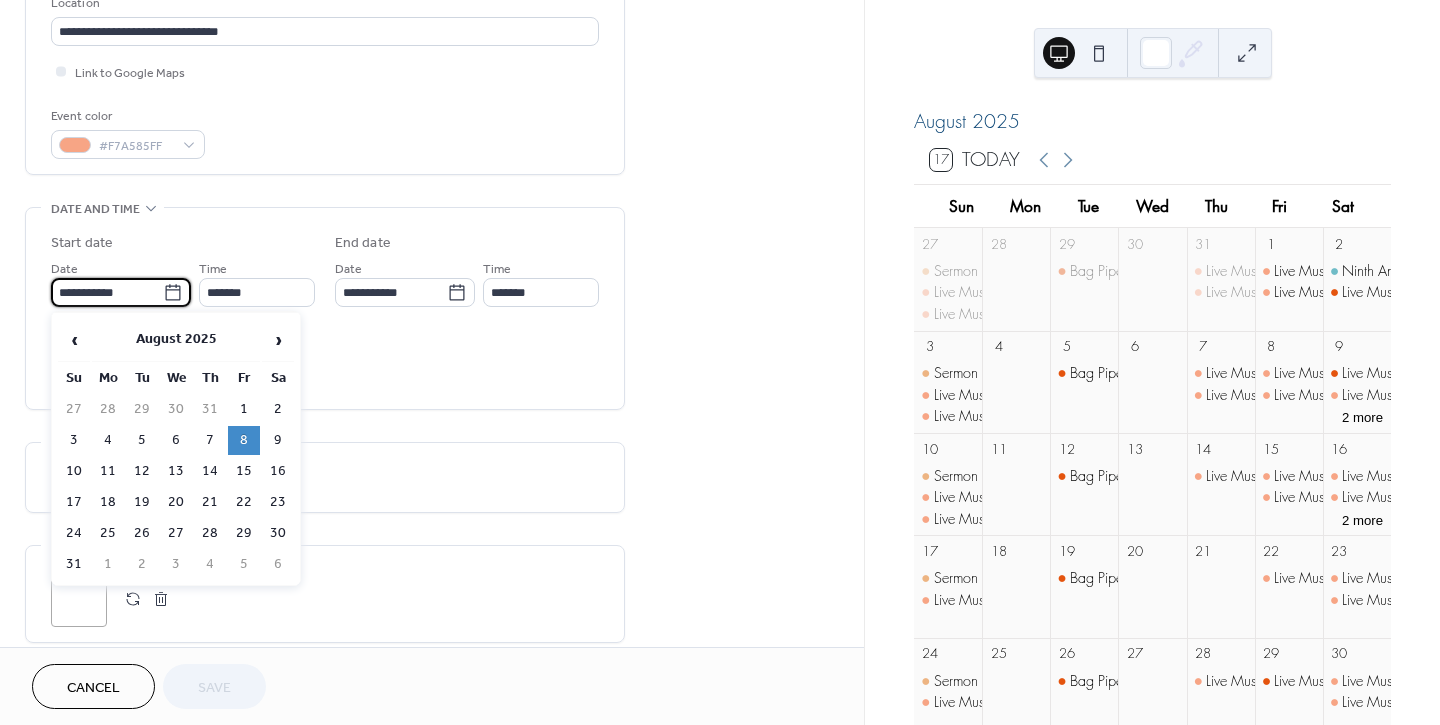 type on "**********" 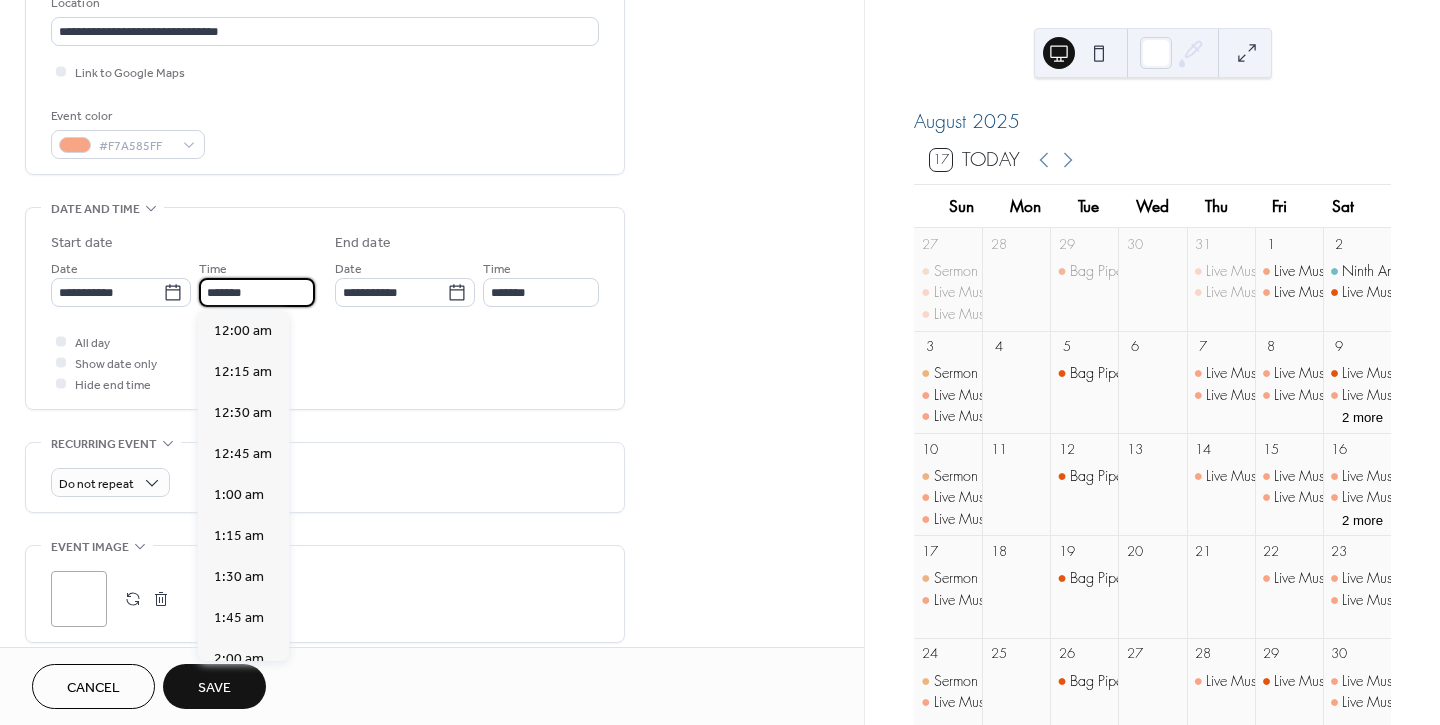 click on "*******" at bounding box center [257, 292] 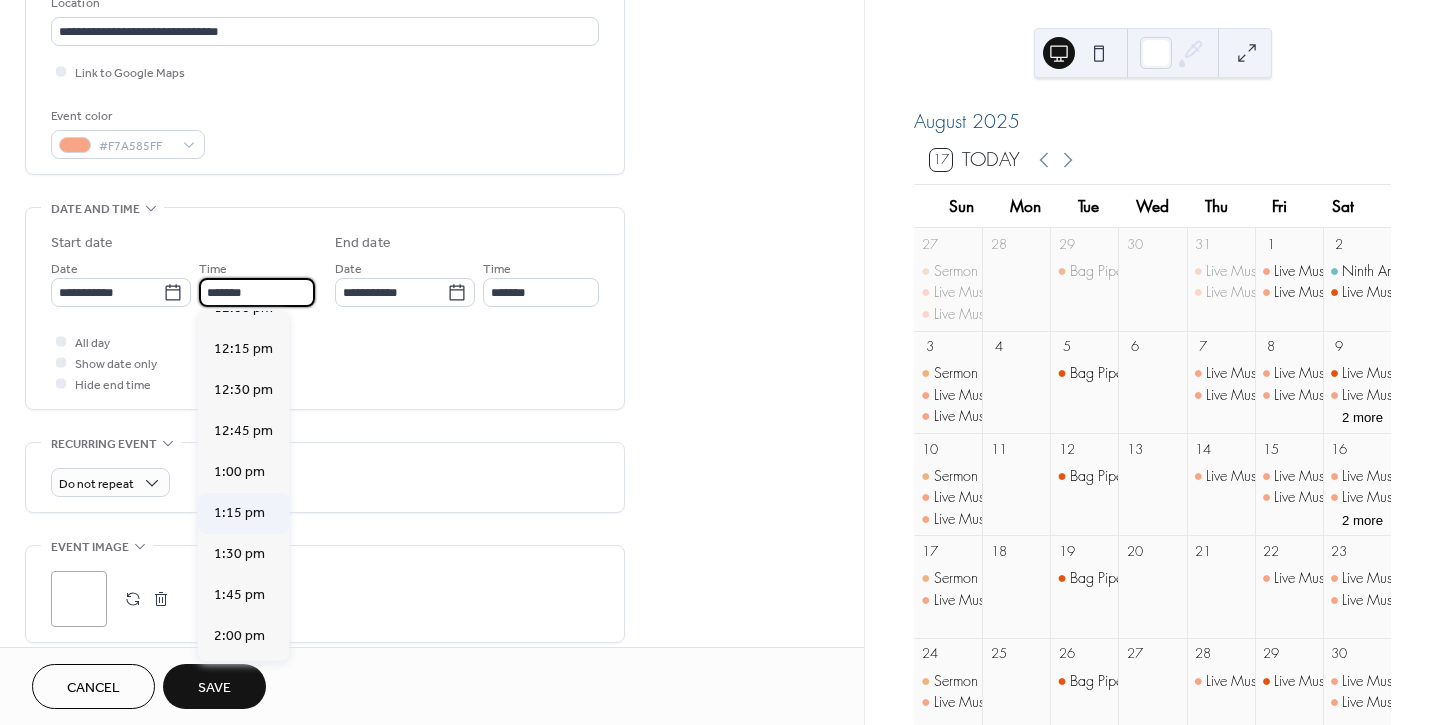 scroll, scrollTop: 1927, scrollLeft: 0, axis: vertical 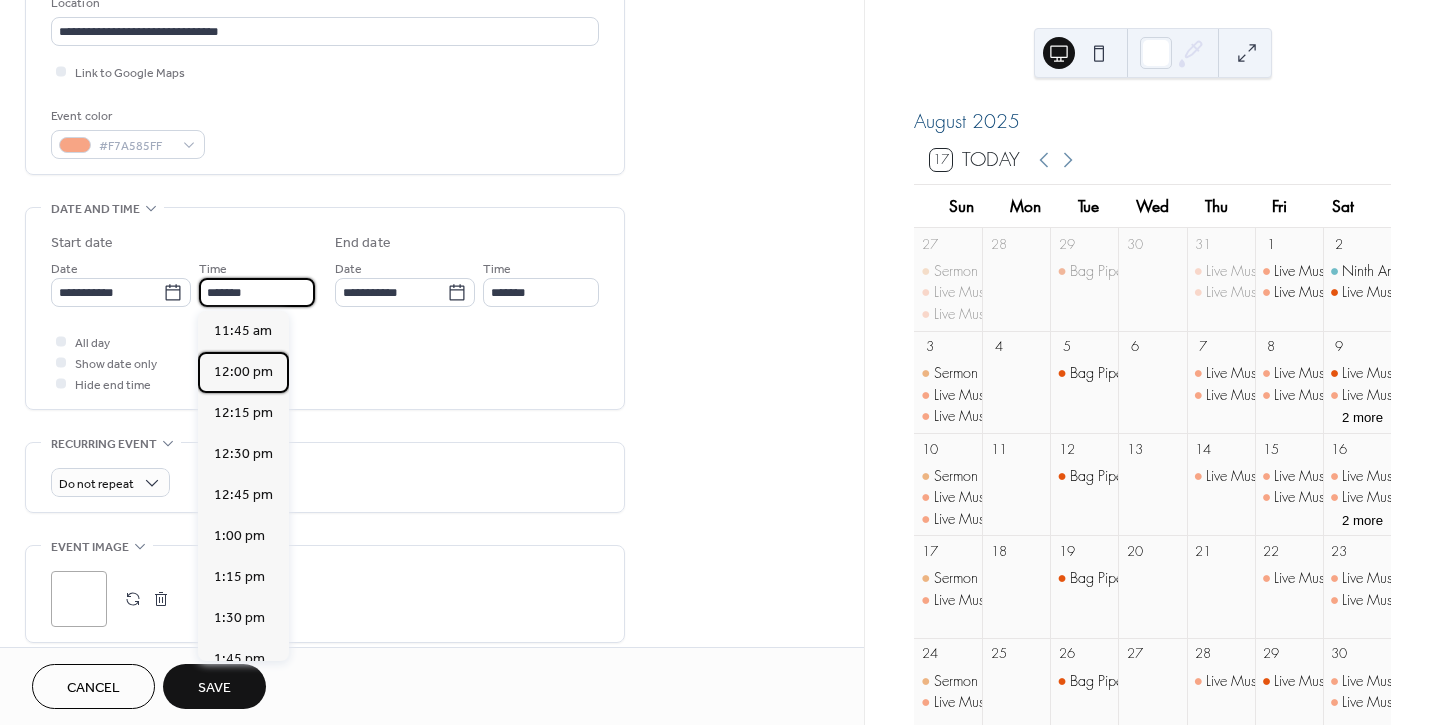 click on "12:00 pm" at bounding box center (243, 371) 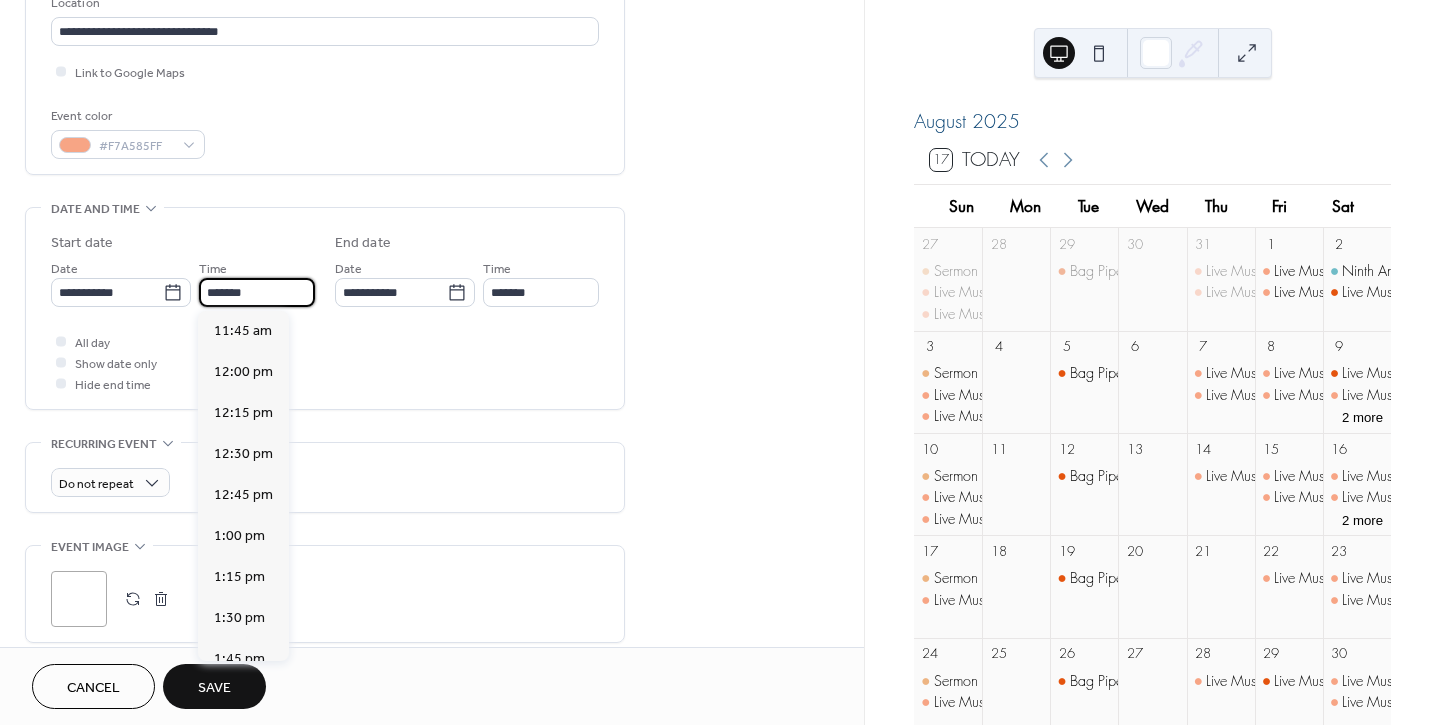 type on "********" 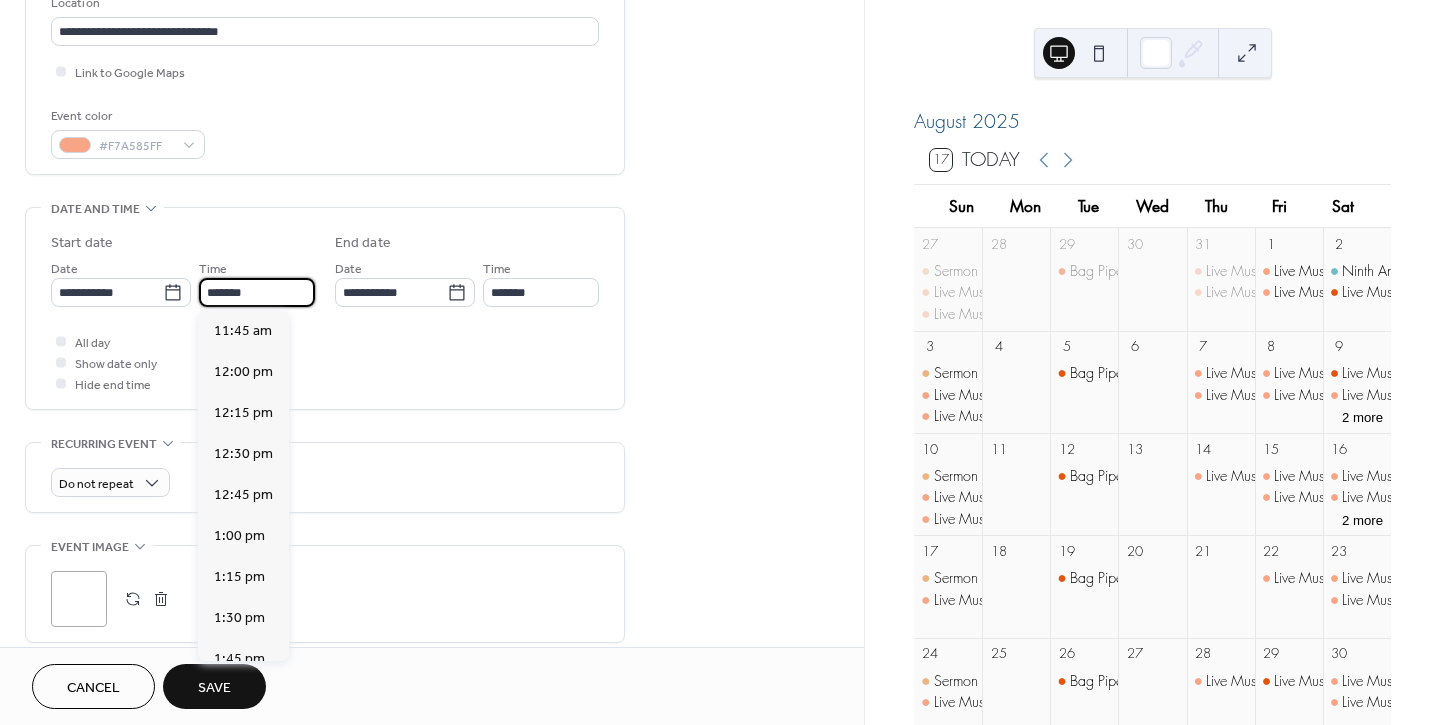 type on "*******" 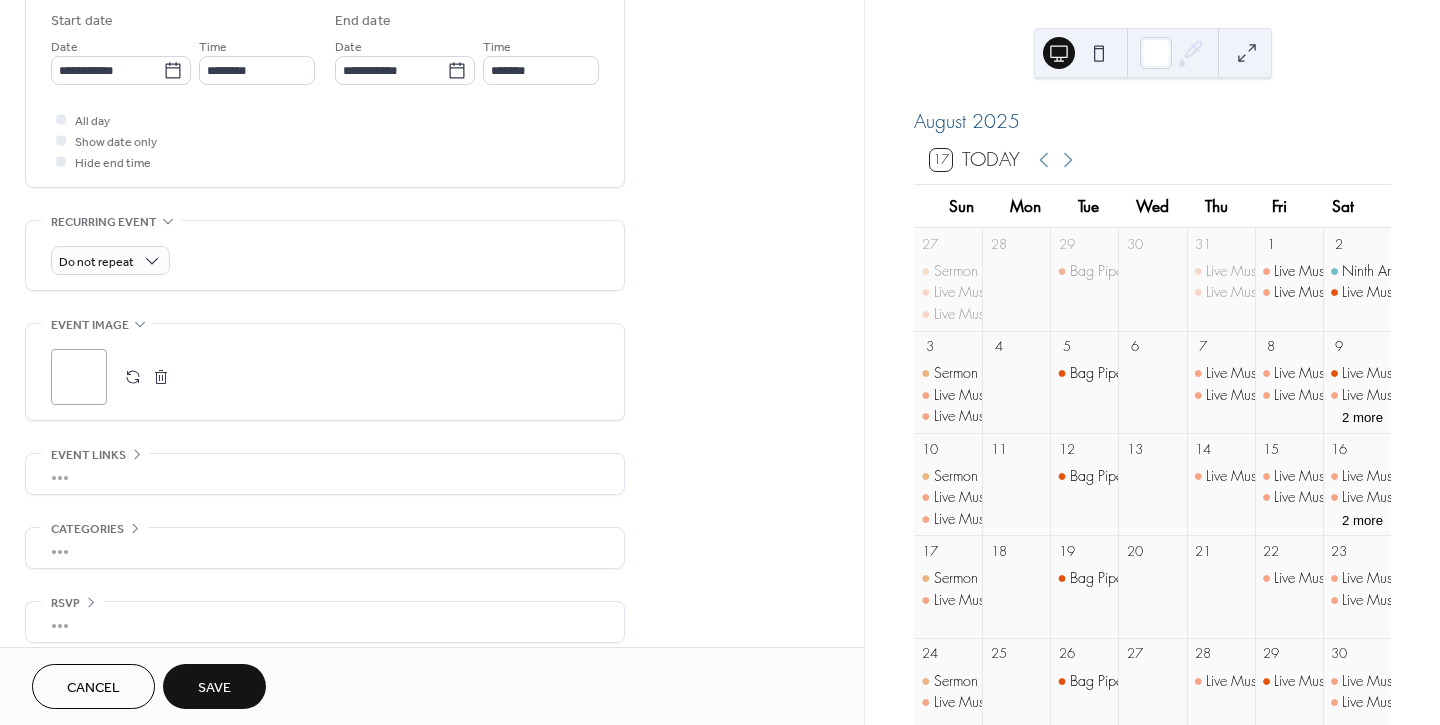 scroll, scrollTop: 682, scrollLeft: 0, axis: vertical 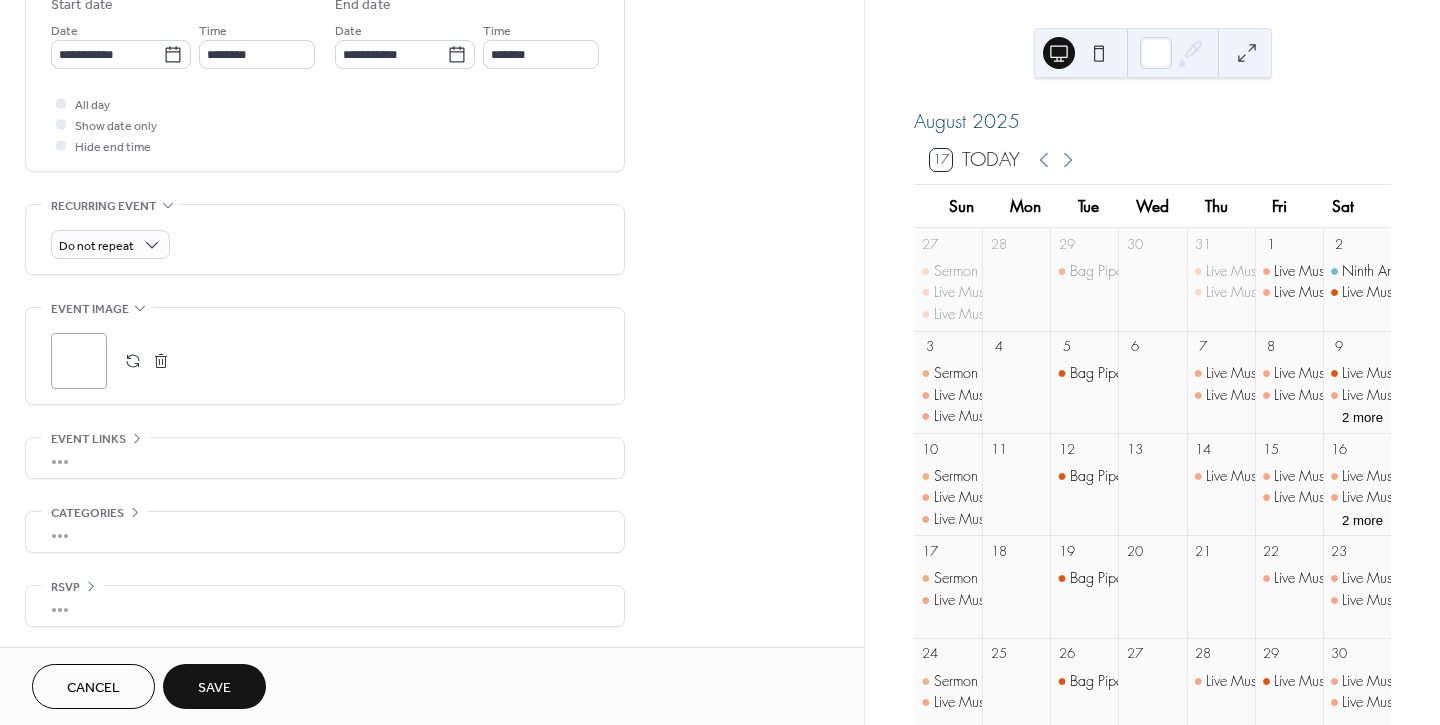 click on "Save" at bounding box center [214, 688] 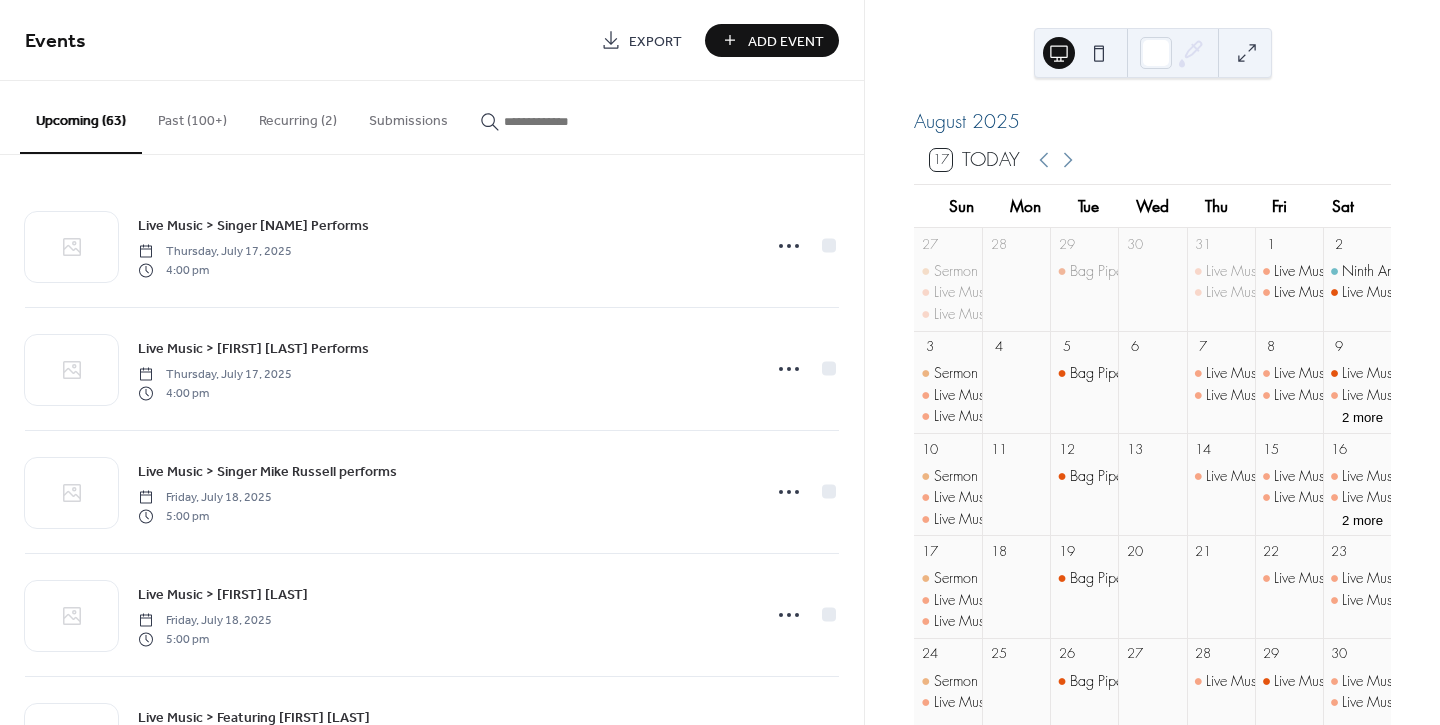 click at bounding box center (552, 116) 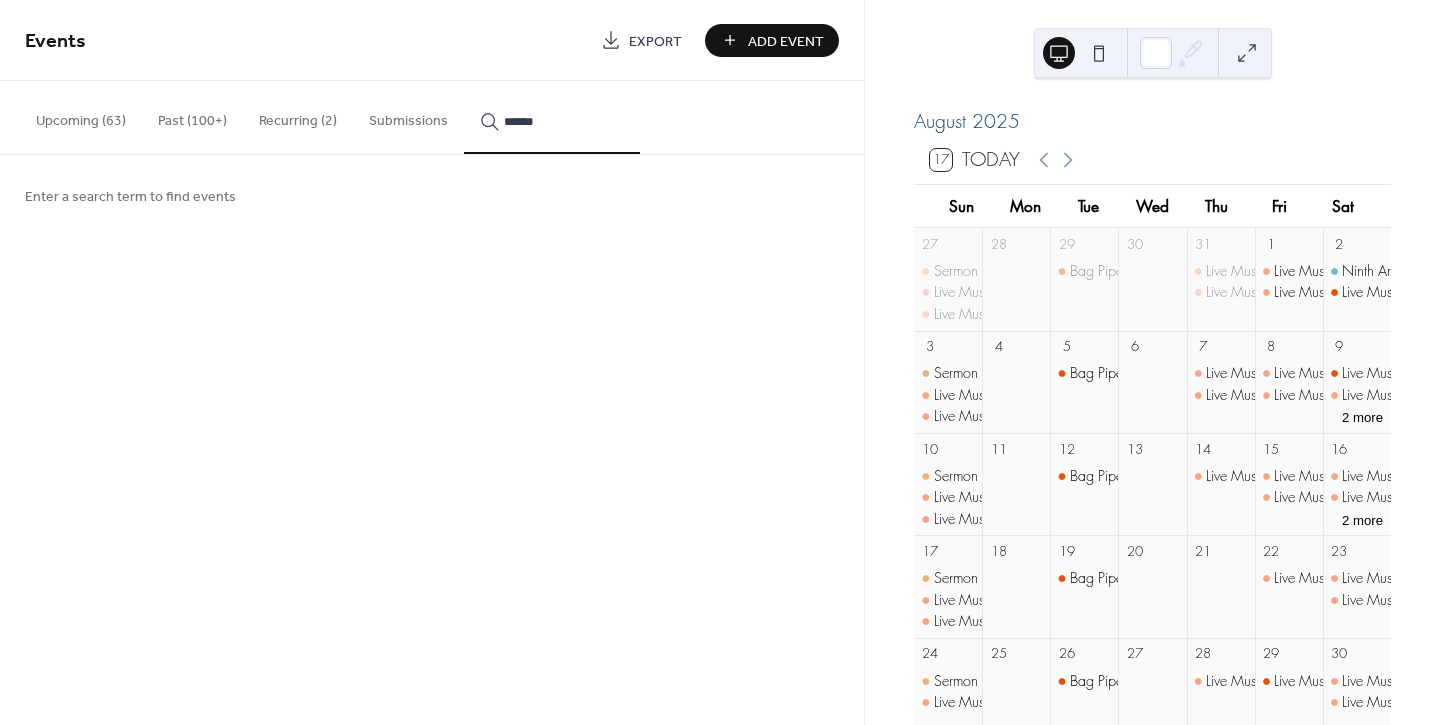 click on "******" at bounding box center [552, 117] 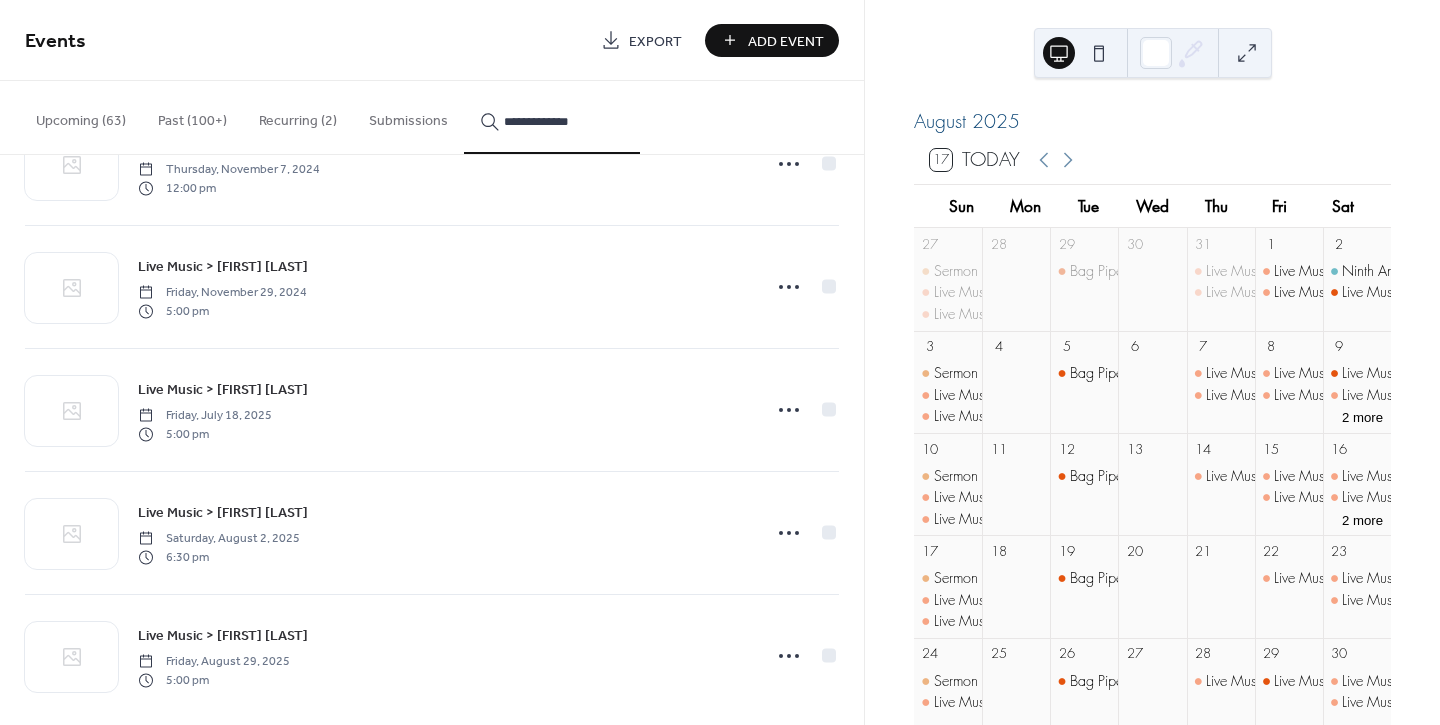 scroll, scrollTop: 596, scrollLeft: 0, axis: vertical 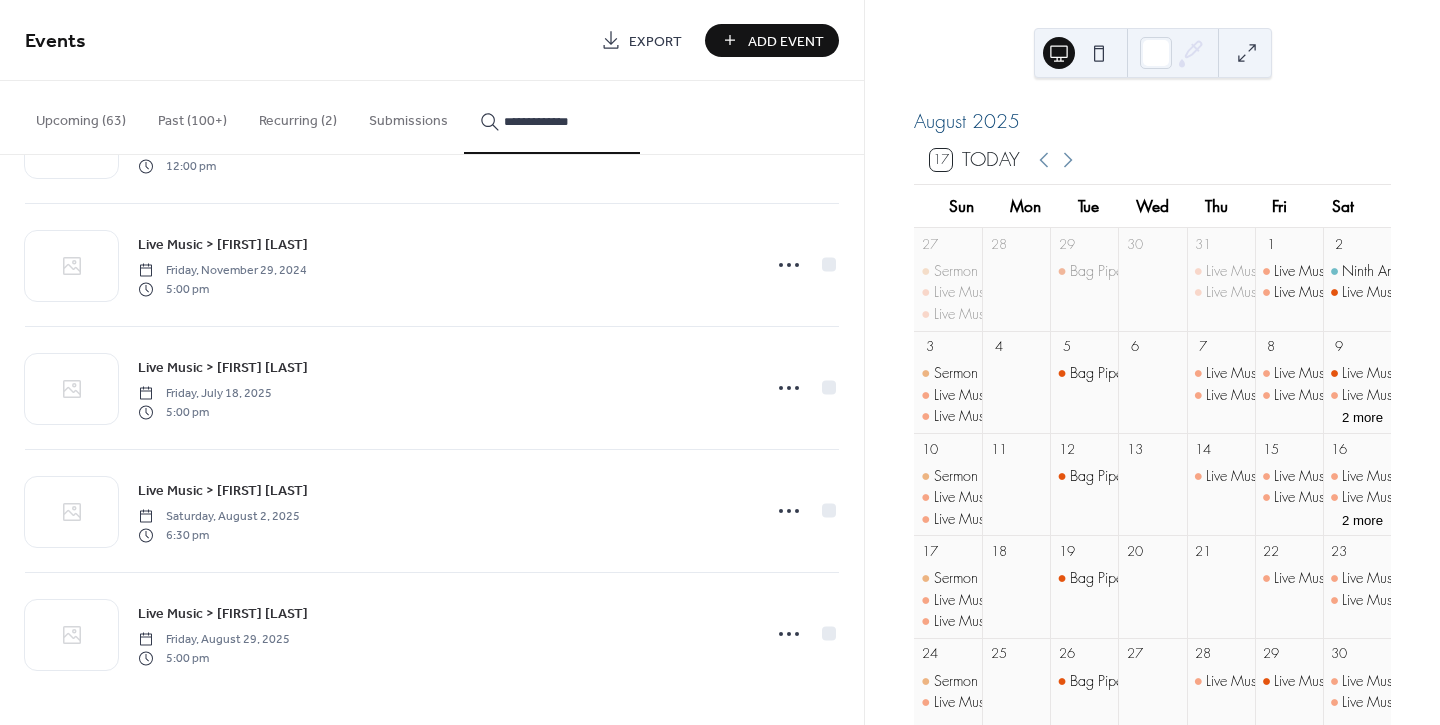 type on "**********" 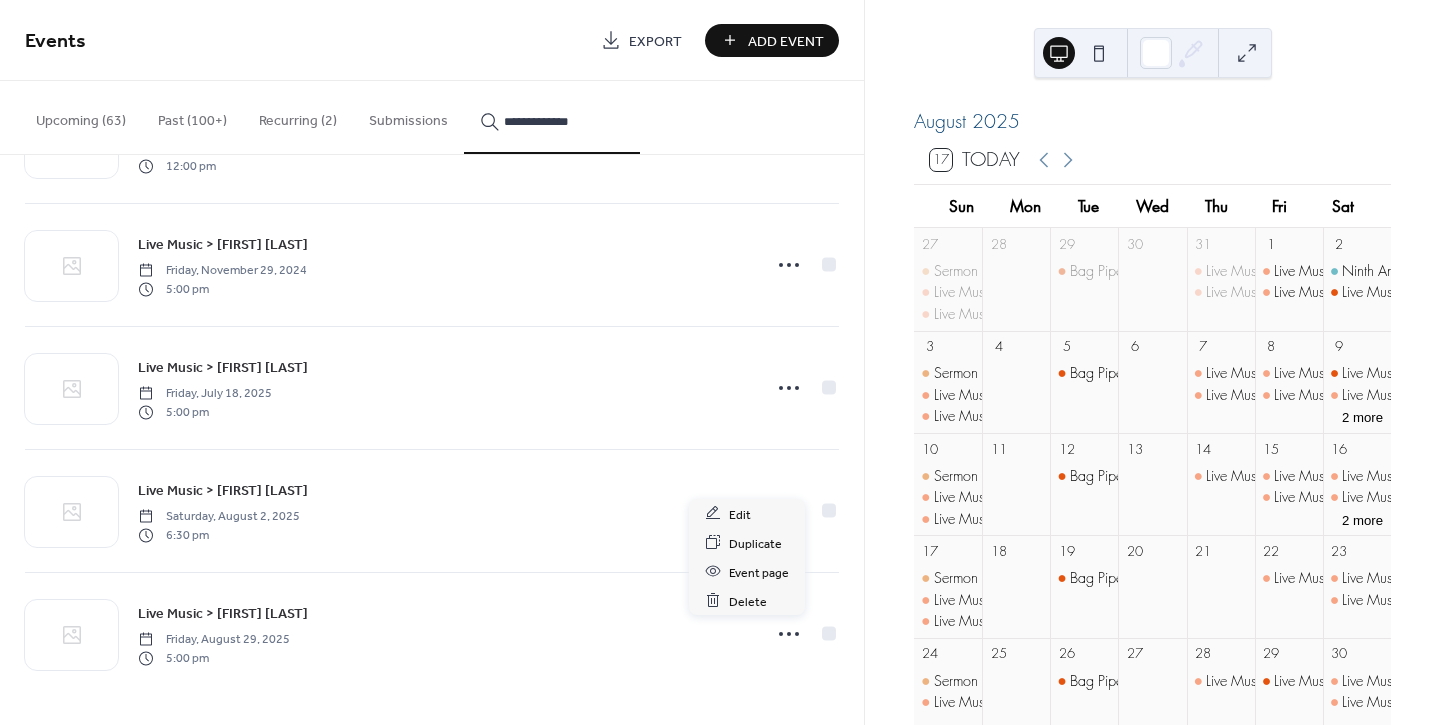 click 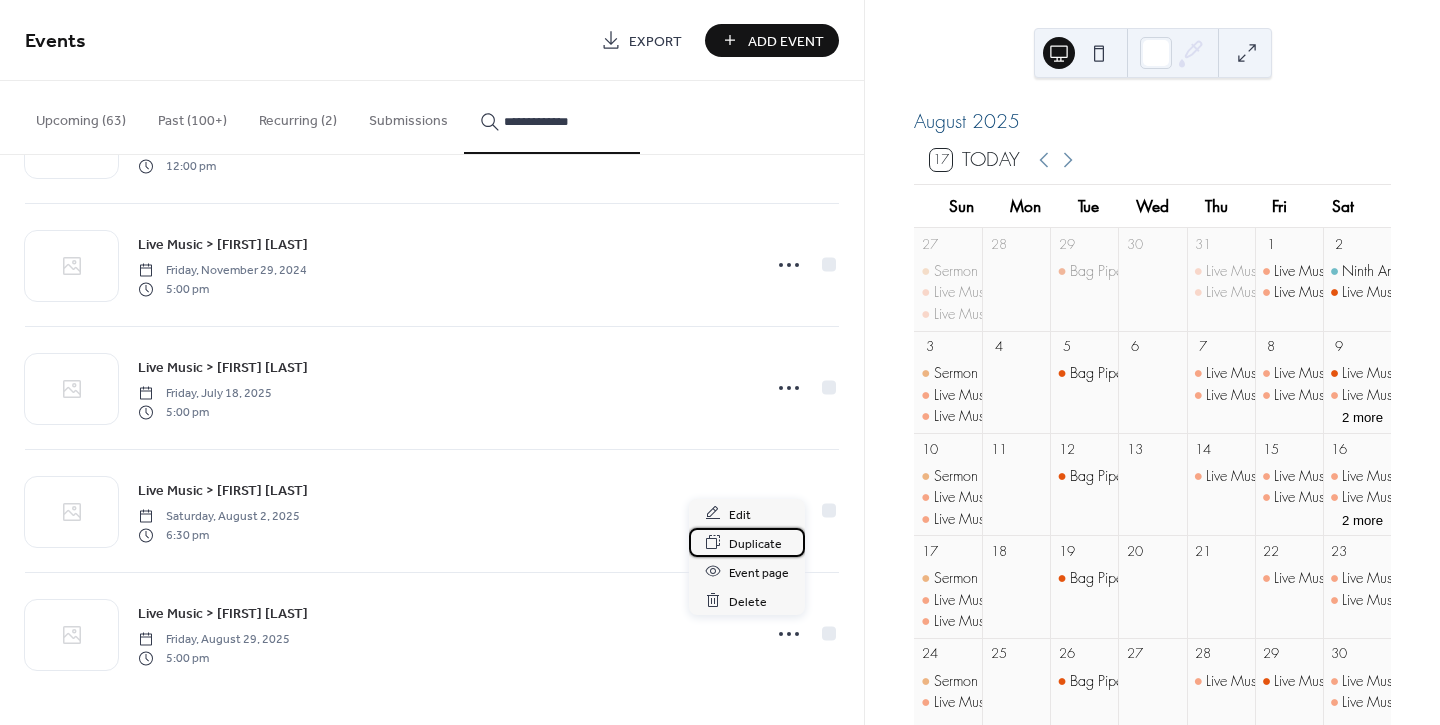 click on "Duplicate" at bounding box center (755, 543) 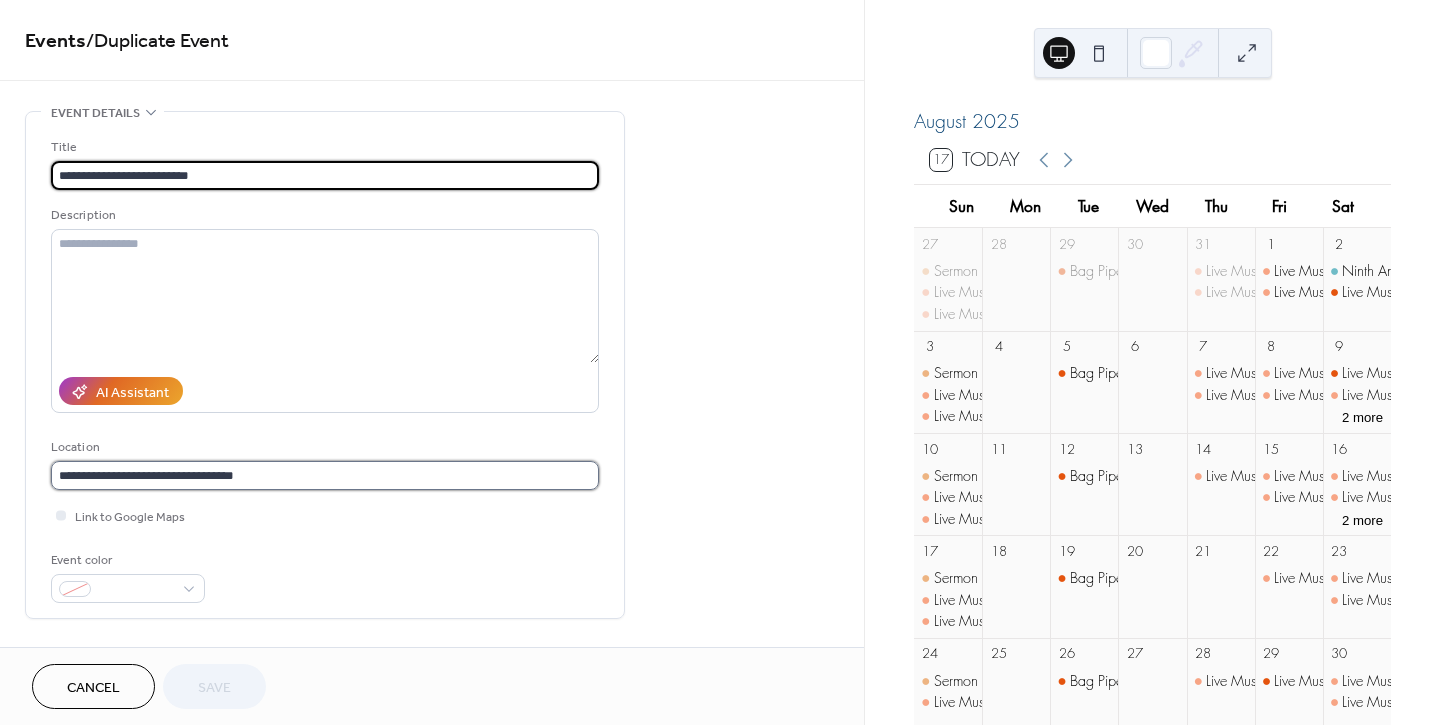 click on "**********" at bounding box center (325, 475) 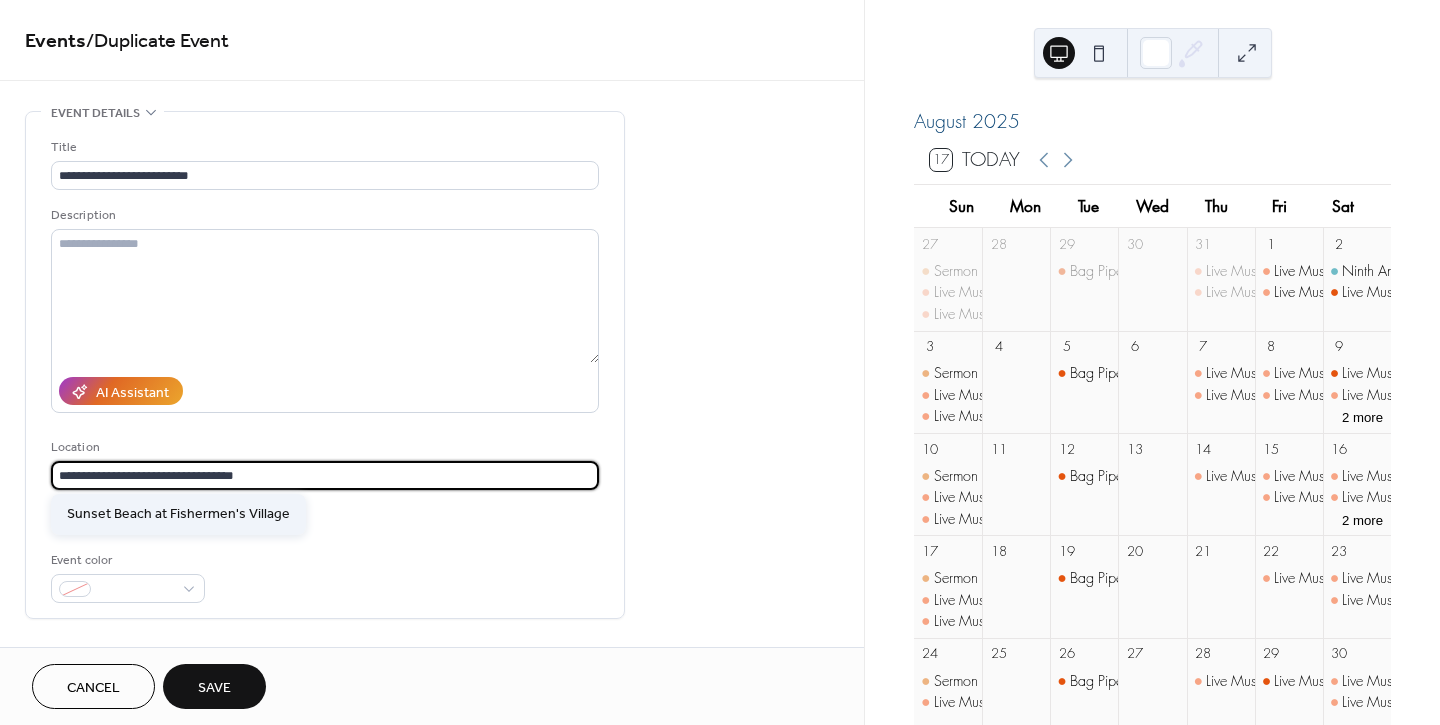 type on "**********" 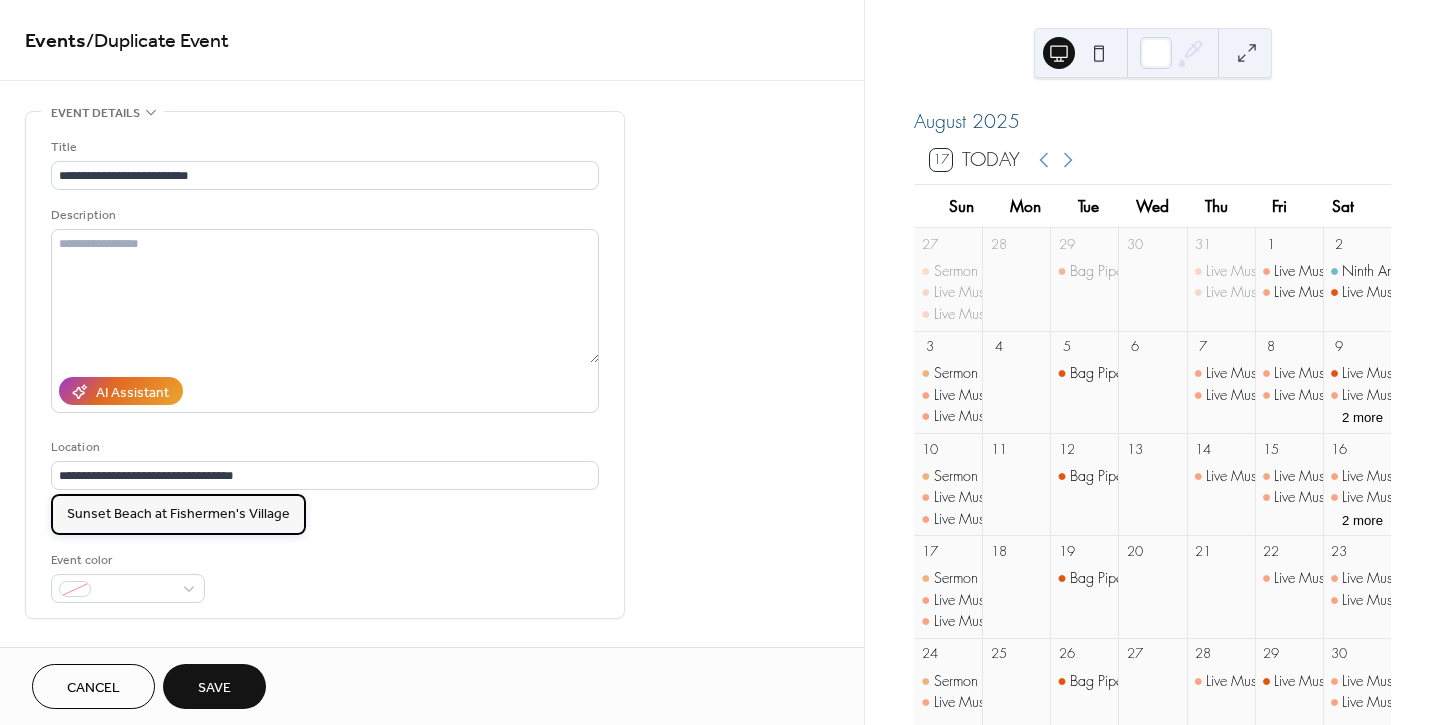 click on "Sunset Beach at Fishermen's Village" at bounding box center (178, 514) 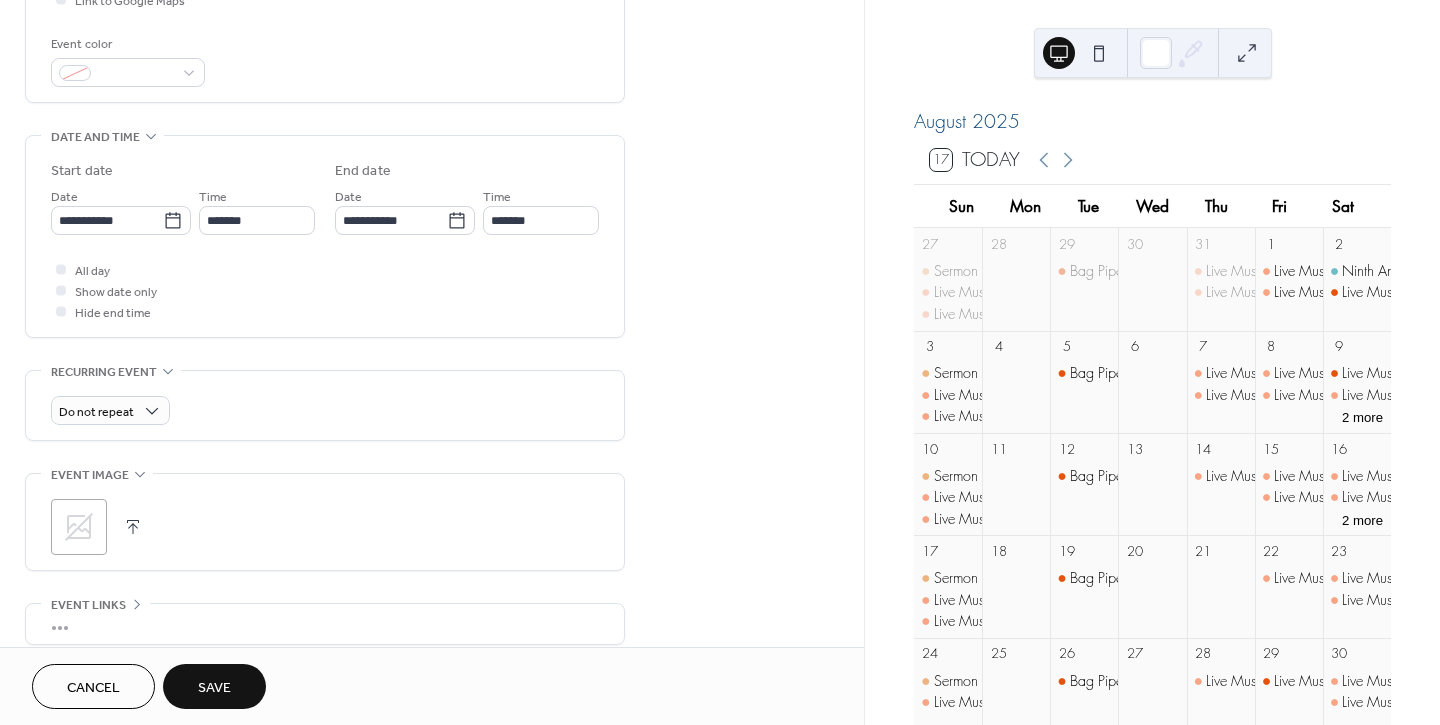 scroll, scrollTop: 555, scrollLeft: 0, axis: vertical 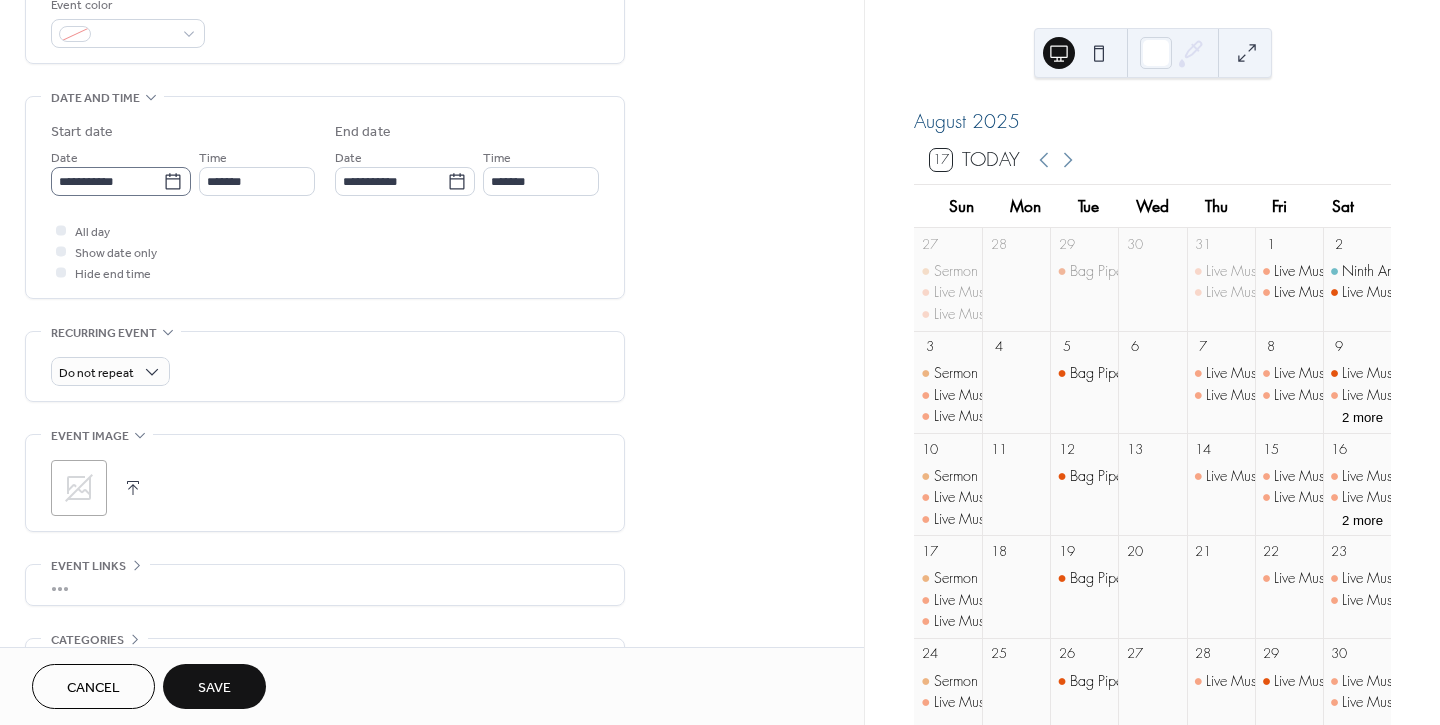 click 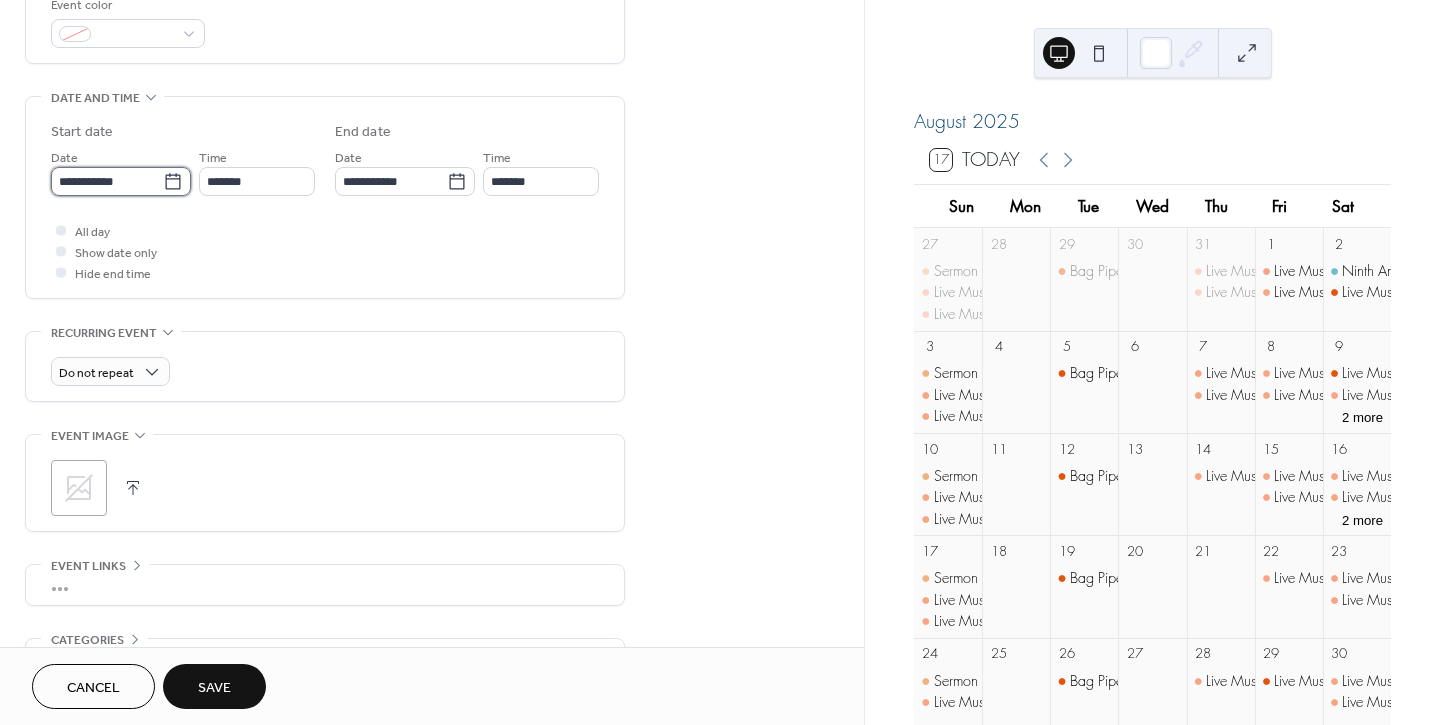 click on "**********" at bounding box center (107, 181) 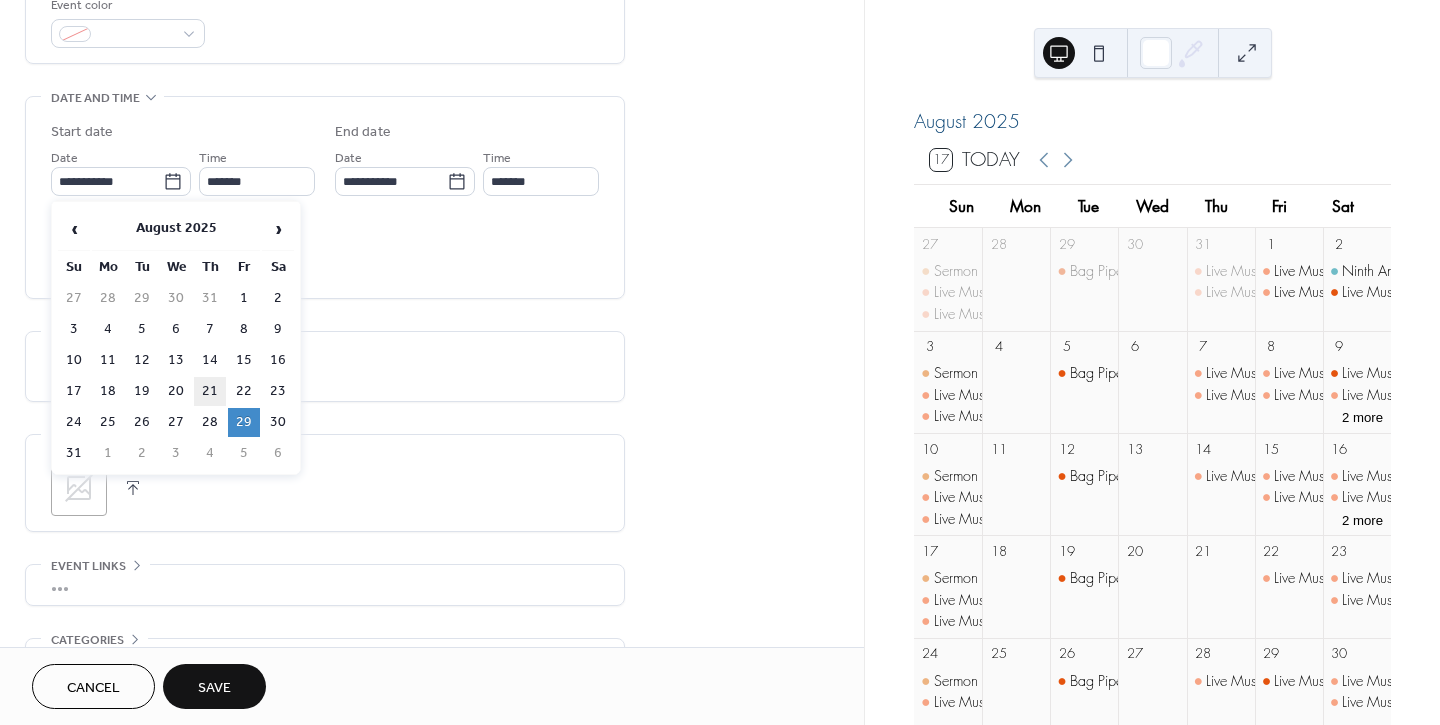 click on "21" at bounding box center [210, 391] 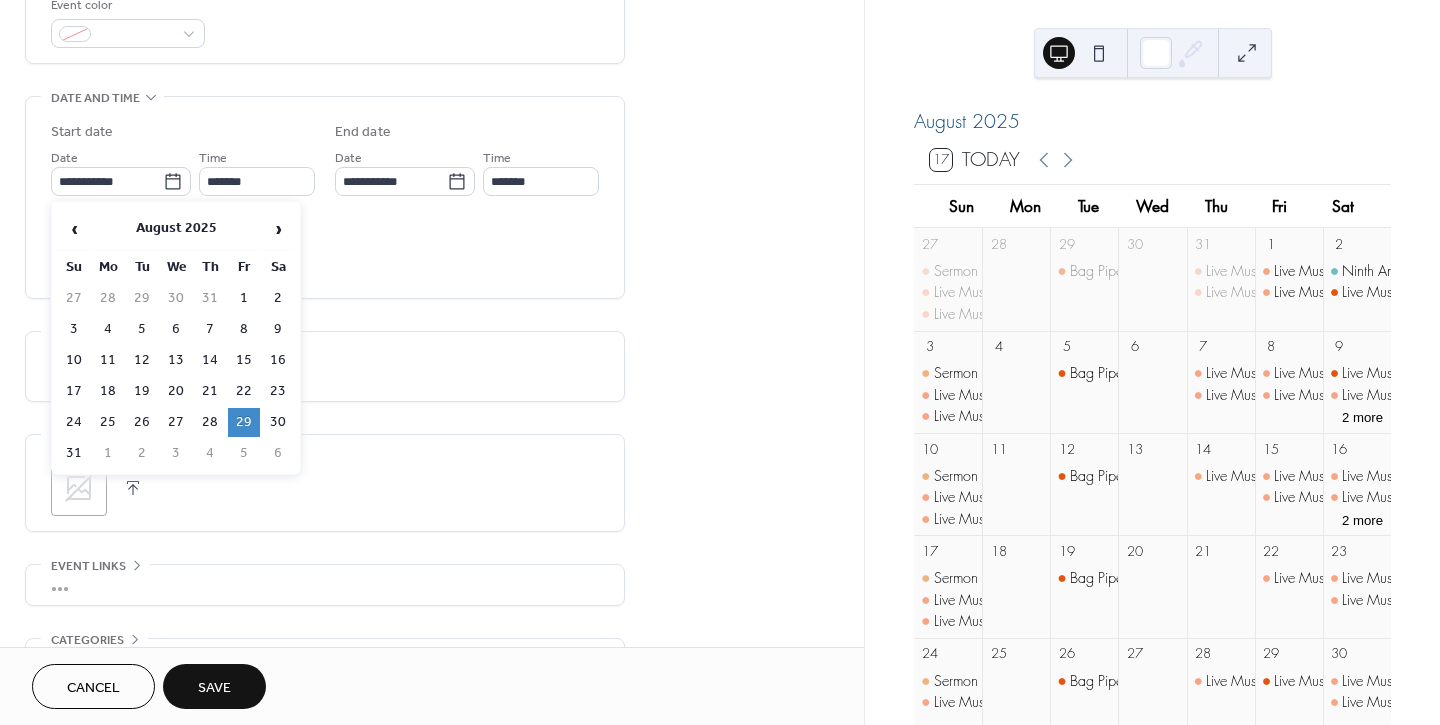 type on "**********" 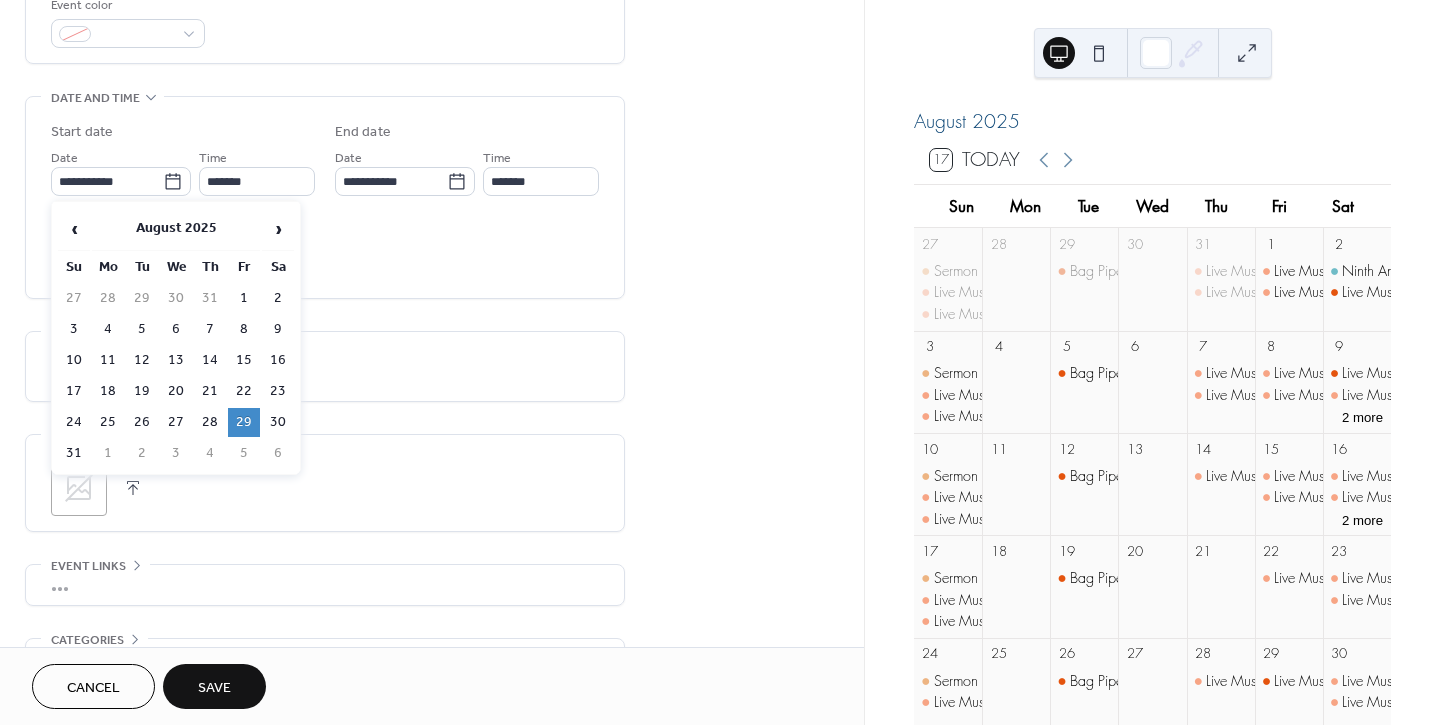 type on "**********" 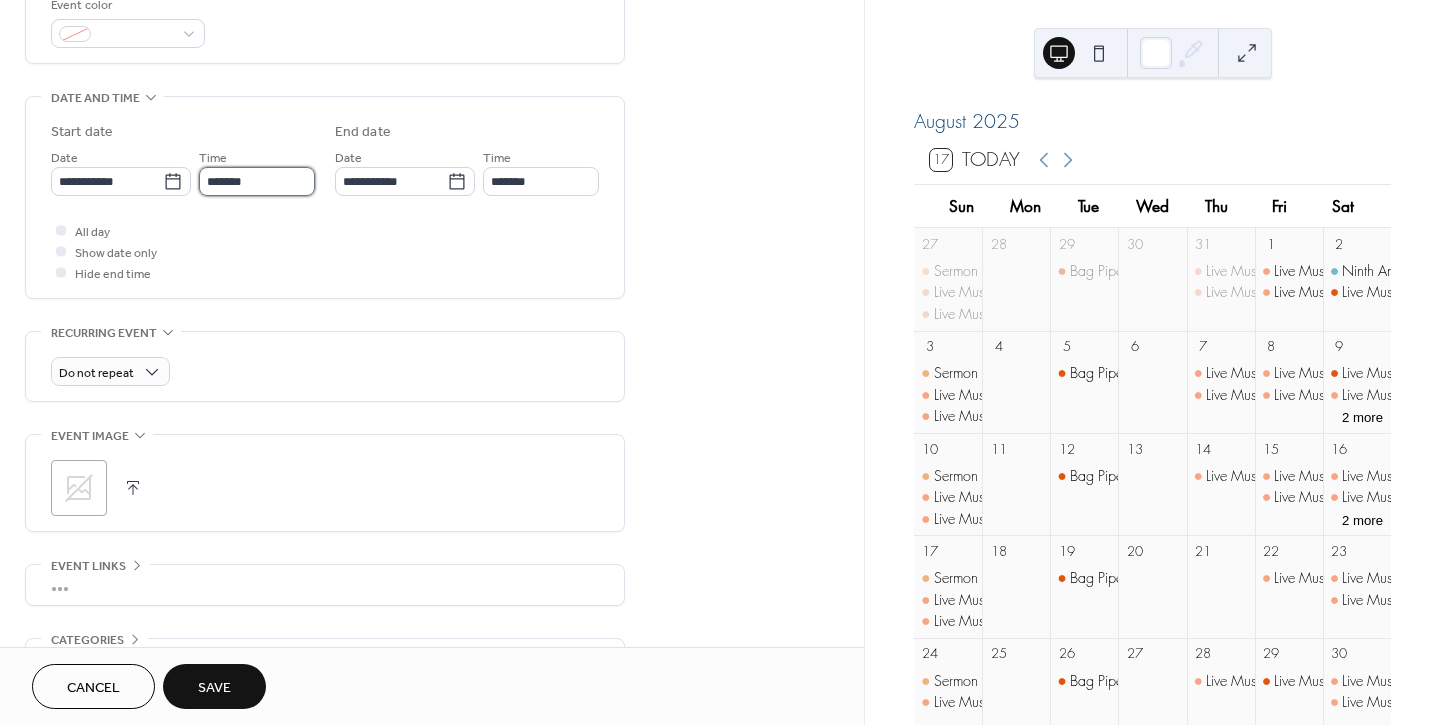 click on "*******" at bounding box center (257, 181) 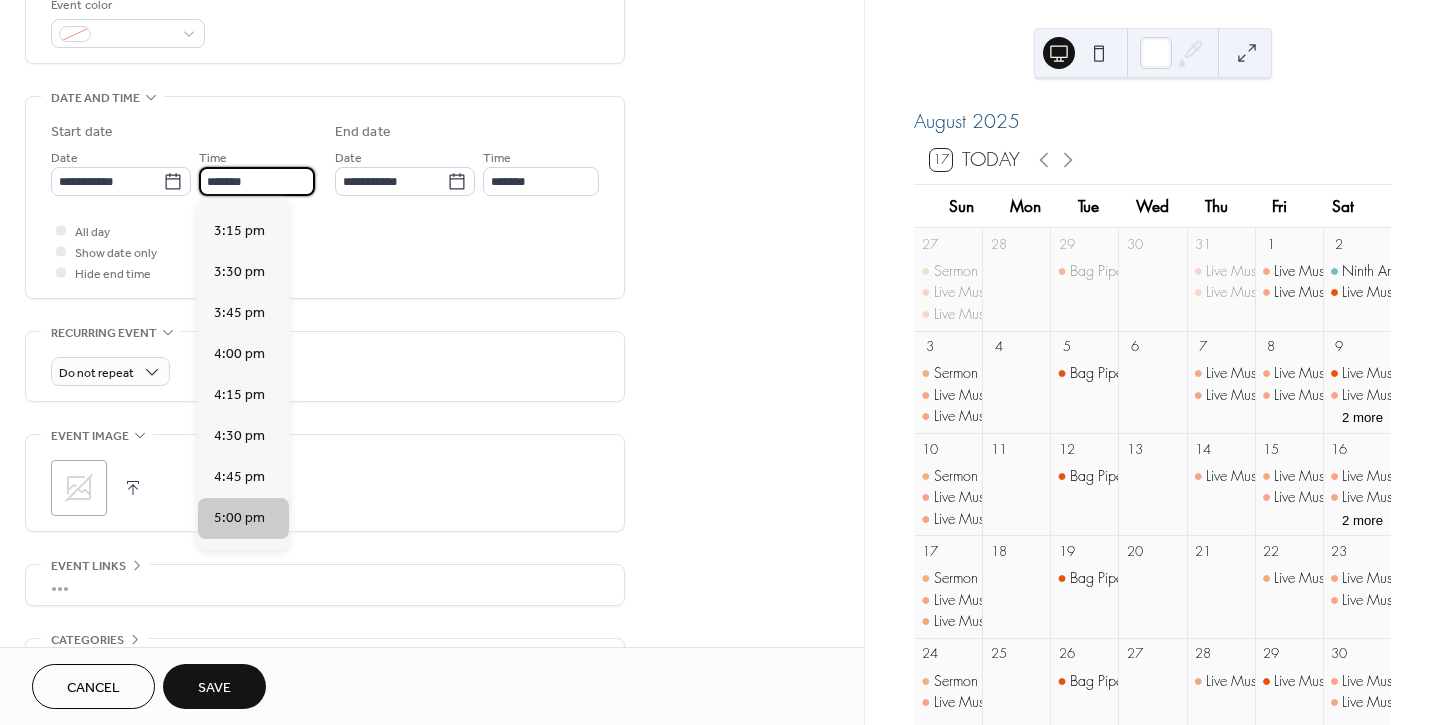 scroll, scrollTop: 2483, scrollLeft: 0, axis: vertical 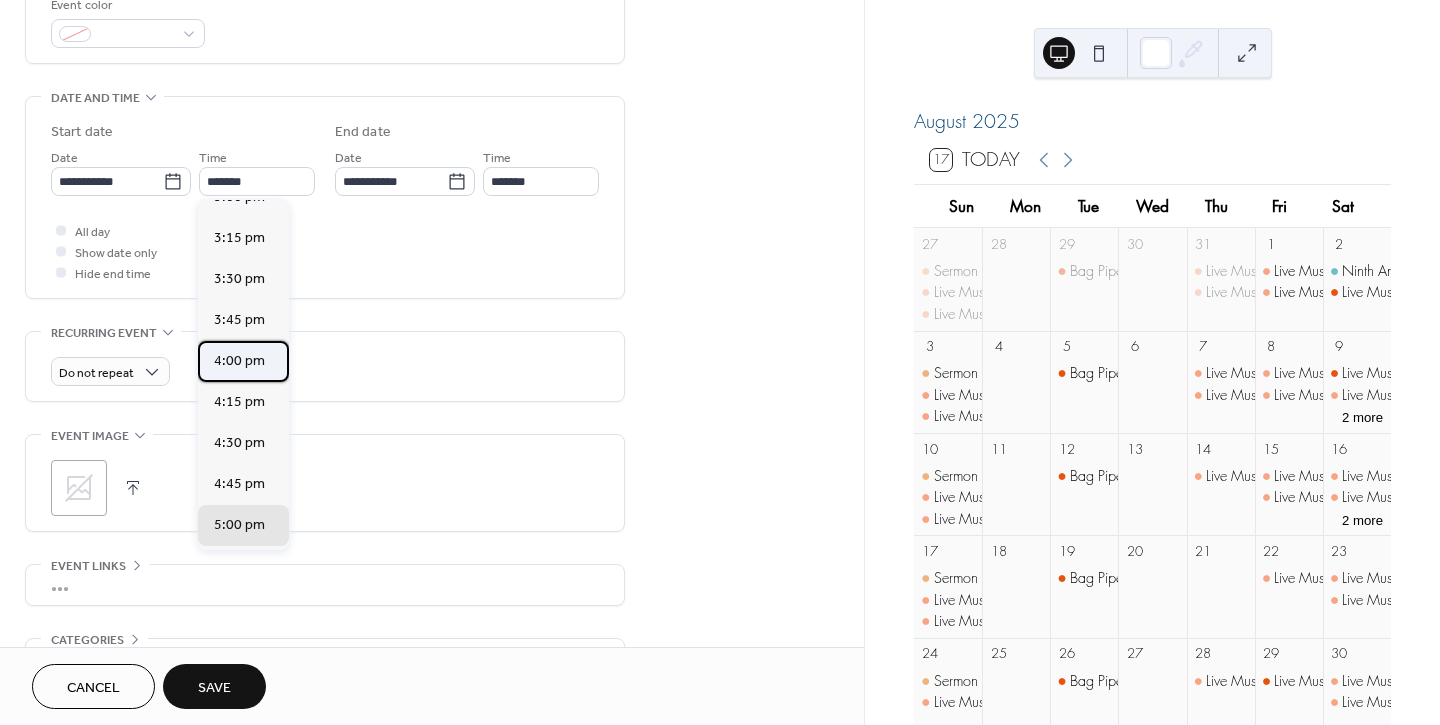 click on "4:00 pm" at bounding box center [239, 360] 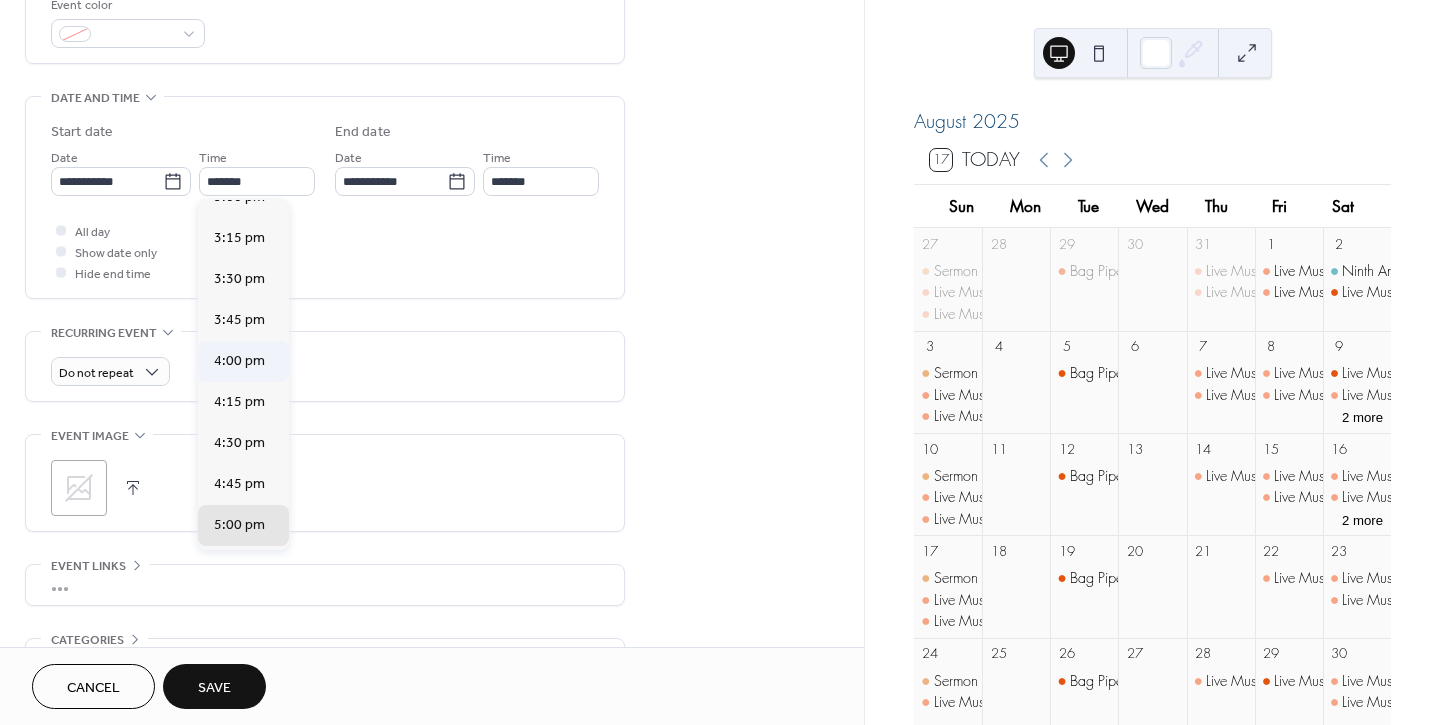 type on "*******" 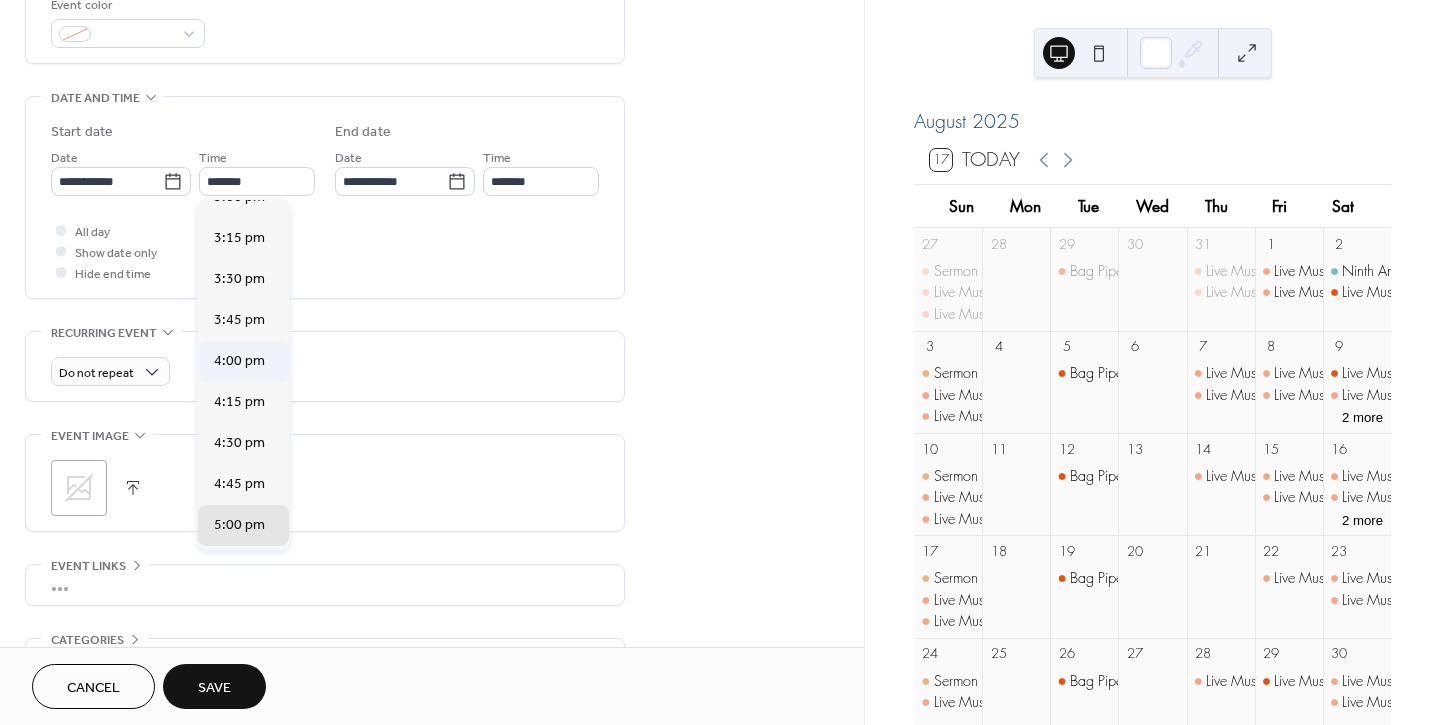 type on "*******" 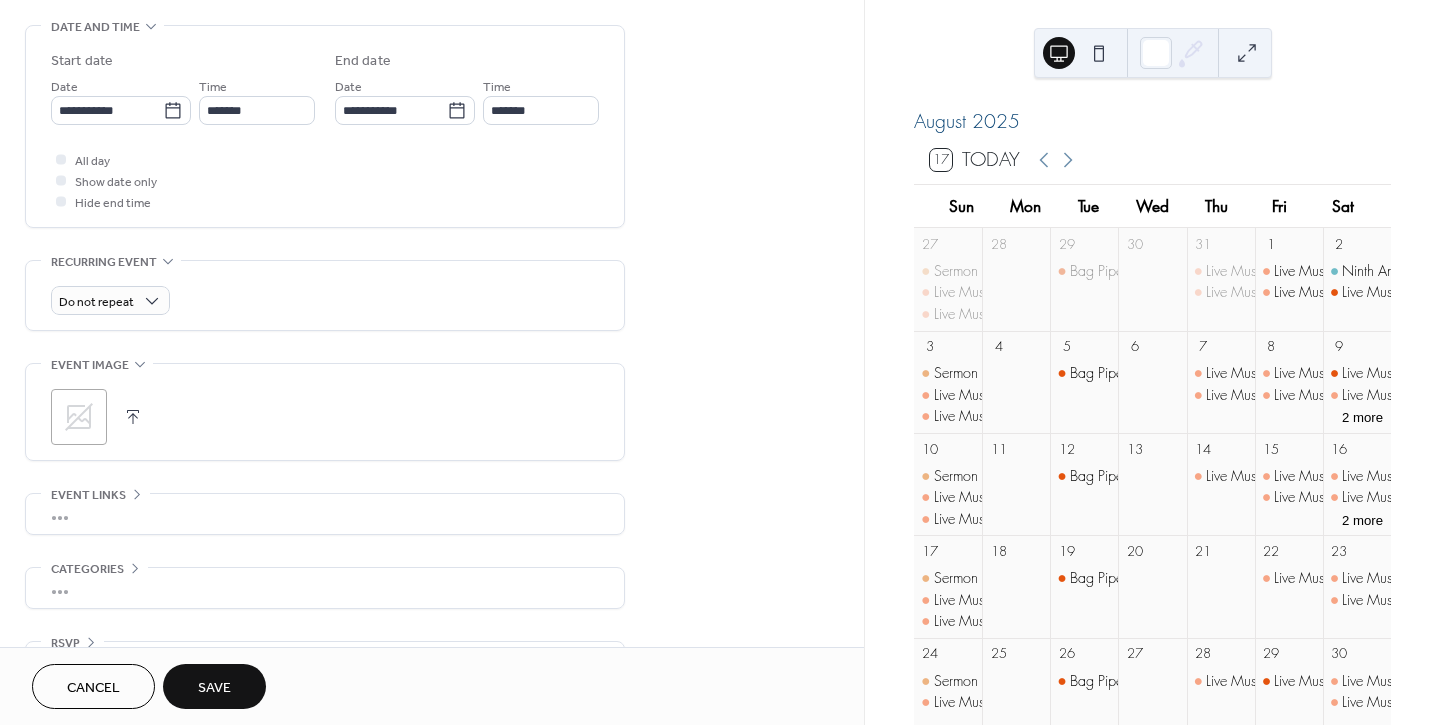 scroll, scrollTop: 682, scrollLeft: 0, axis: vertical 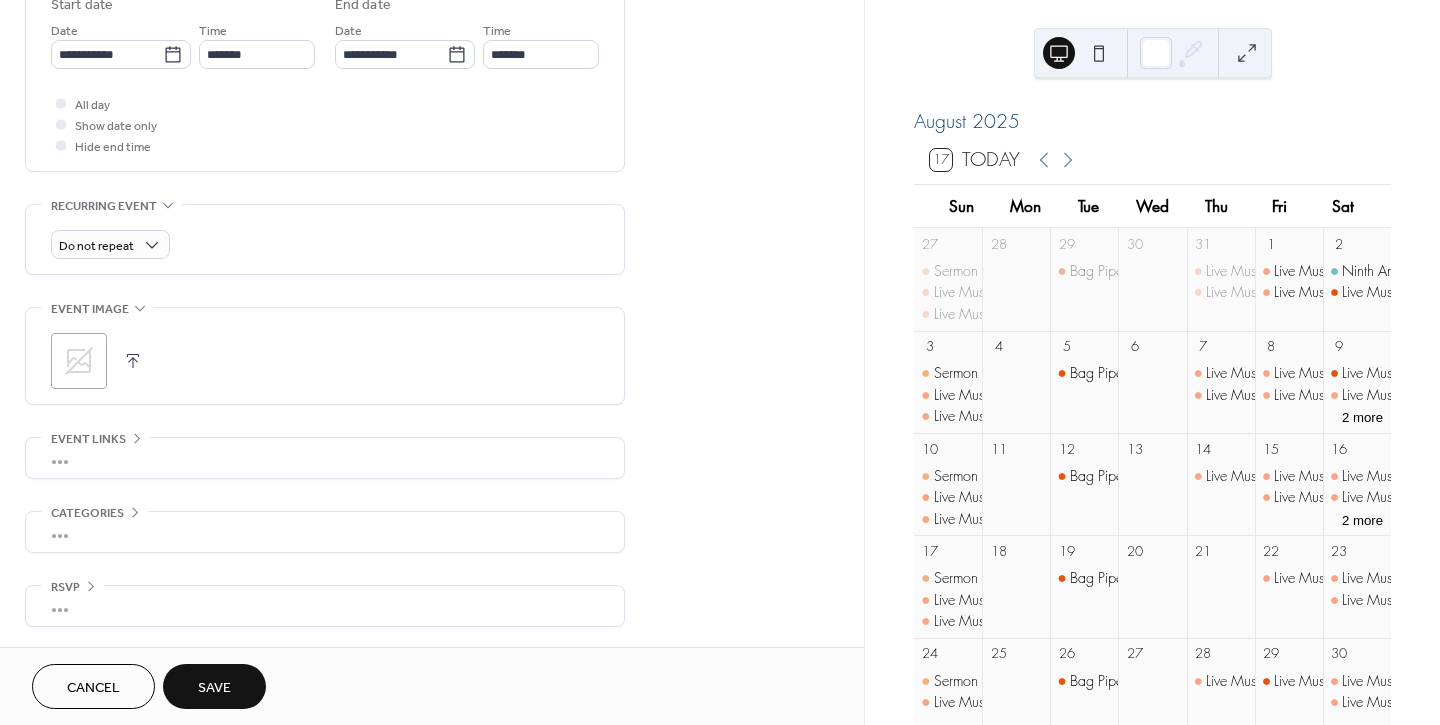 click on "Save" at bounding box center (214, 688) 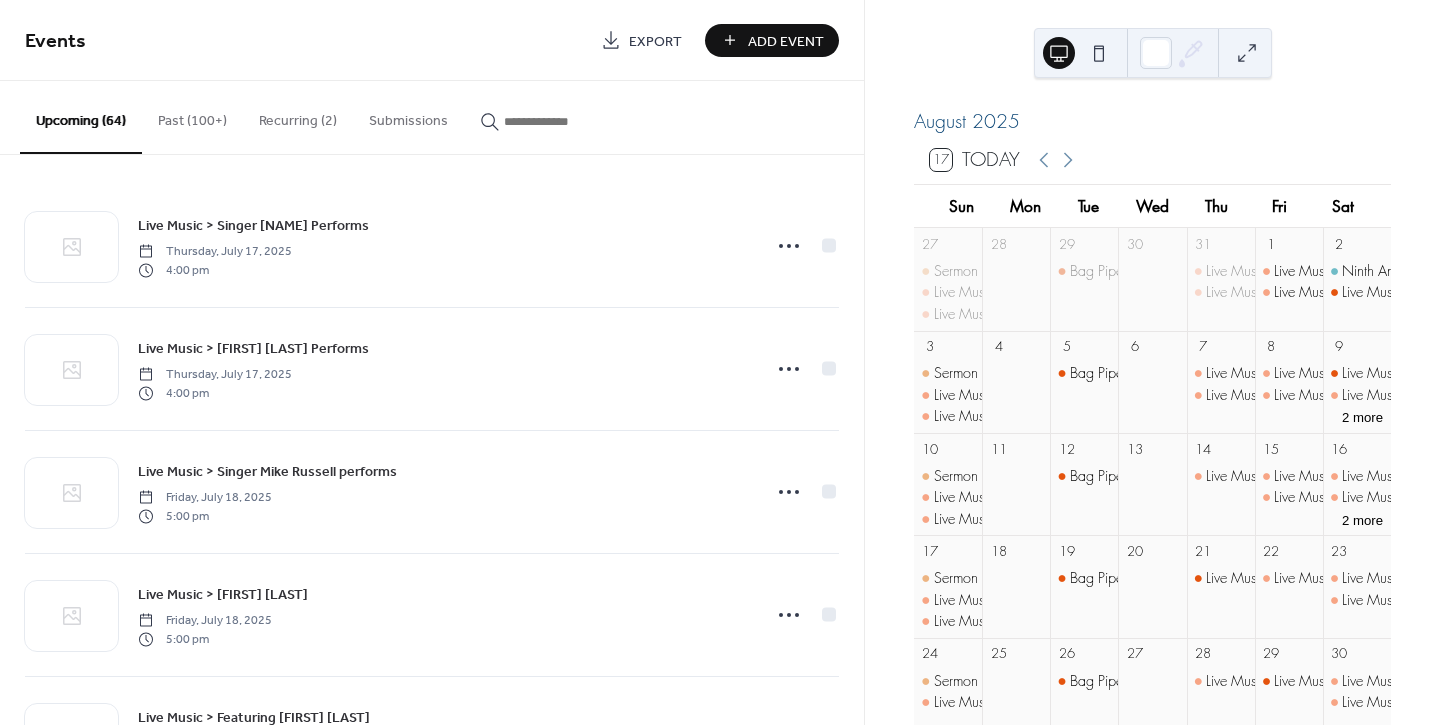 click at bounding box center (564, 121) 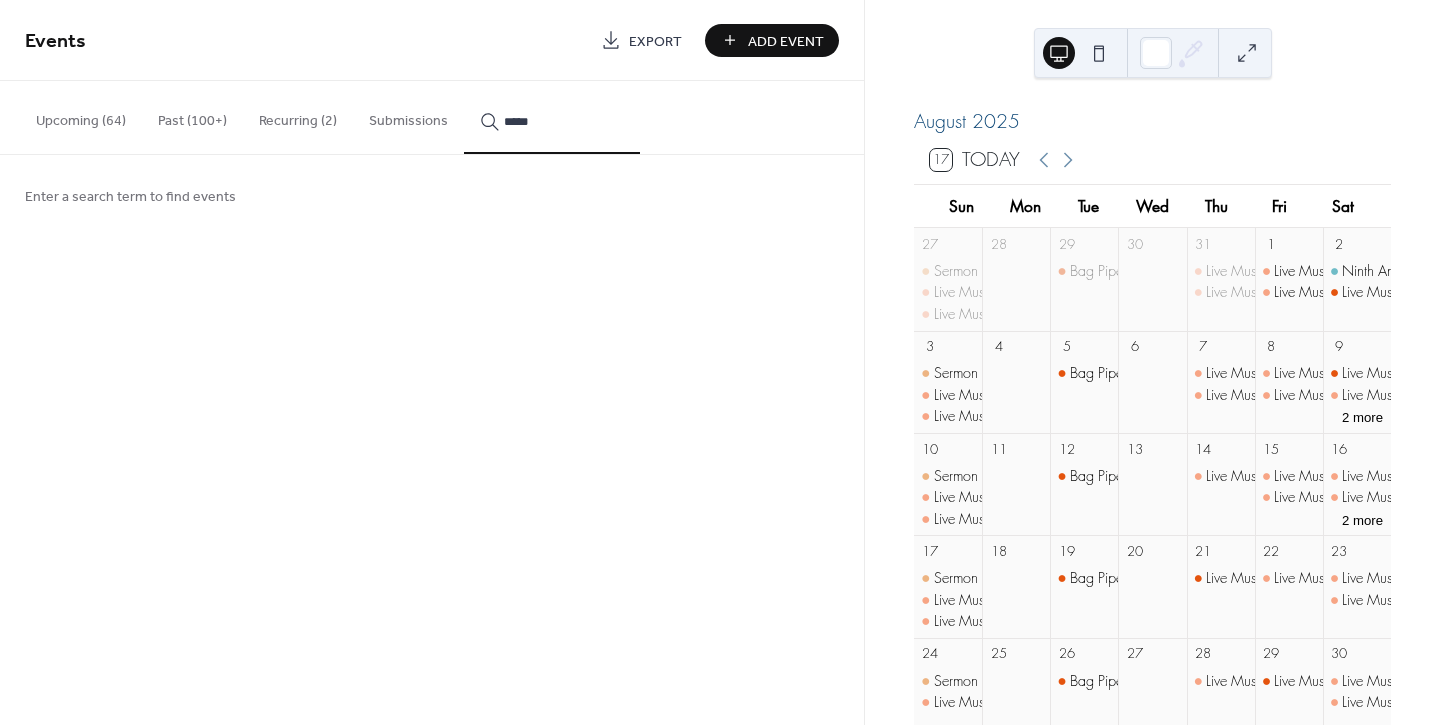 click on "****" at bounding box center (552, 117) 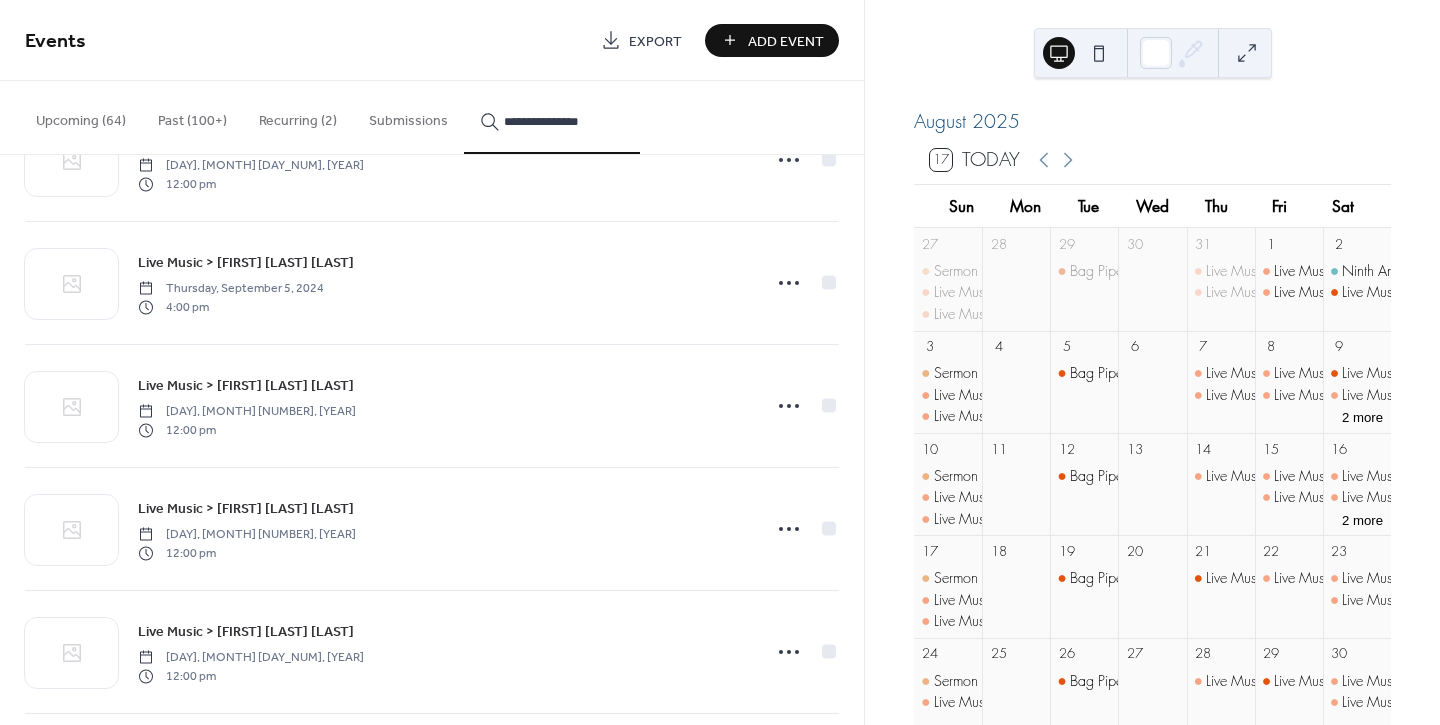 scroll, scrollTop: 7367, scrollLeft: 0, axis: vertical 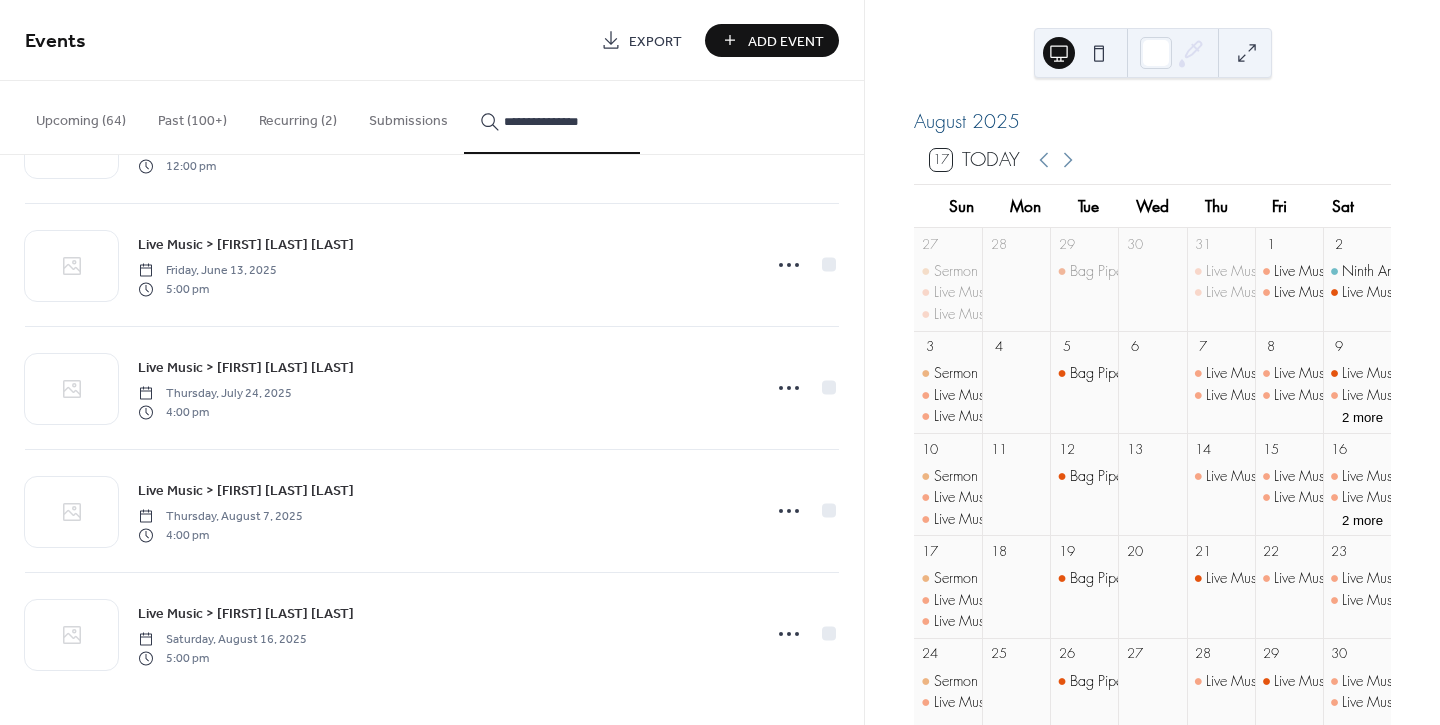type on "**********" 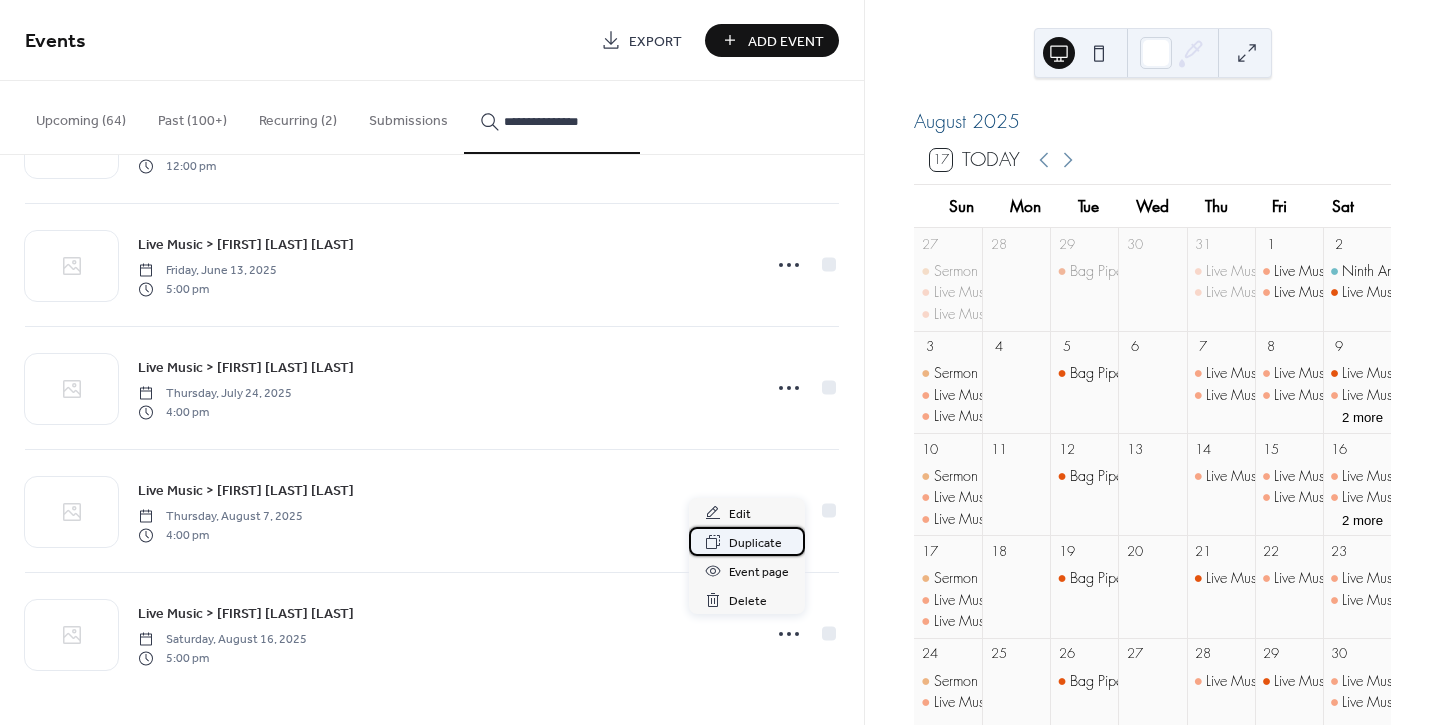 click on "Duplicate" at bounding box center [755, 543] 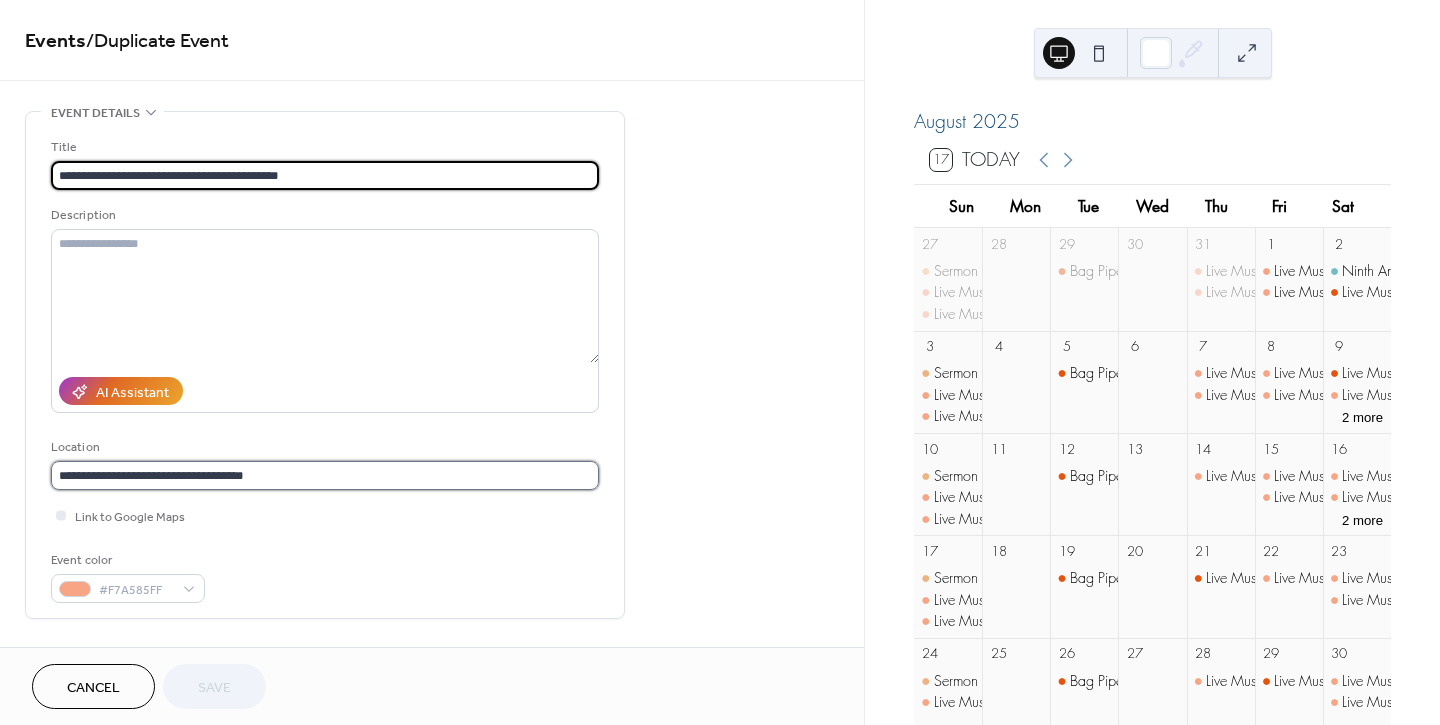 click on "**********" at bounding box center (325, 475) 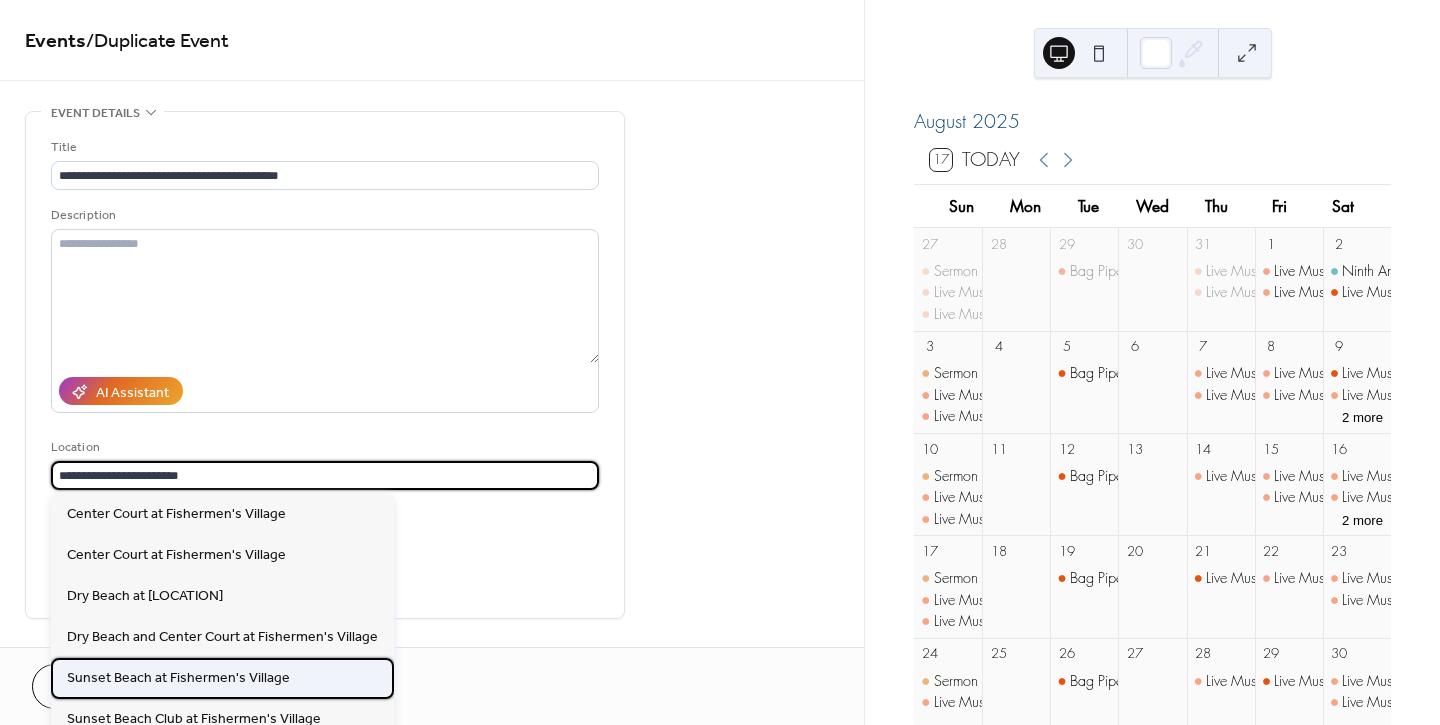 click on "Sunset Beach  at Fishermen's Village" at bounding box center [178, 678] 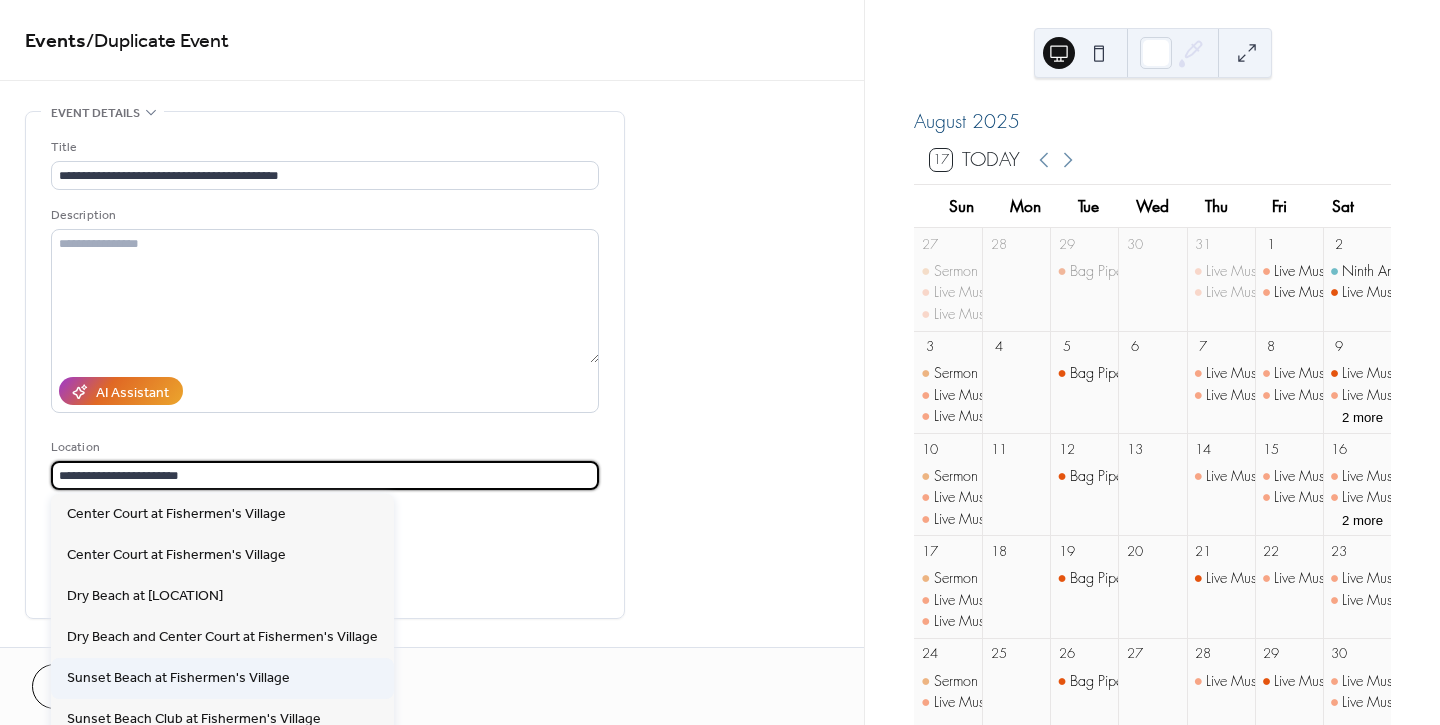 type on "**********" 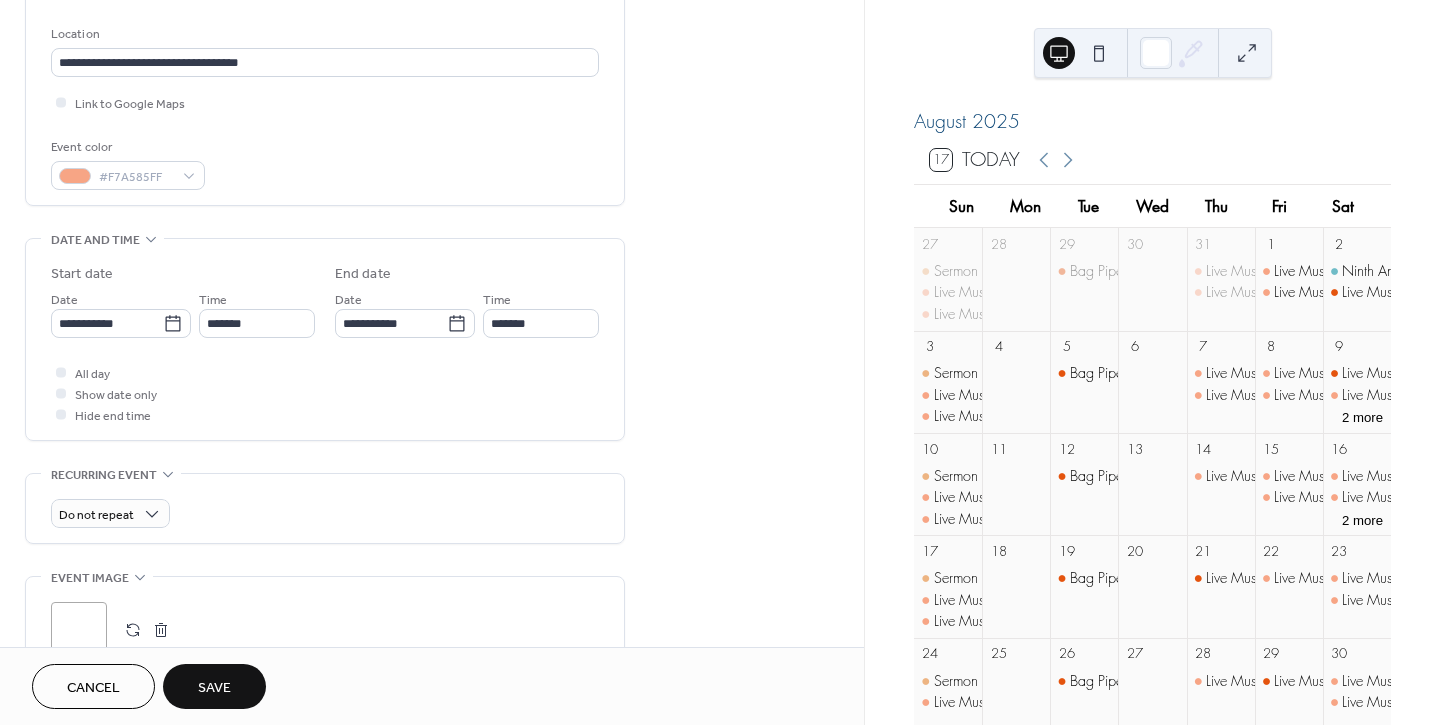 scroll, scrollTop: 444, scrollLeft: 0, axis: vertical 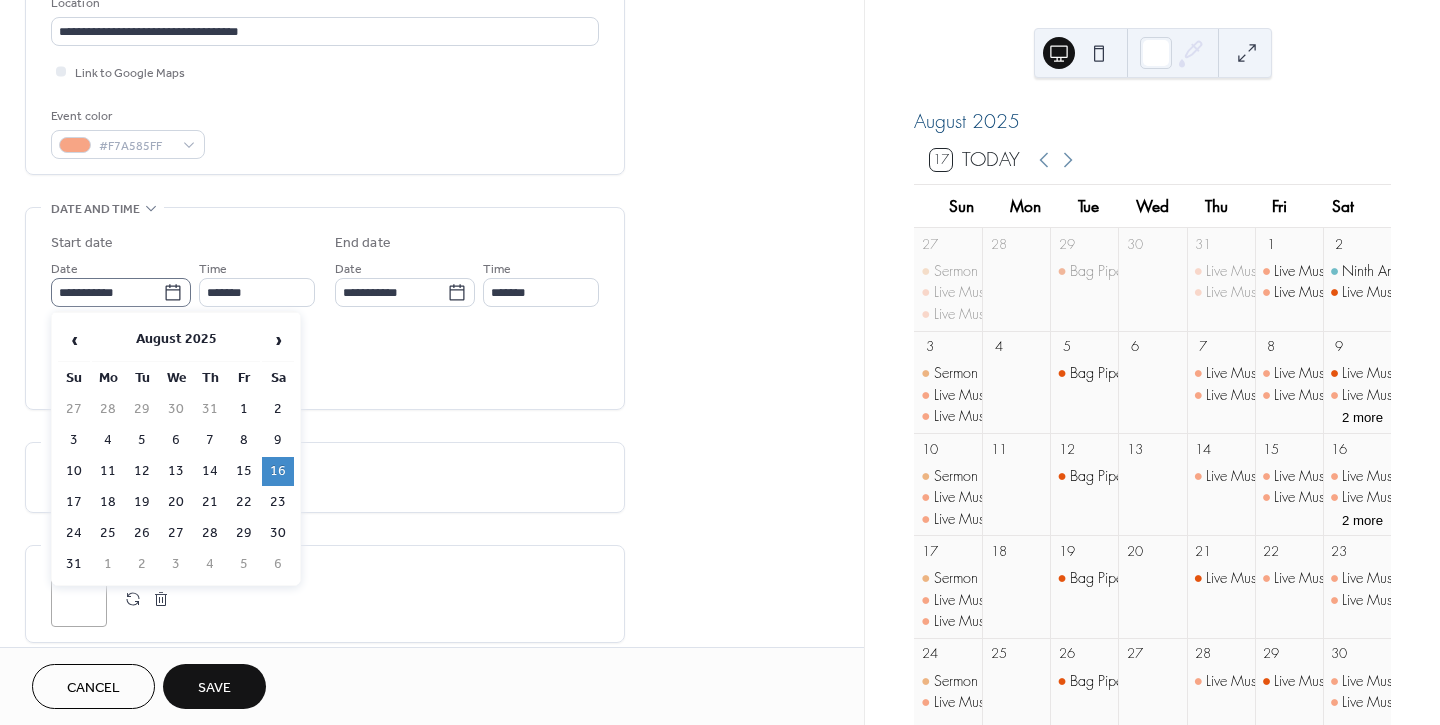 click 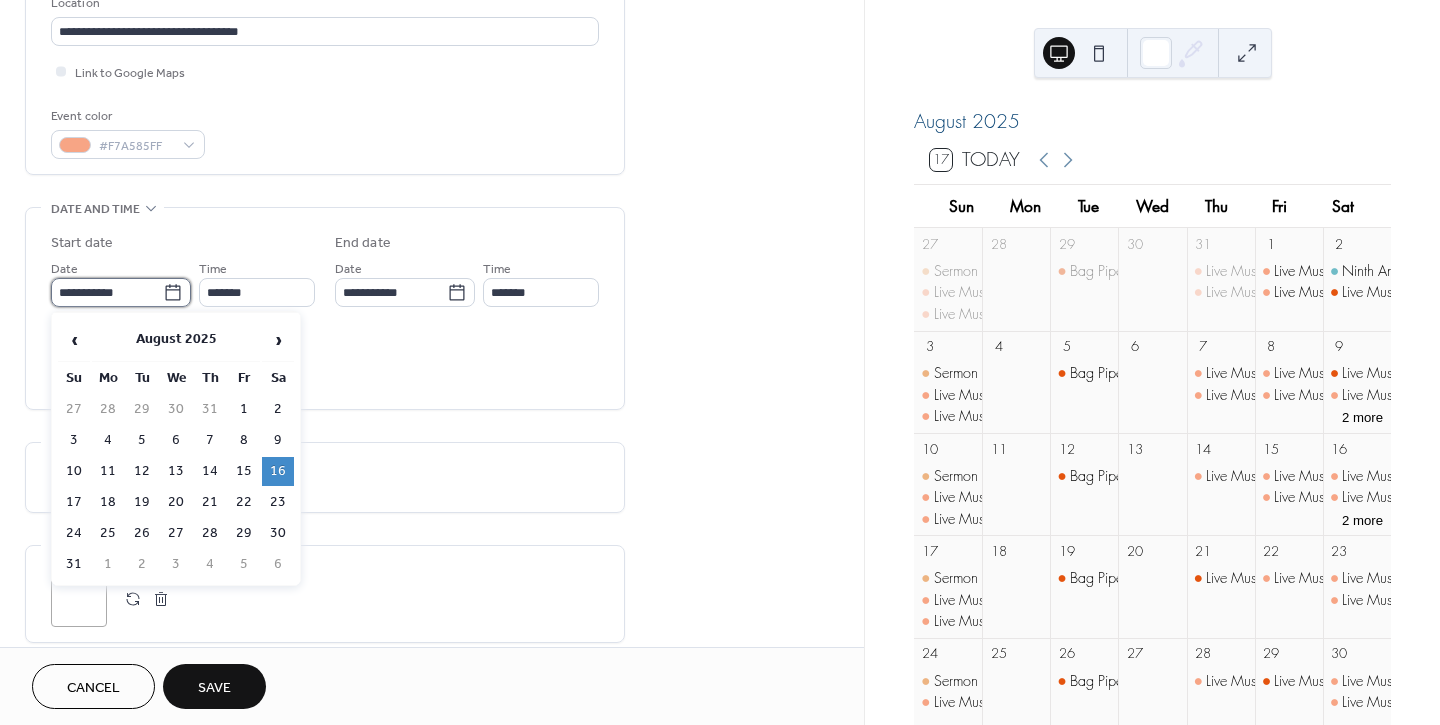 click on "**********" at bounding box center [107, 292] 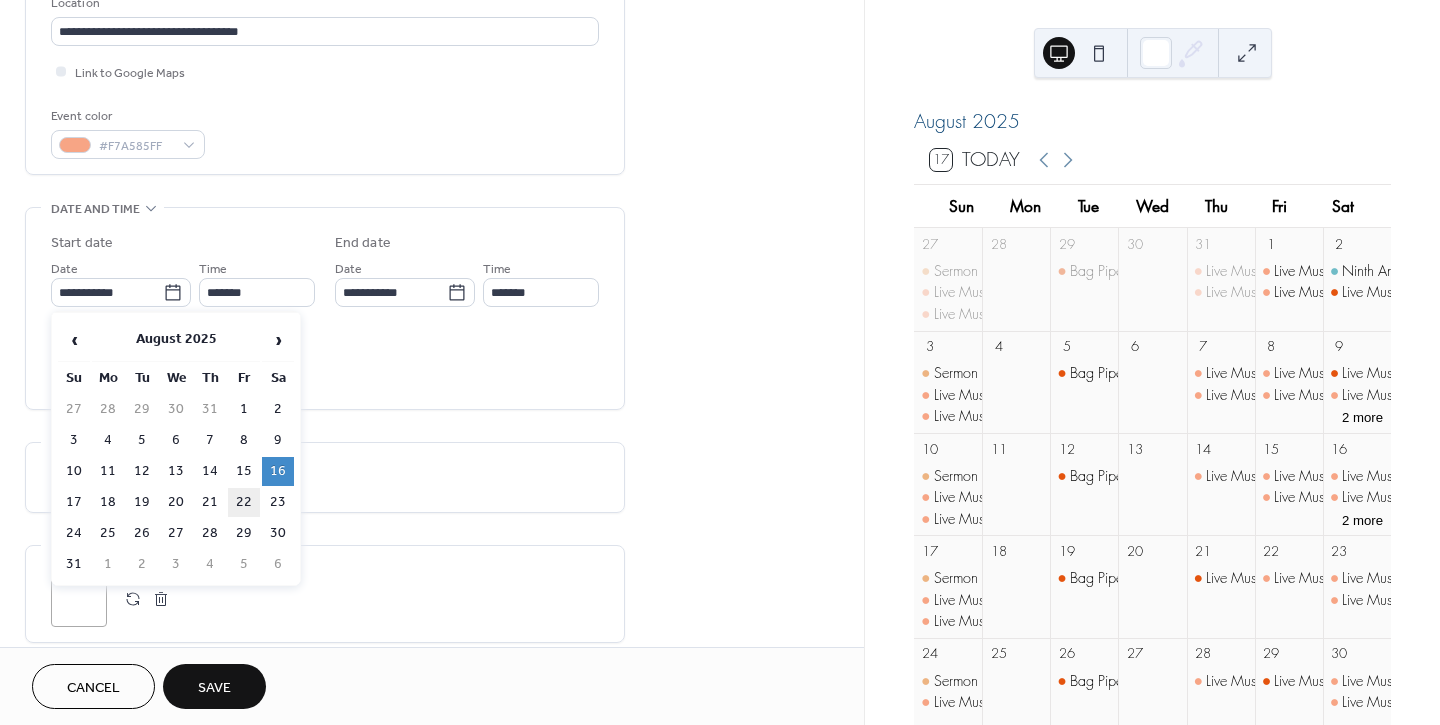 click on "22" at bounding box center (244, 502) 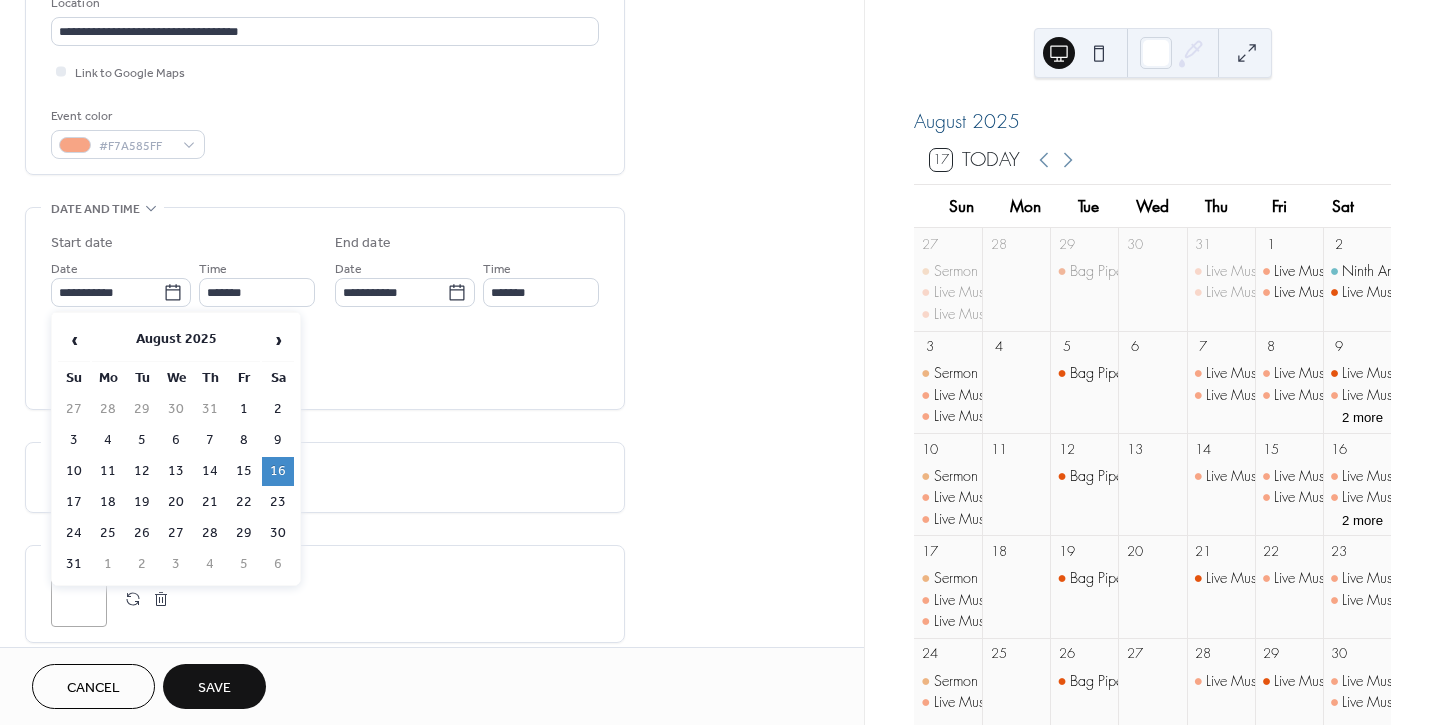 type on "**********" 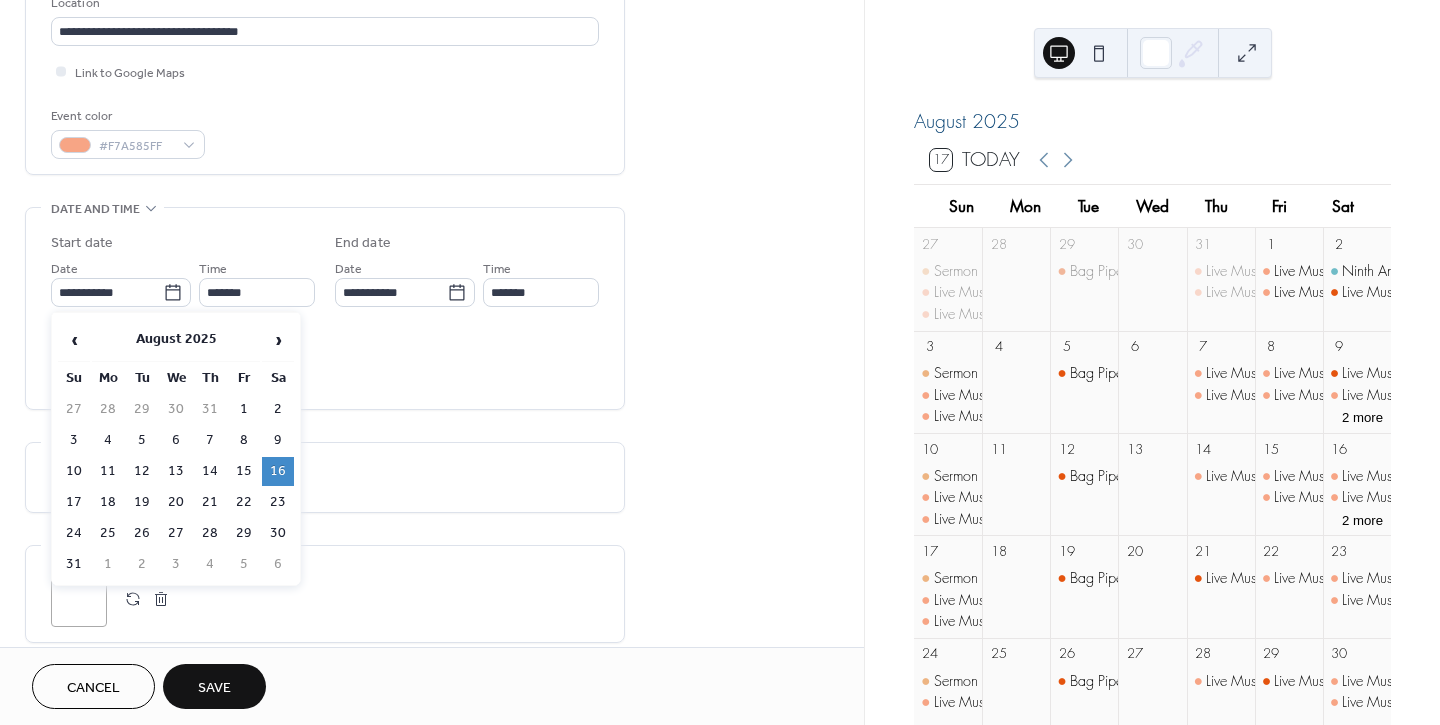 type on "**********" 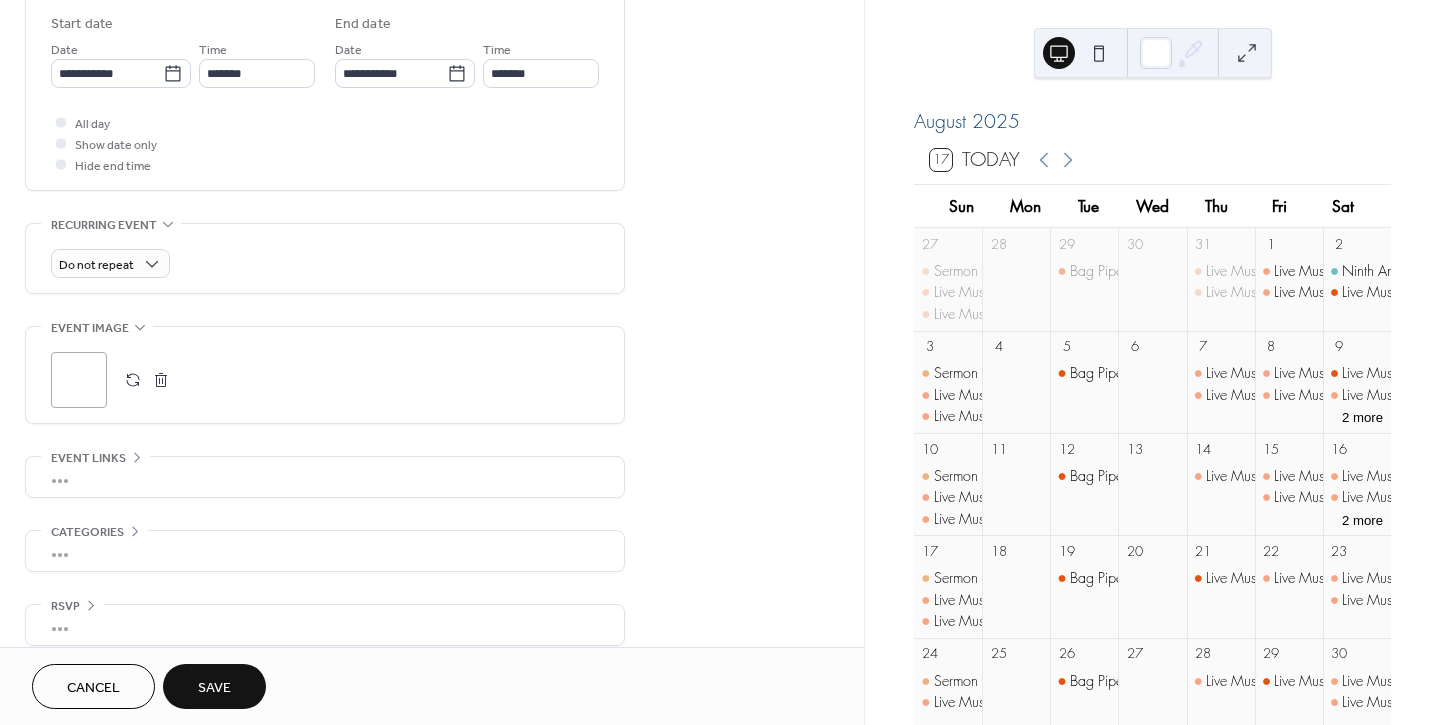 scroll, scrollTop: 682, scrollLeft: 0, axis: vertical 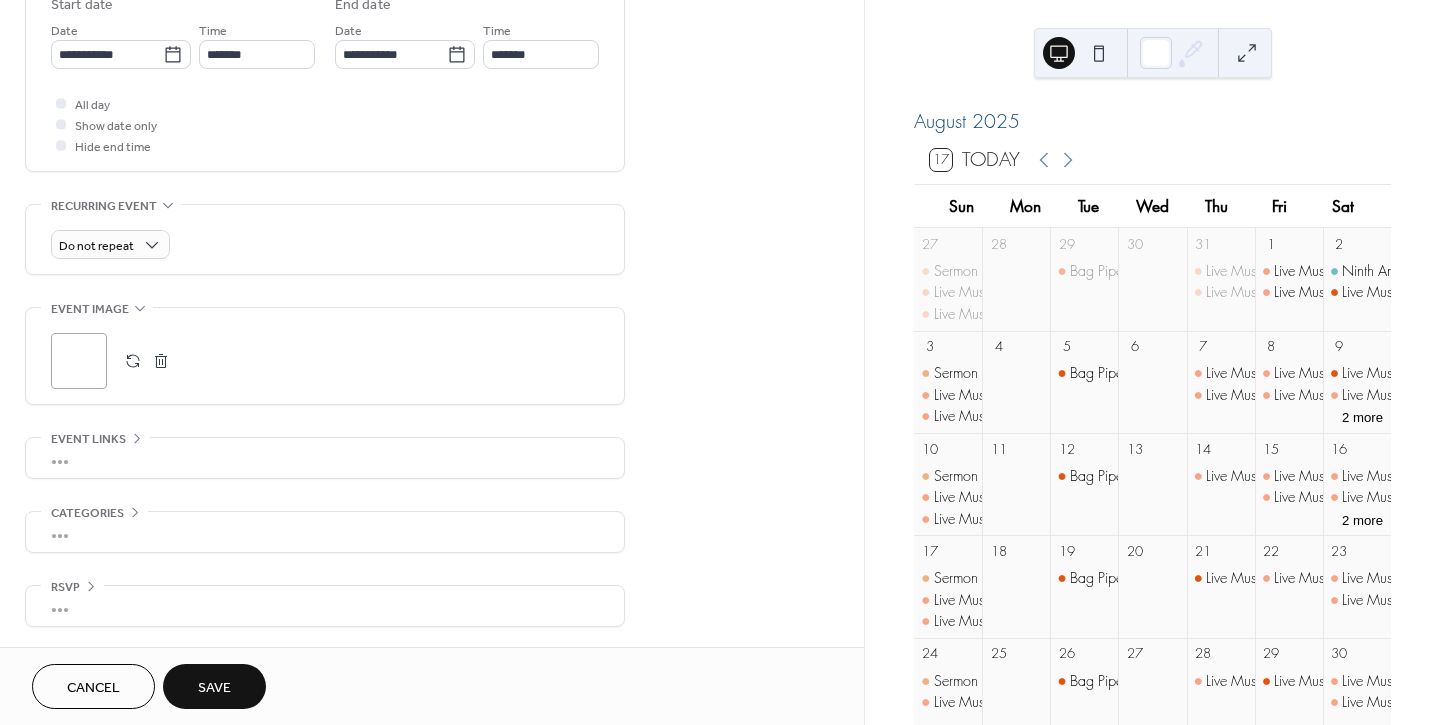 click on "Save" at bounding box center [214, 688] 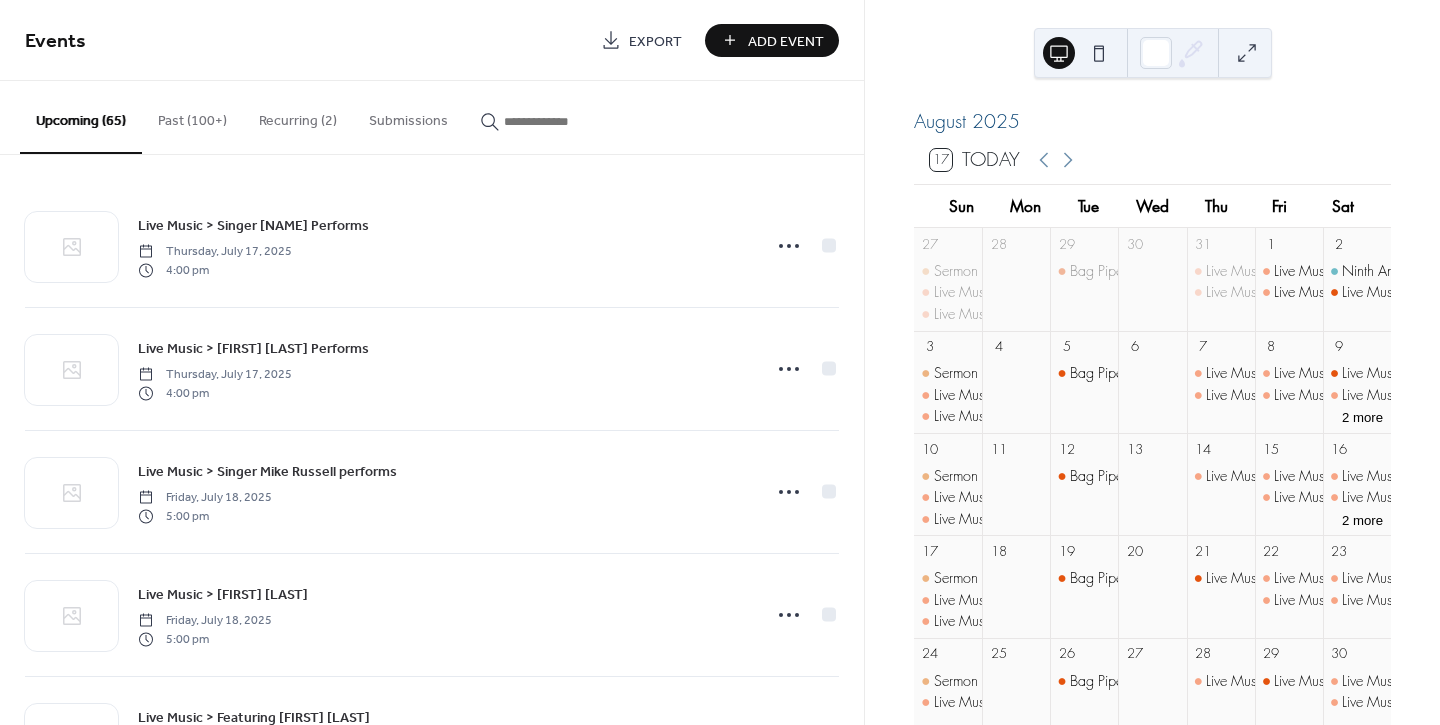 click at bounding box center [564, 121] 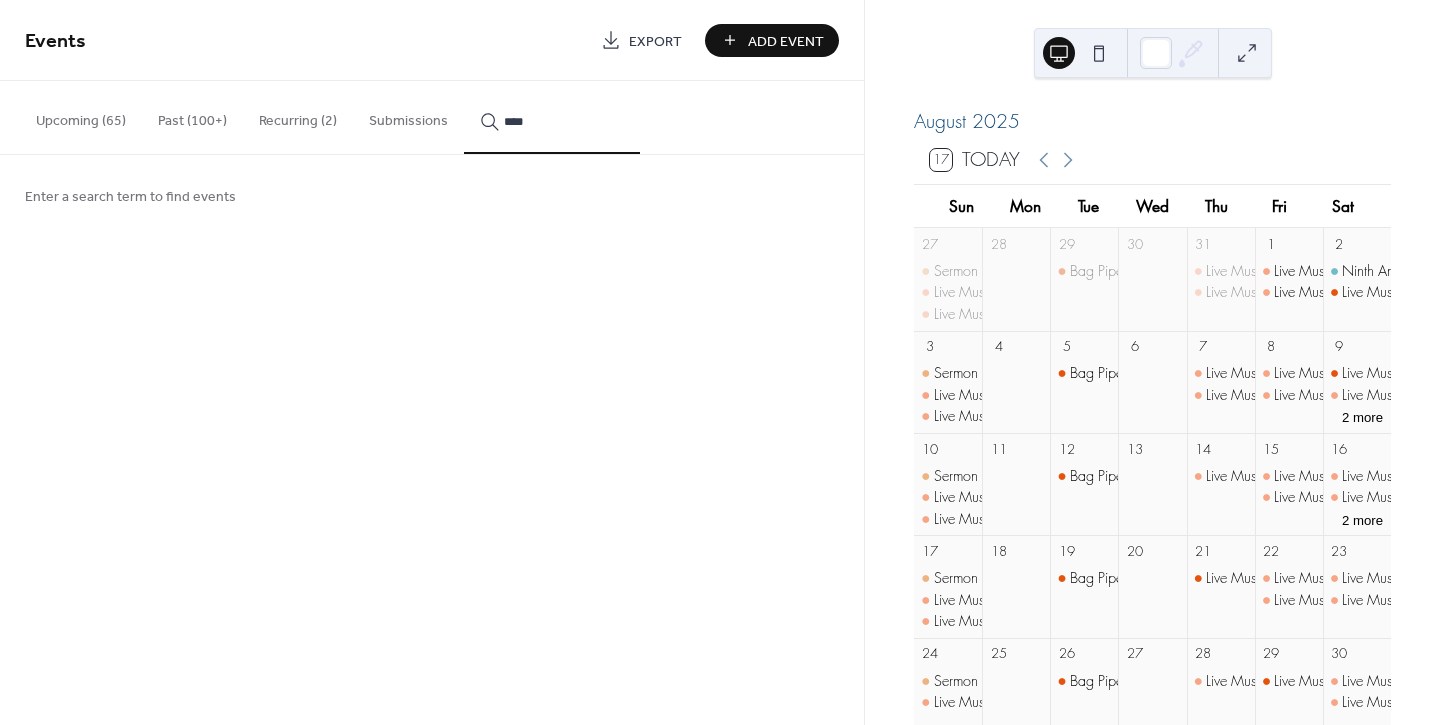 click on "****" at bounding box center (552, 117) 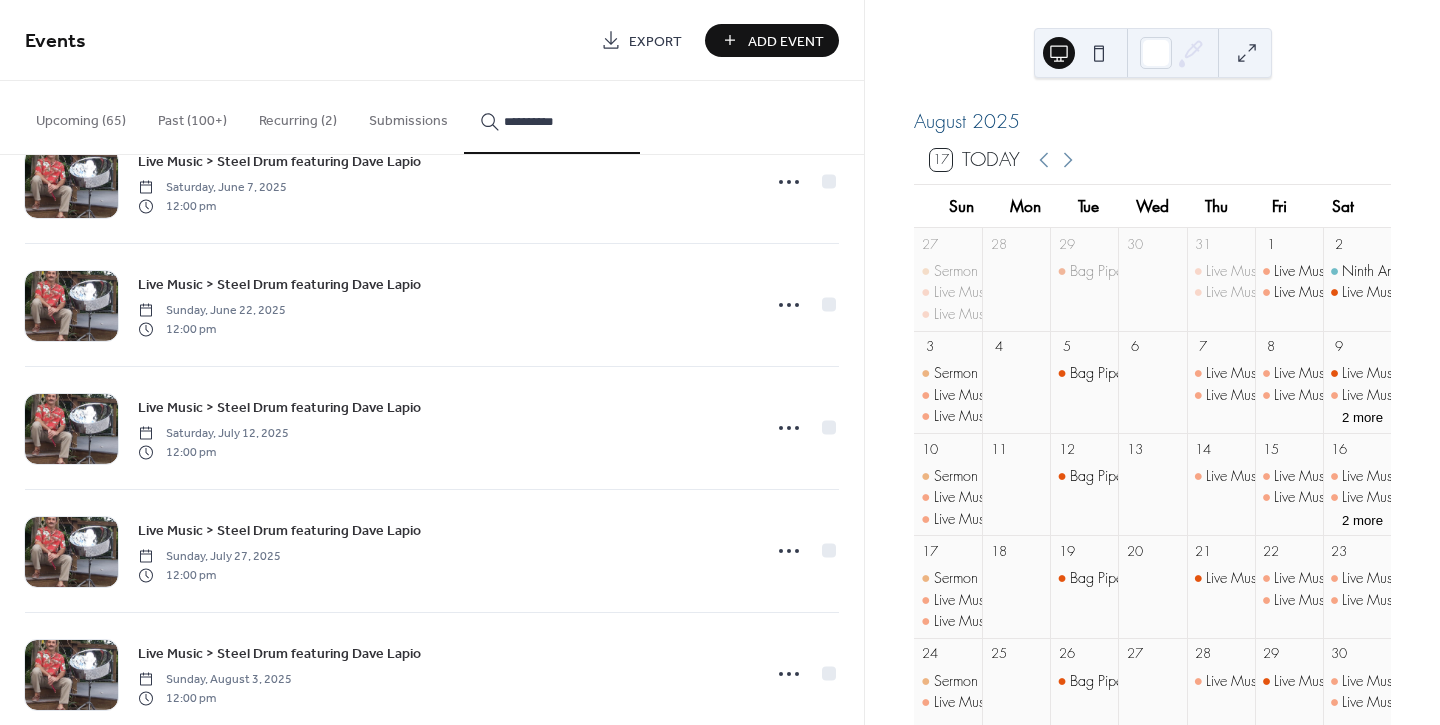 scroll, scrollTop: 5397, scrollLeft: 0, axis: vertical 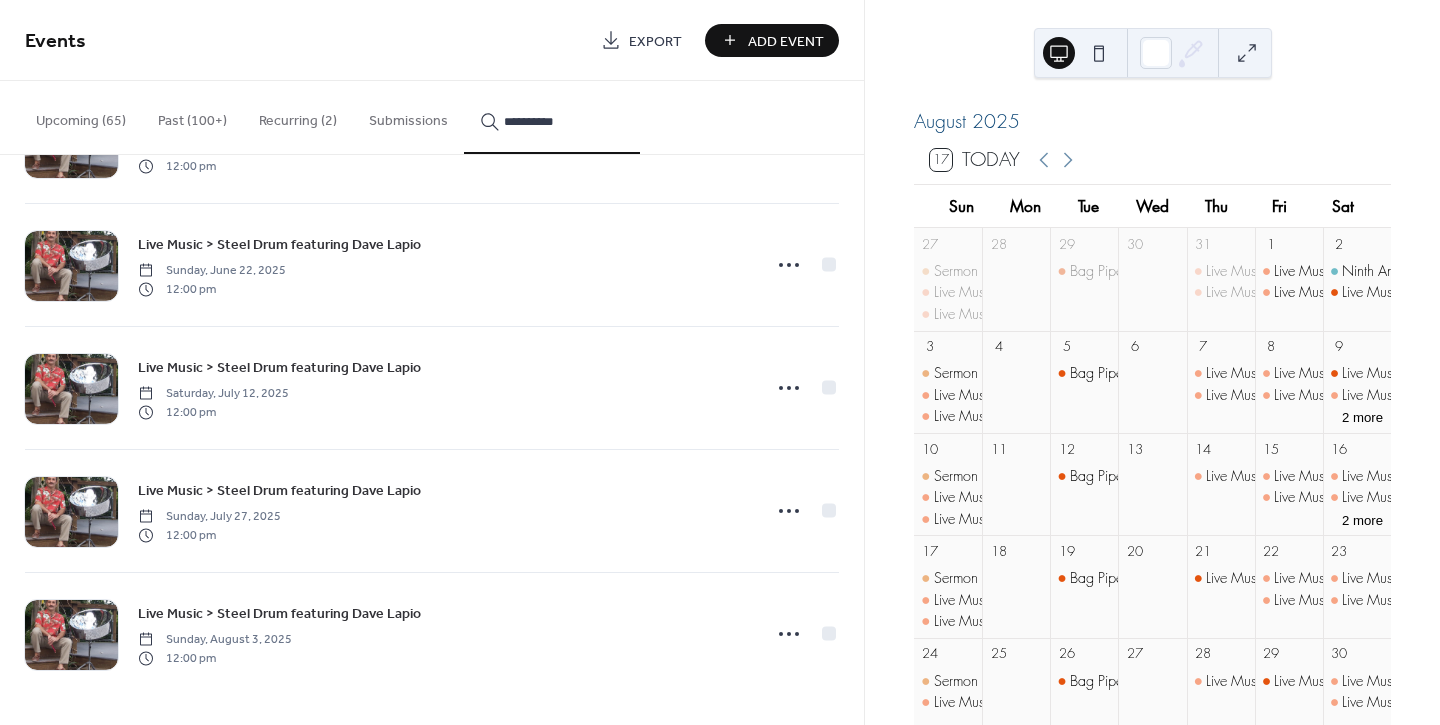 type on "**********" 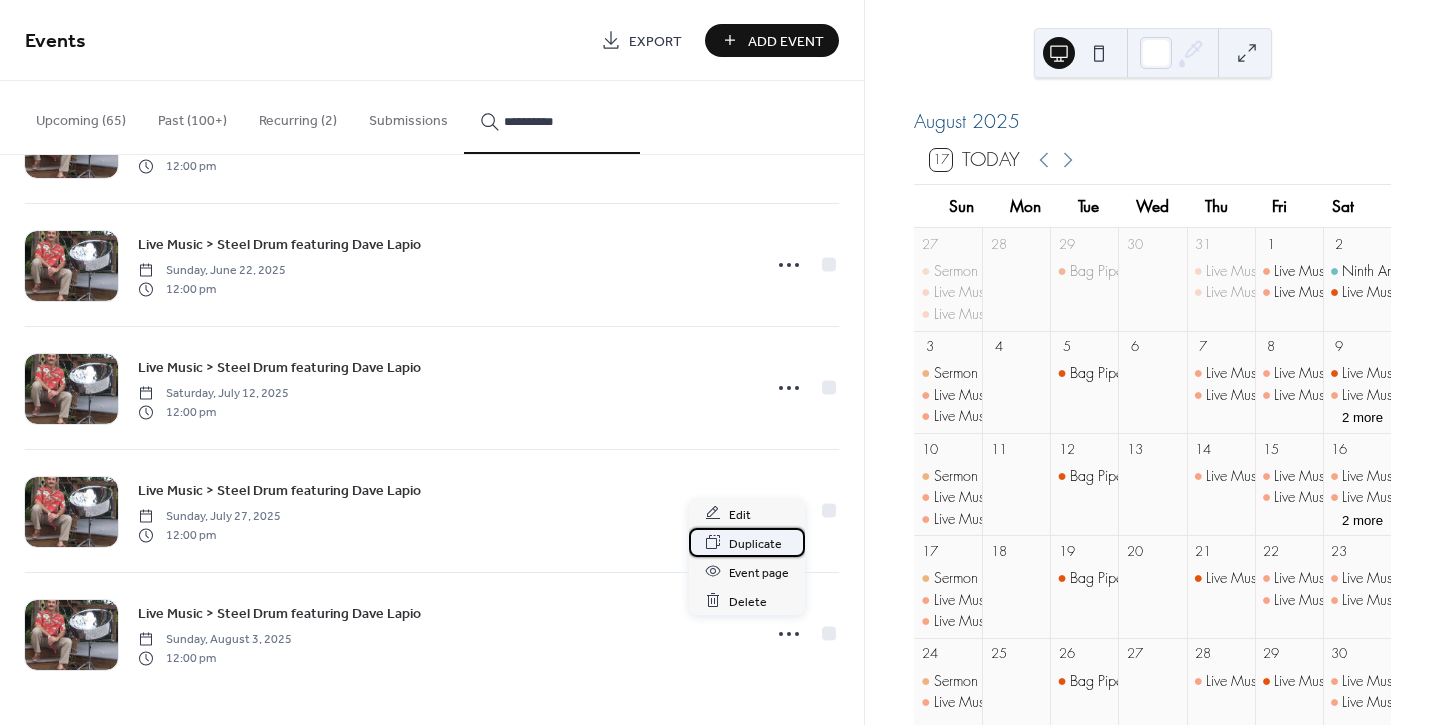 click on "Duplicate" at bounding box center [755, 543] 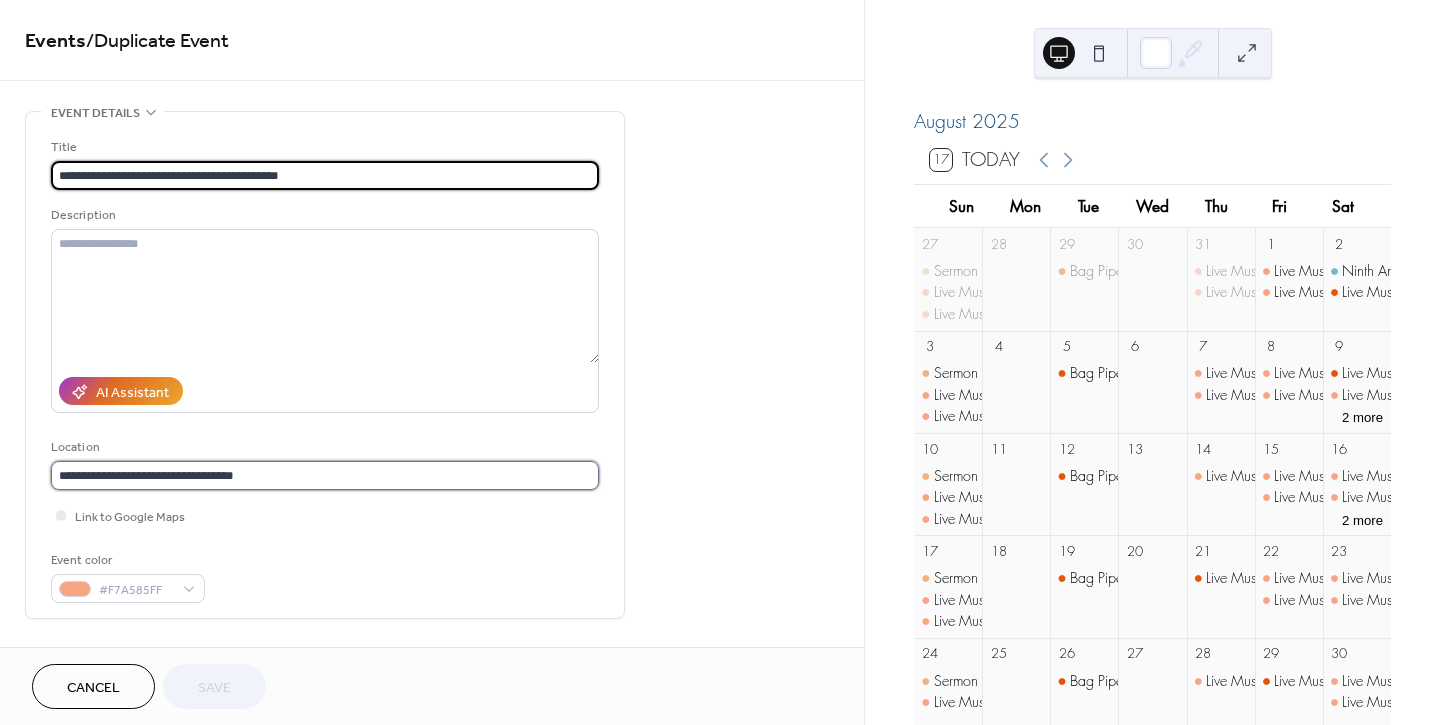 click on "**********" at bounding box center [325, 475] 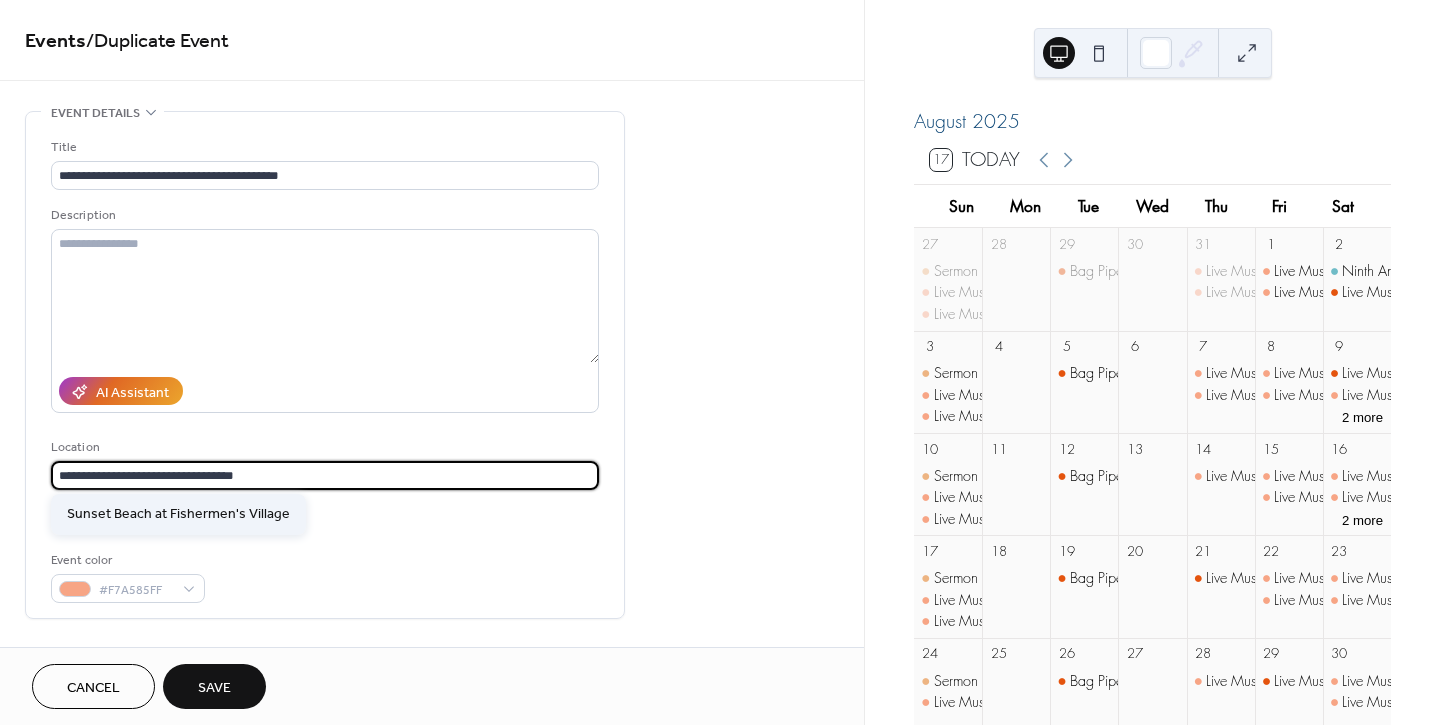 type on "**********" 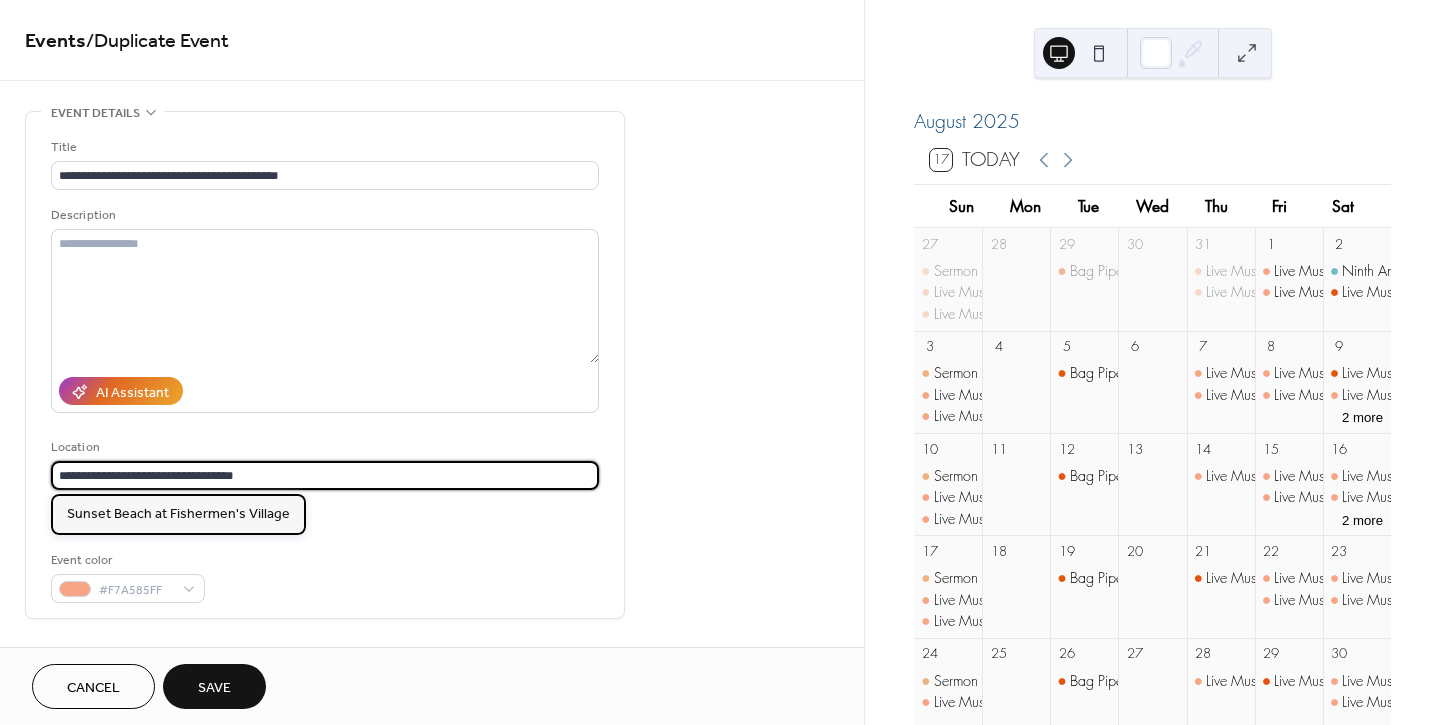 click on "Sunset Beach at Fishermen's Village" at bounding box center [178, 514] 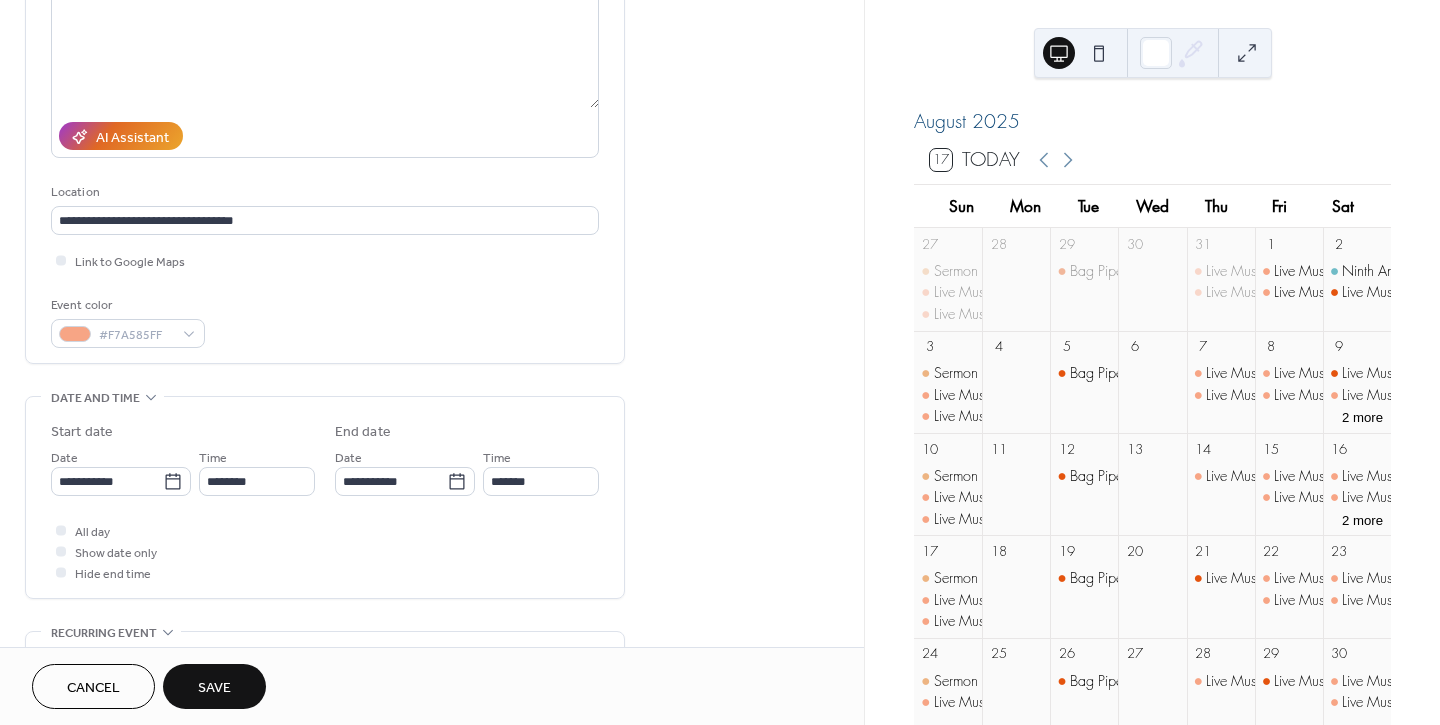 scroll, scrollTop: 444, scrollLeft: 0, axis: vertical 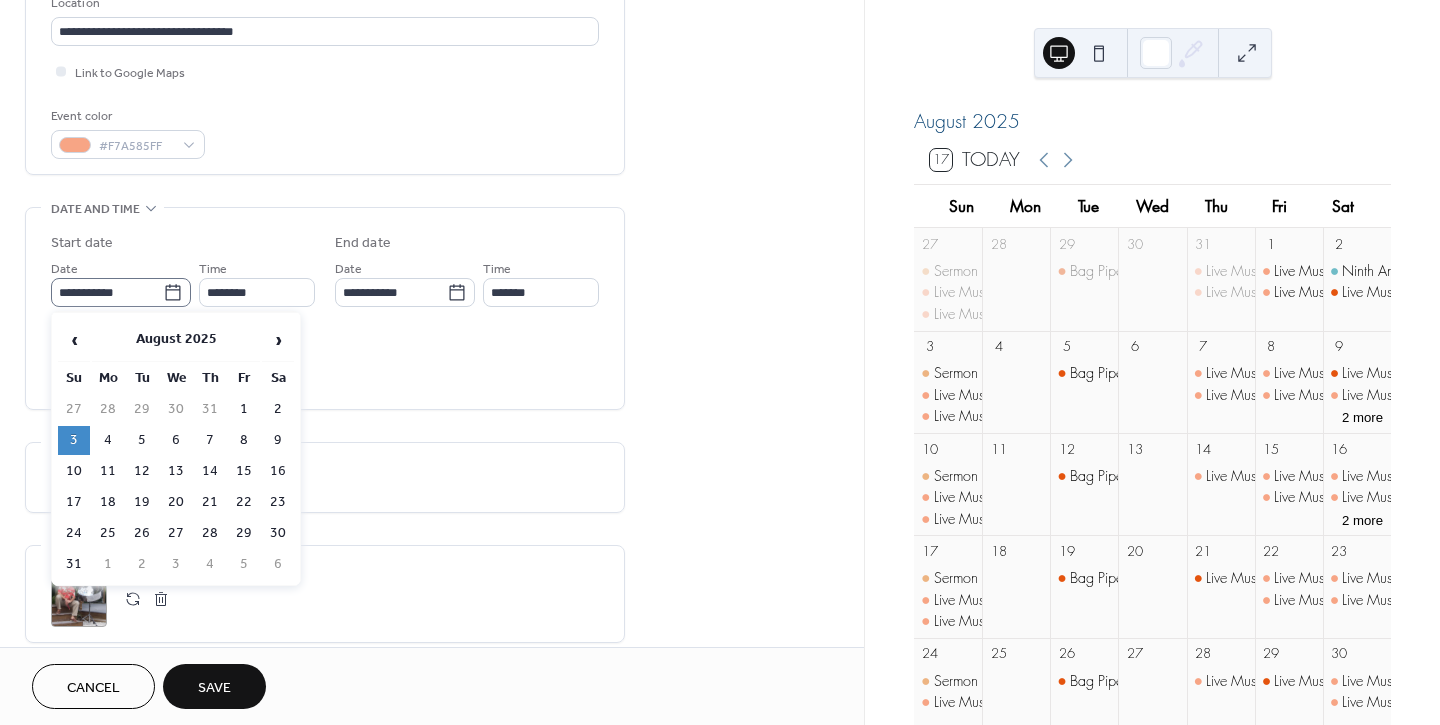 click 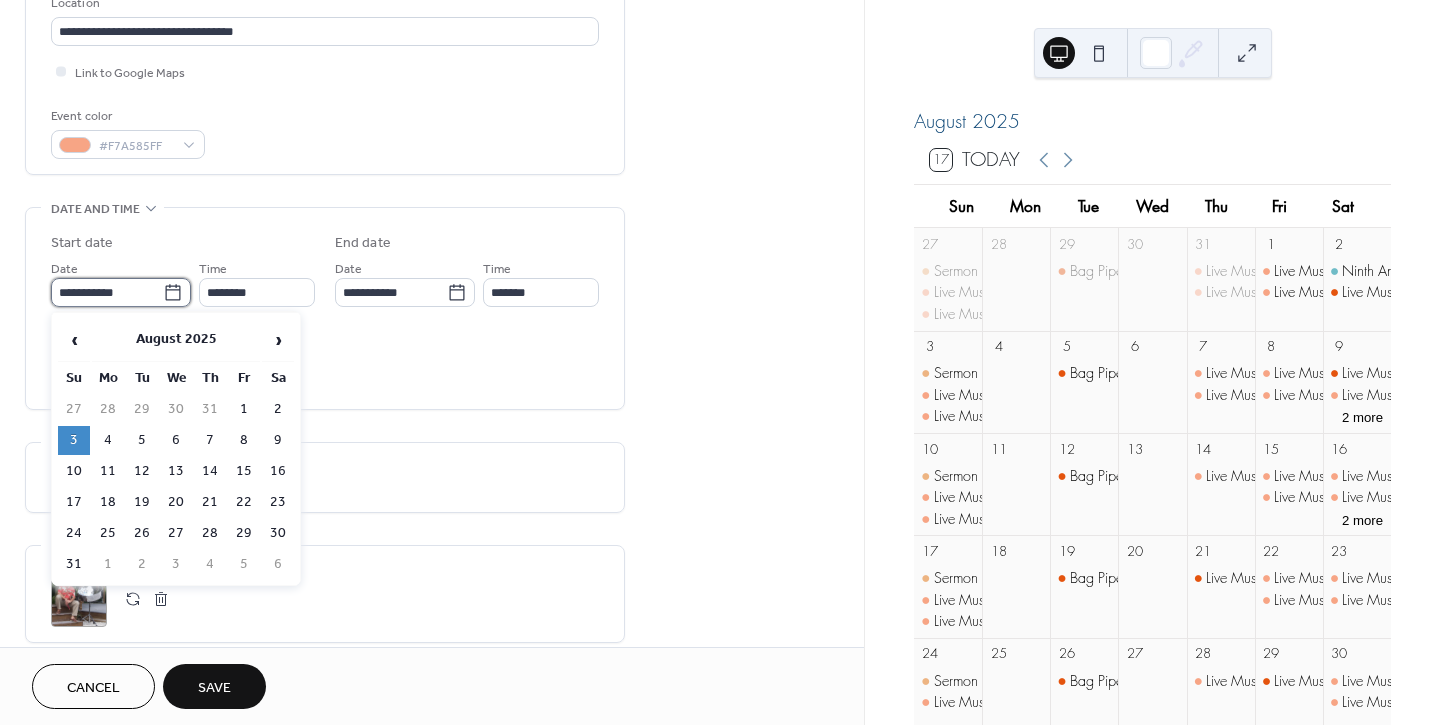 click on "**********" at bounding box center (107, 292) 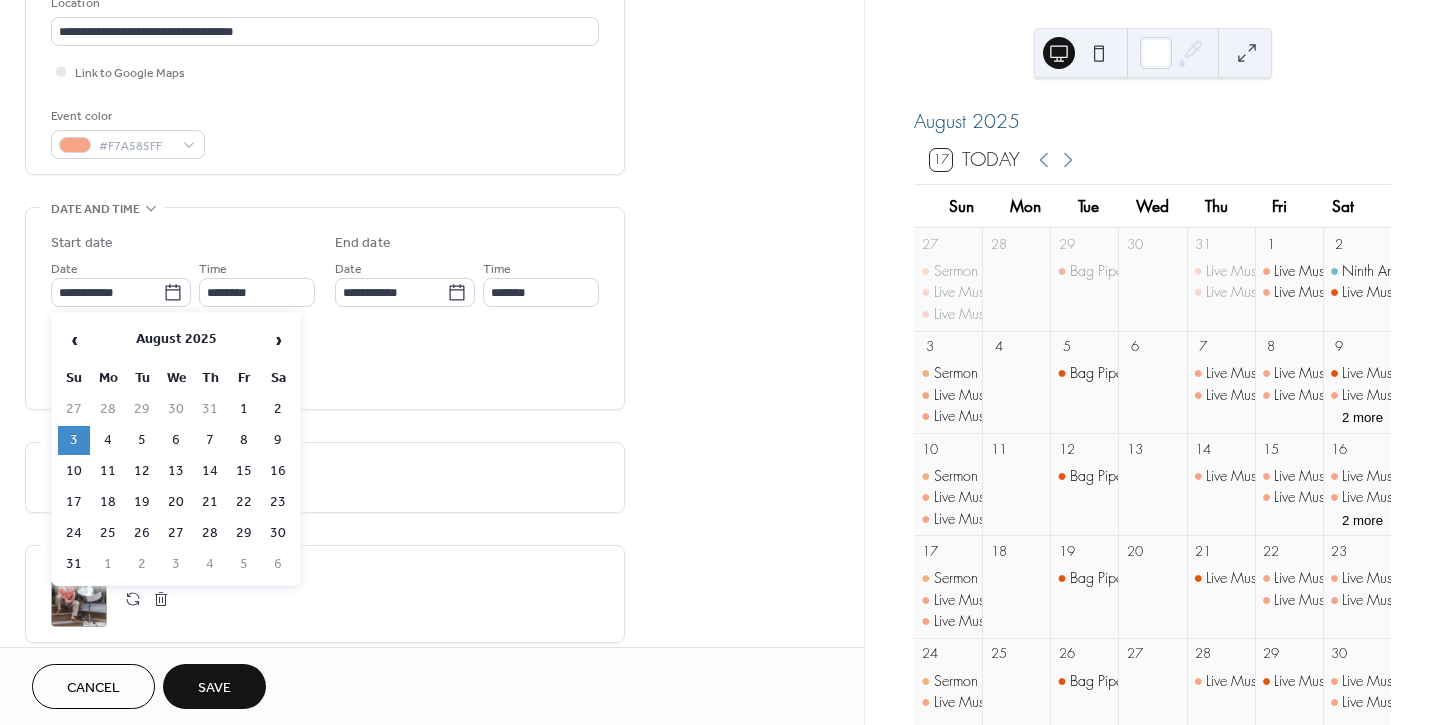 click on "23" at bounding box center (278, 502) 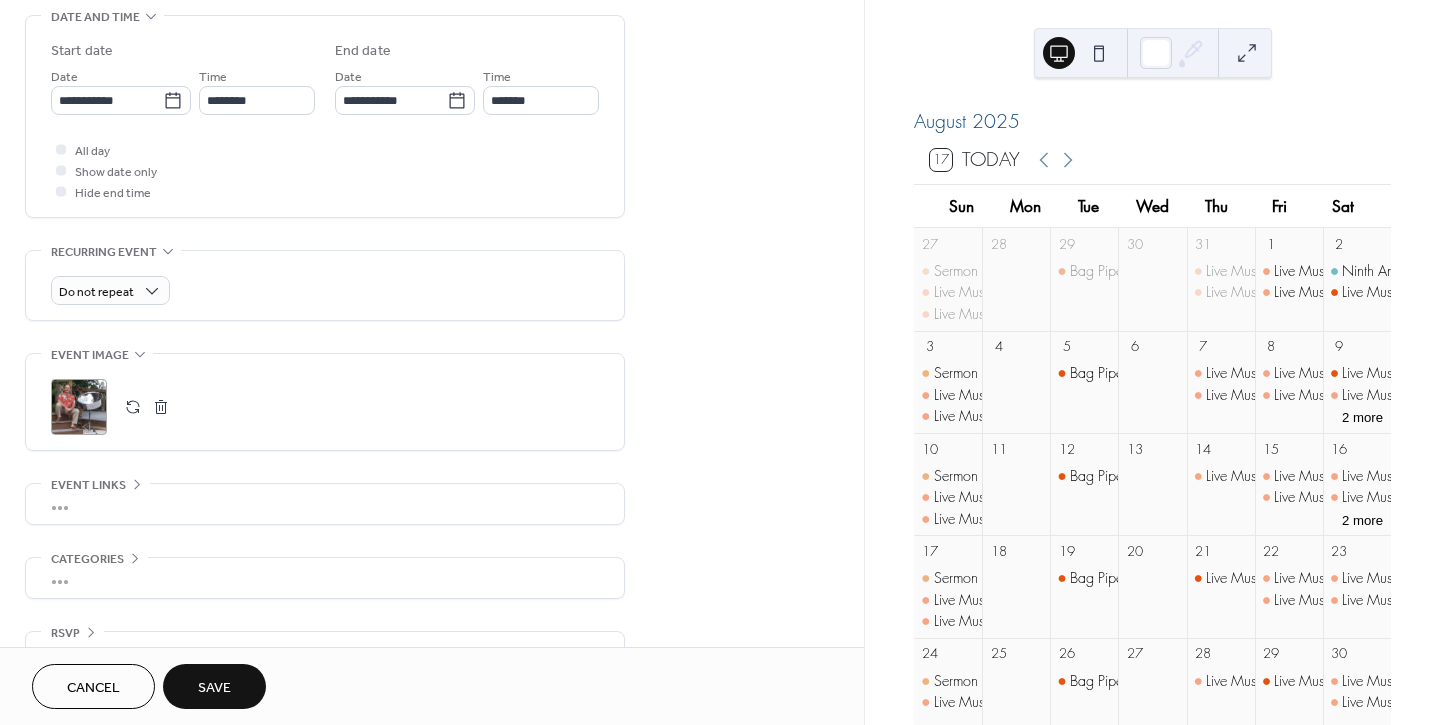 scroll, scrollTop: 682, scrollLeft: 0, axis: vertical 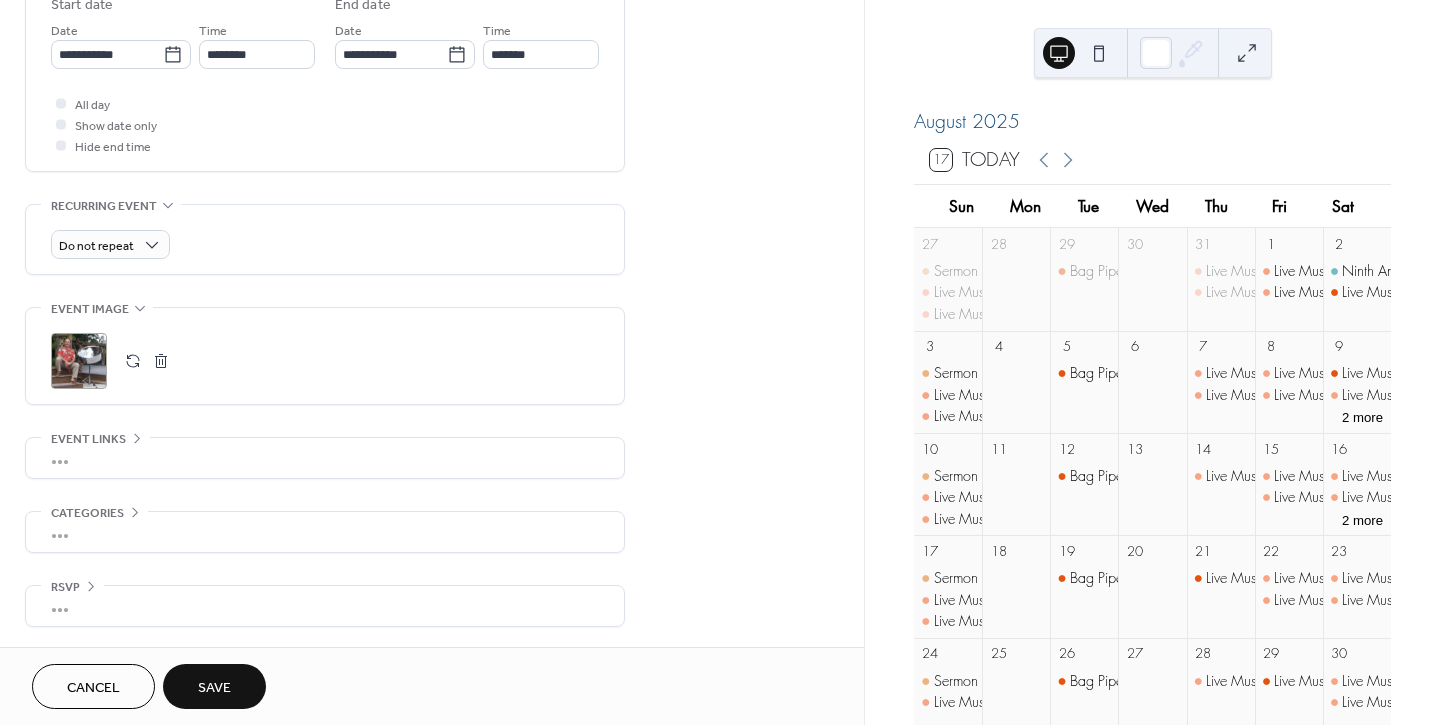 click on "Save" at bounding box center [214, 688] 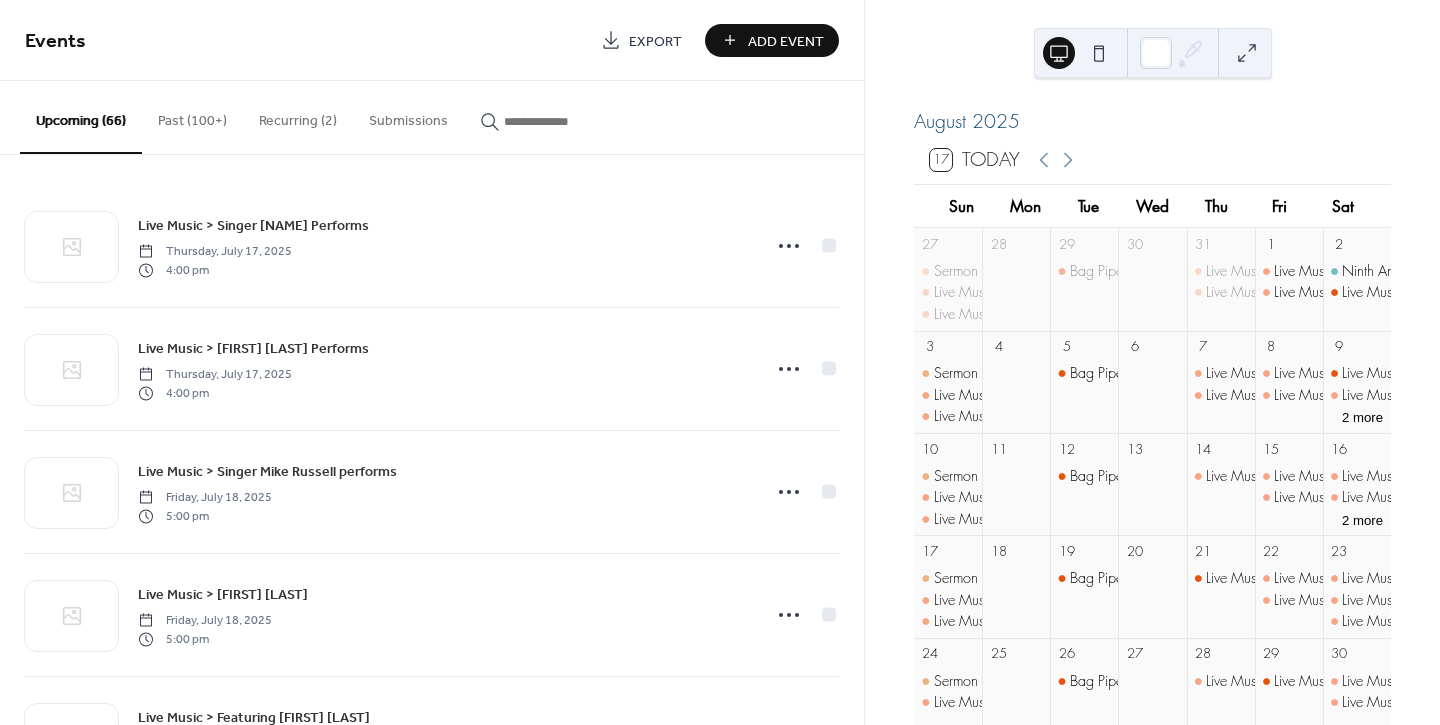 click at bounding box center (564, 121) 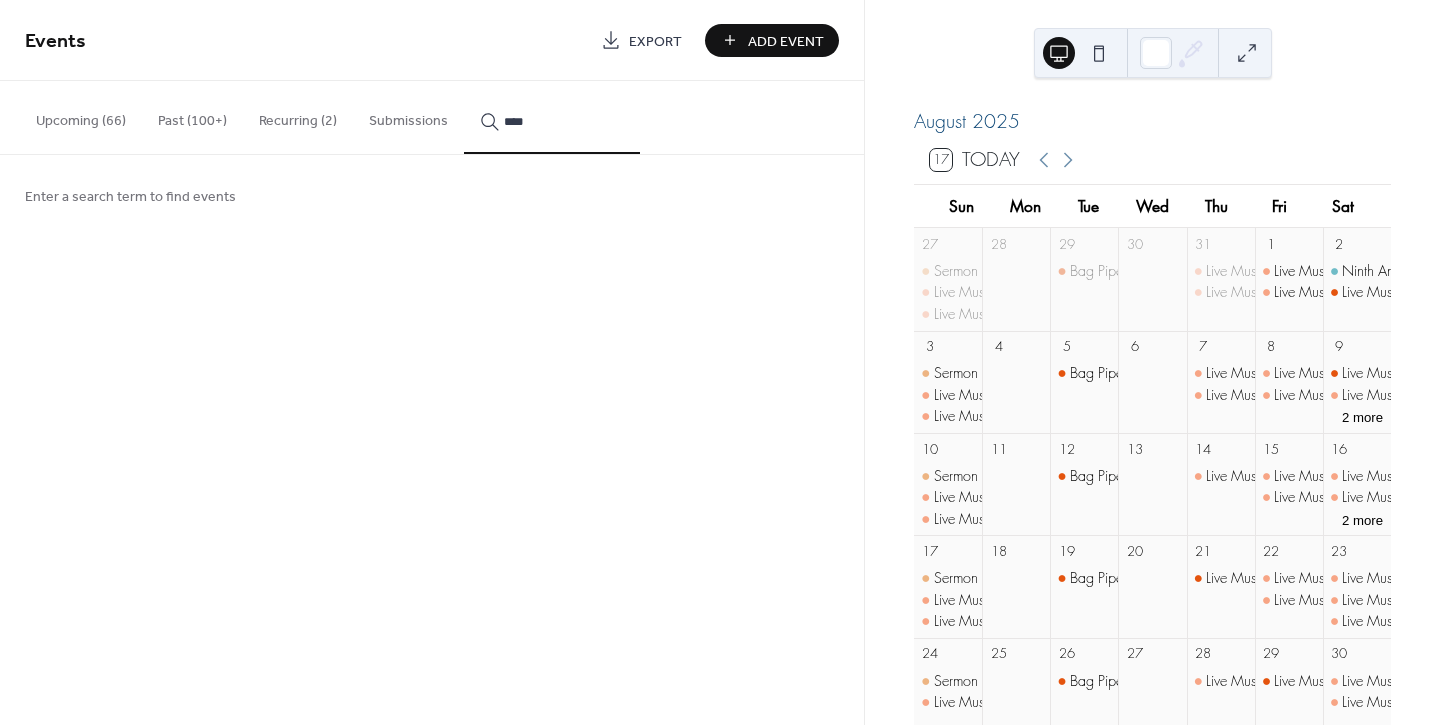 click on "****" at bounding box center (552, 117) 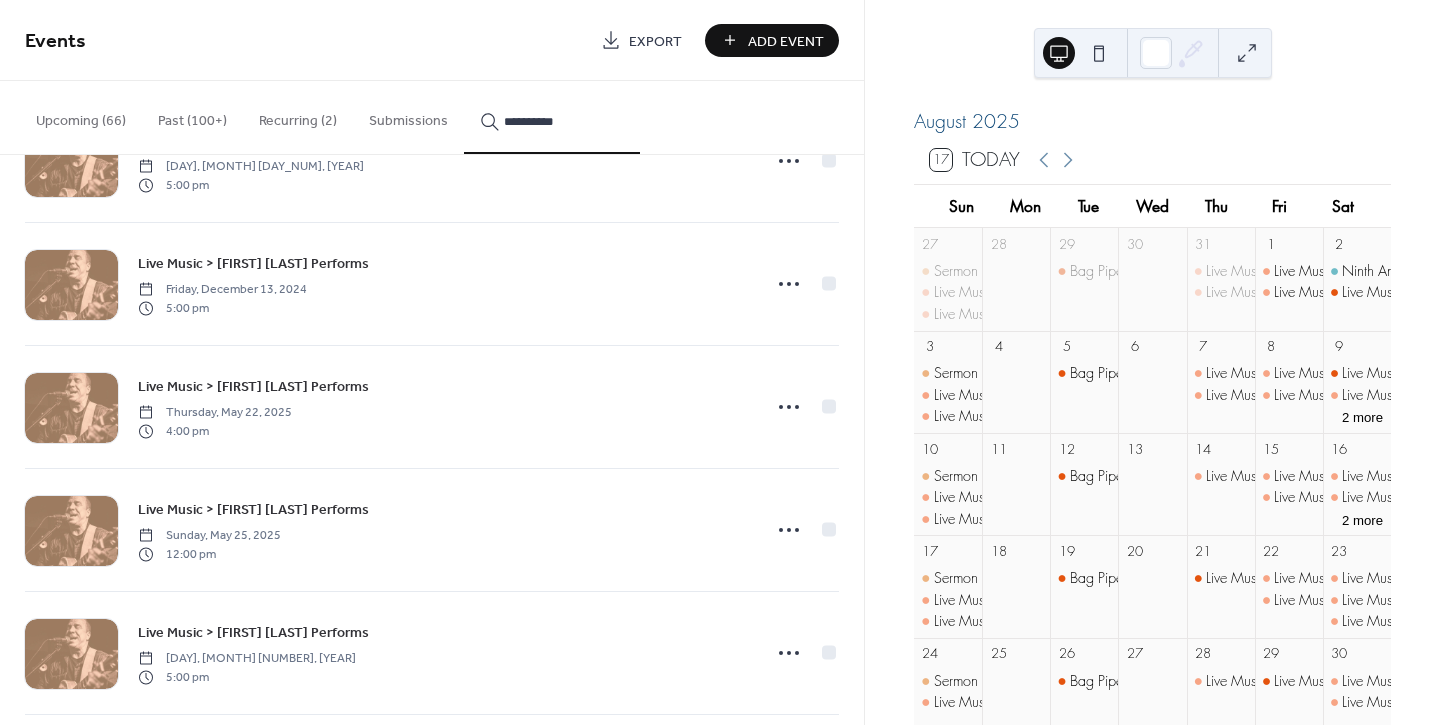 scroll, scrollTop: 5521, scrollLeft: 0, axis: vertical 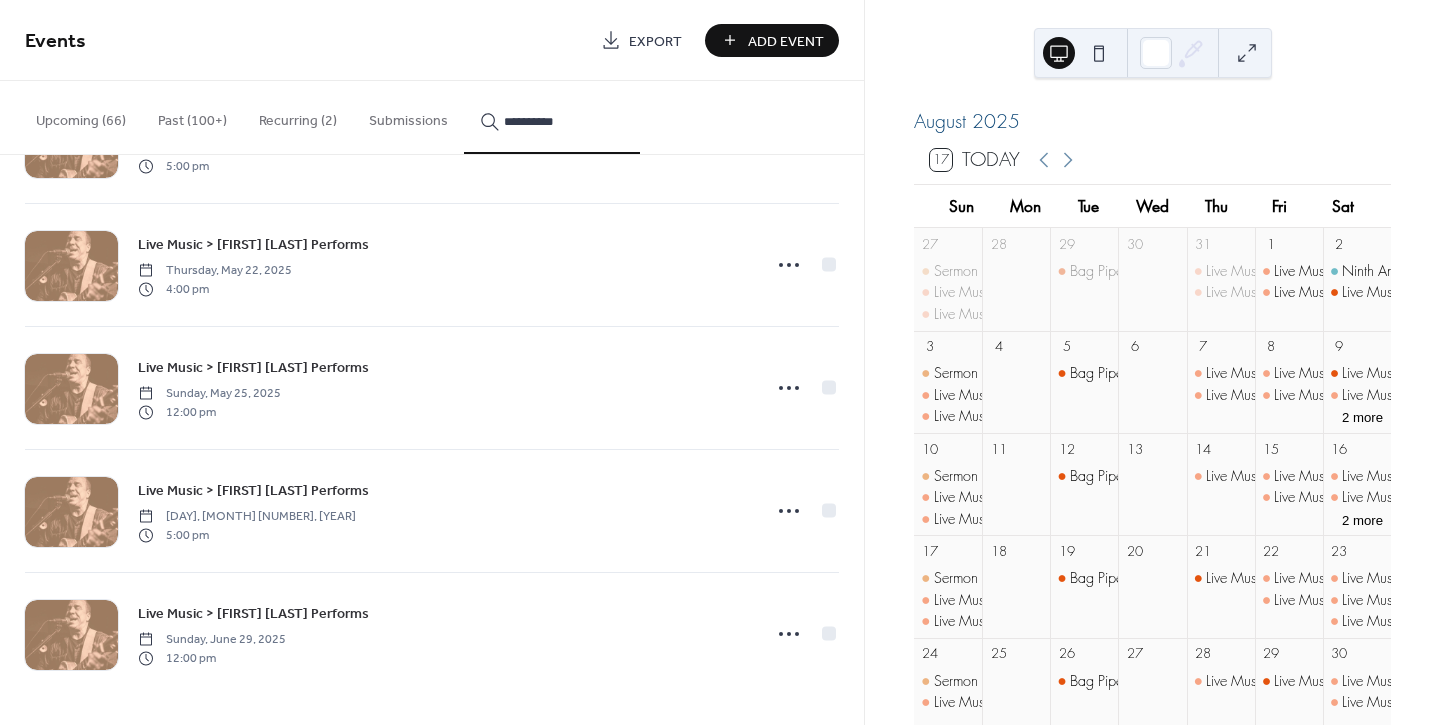type on "**********" 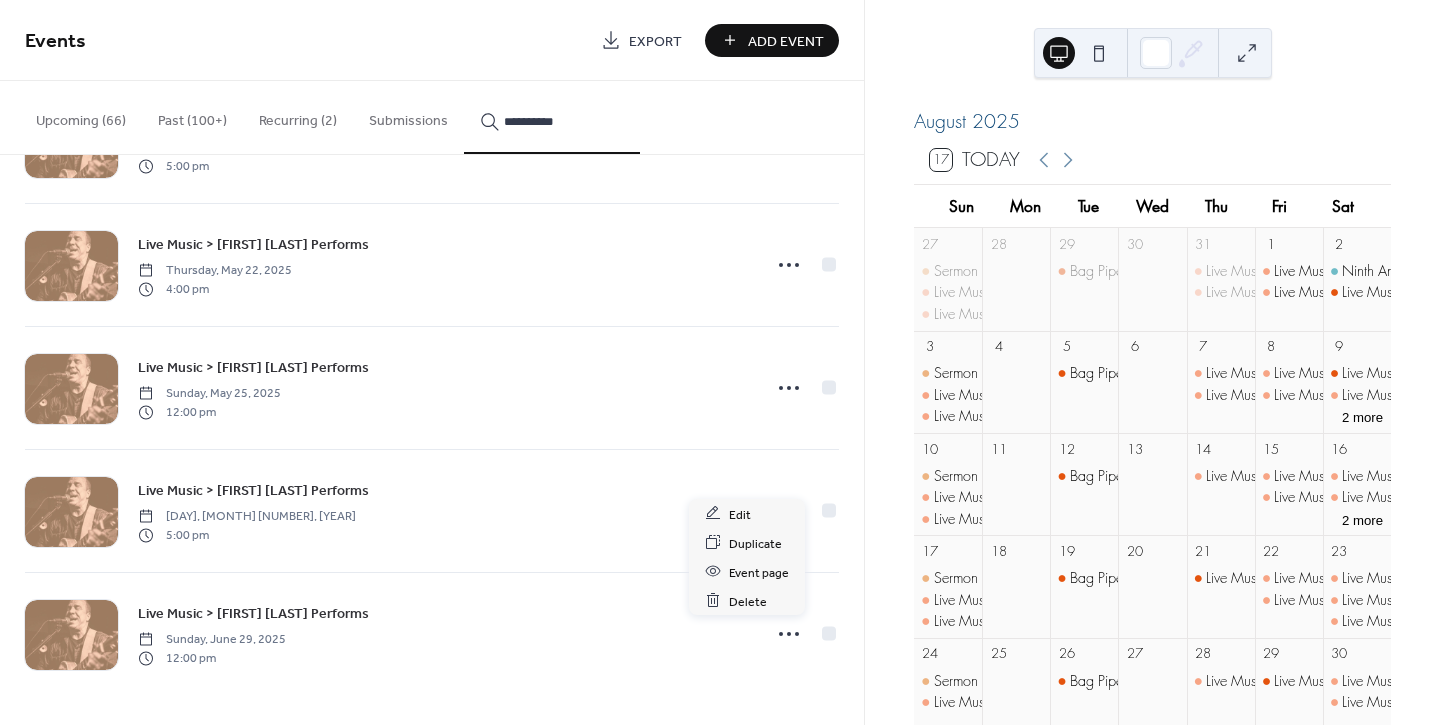 click 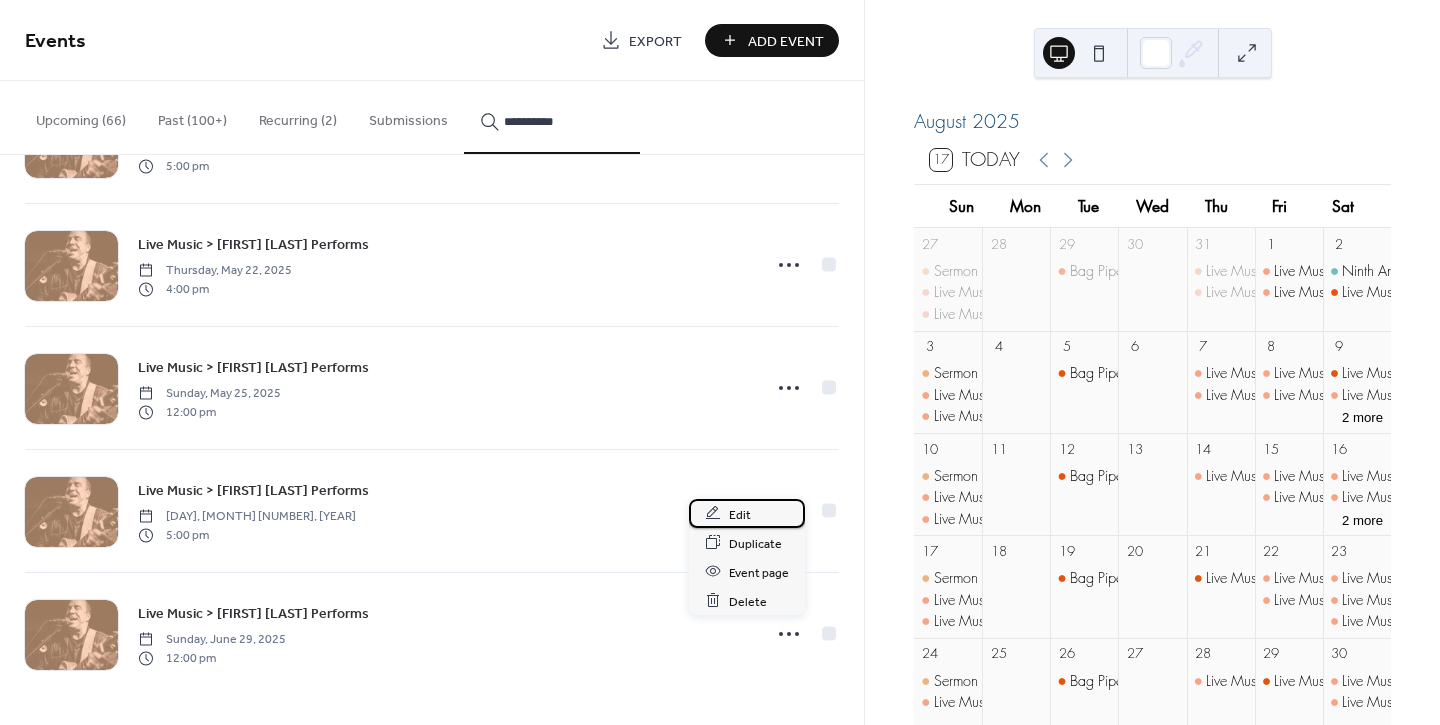 click on "Edit" at bounding box center [740, 514] 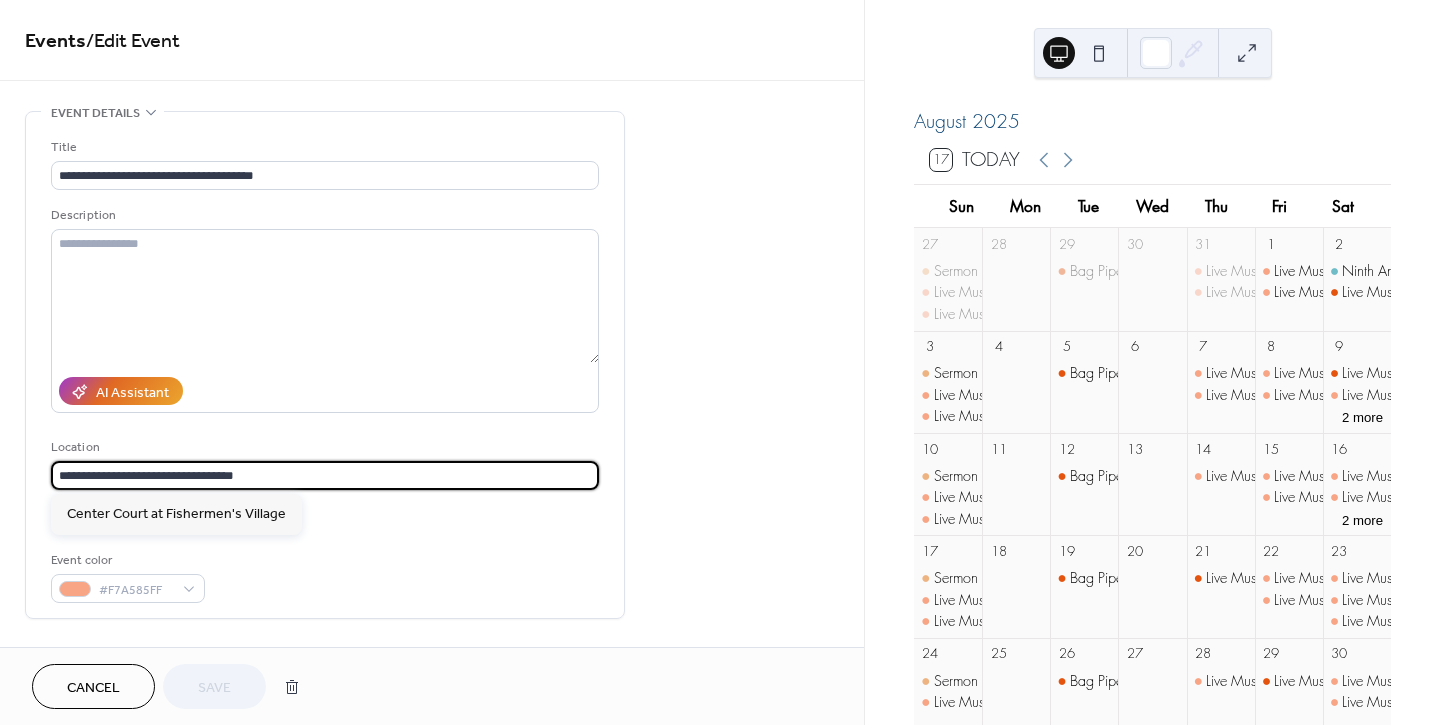 click on "**********" at bounding box center (325, 475) 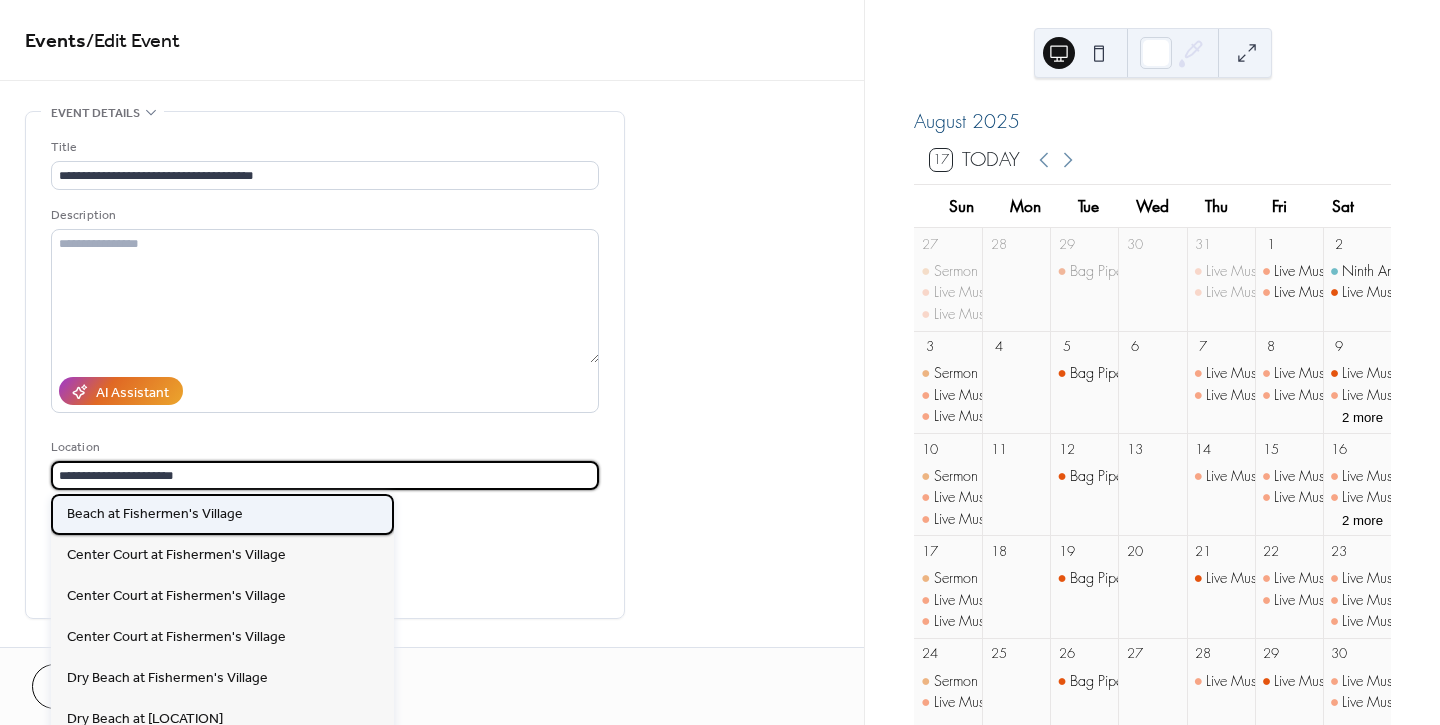 click on "Beach at Fishermen's Village" at bounding box center (155, 514) 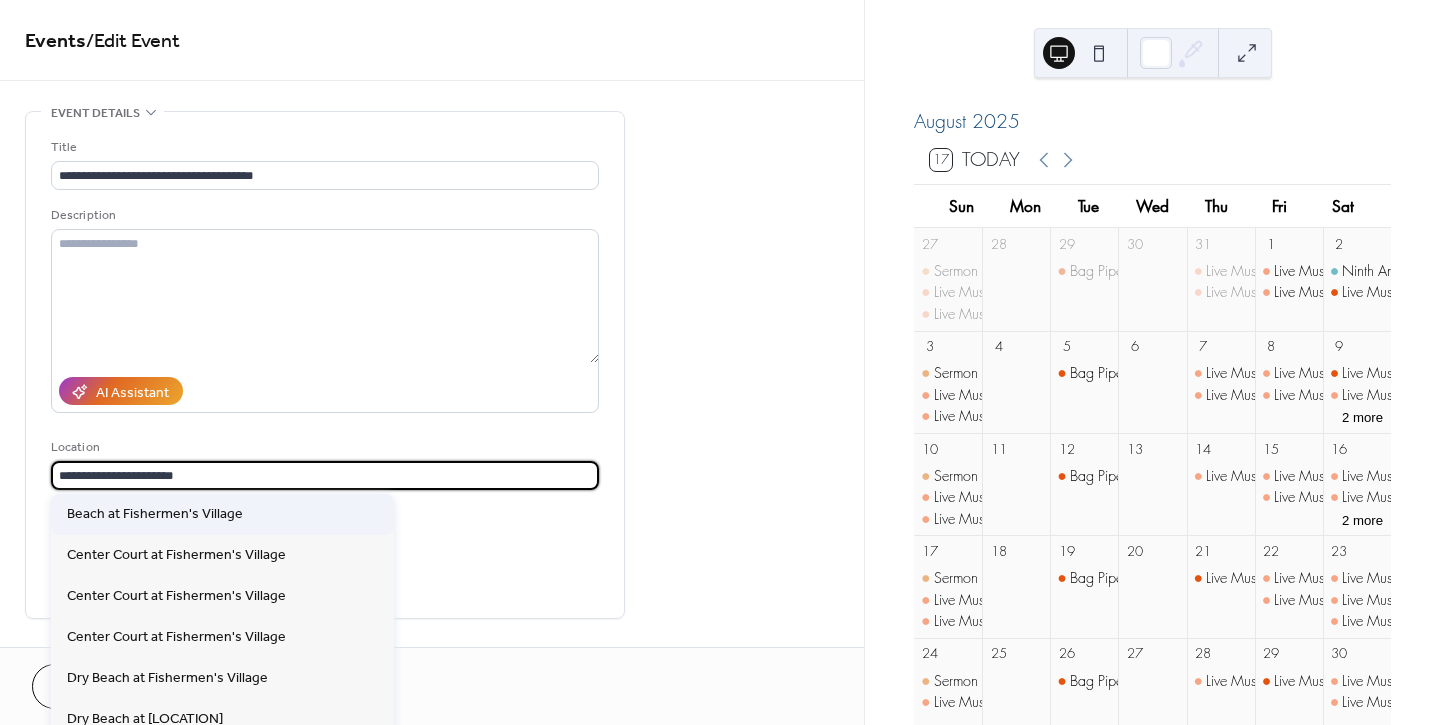 type on "**********" 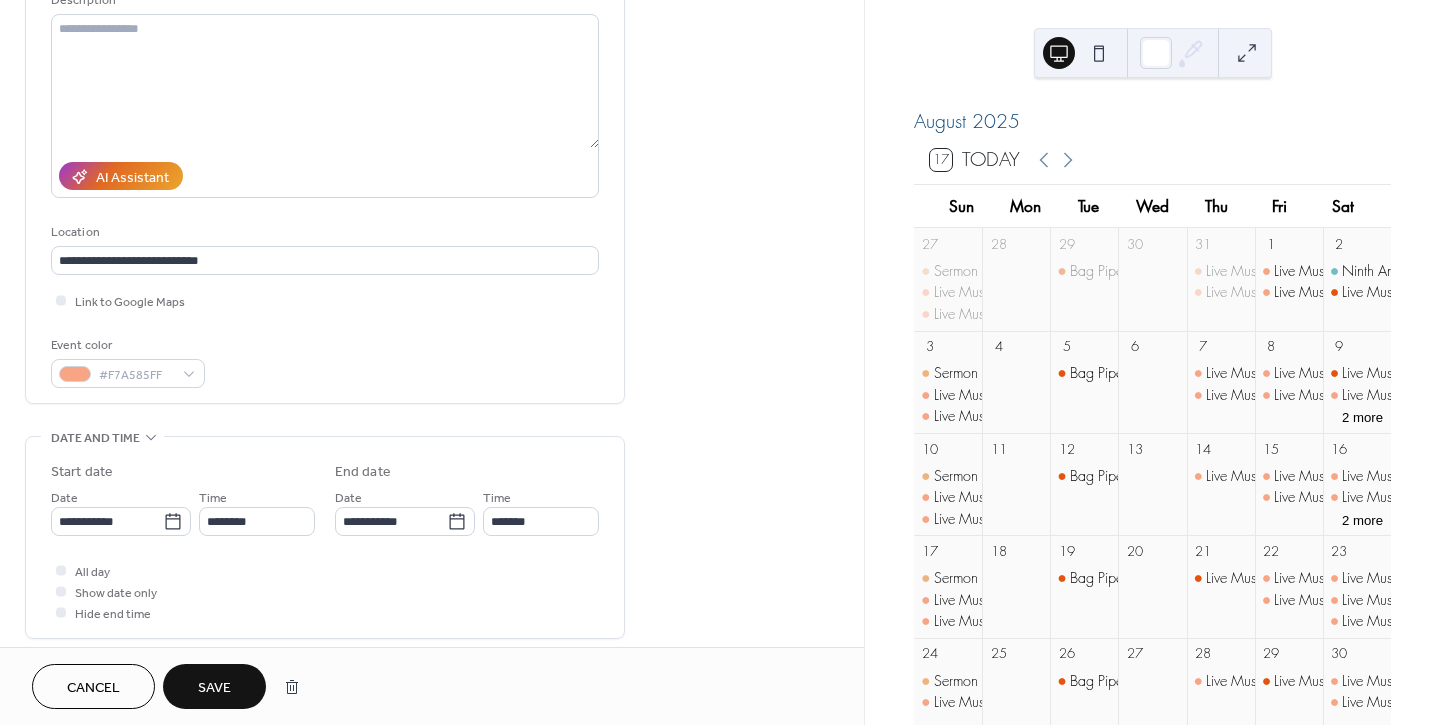scroll, scrollTop: 555, scrollLeft: 0, axis: vertical 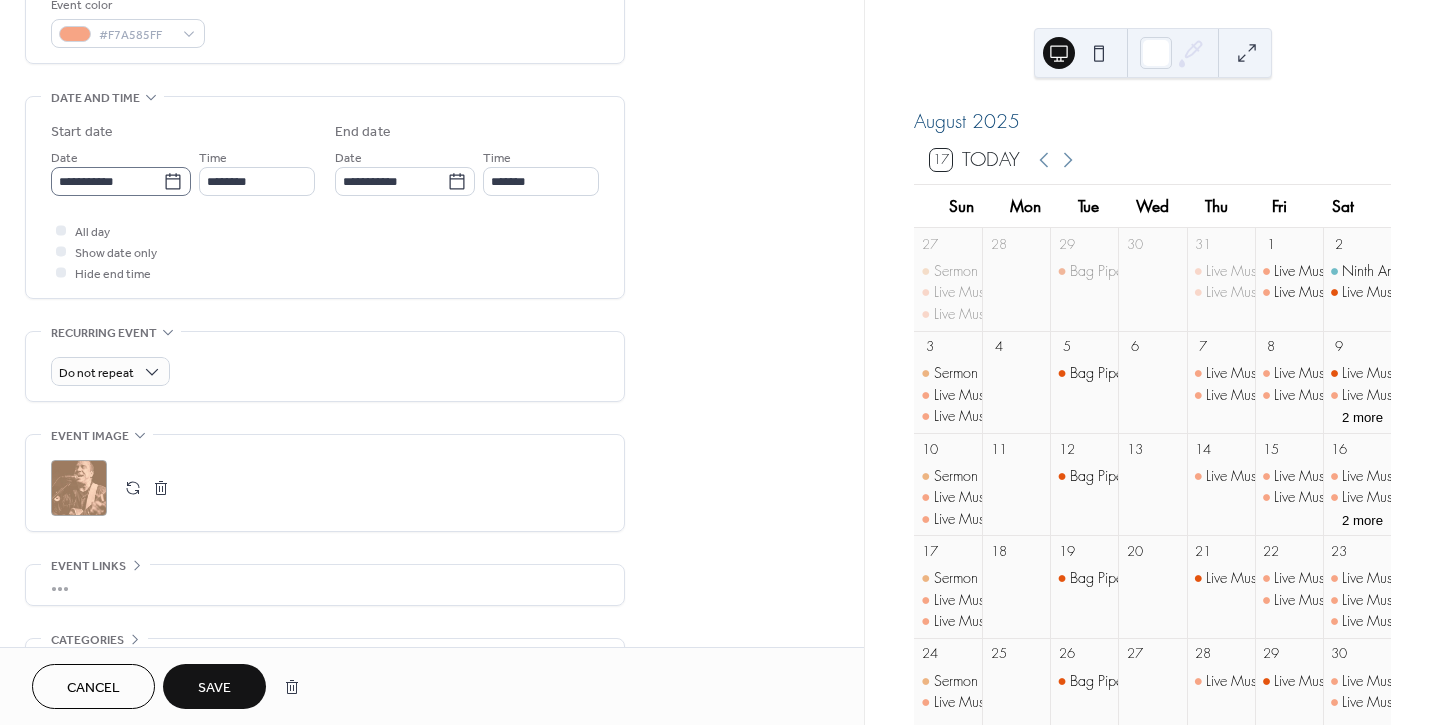 click 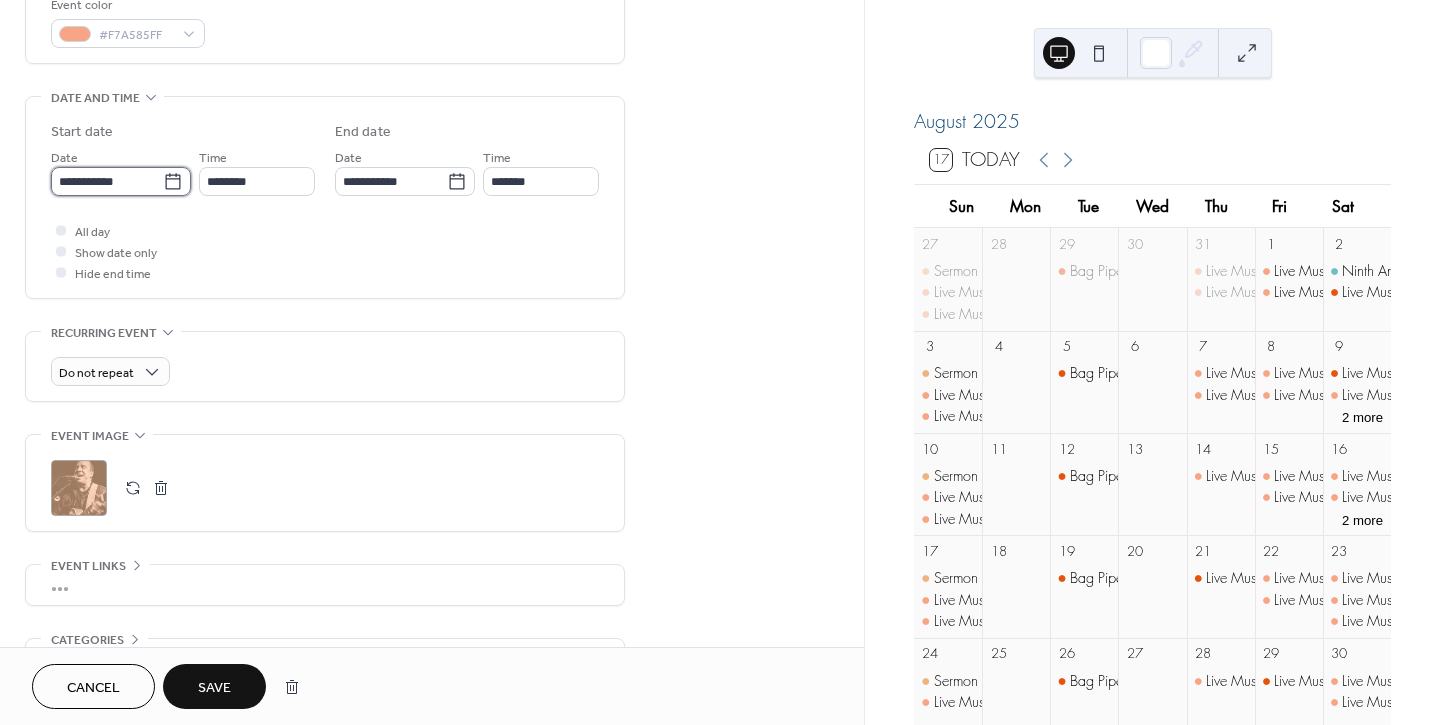 click on "**********" at bounding box center [107, 181] 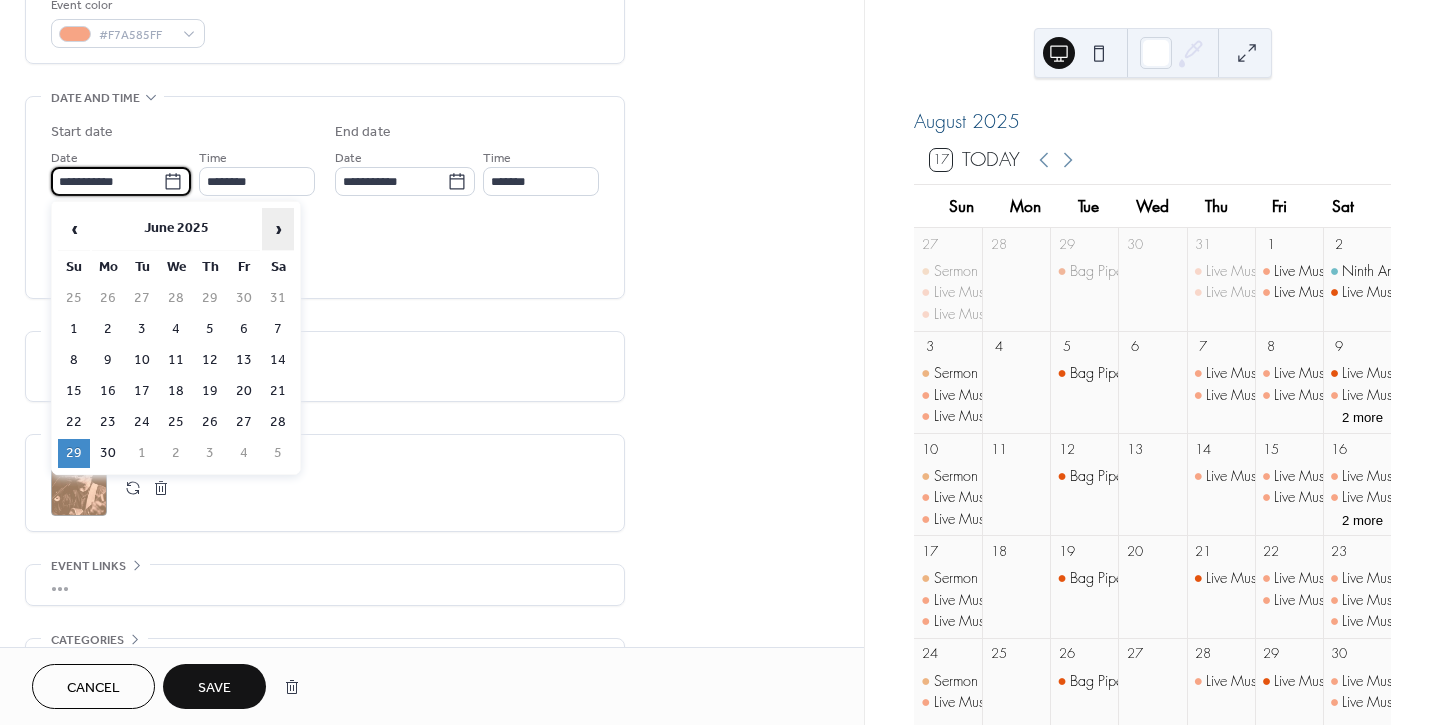 click on "›" at bounding box center [278, 229] 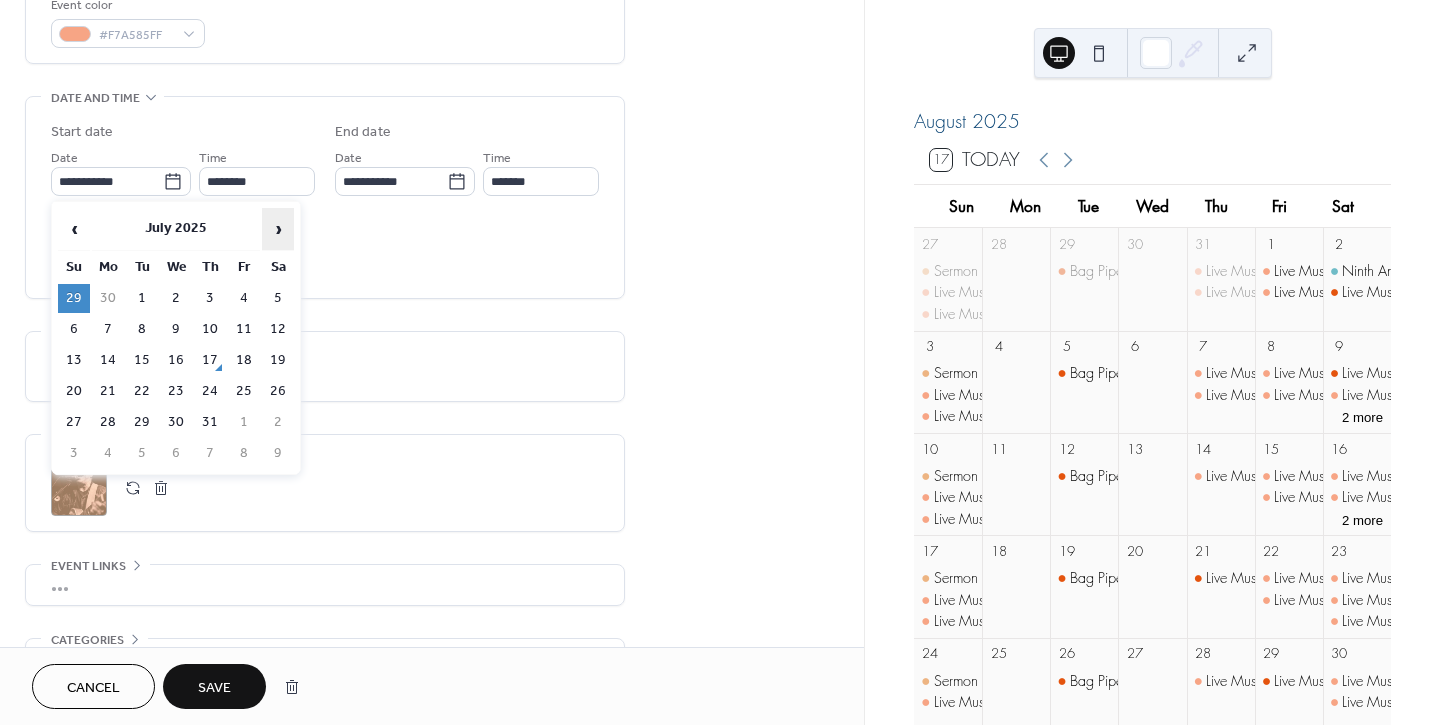 click on "›" at bounding box center (278, 229) 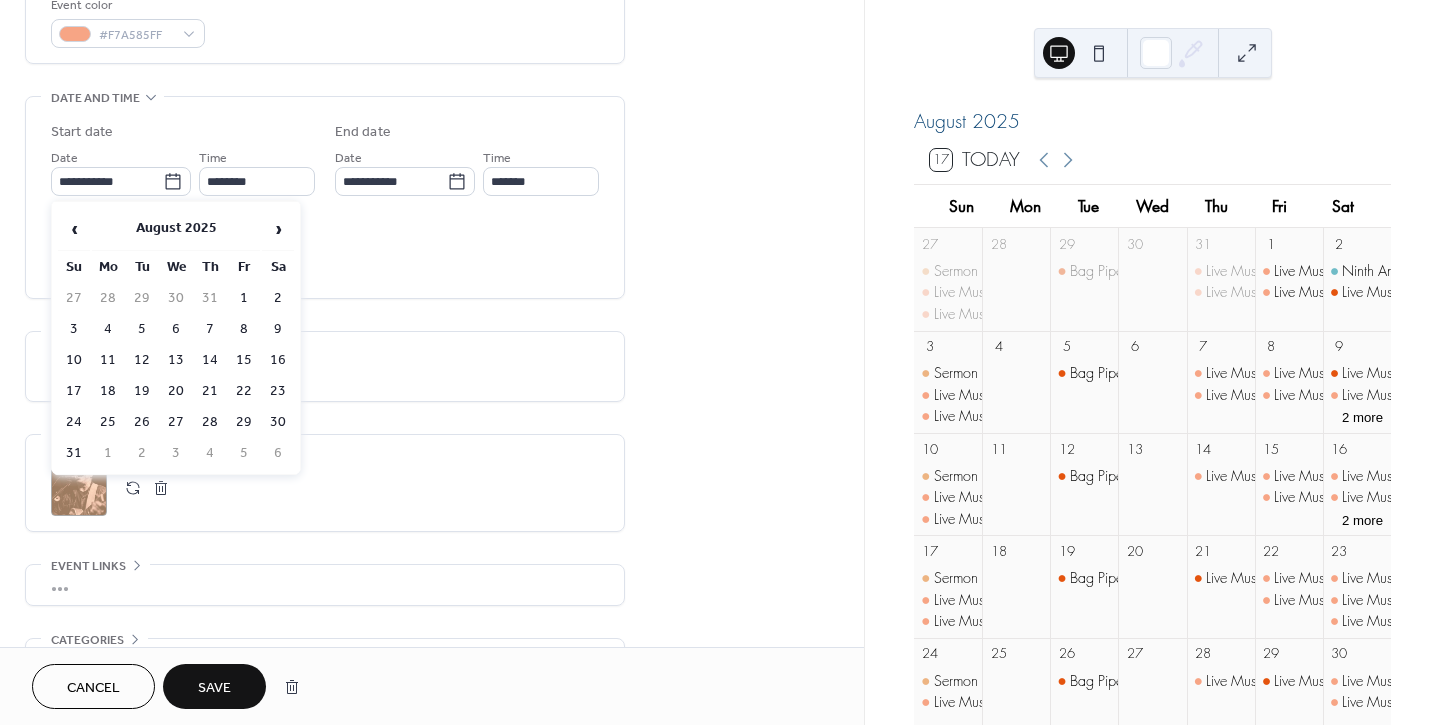 click on "23" at bounding box center [278, 391] 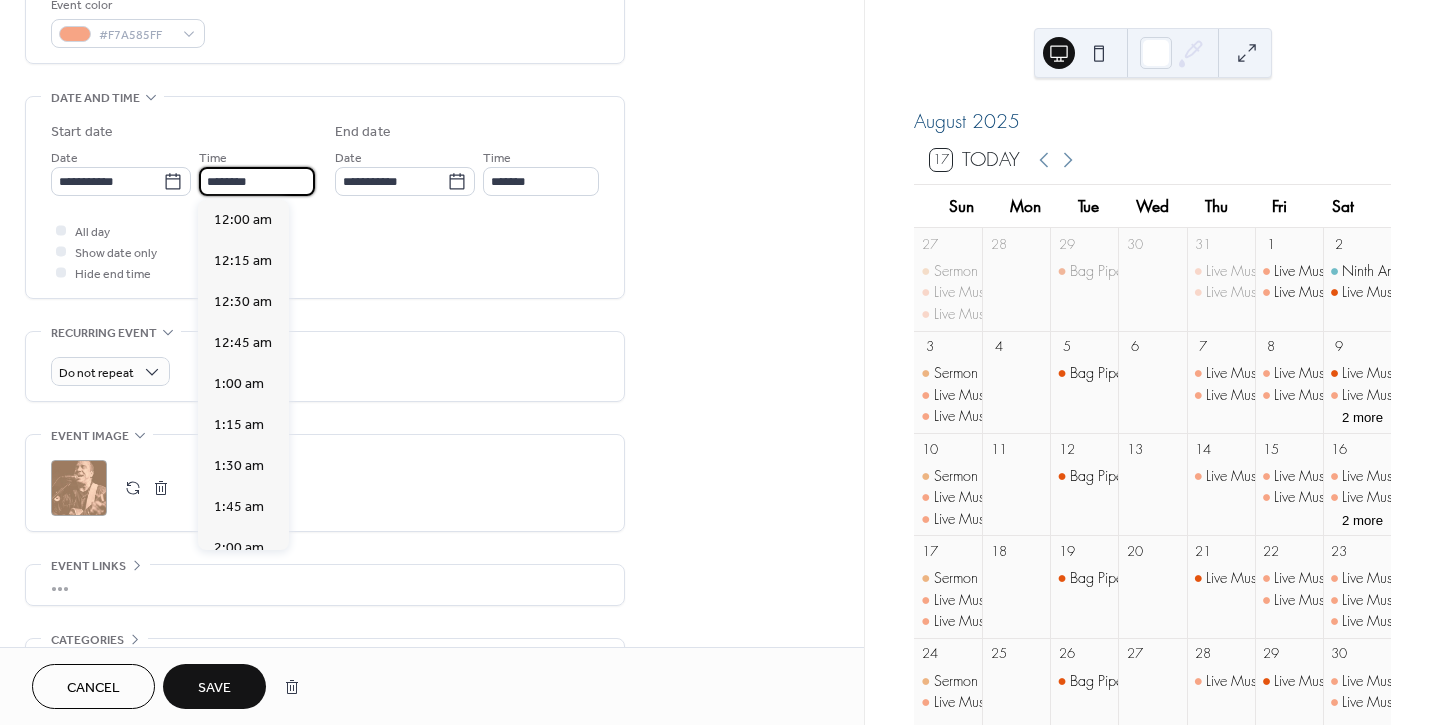click on "********" at bounding box center [257, 181] 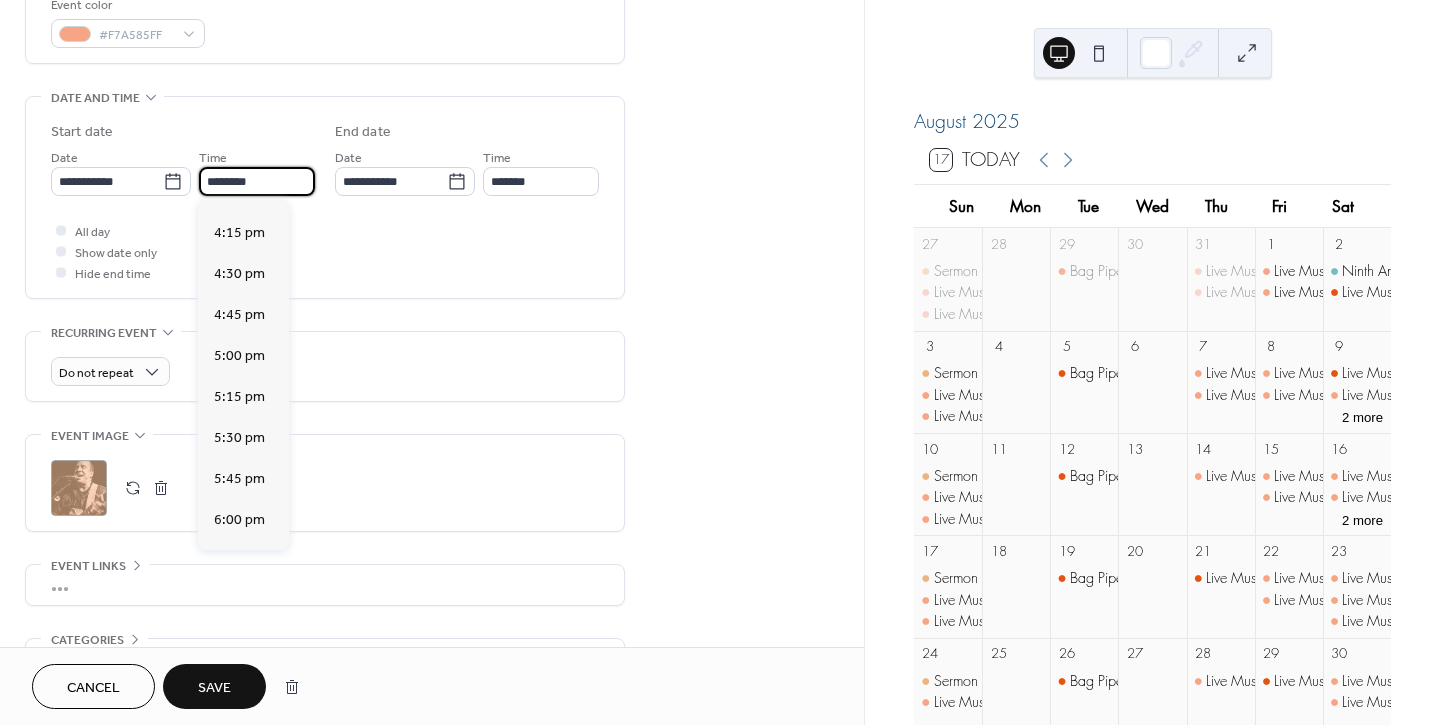 scroll, scrollTop: 2655, scrollLeft: 0, axis: vertical 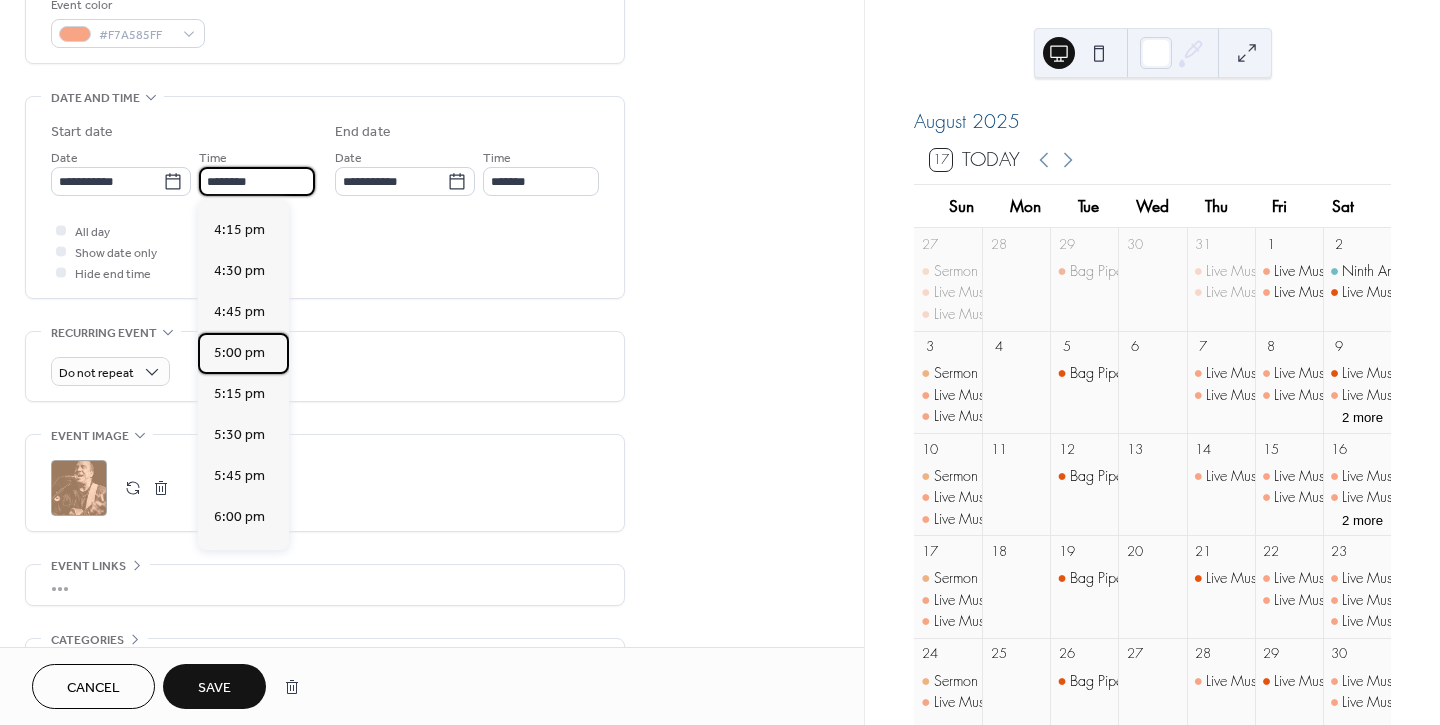 click on "5:00 pm" at bounding box center (239, 352) 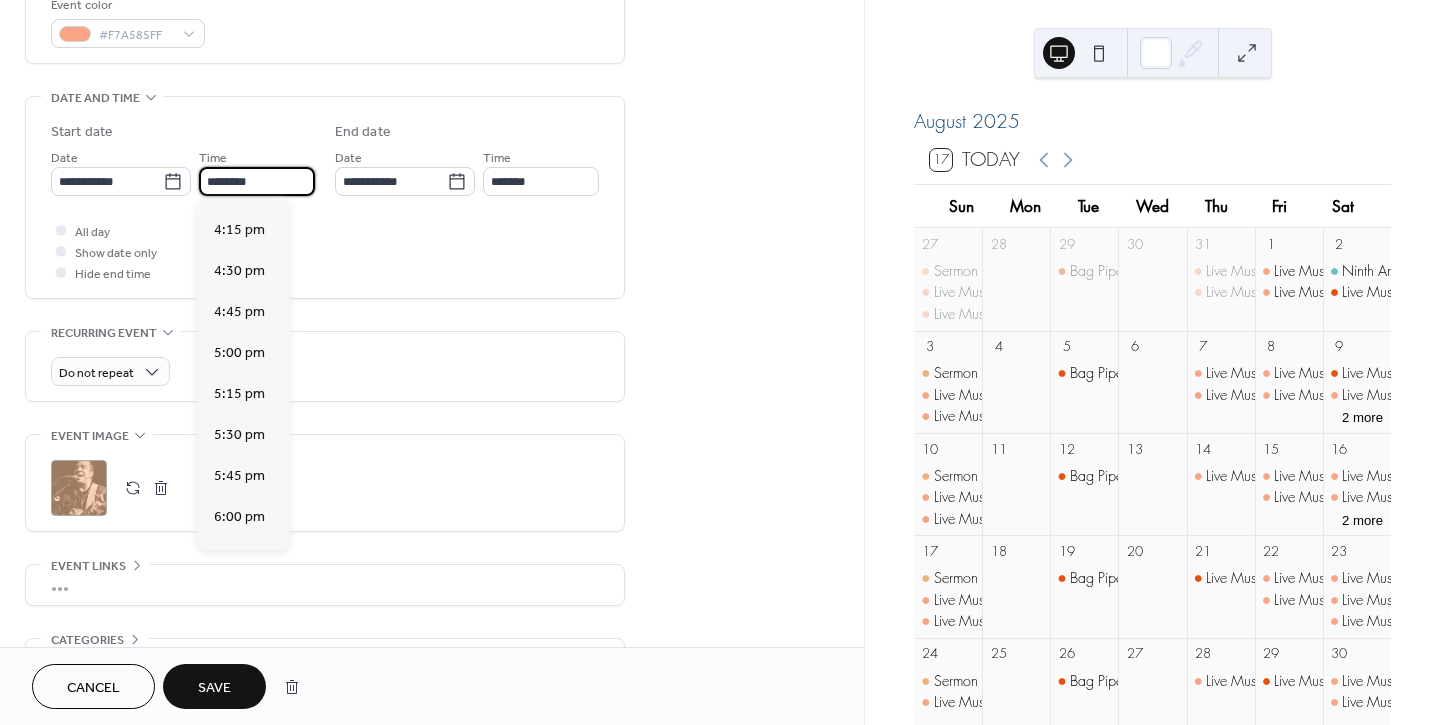 type on "*******" 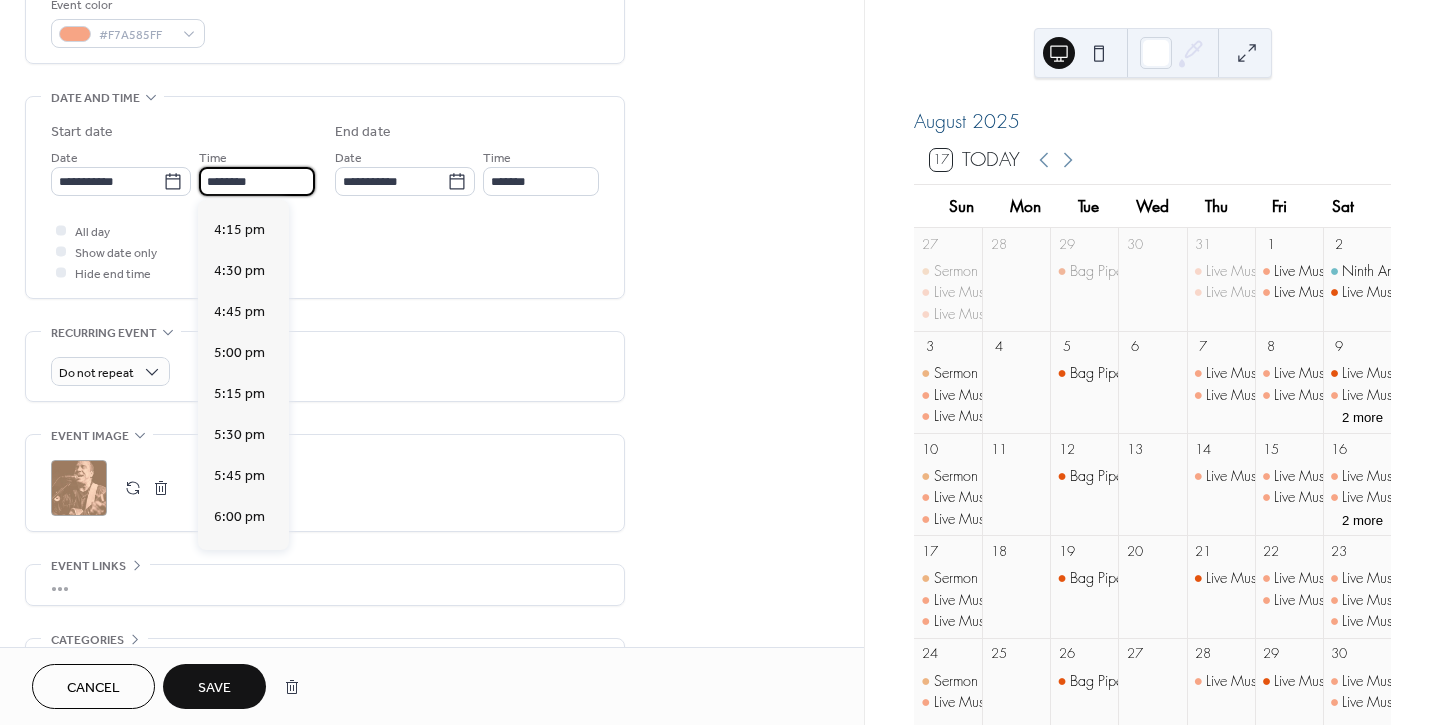 type on "*******" 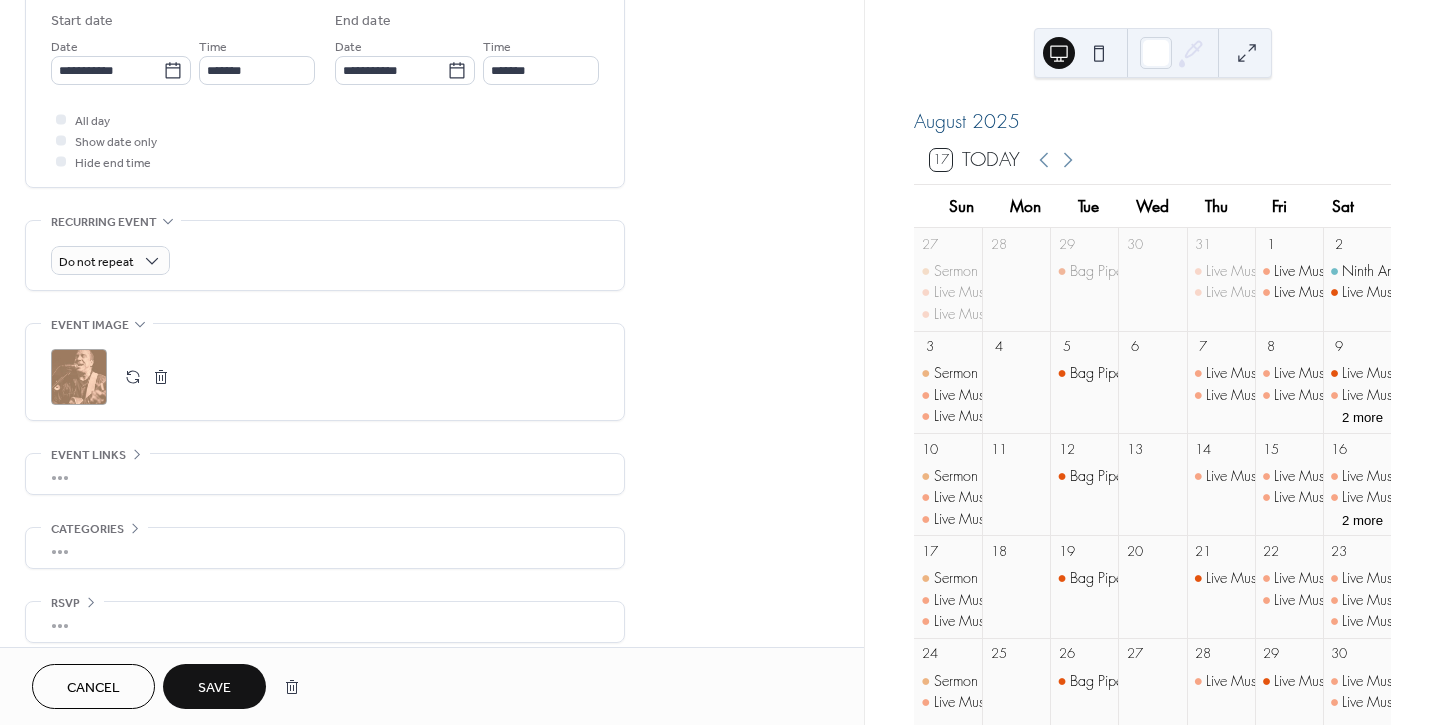 scroll, scrollTop: 682, scrollLeft: 0, axis: vertical 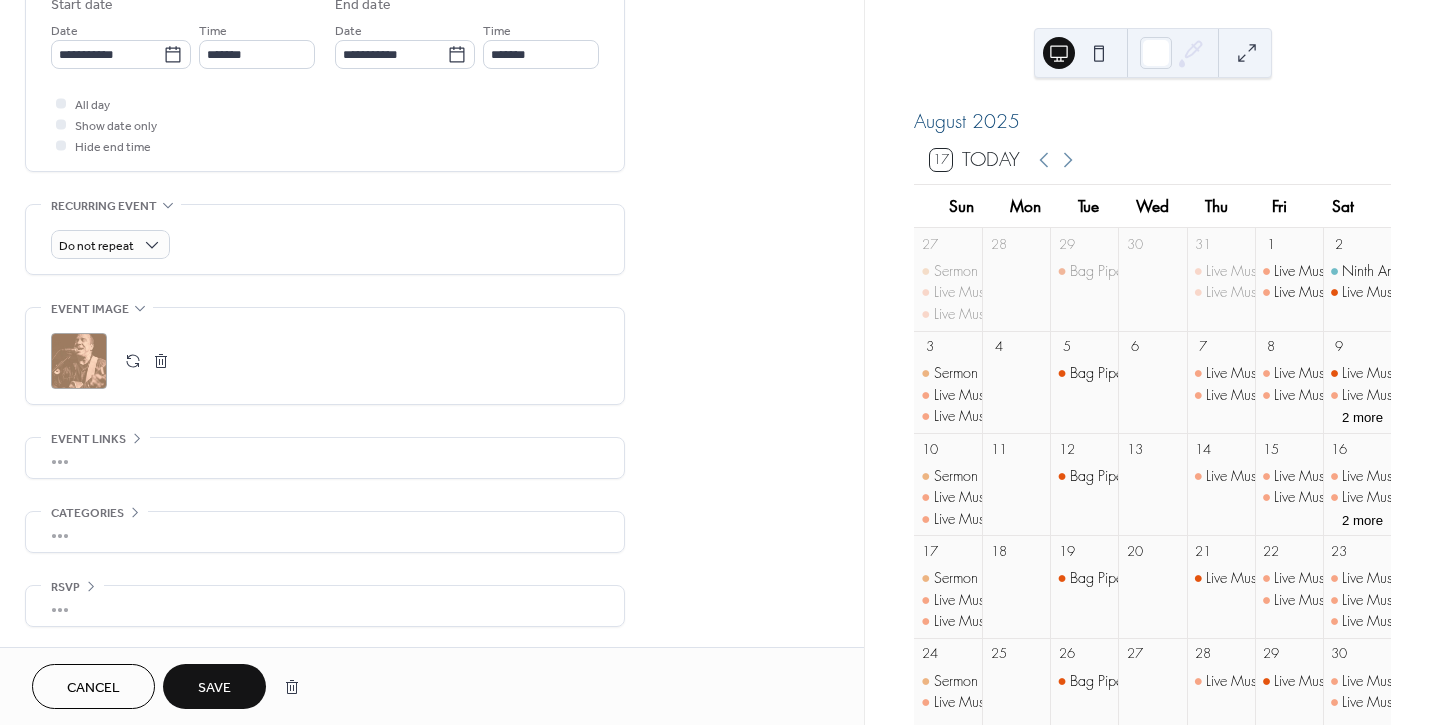 click on "Save" at bounding box center (214, 686) 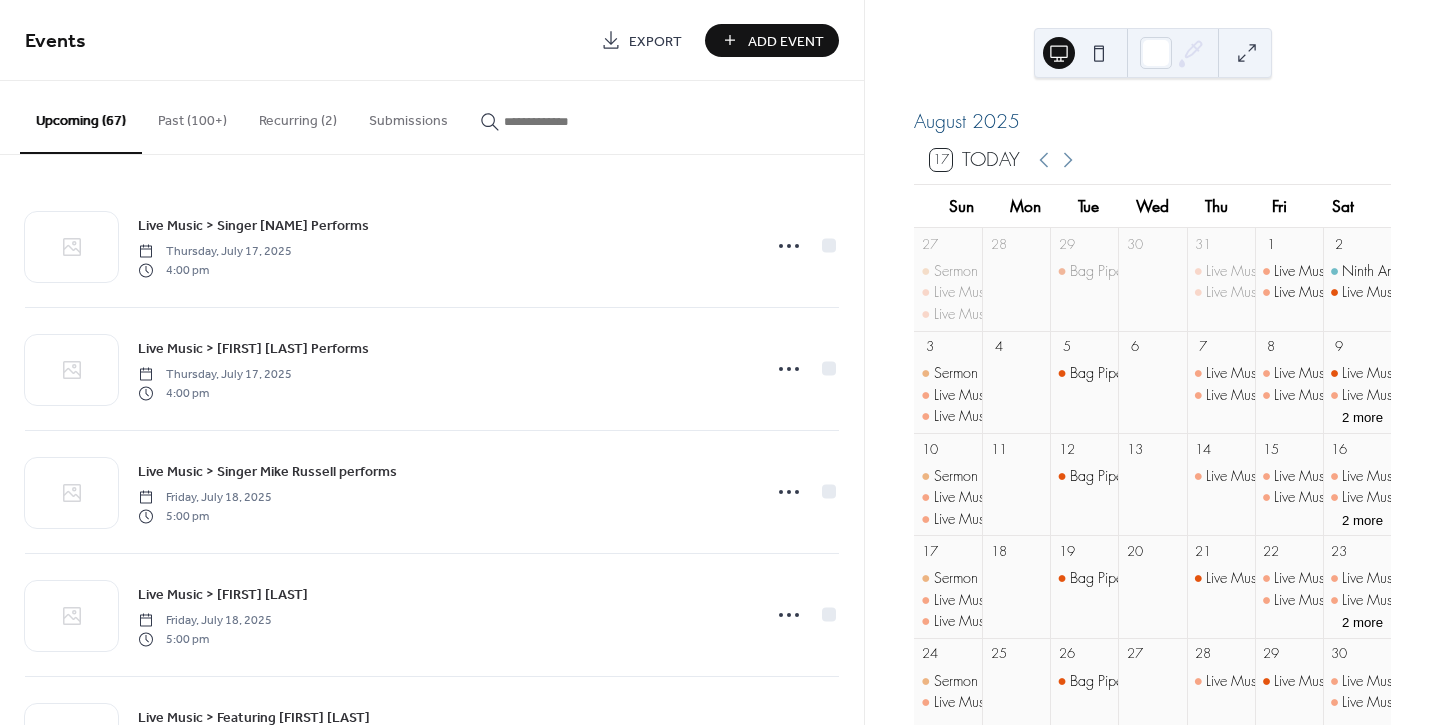 click at bounding box center (564, 121) 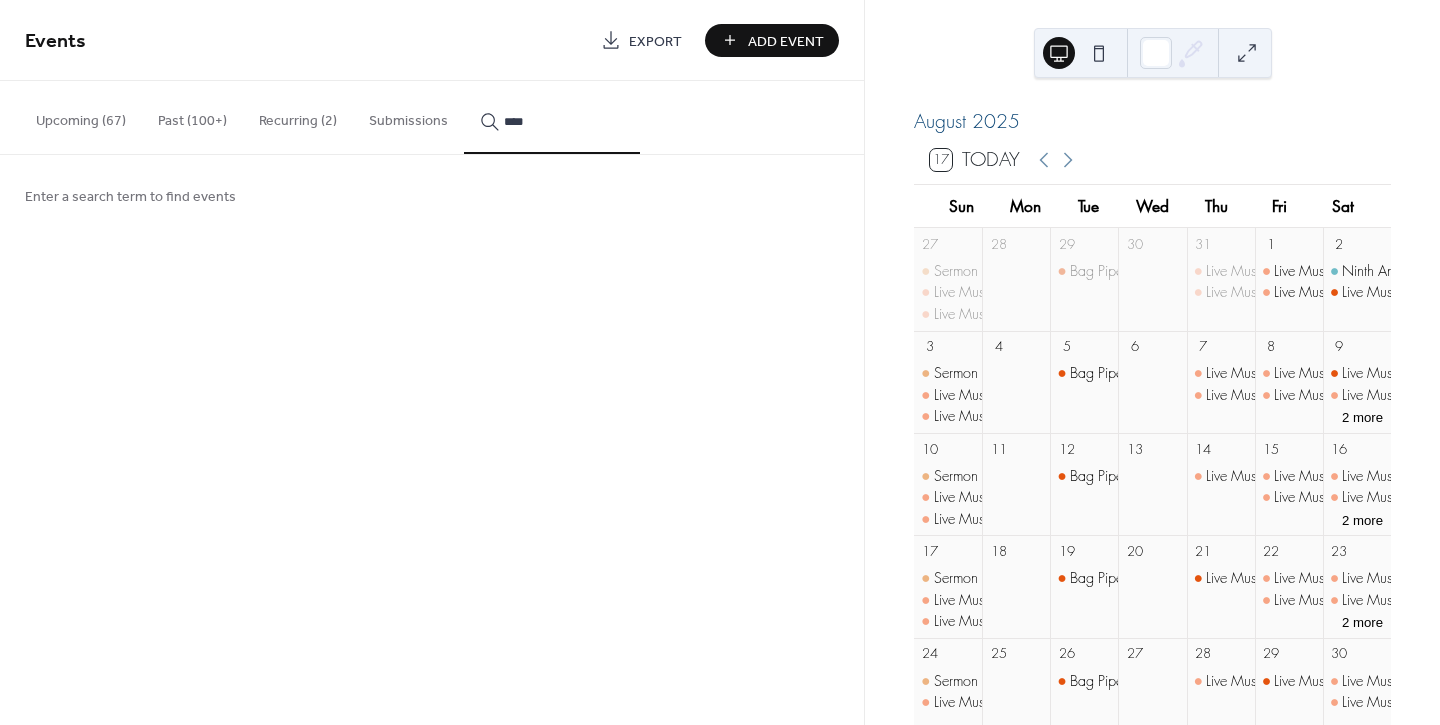 click on "****" at bounding box center [552, 117] 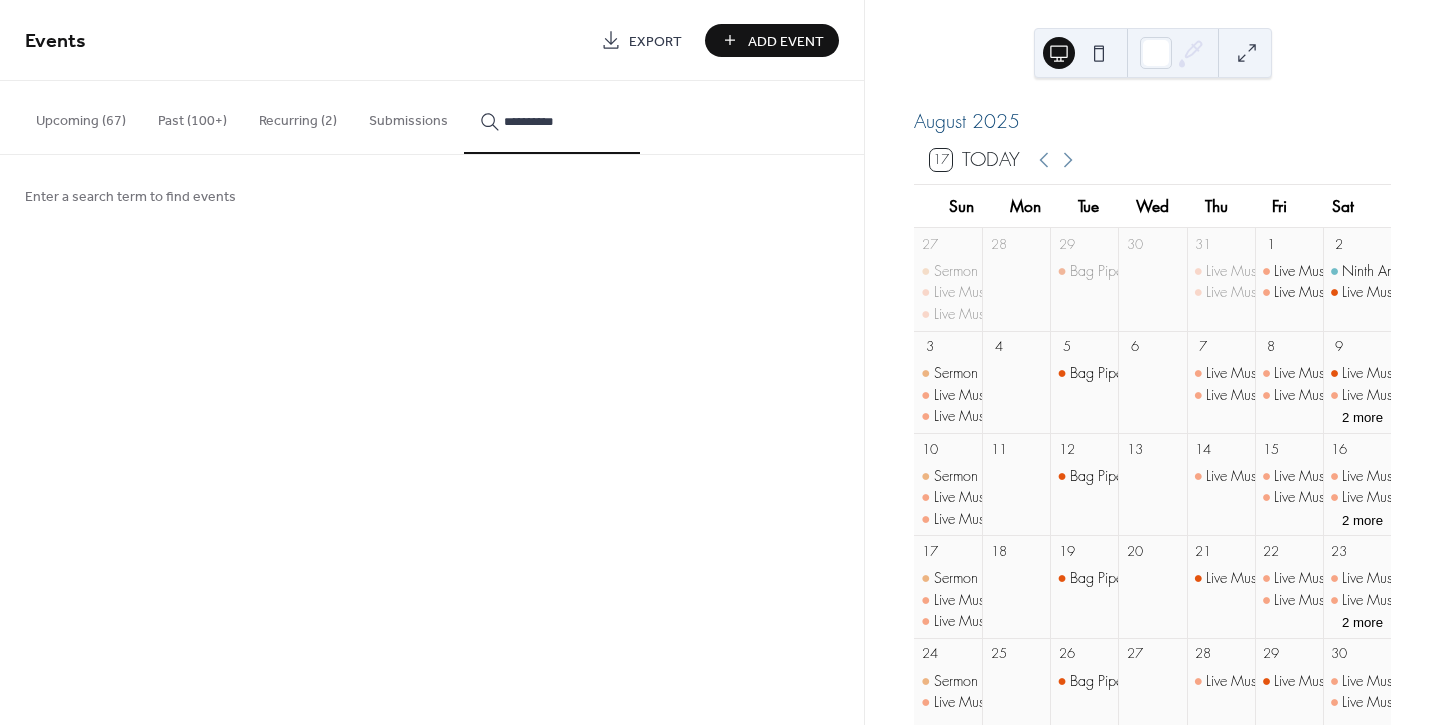 click on "*********" at bounding box center (552, 117) 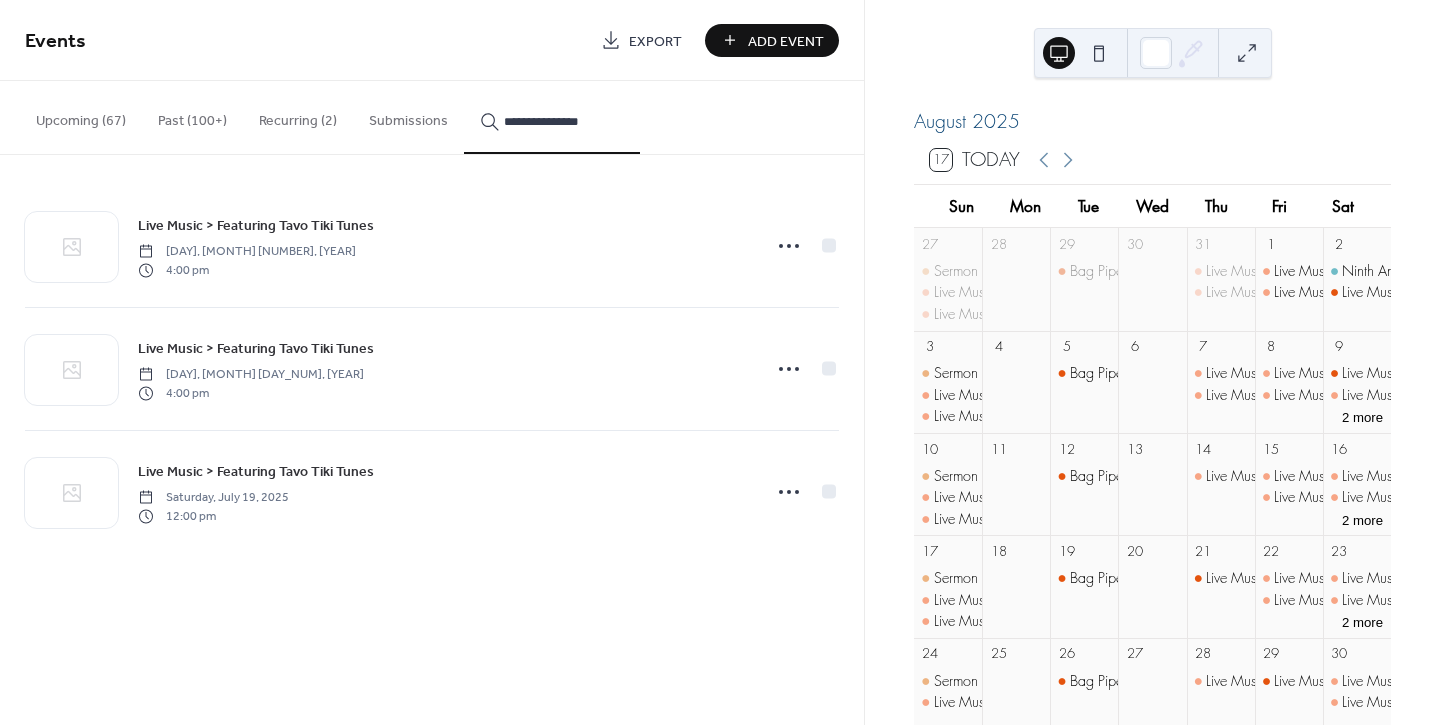 type on "**********" 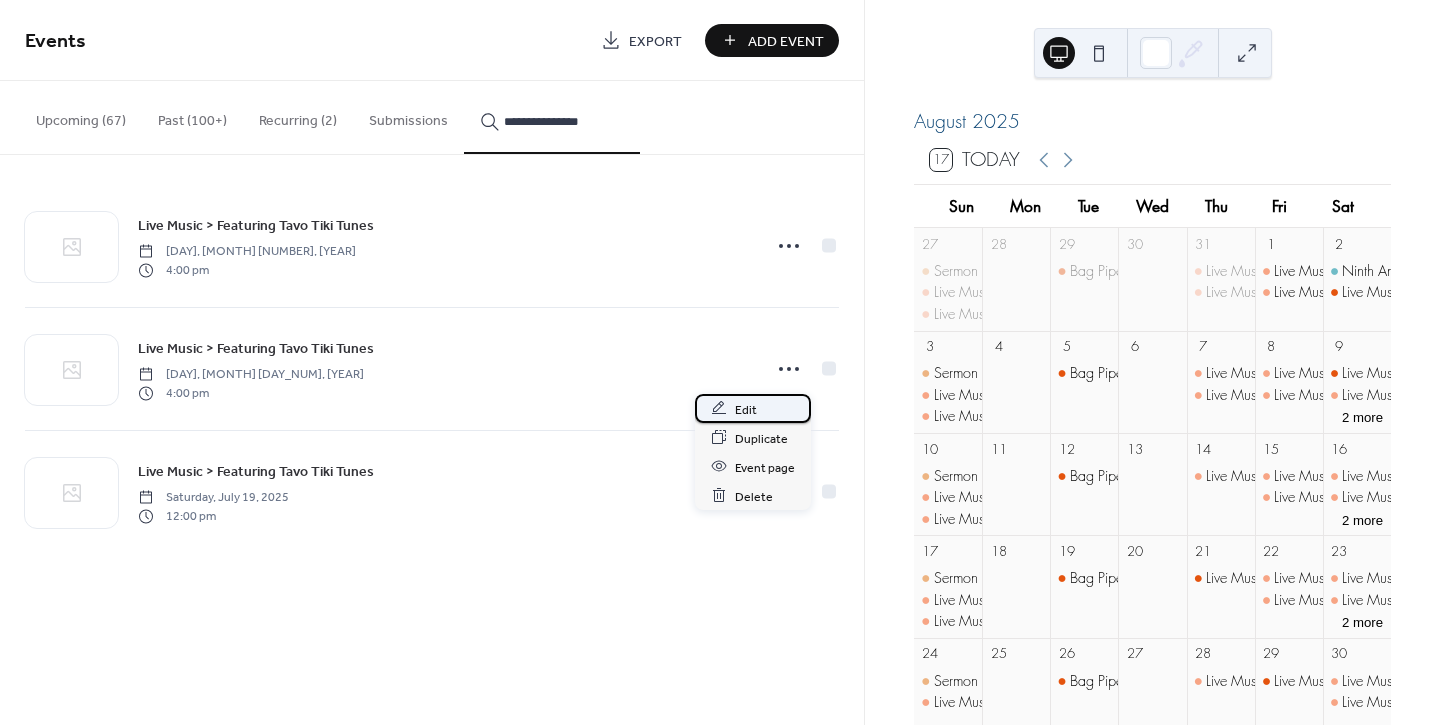 click on "Edit" at bounding box center (746, 409) 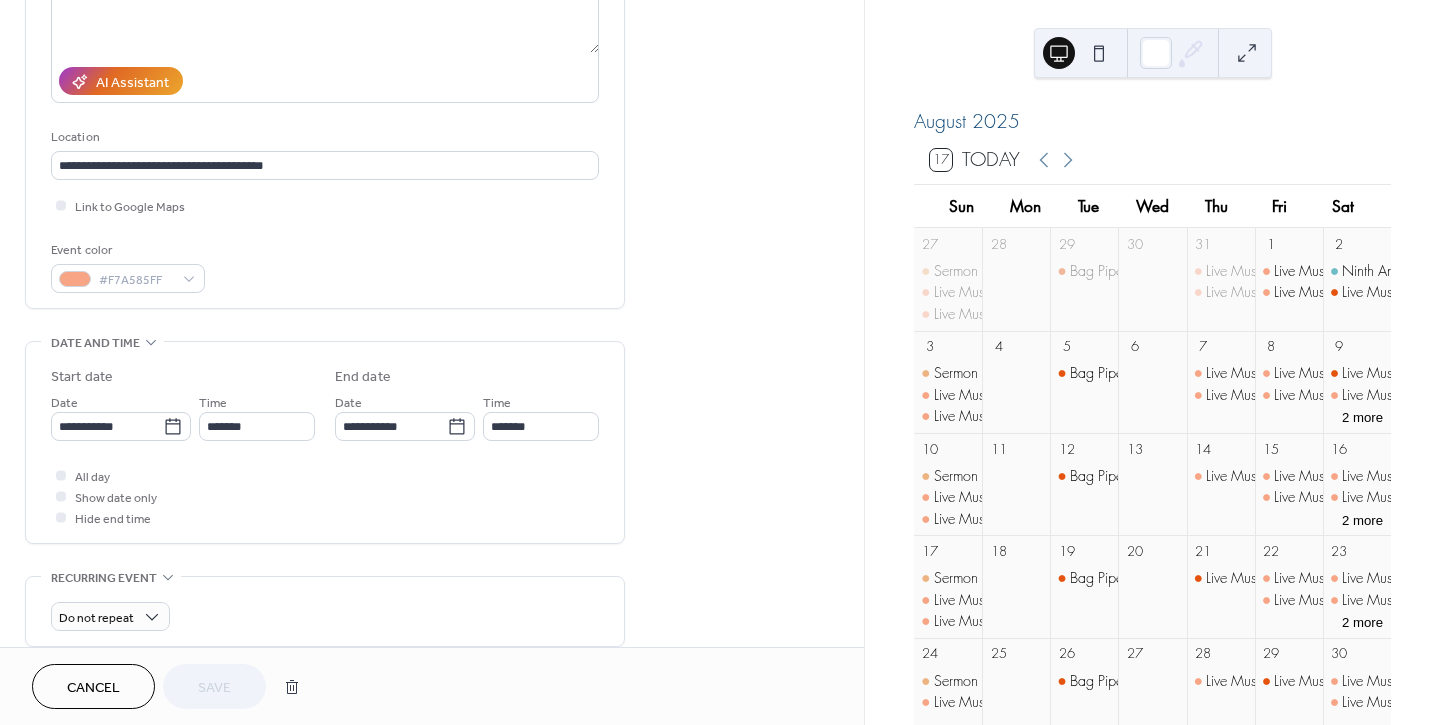 scroll, scrollTop: 555, scrollLeft: 0, axis: vertical 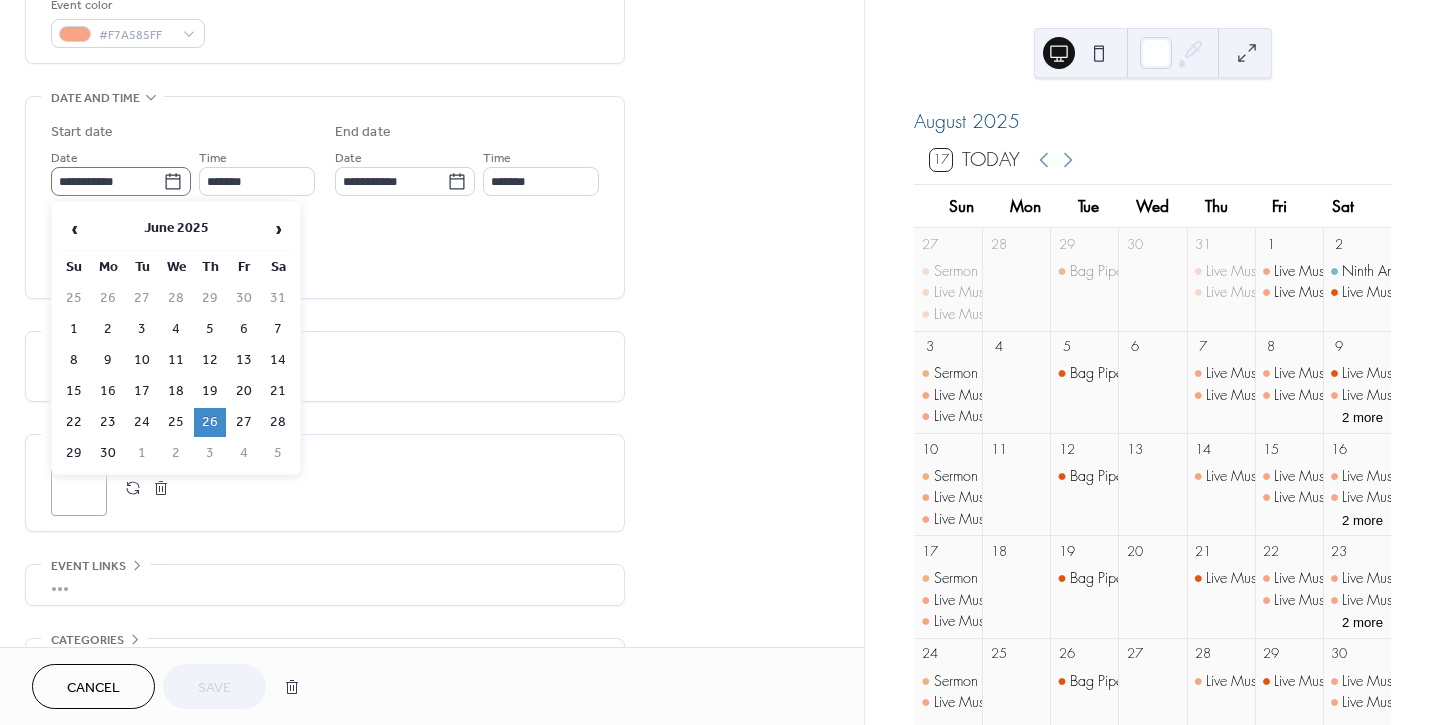 click 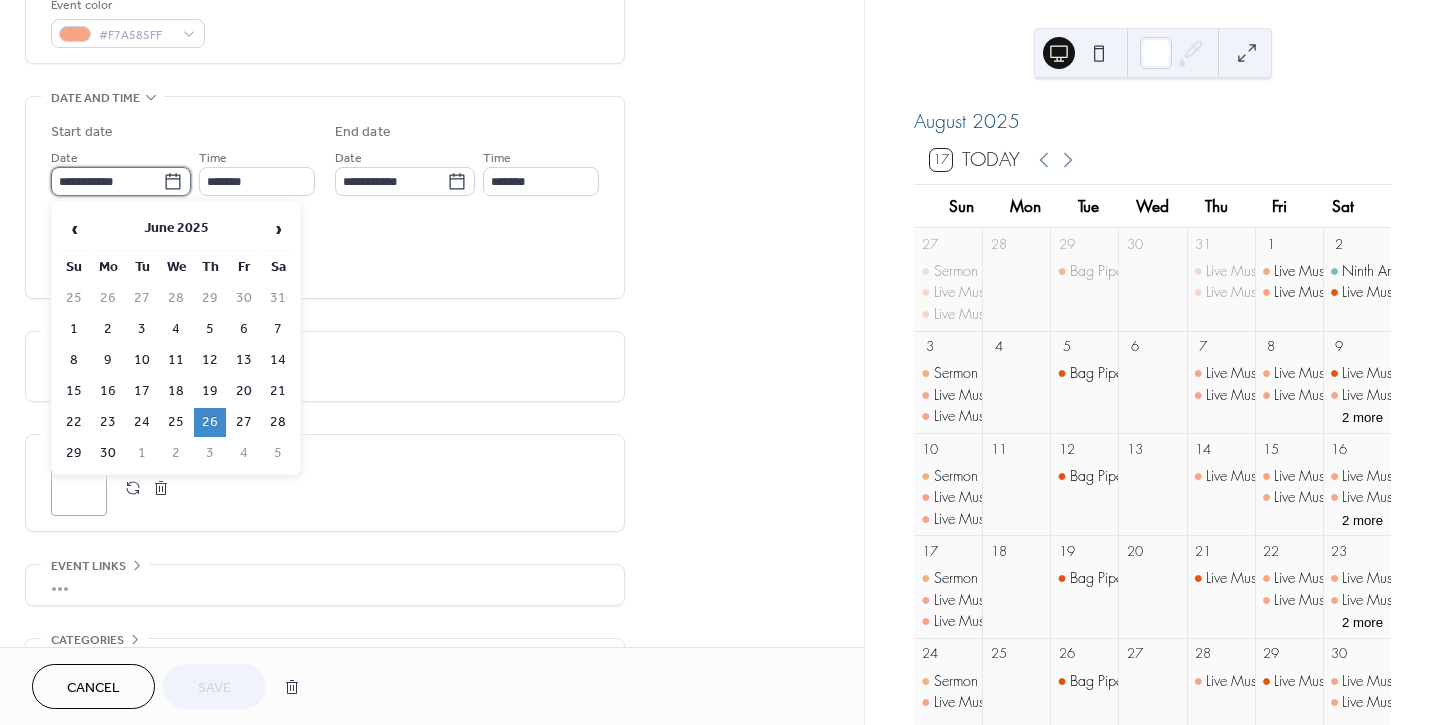 click on "**********" at bounding box center [107, 181] 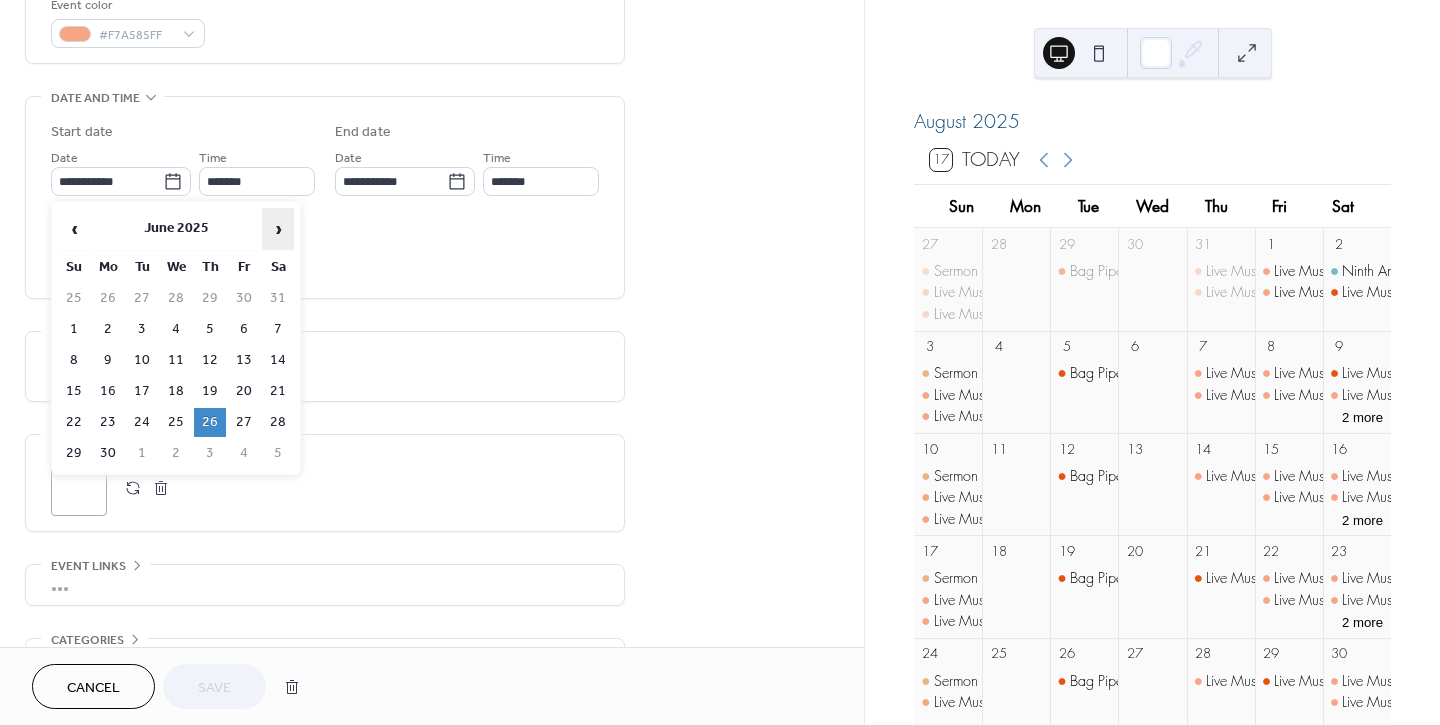 click on "›" at bounding box center (278, 229) 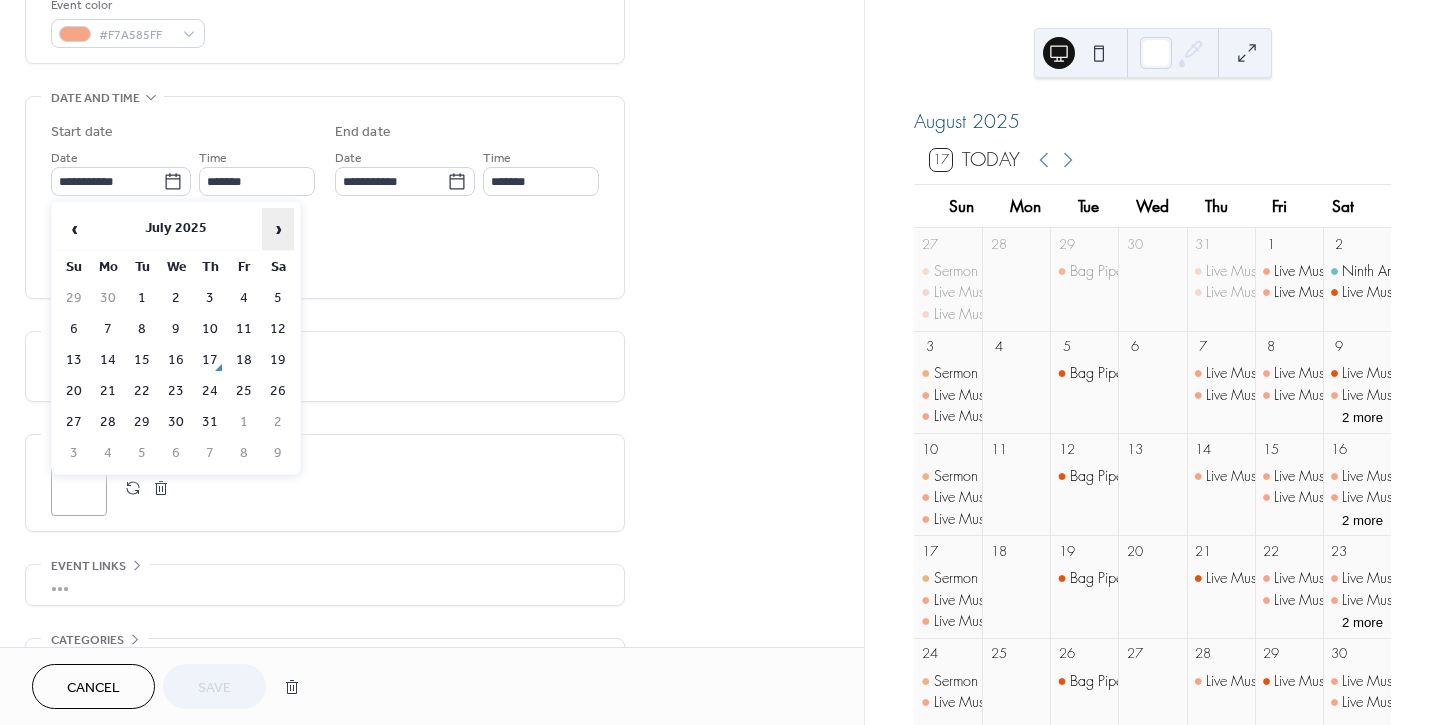 click on "›" at bounding box center [278, 229] 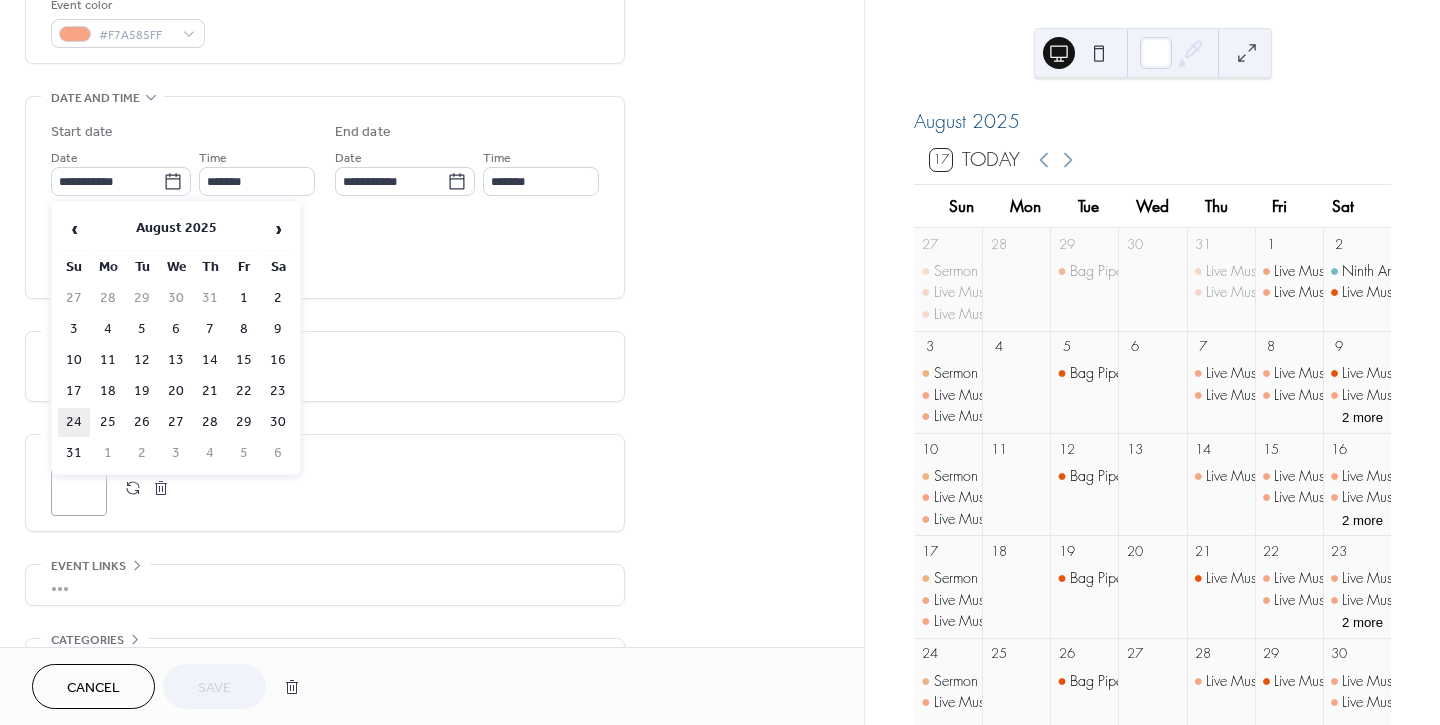 click on "24" at bounding box center [74, 422] 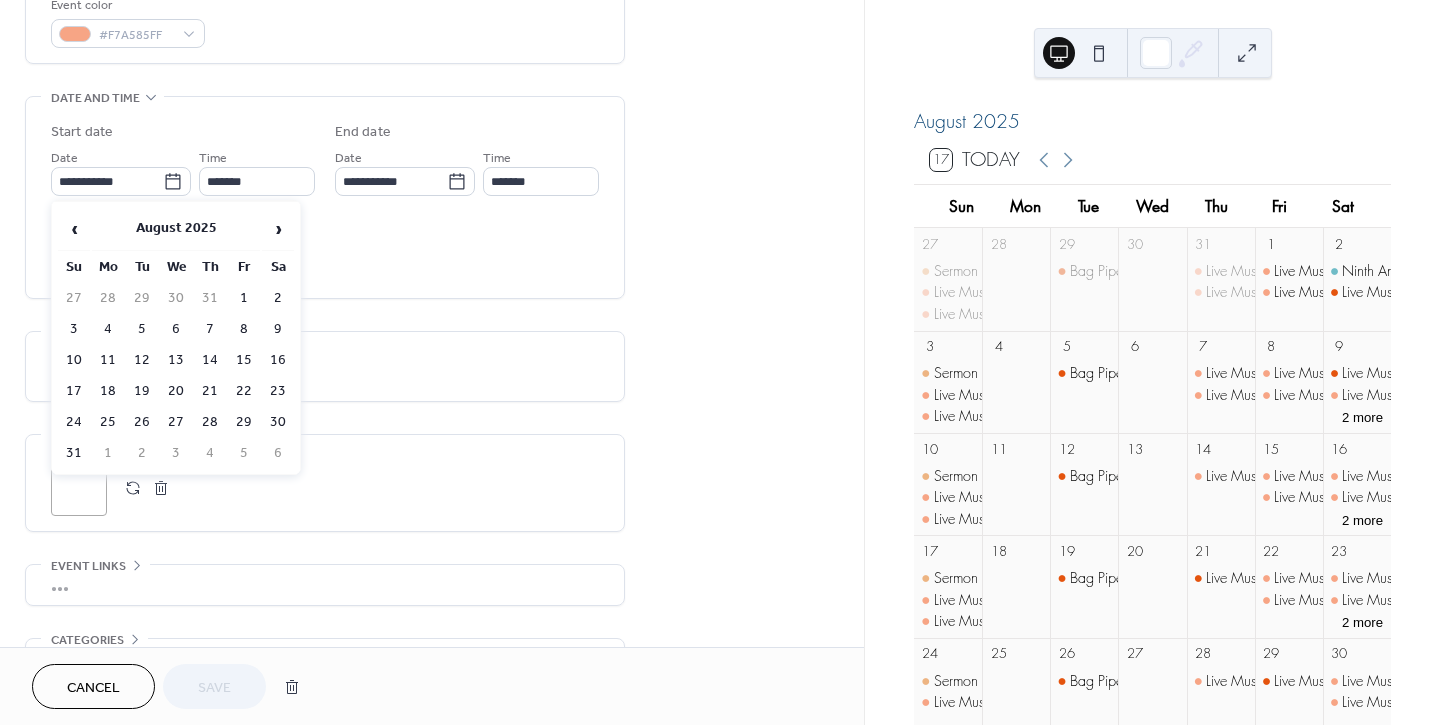 type on "**********" 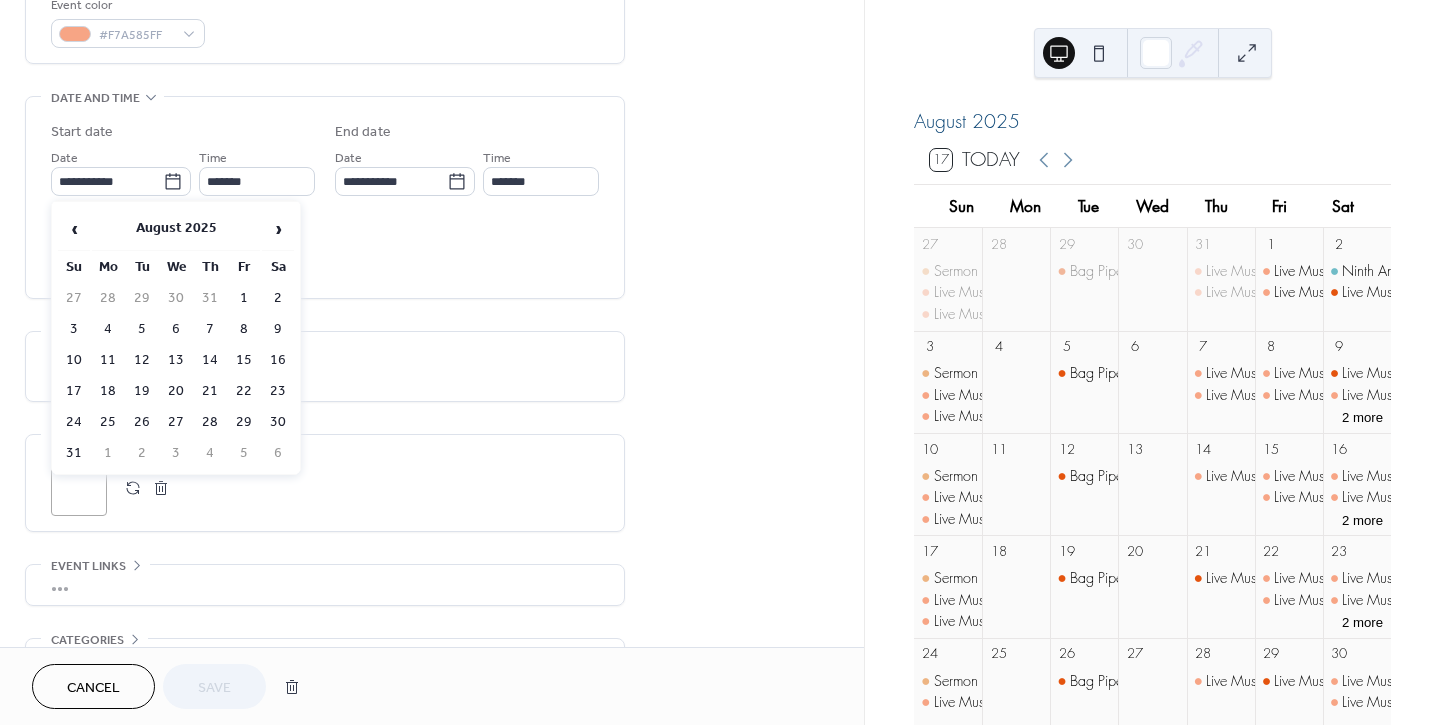 type on "**********" 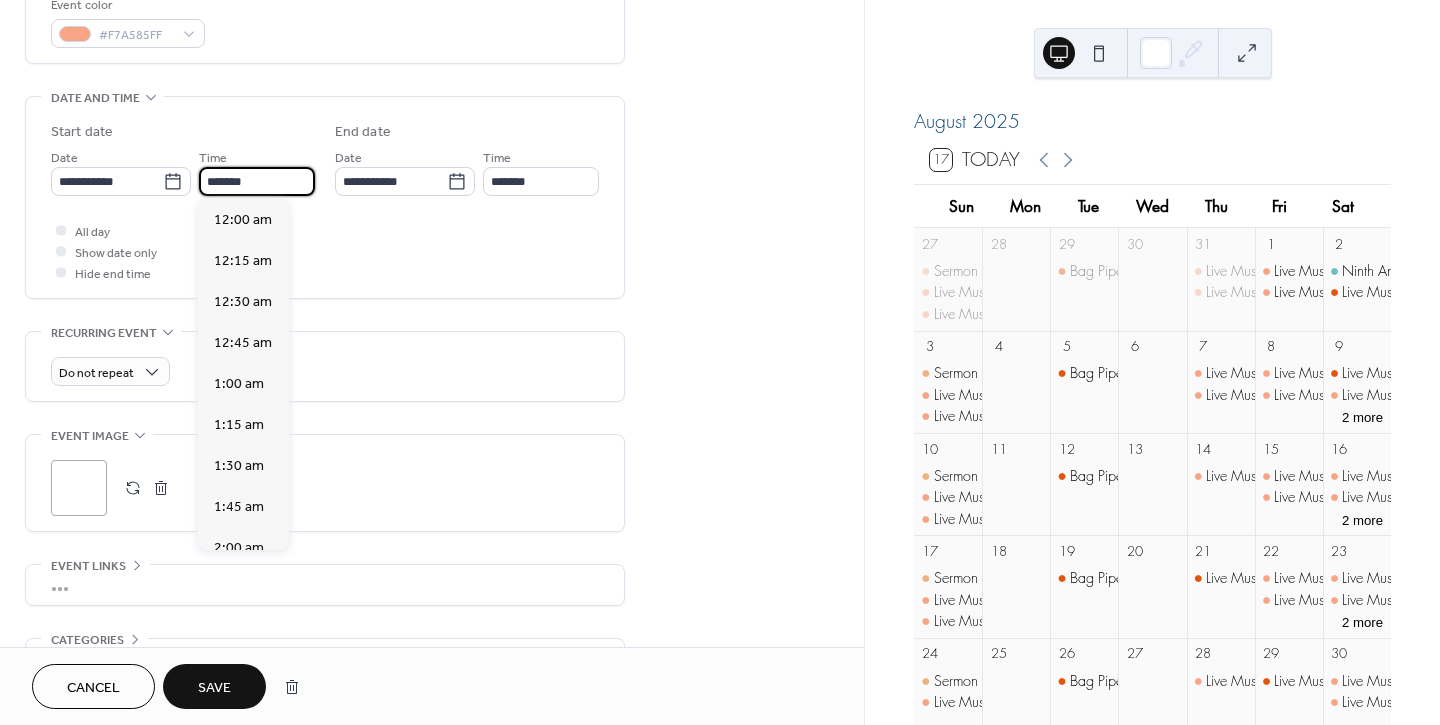 click on "*******" at bounding box center (257, 181) 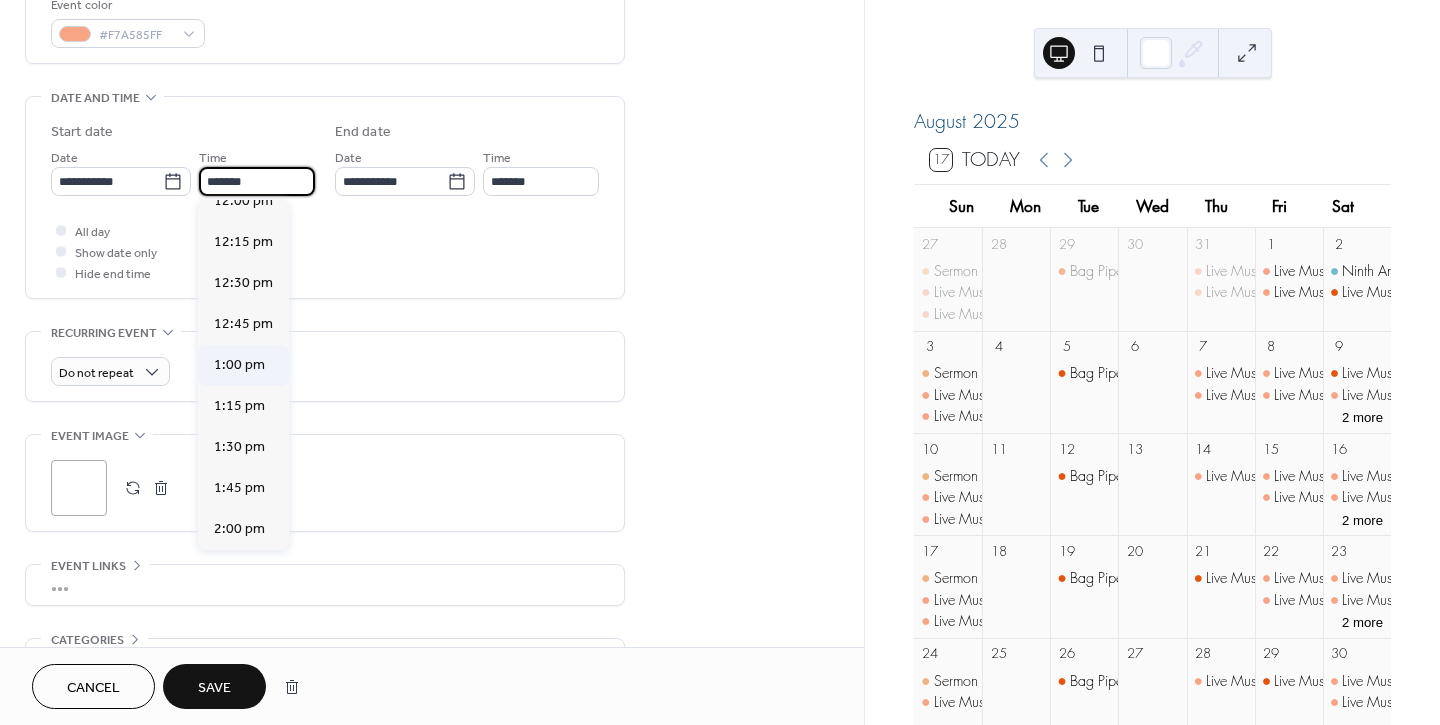 scroll, scrollTop: 1984, scrollLeft: 0, axis: vertical 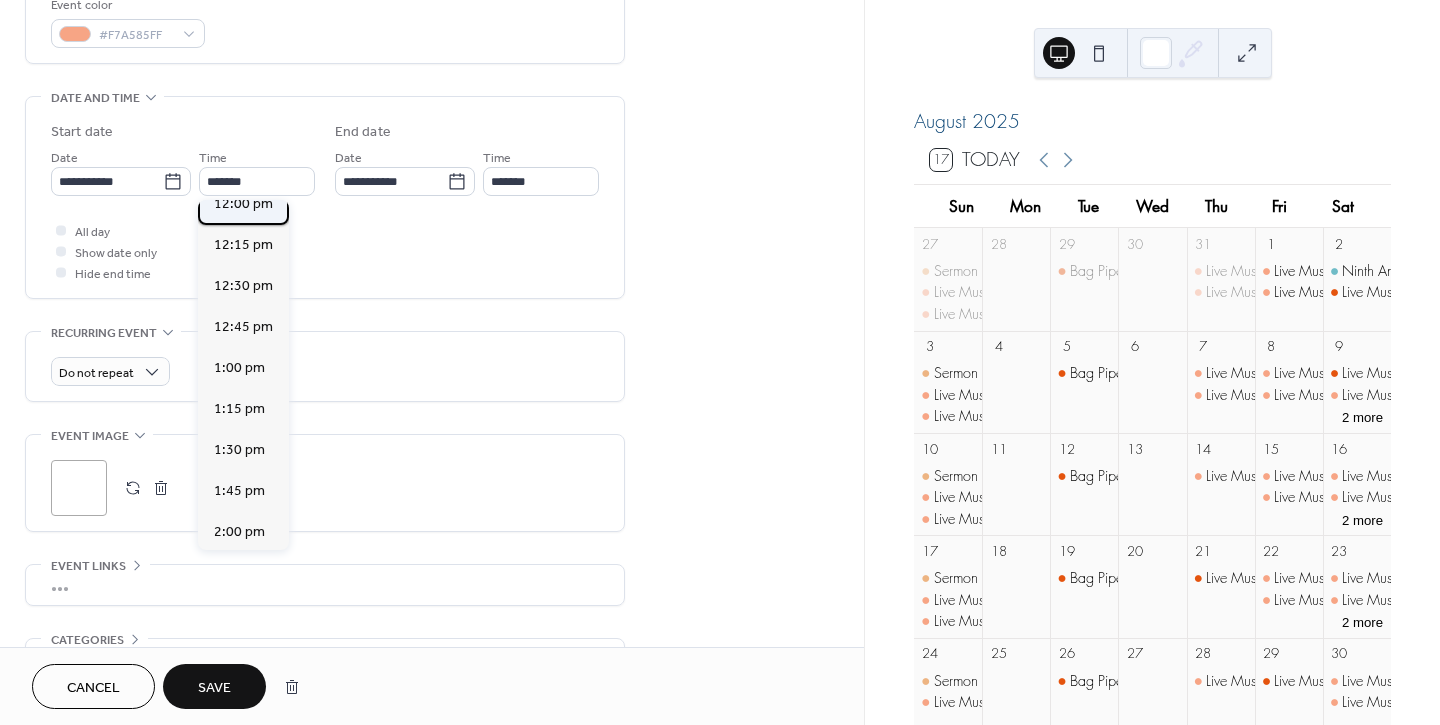 click on "12:00 pm" at bounding box center (243, 203) 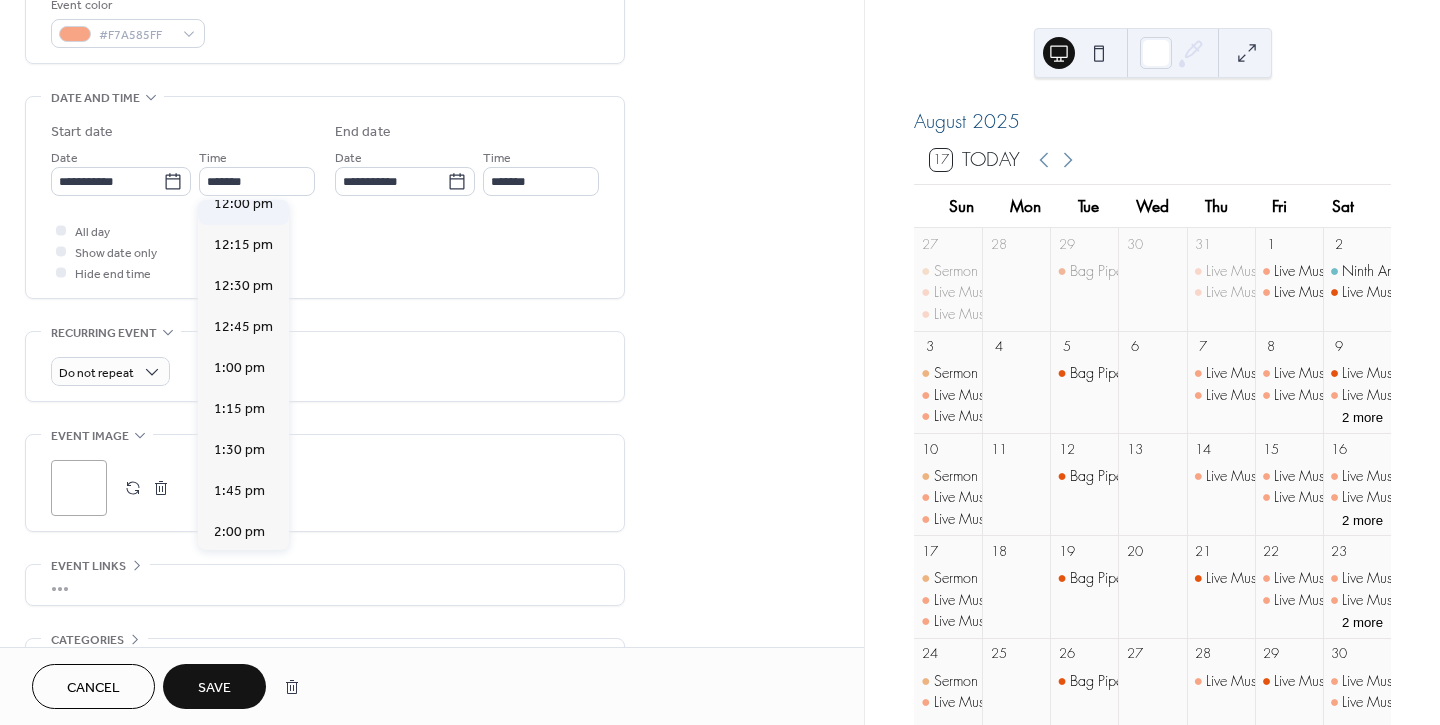 type on "********" 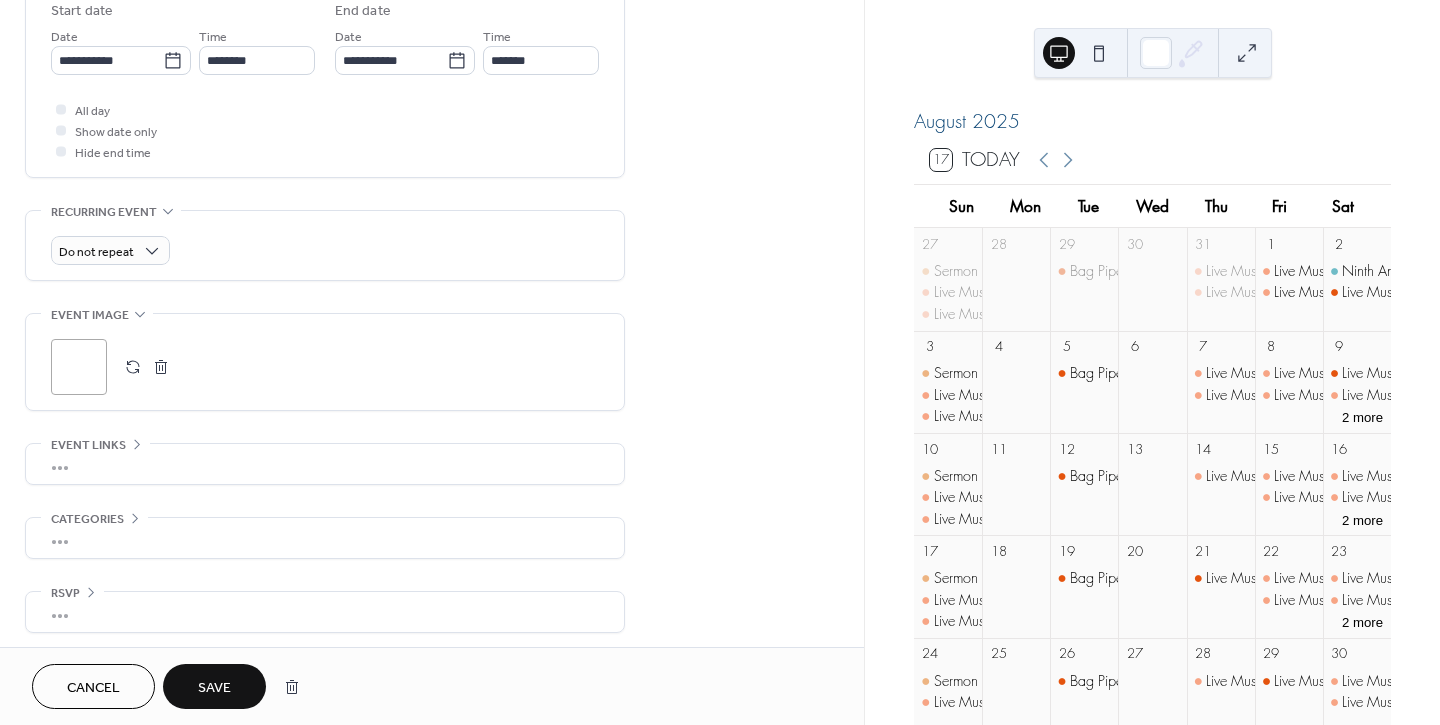 scroll, scrollTop: 682, scrollLeft: 0, axis: vertical 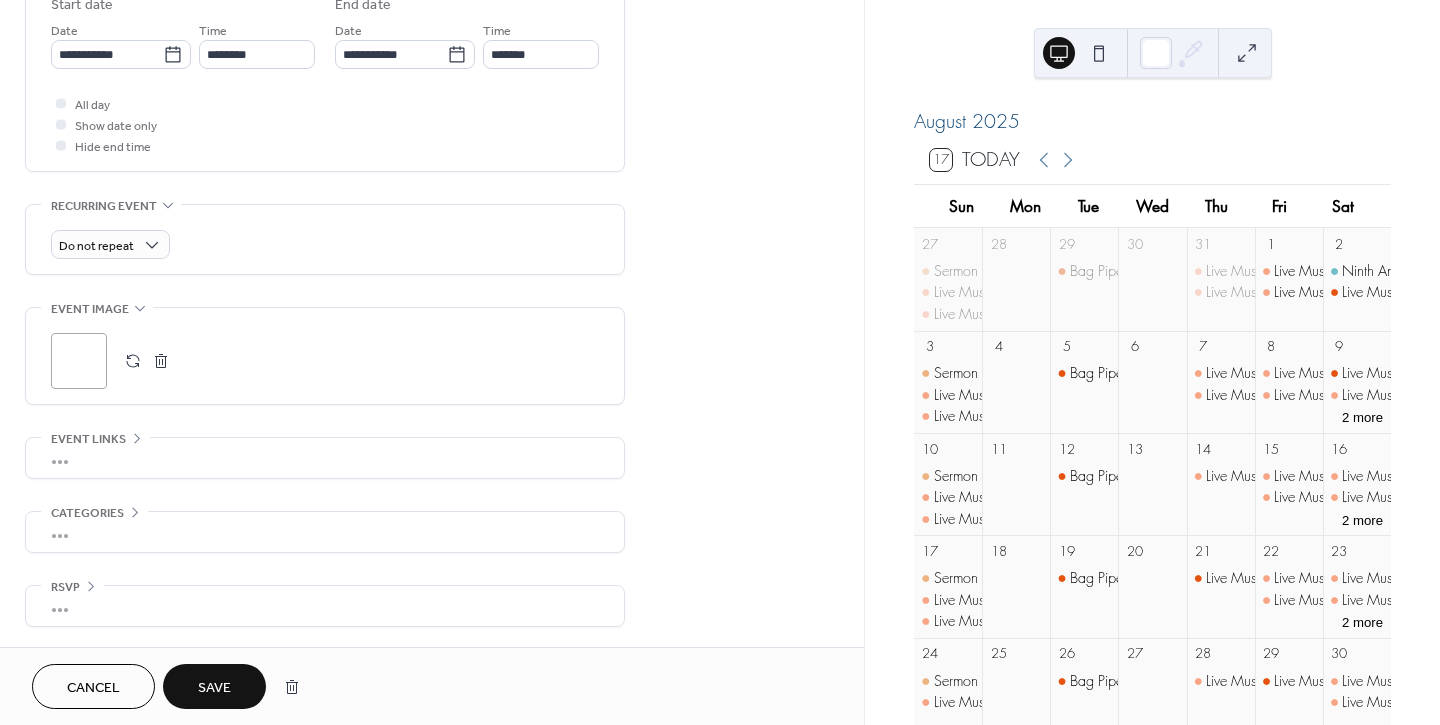 click on "Save" at bounding box center (214, 688) 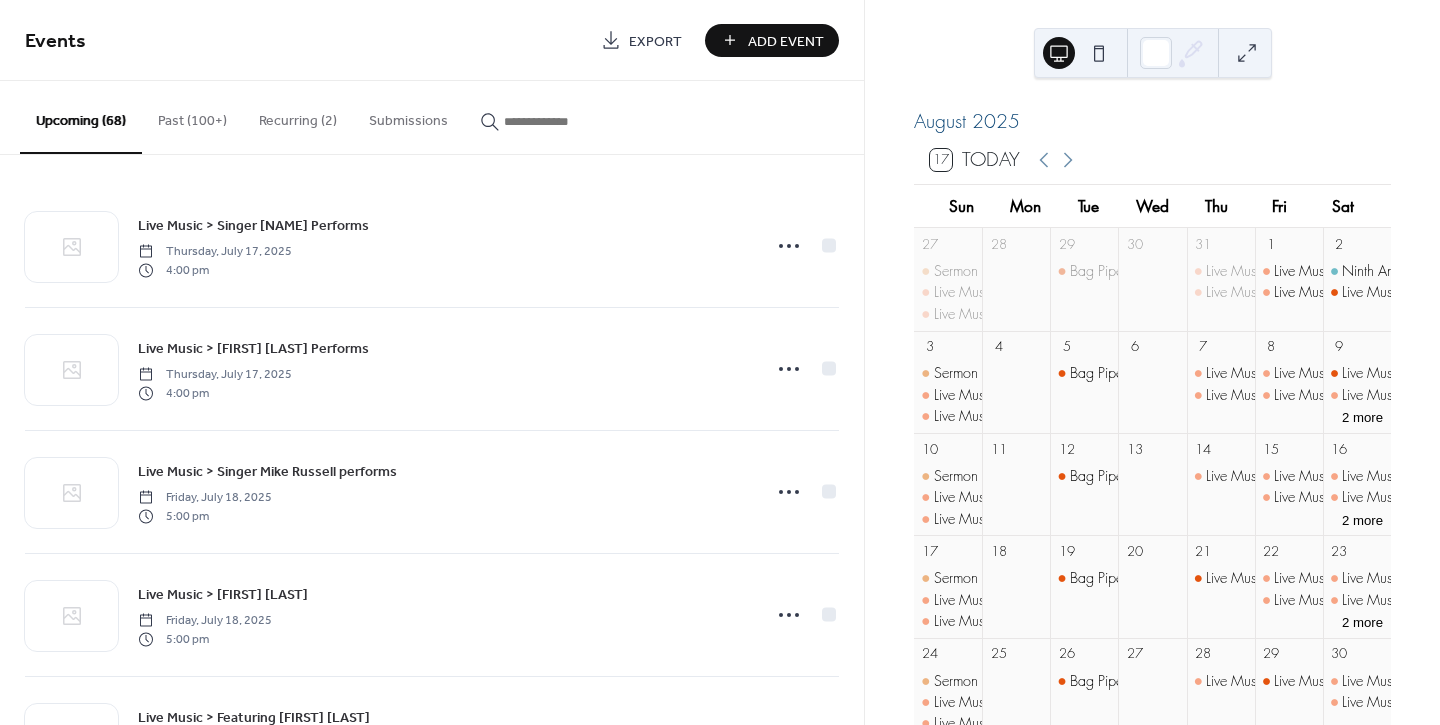click at bounding box center [564, 121] 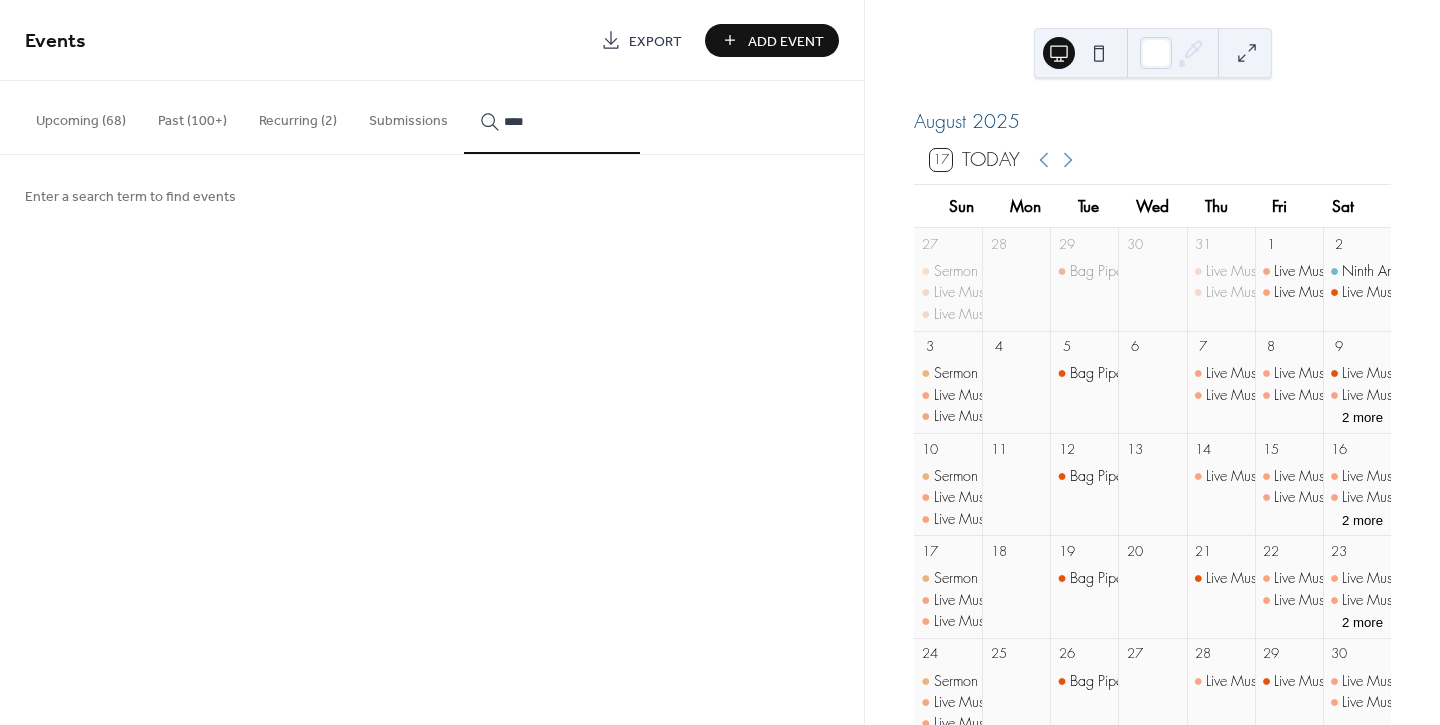 click on "****" at bounding box center (552, 117) 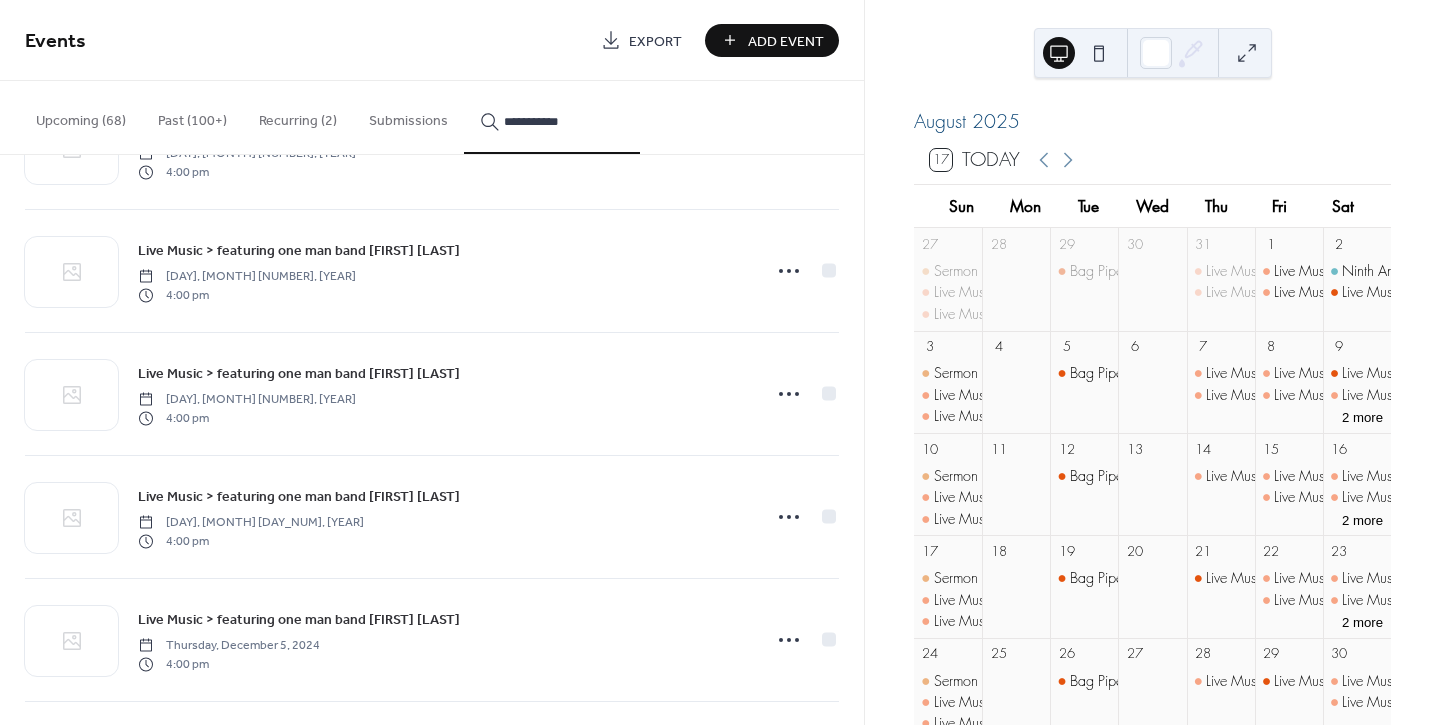 scroll, scrollTop: 3797, scrollLeft: 0, axis: vertical 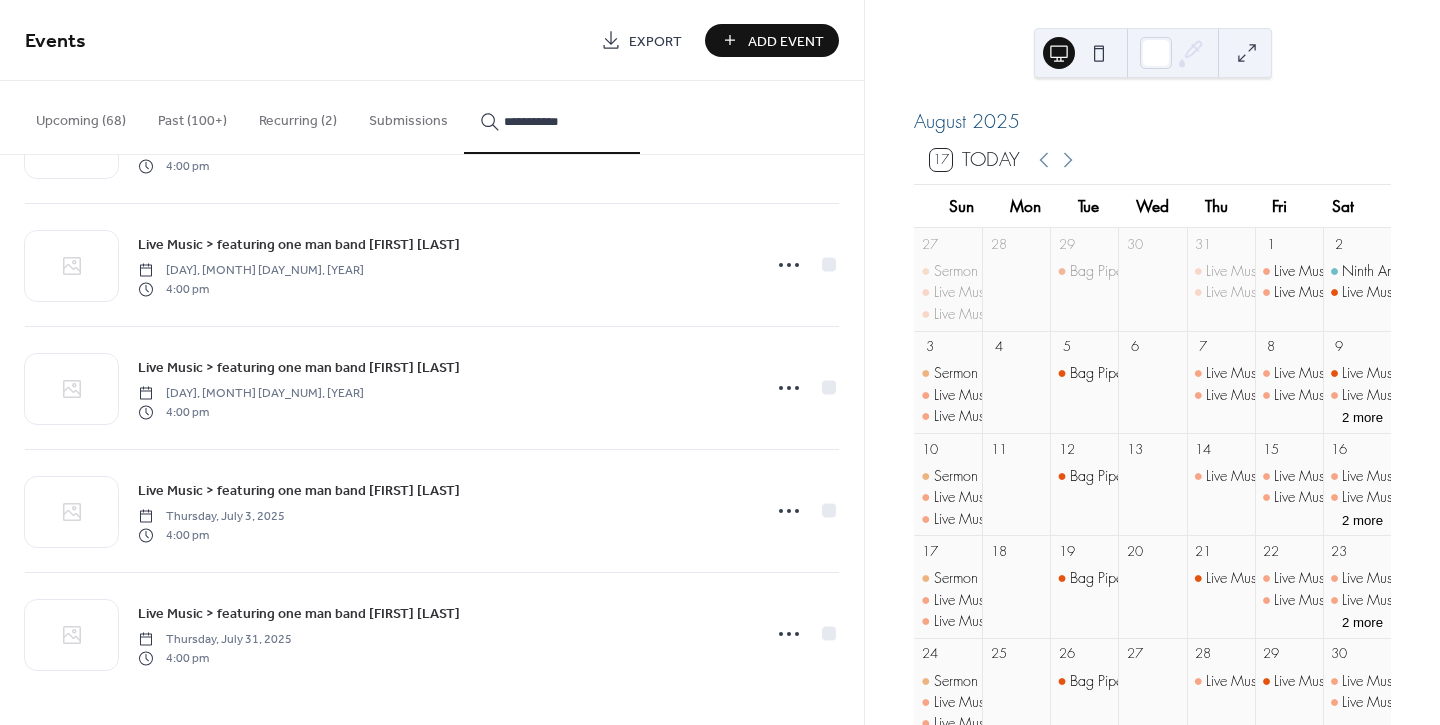type on "**********" 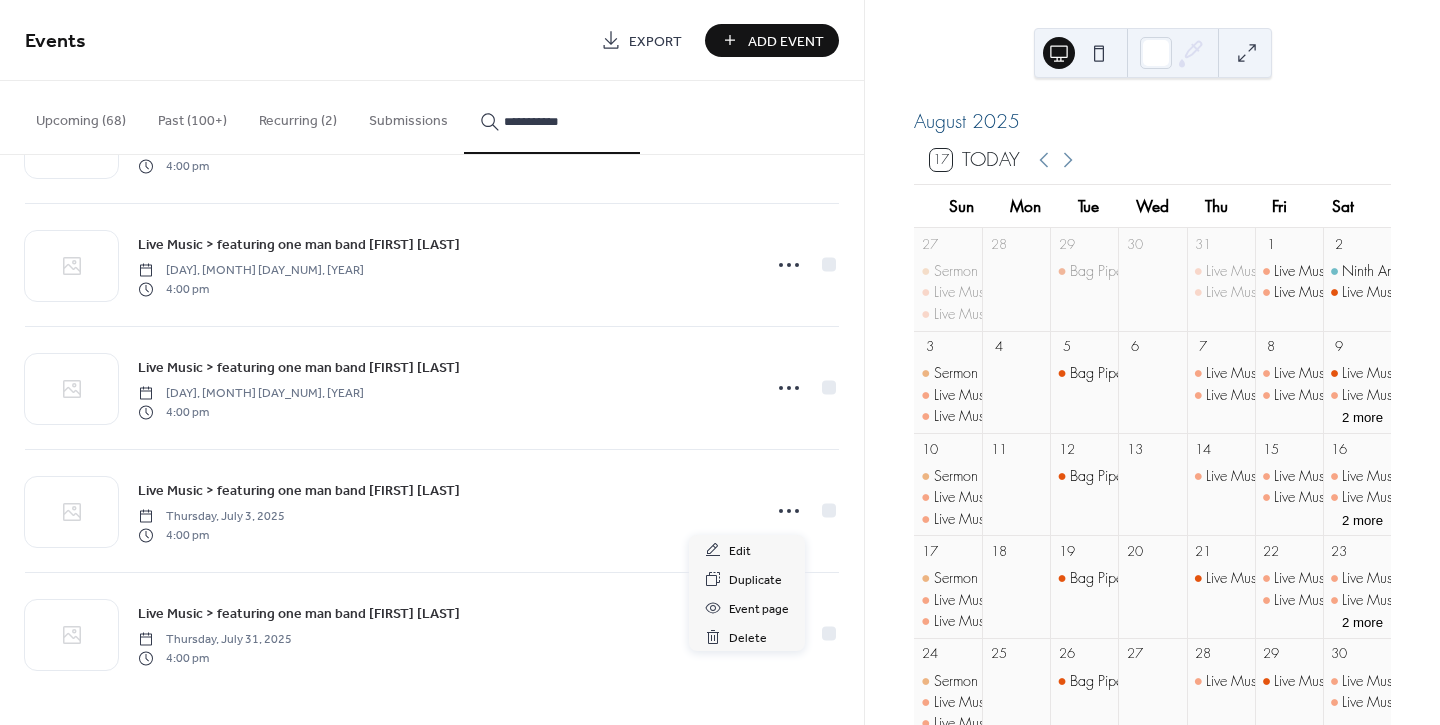 click 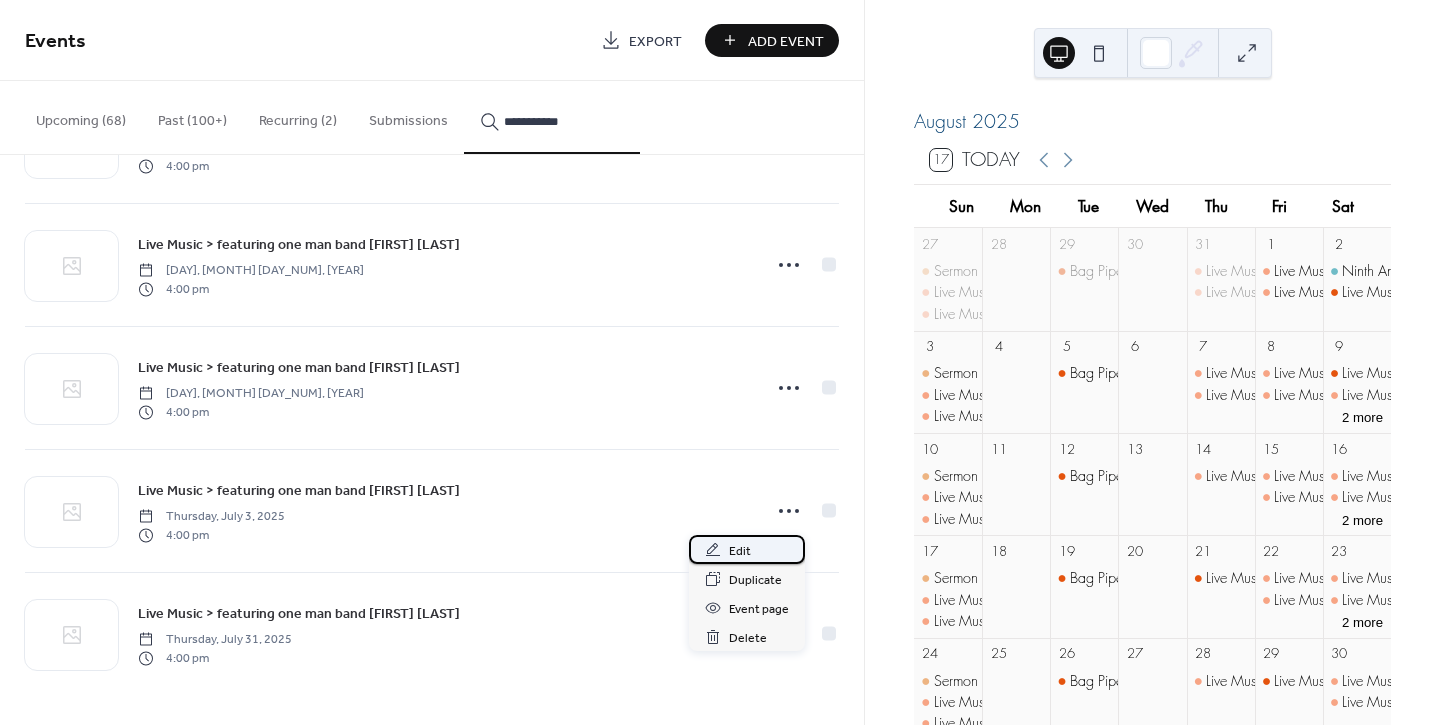 click on "Edit" at bounding box center (740, 551) 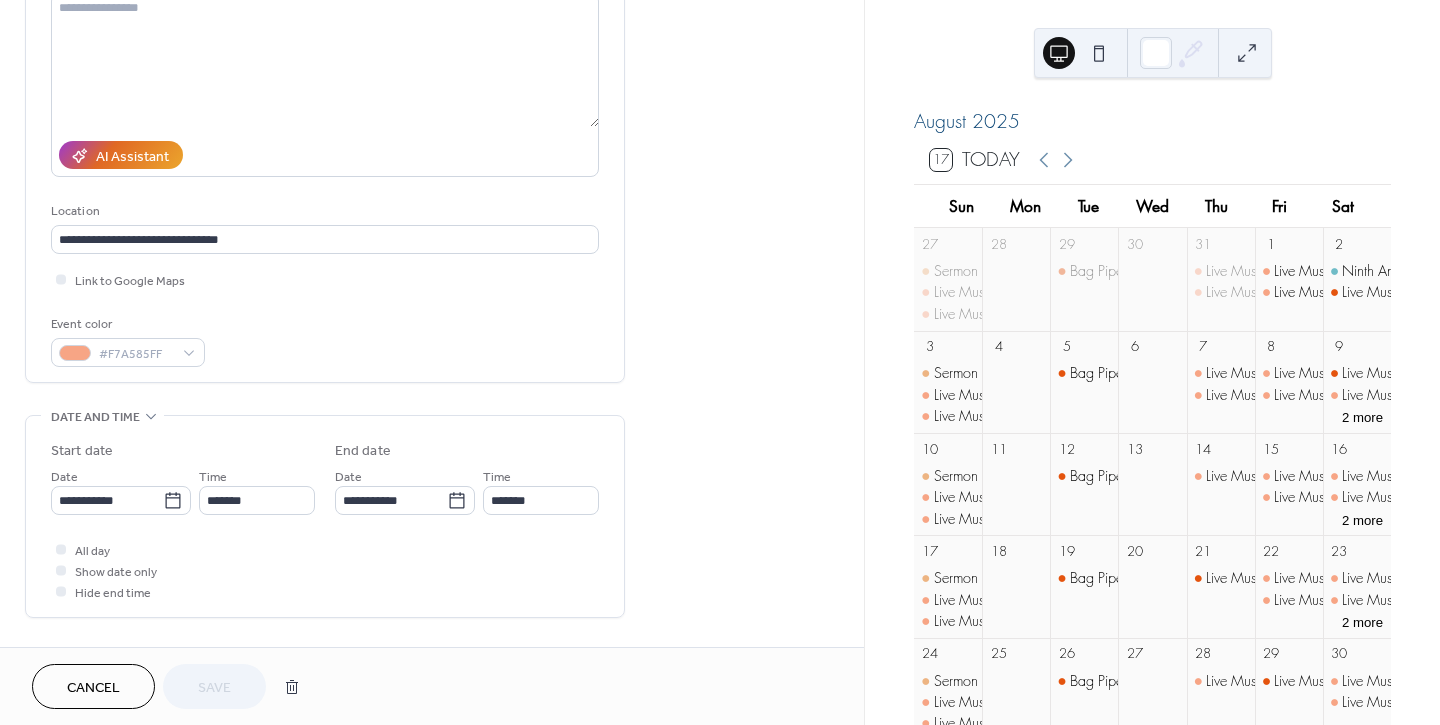 scroll, scrollTop: 444, scrollLeft: 0, axis: vertical 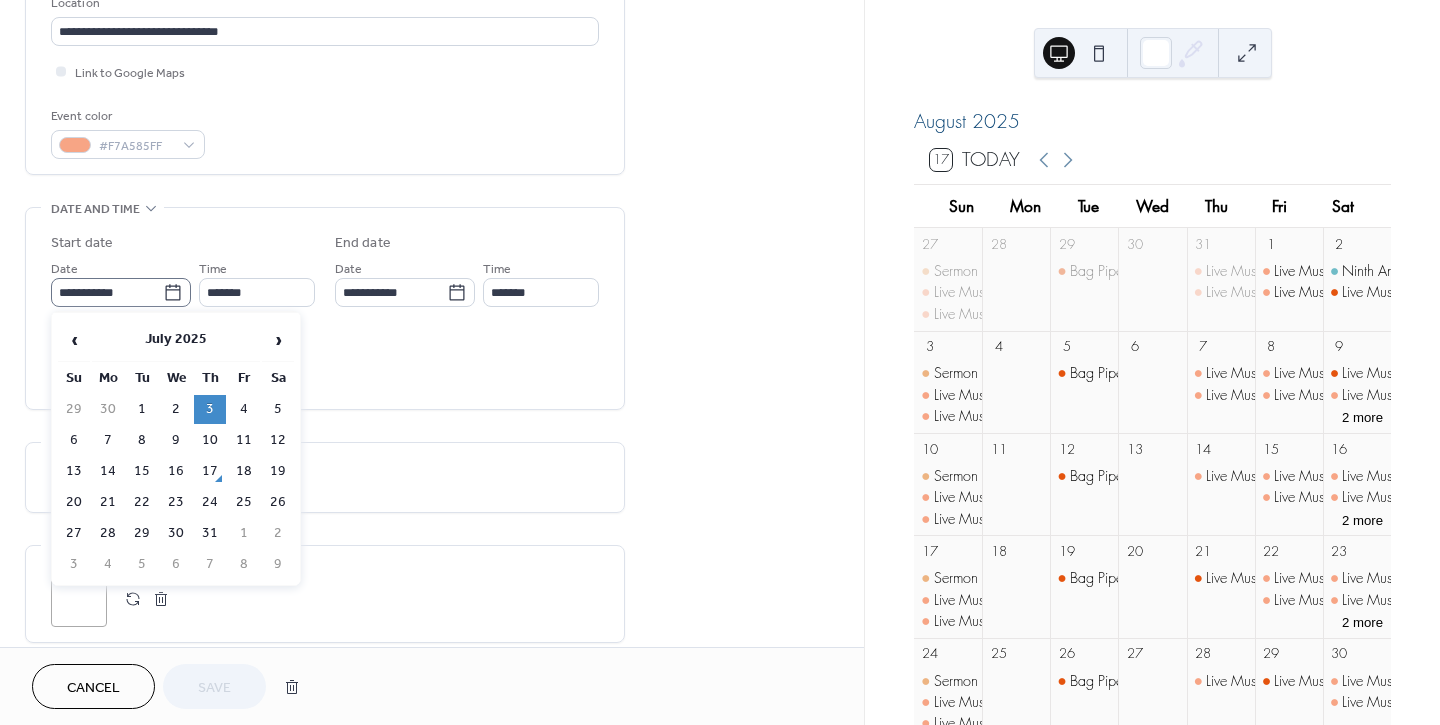 click 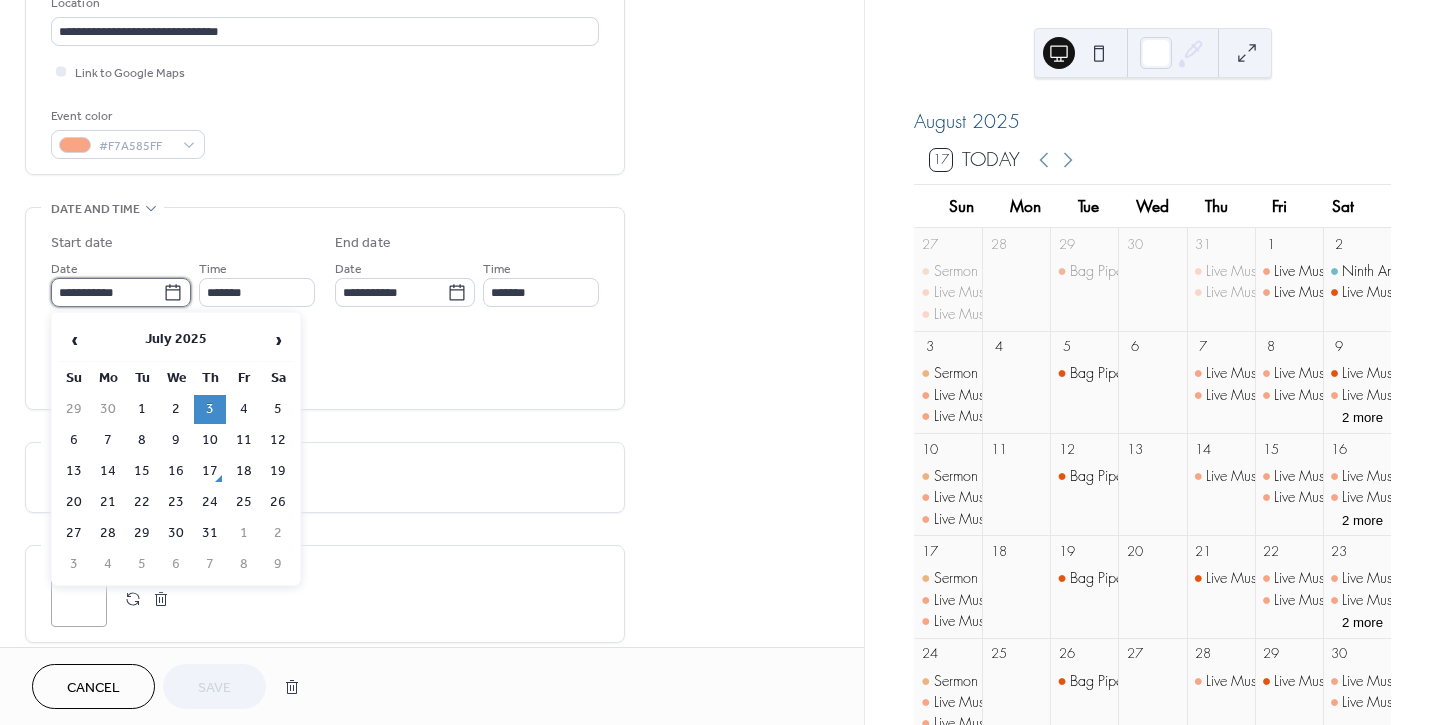 click on "**********" at bounding box center [107, 292] 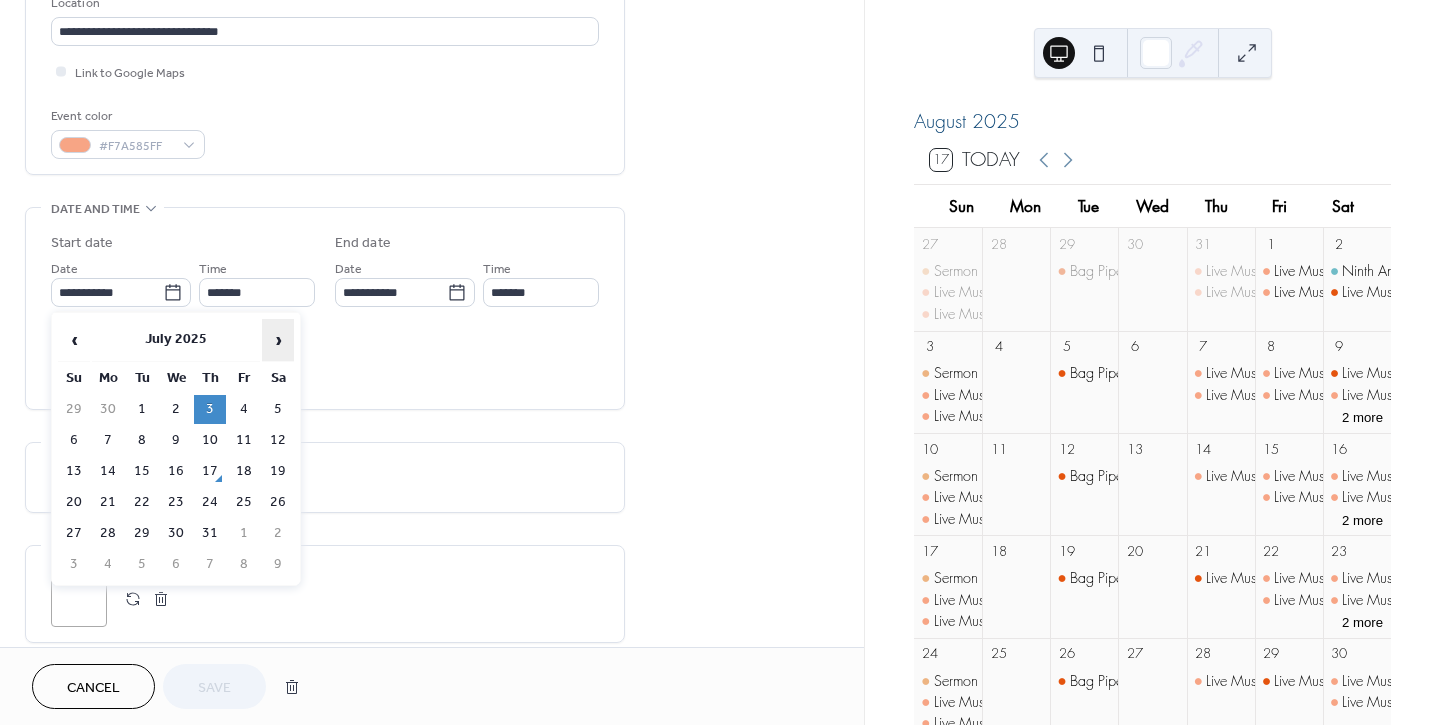 click on "›" at bounding box center (278, 340) 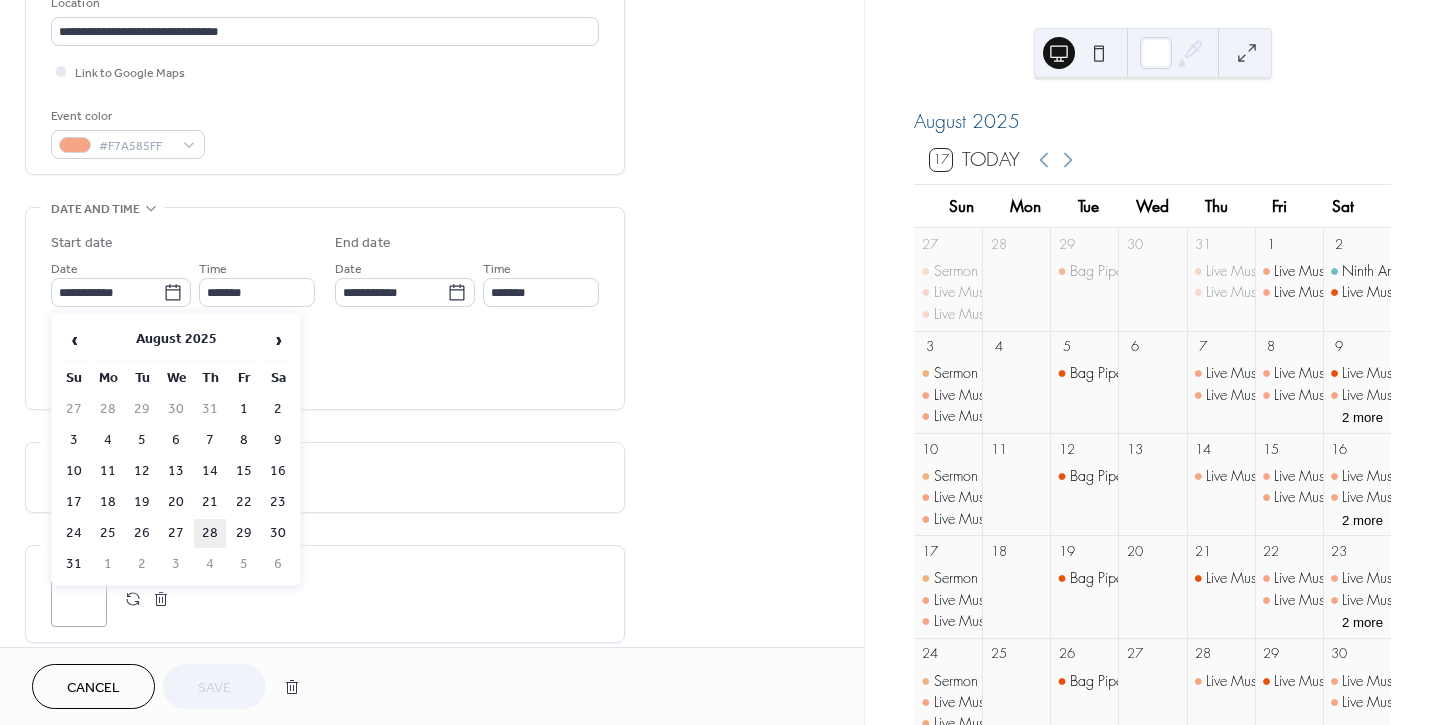 click on "28" at bounding box center [210, 533] 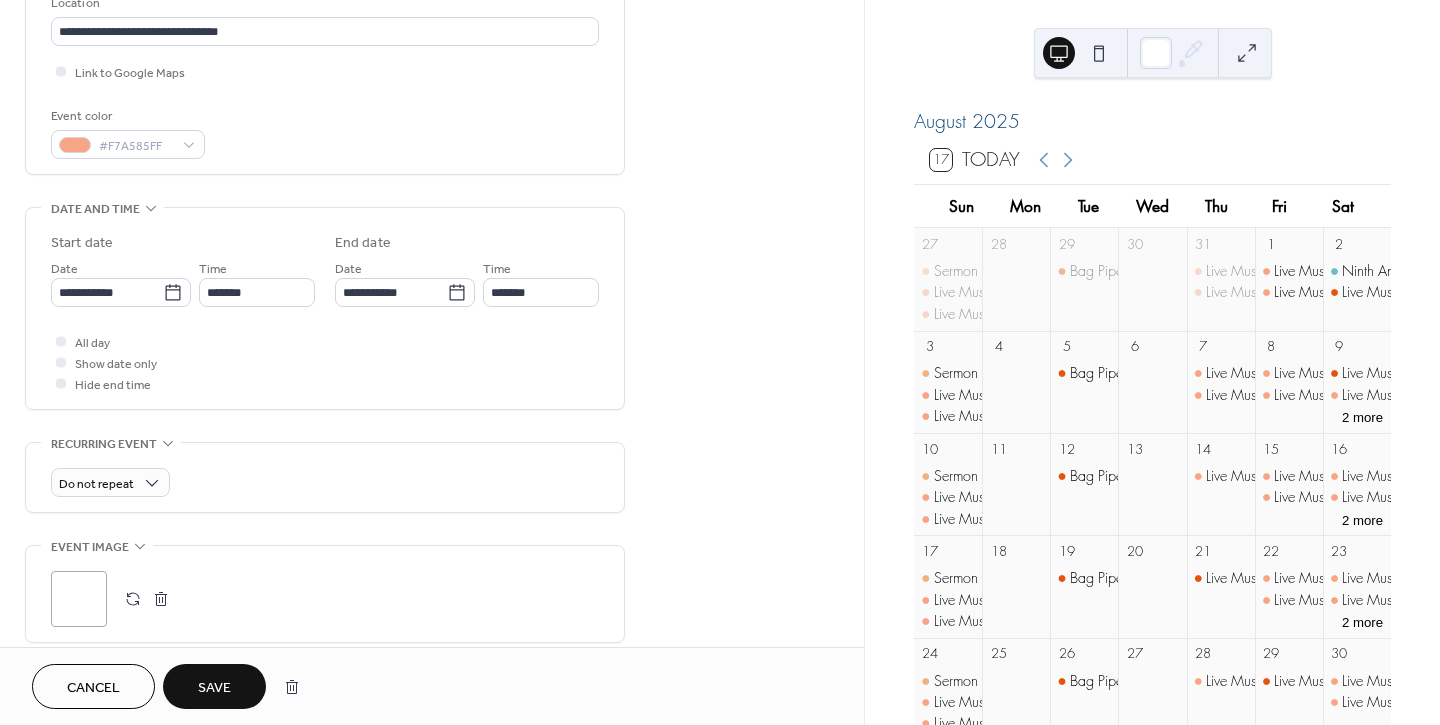 click on "Save" at bounding box center [214, 688] 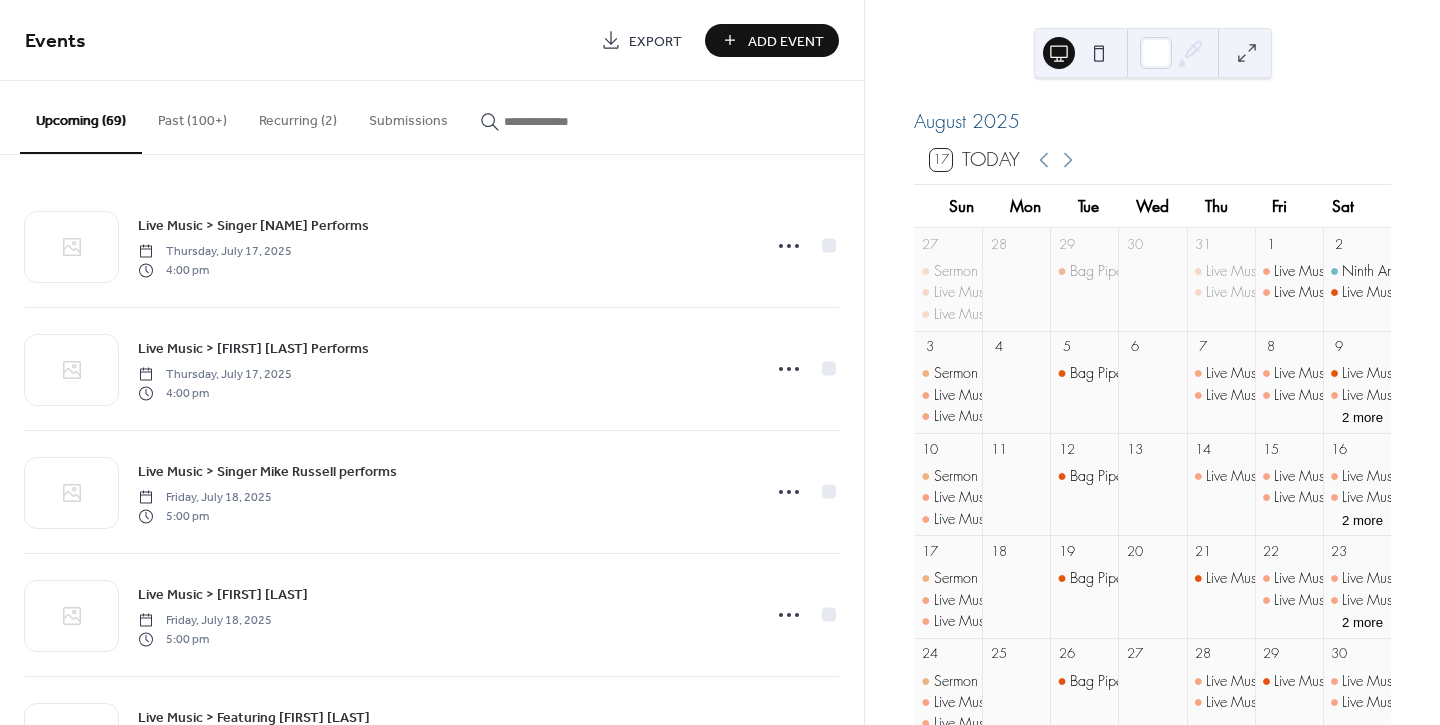 click at bounding box center (552, 121) 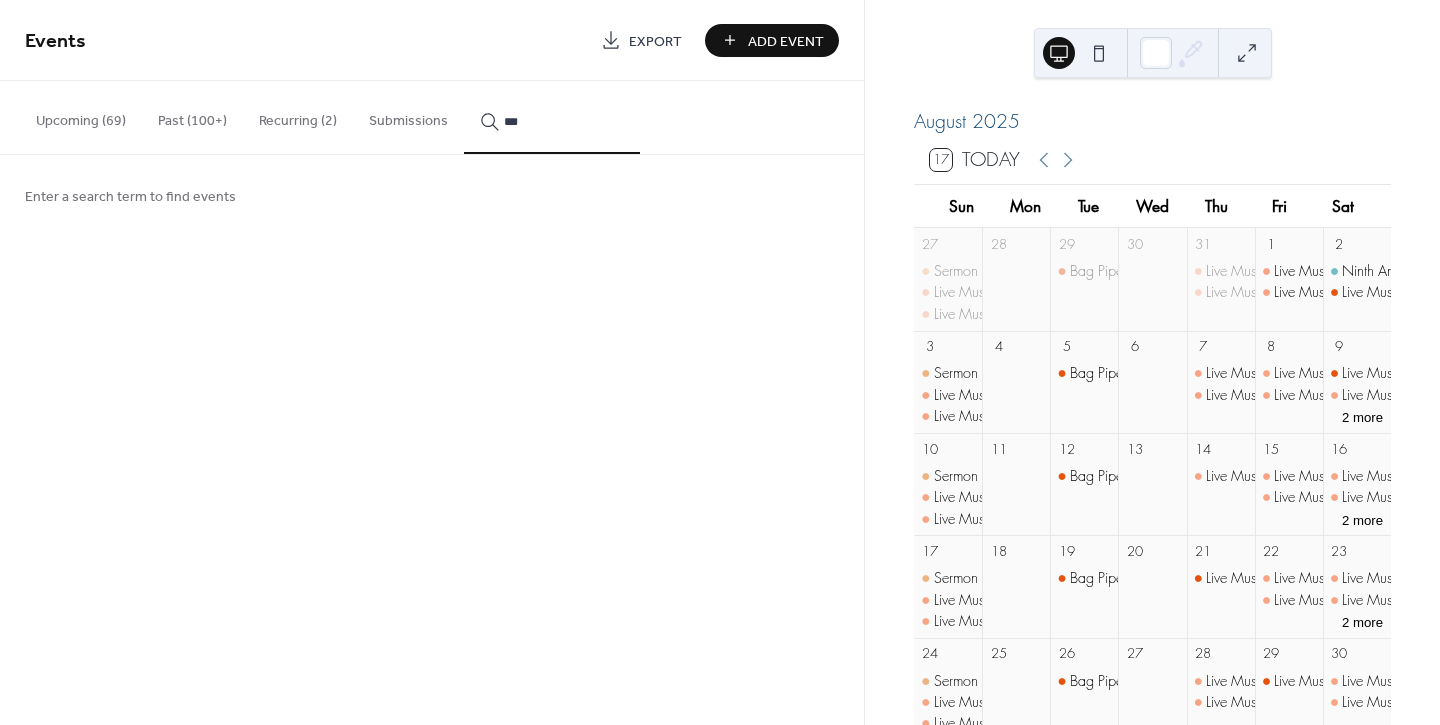 click on "***" at bounding box center (552, 117) 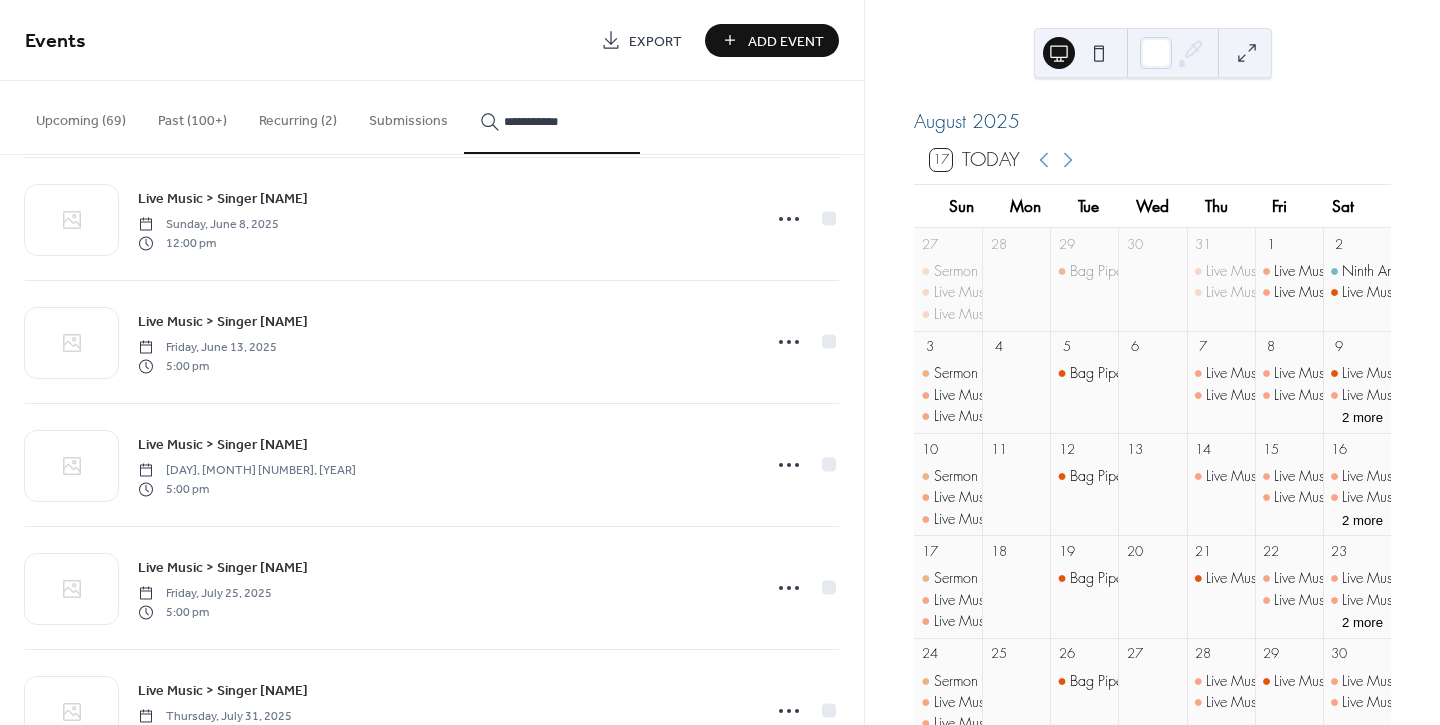 scroll, scrollTop: 5064, scrollLeft: 0, axis: vertical 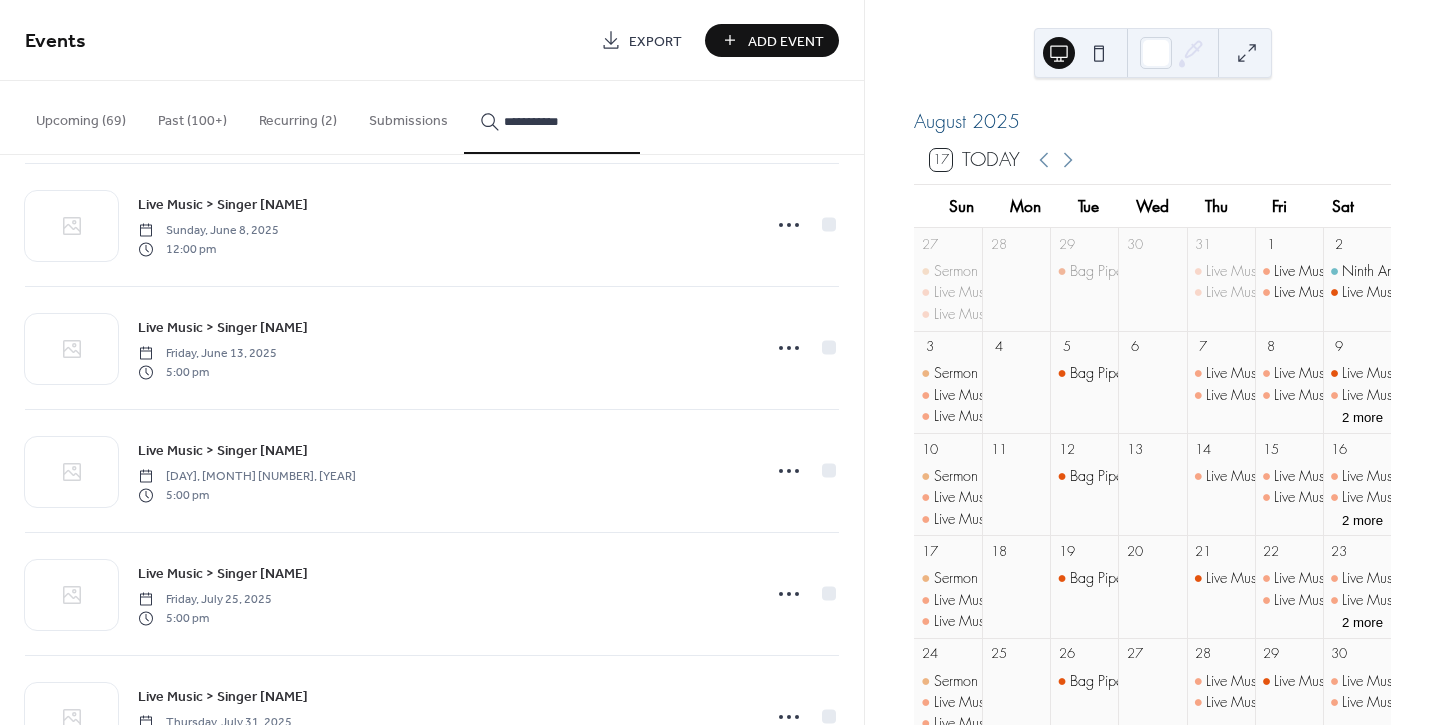 type on "**********" 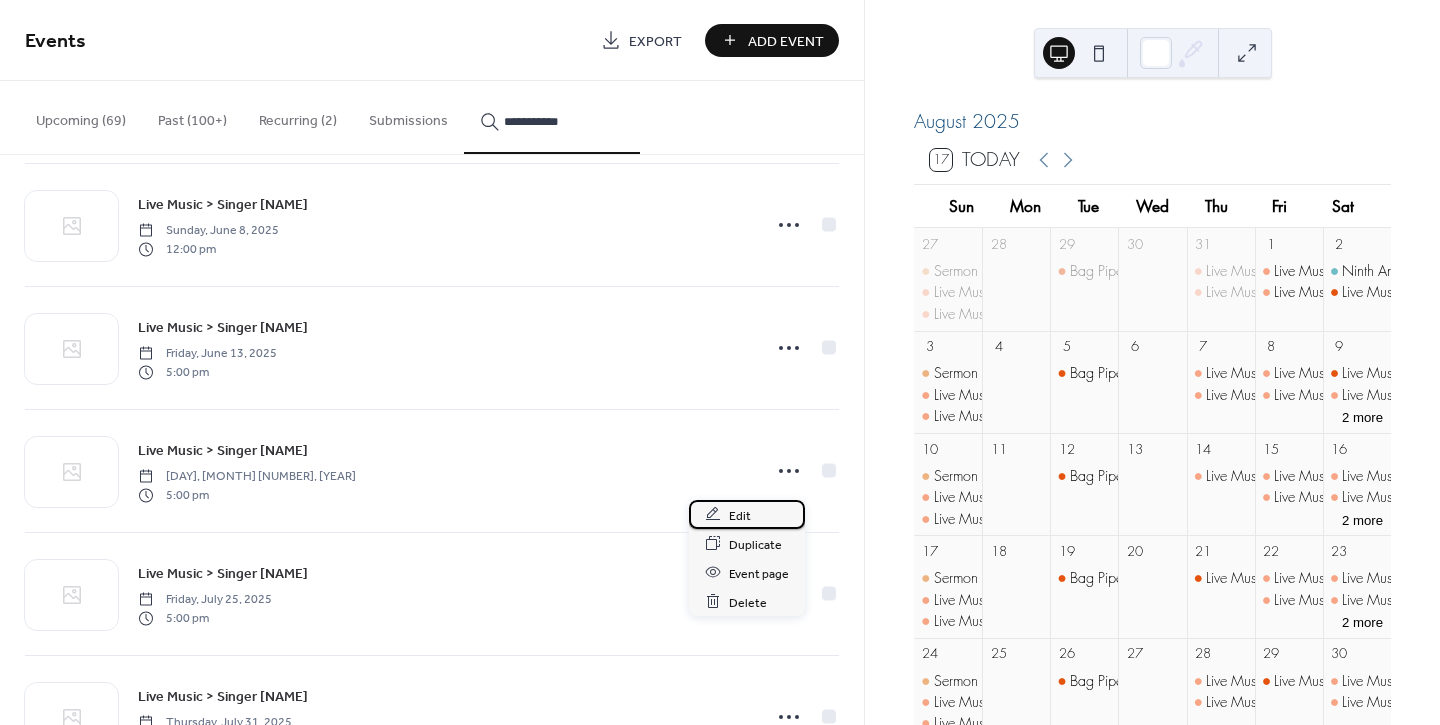 click on "Edit" at bounding box center (740, 515) 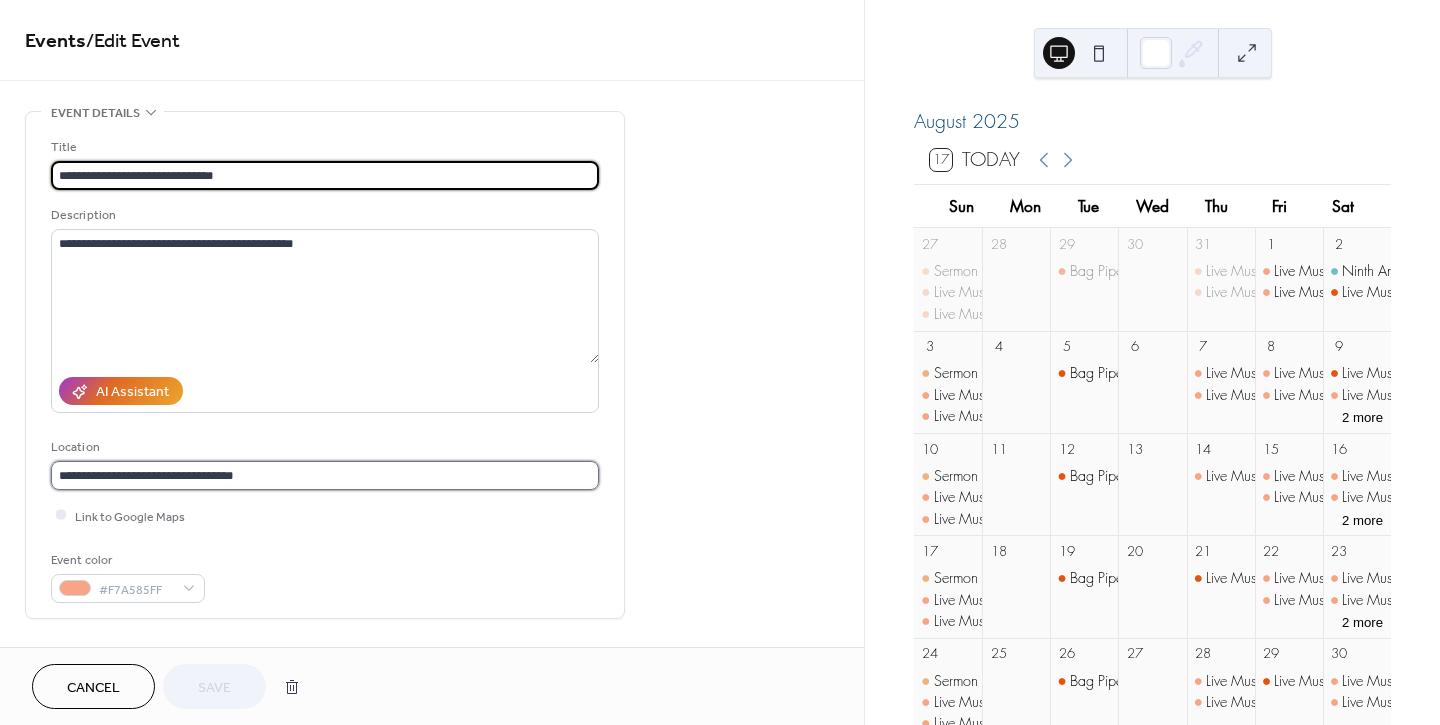click on "**********" at bounding box center (325, 475) 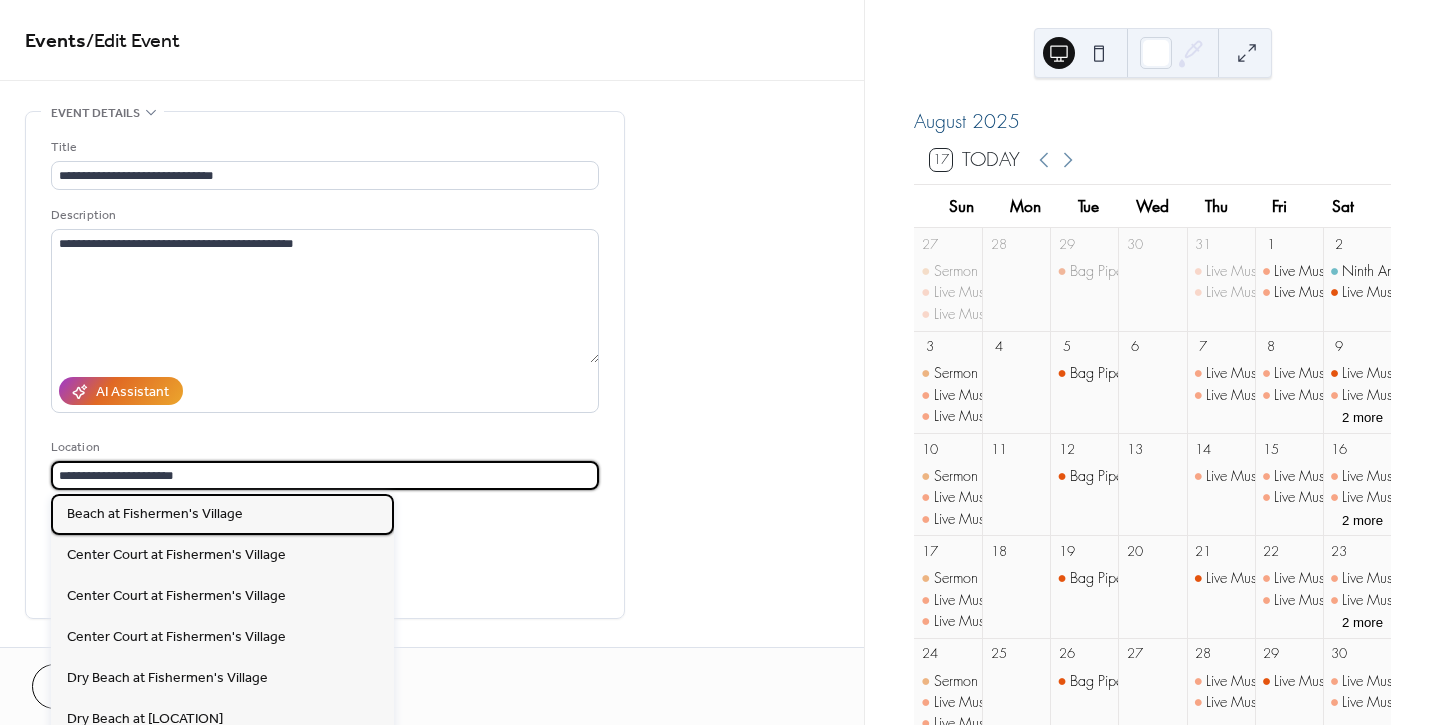 click on "Beach at Fishermen's Village" at bounding box center [155, 514] 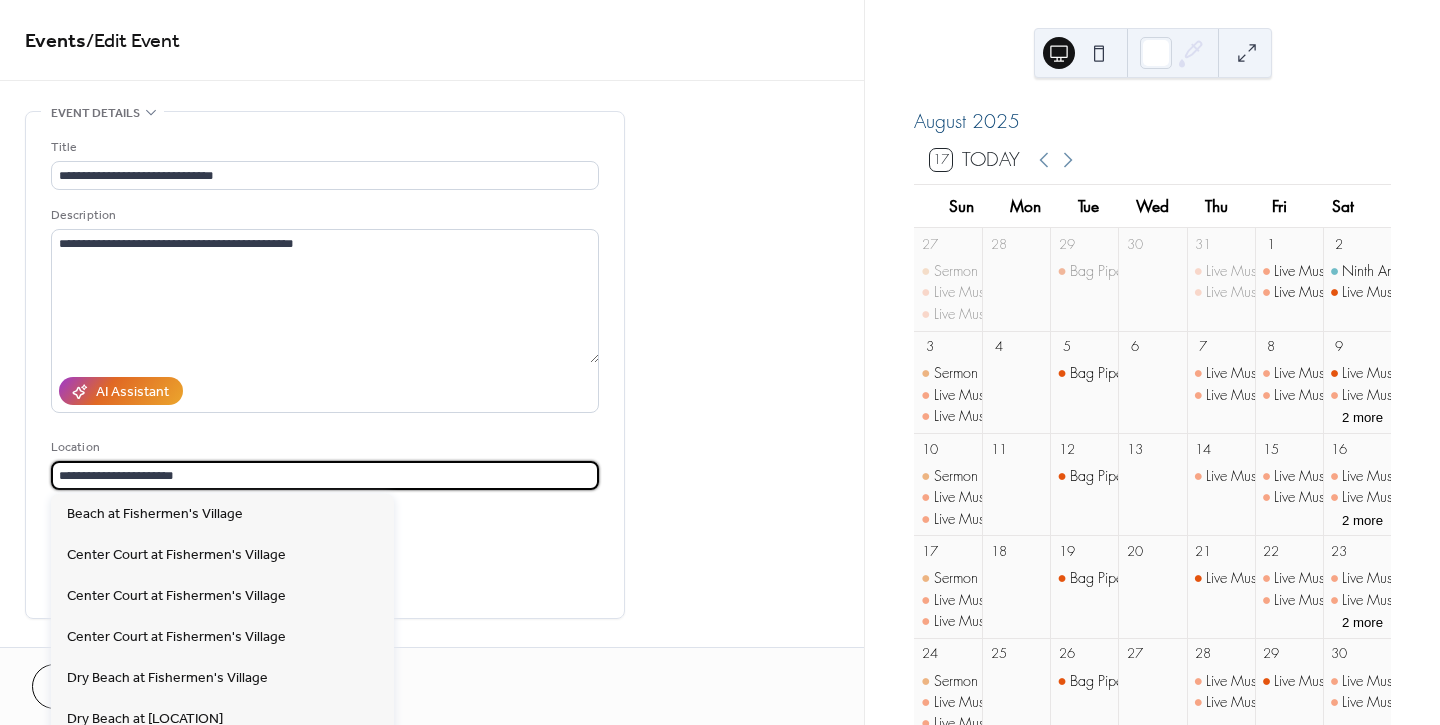 type on "**********" 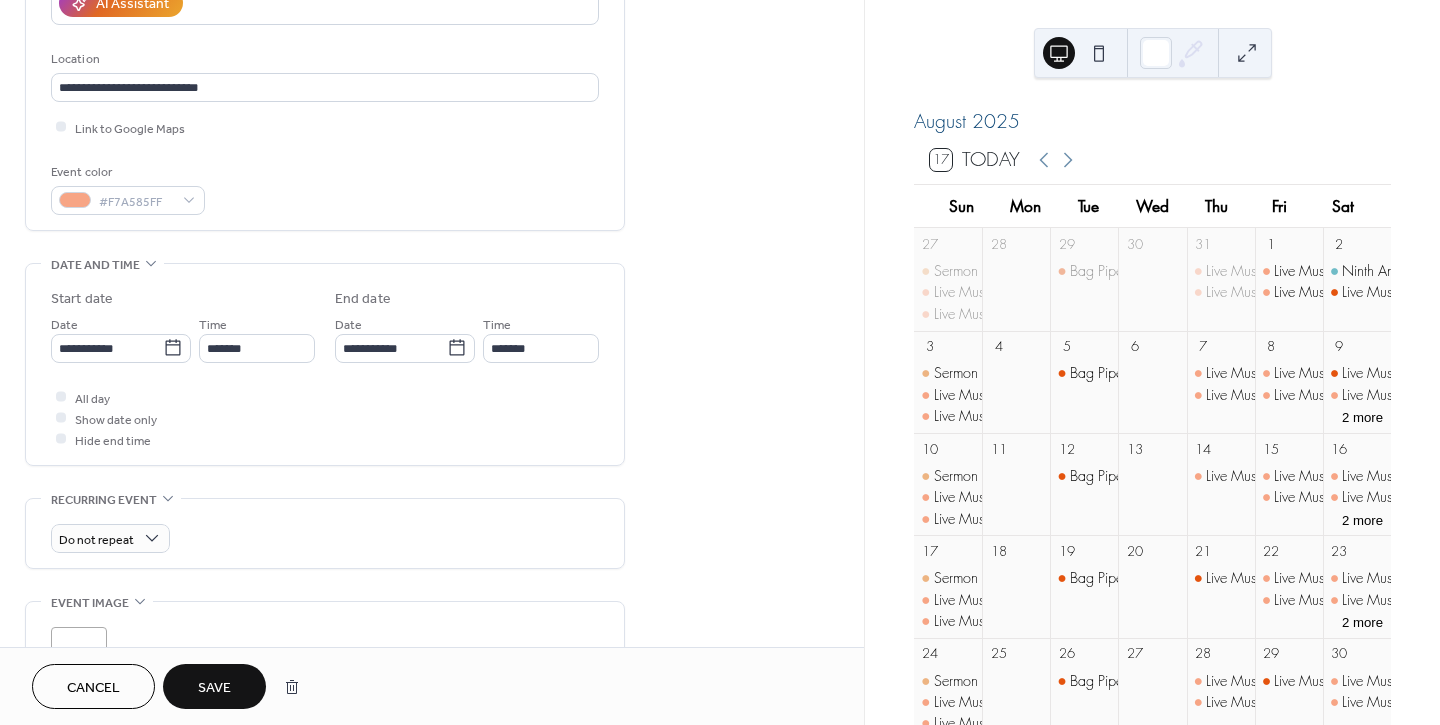 scroll, scrollTop: 444, scrollLeft: 0, axis: vertical 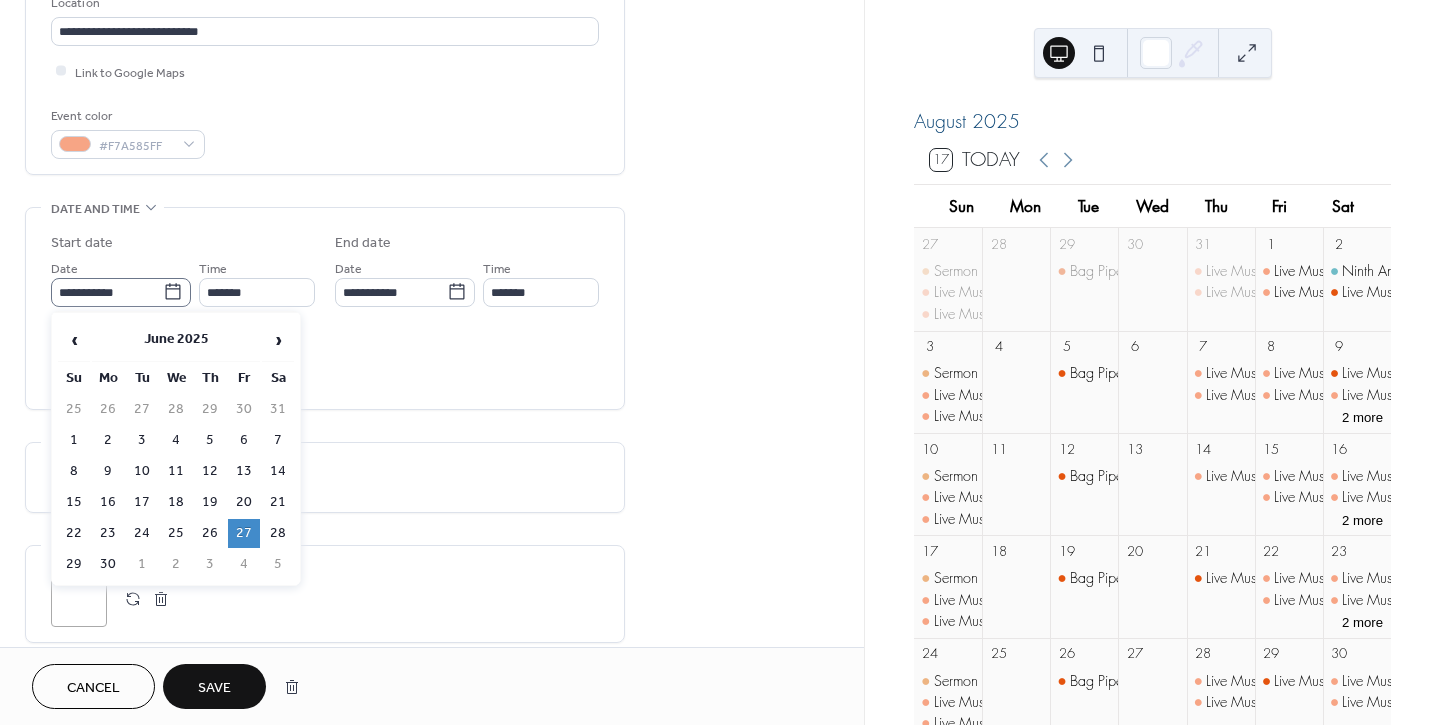 click 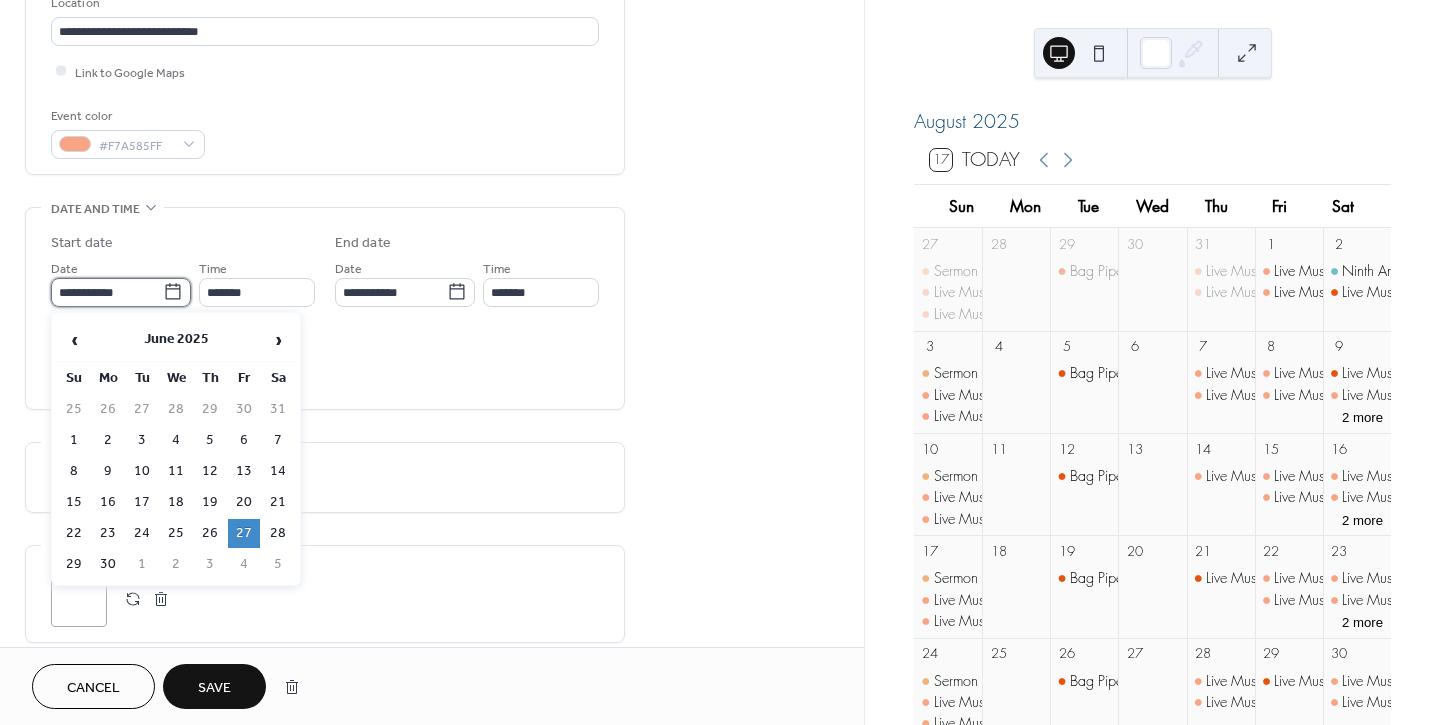 click on "**********" at bounding box center (107, 292) 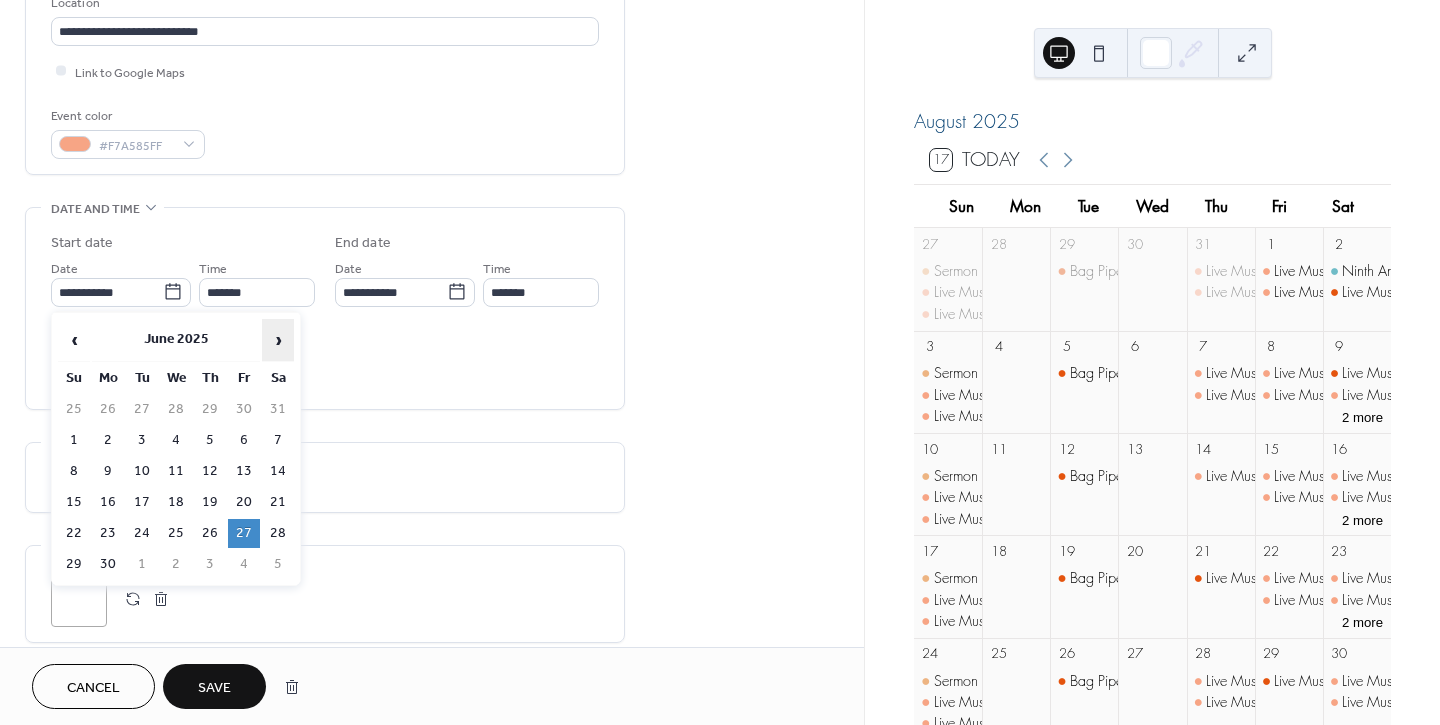 click on "›" at bounding box center (278, 340) 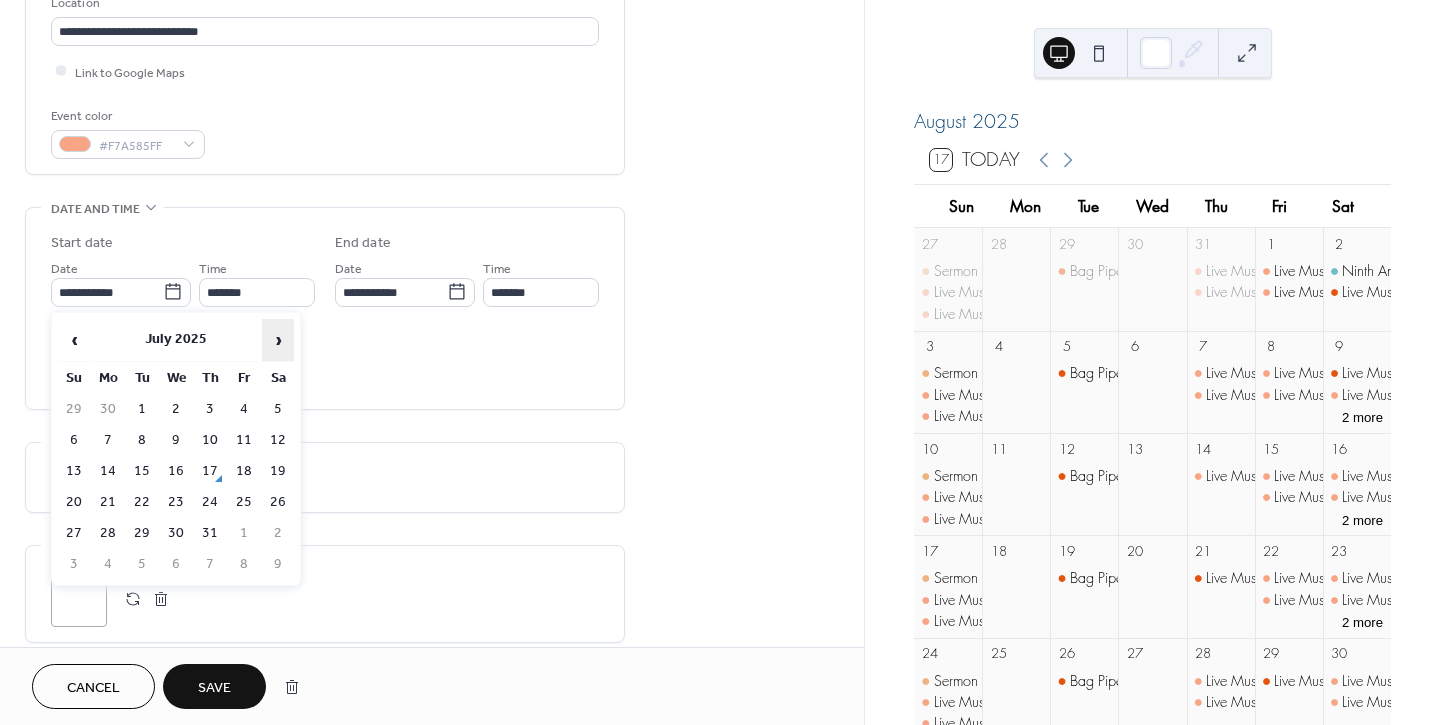 click on "›" at bounding box center (278, 340) 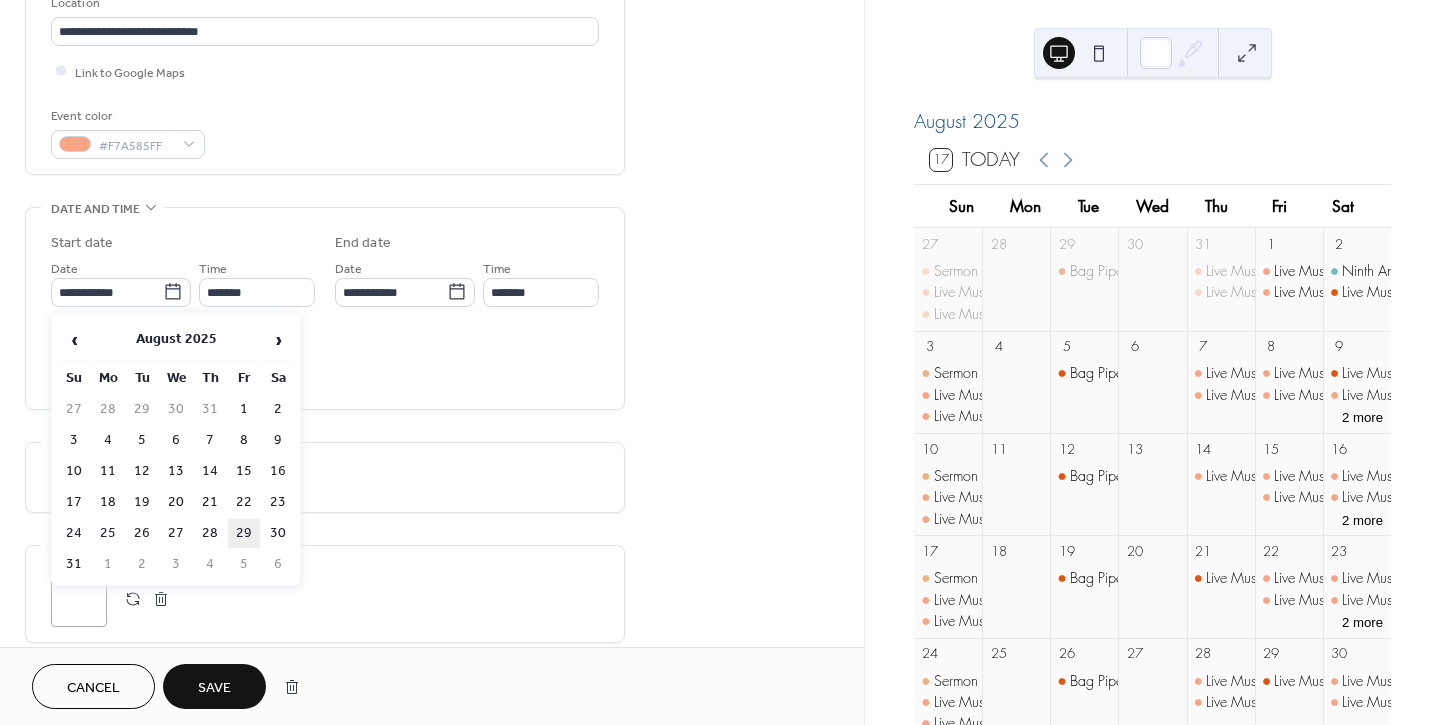 click on "29" at bounding box center [244, 533] 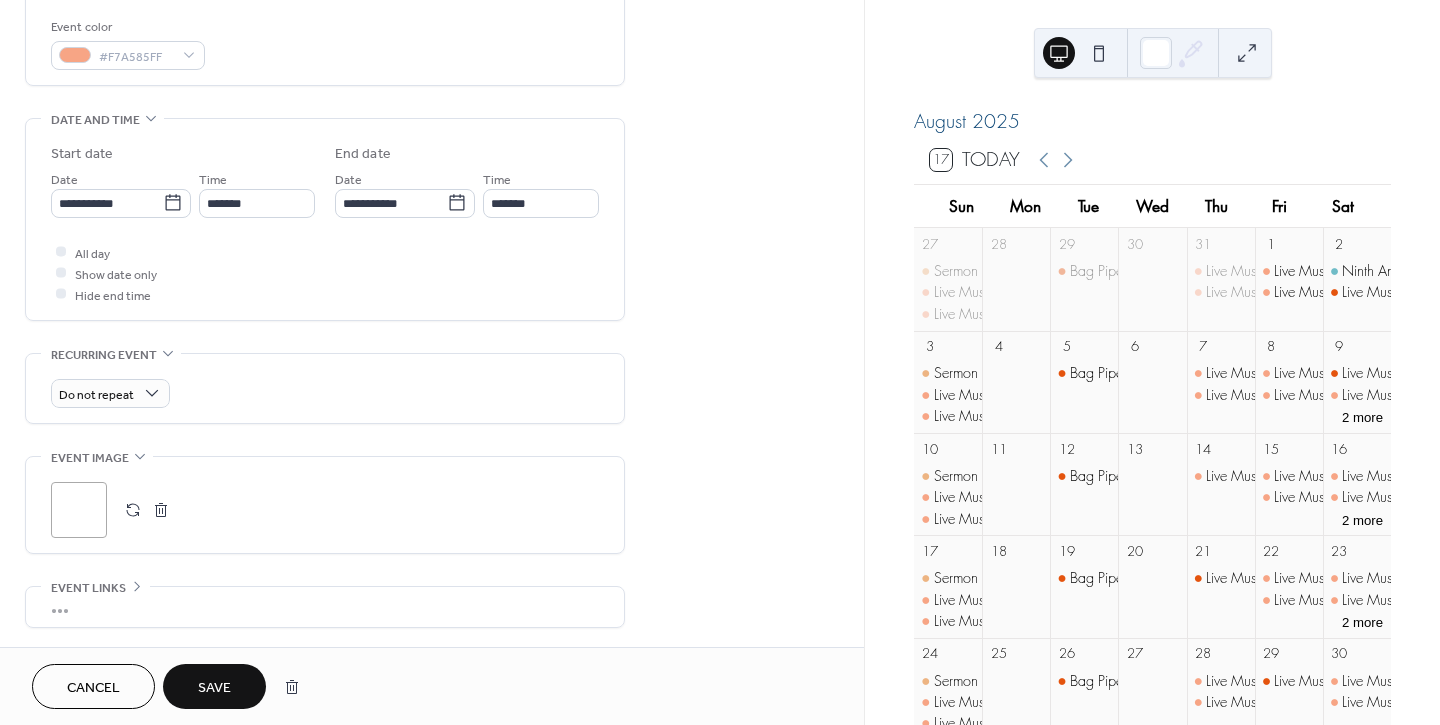 scroll, scrollTop: 682, scrollLeft: 0, axis: vertical 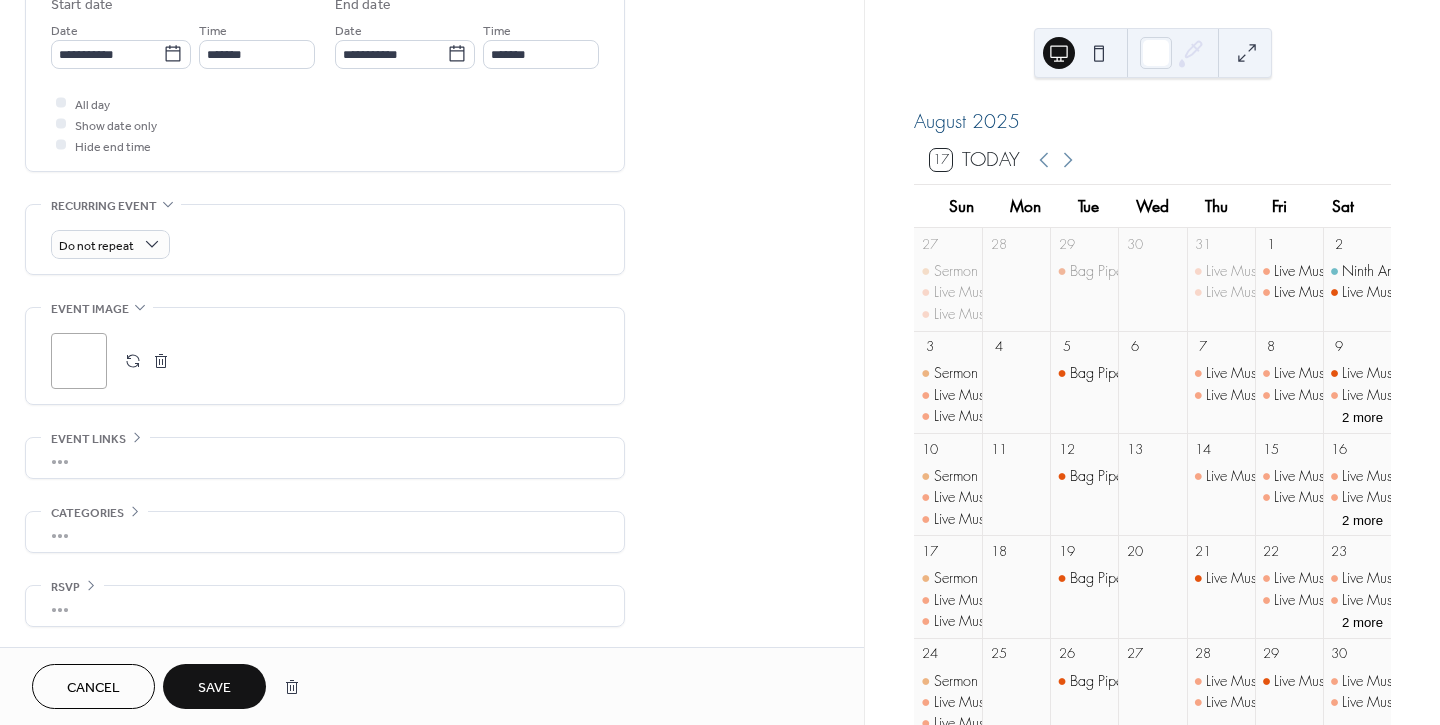 click on "Save" at bounding box center (214, 688) 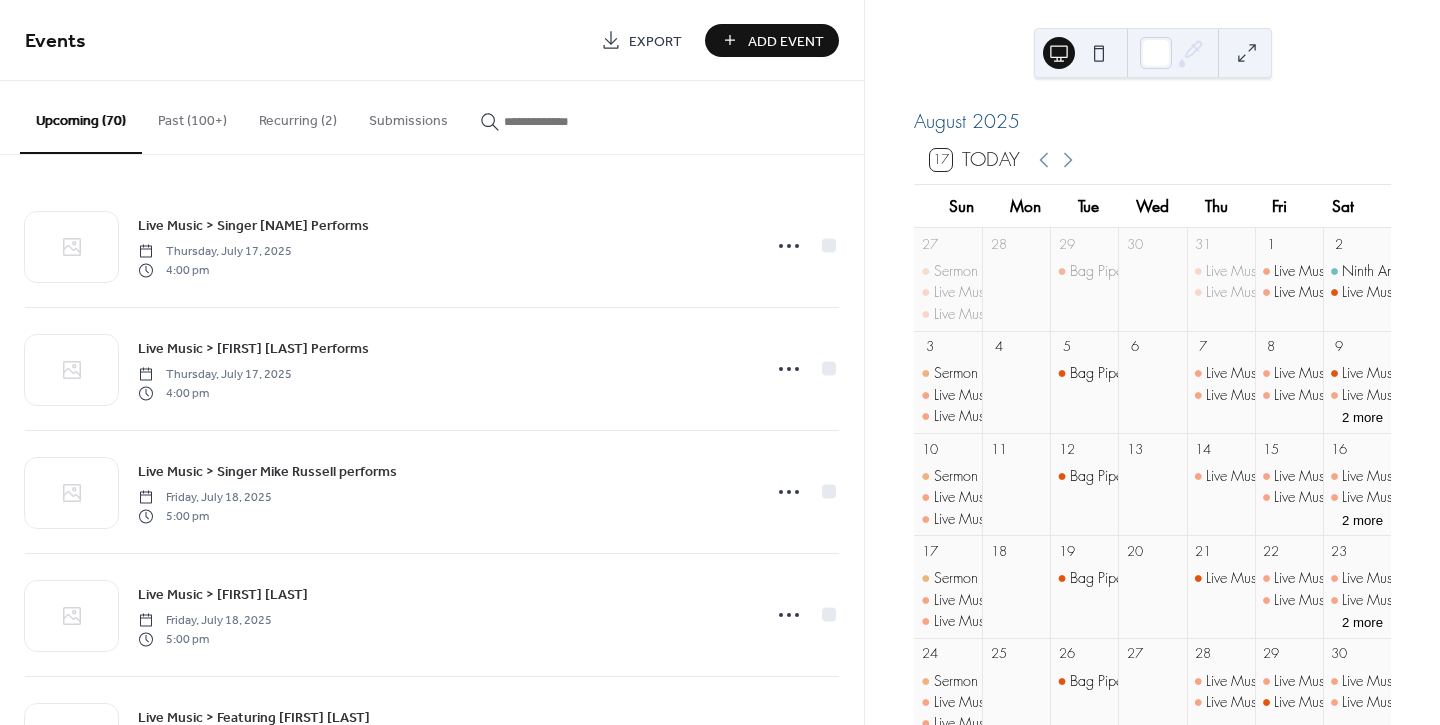 click at bounding box center (552, 121) 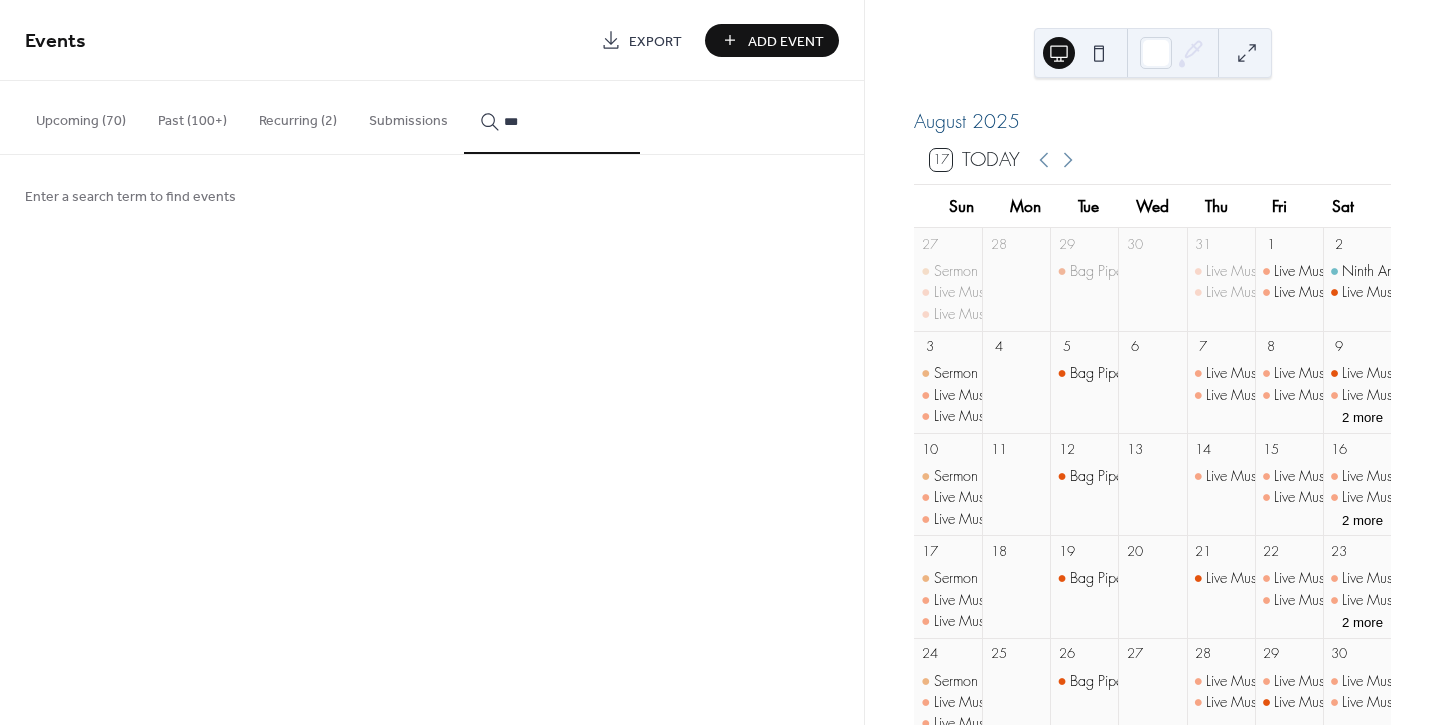 click on "***" at bounding box center [552, 117] 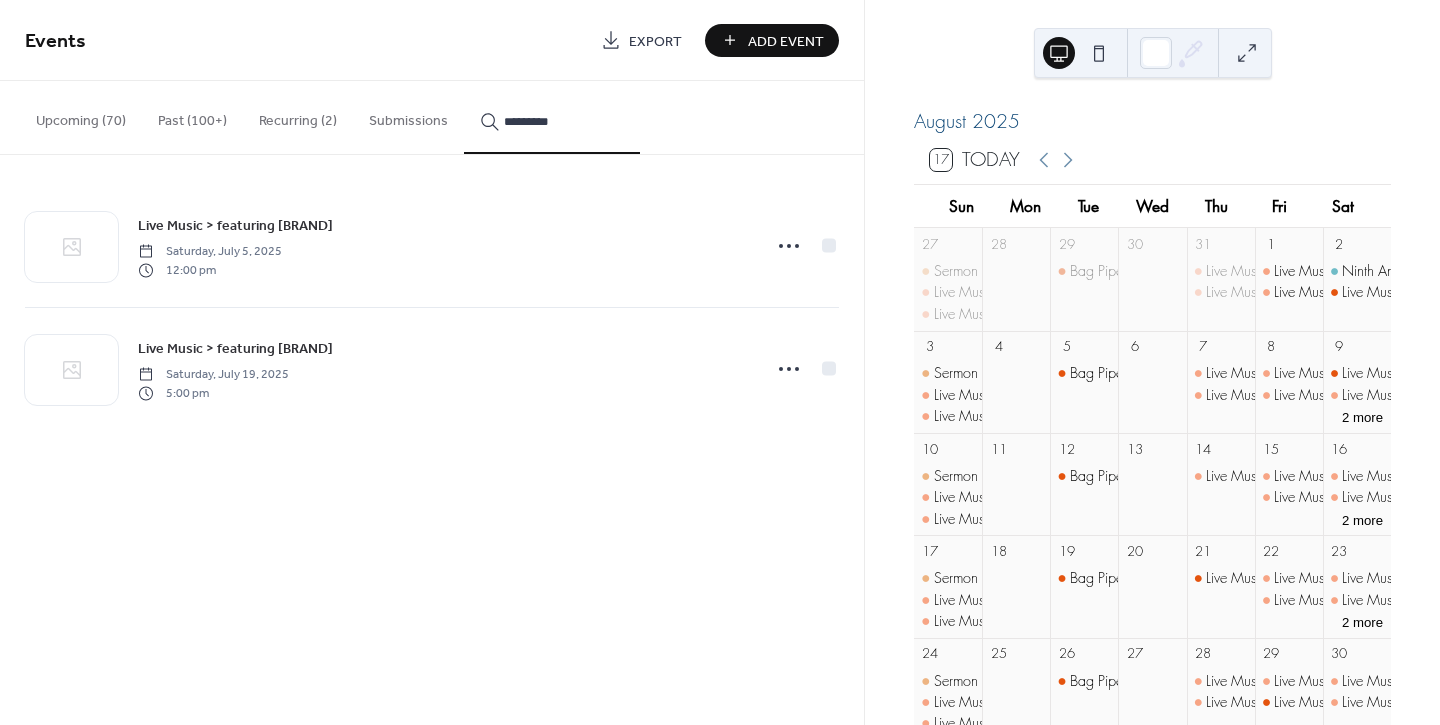 type on "*********" 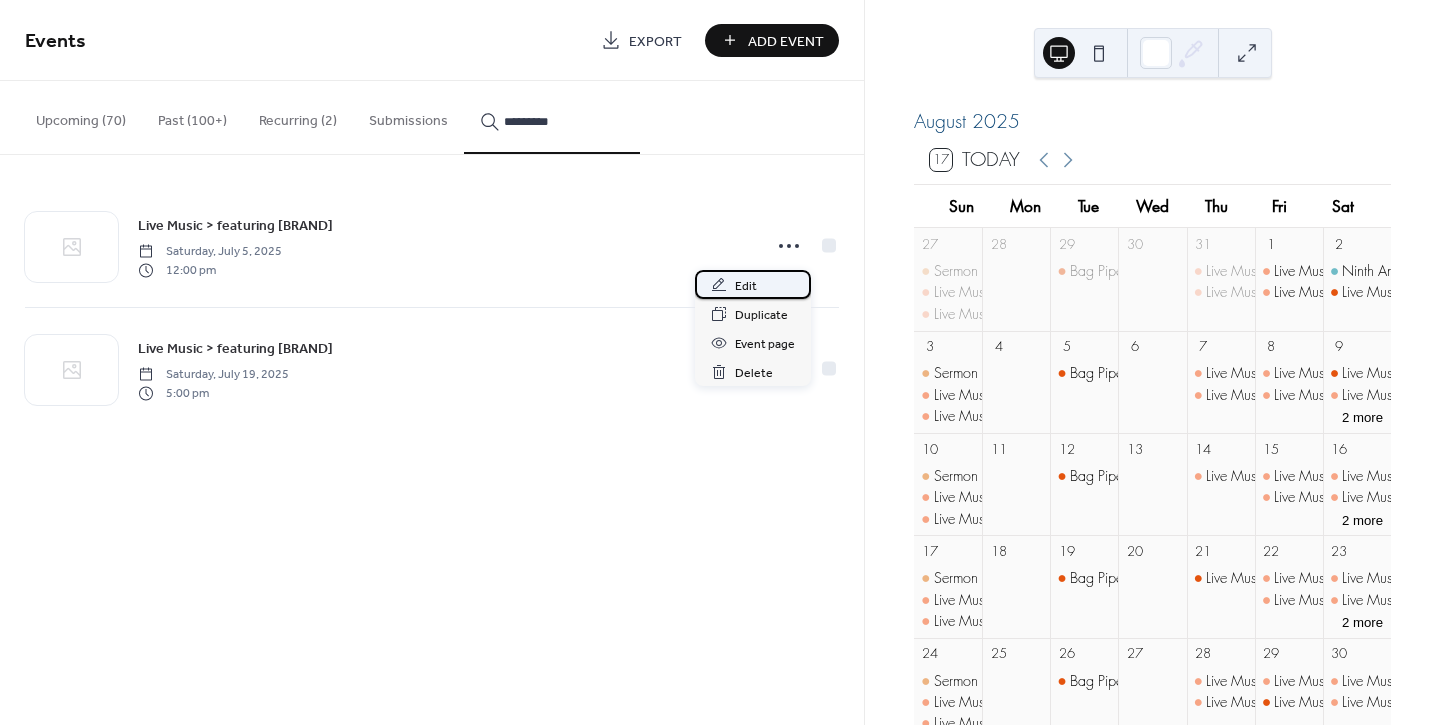 click on "Edit" at bounding box center (746, 286) 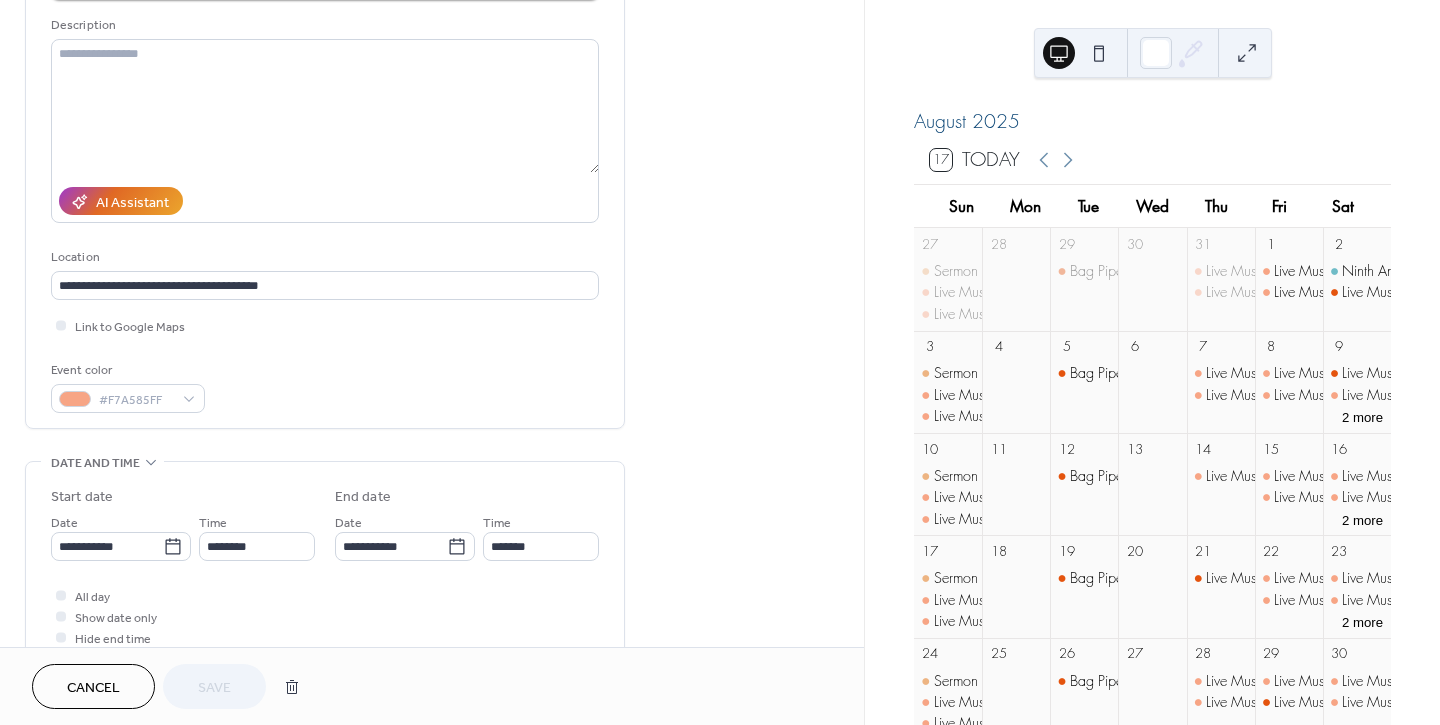 scroll, scrollTop: 333, scrollLeft: 0, axis: vertical 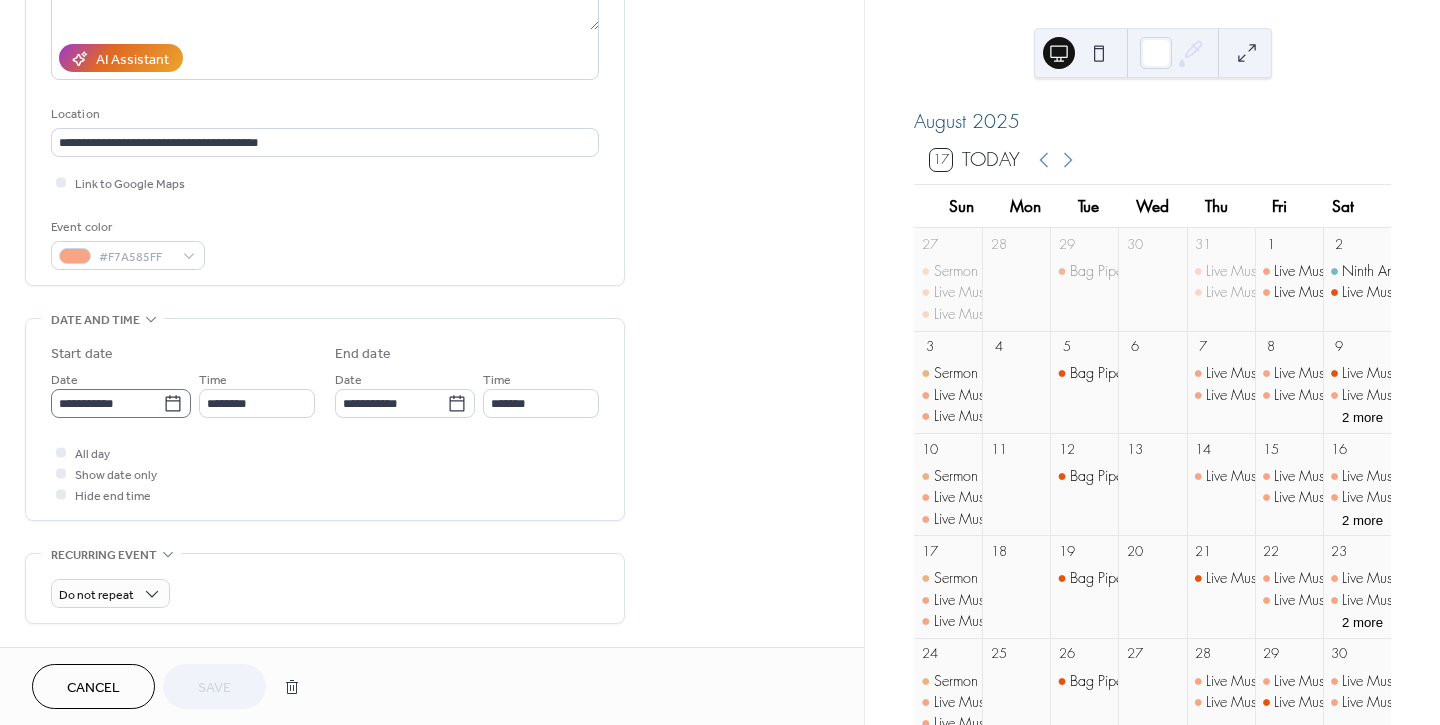 click 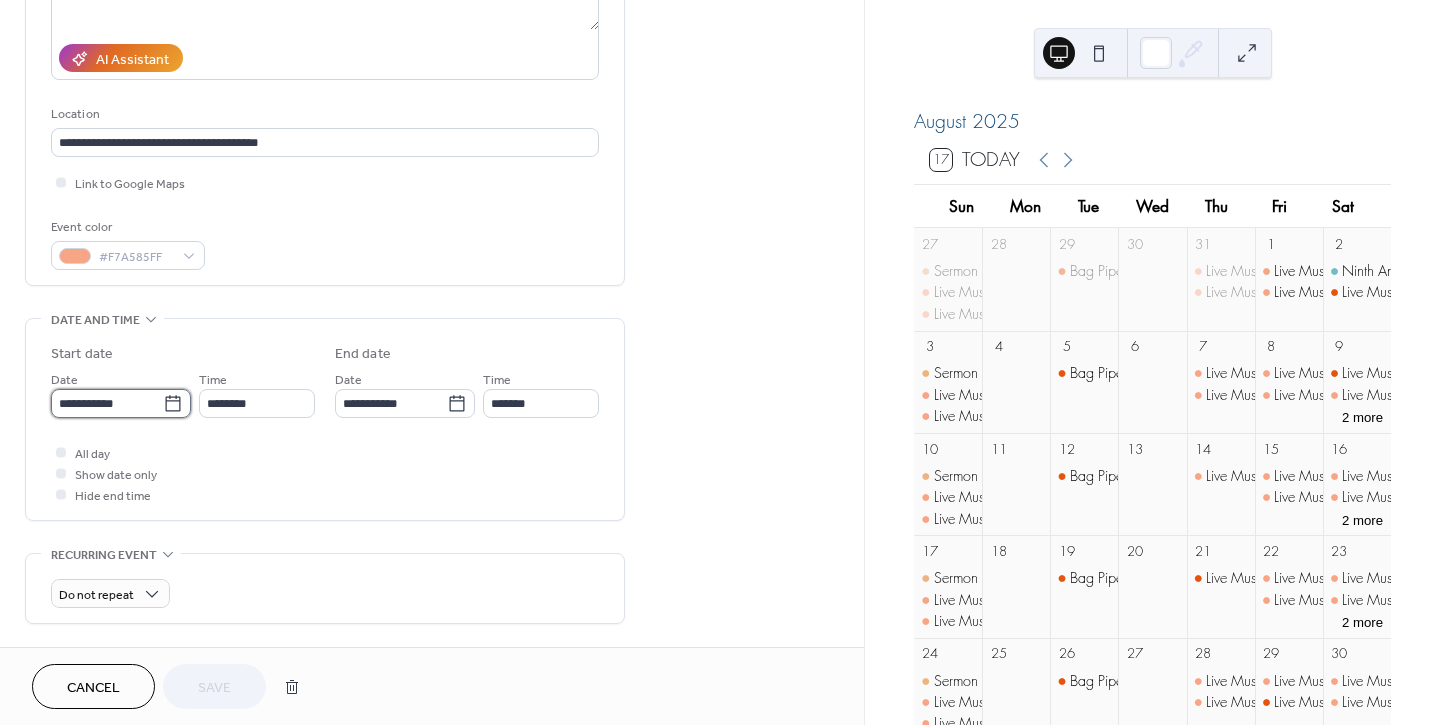 click on "**********" at bounding box center (107, 403) 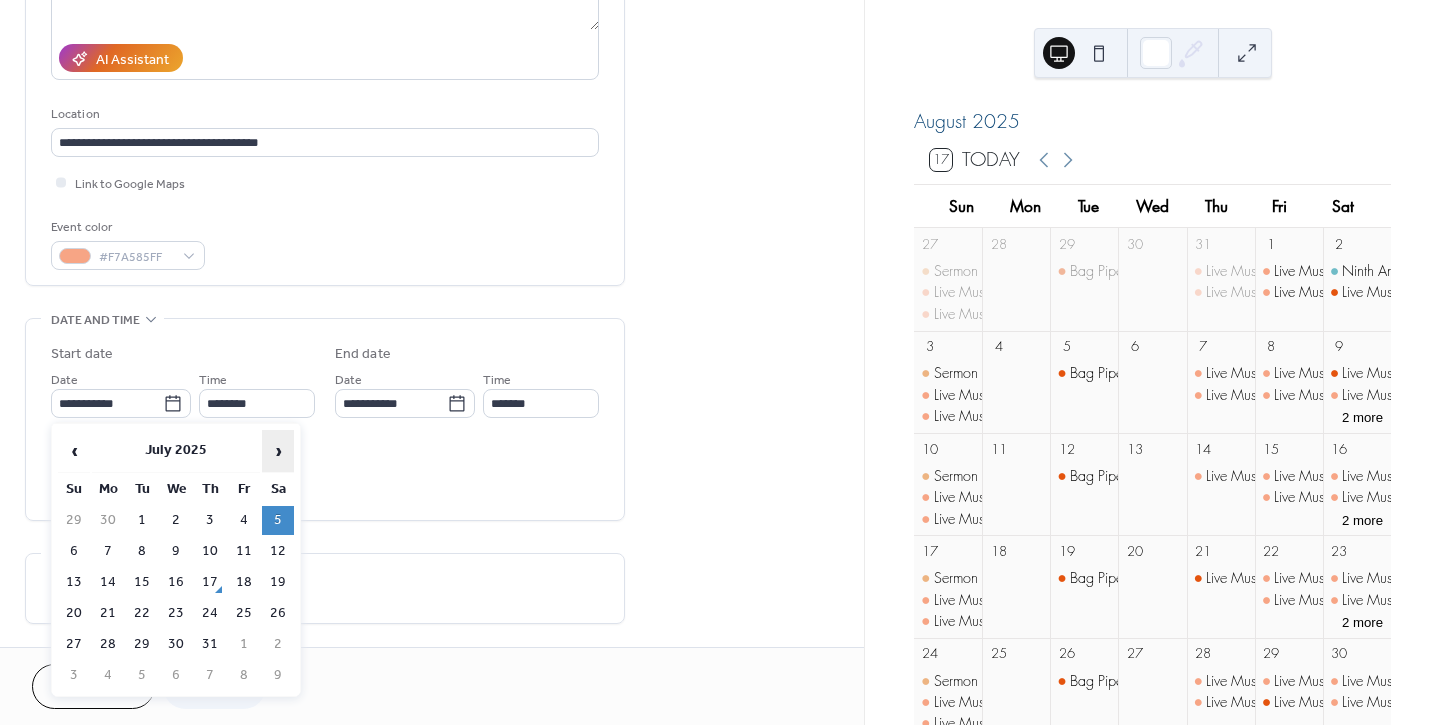 click on "›" at bounding box center (278, 451) 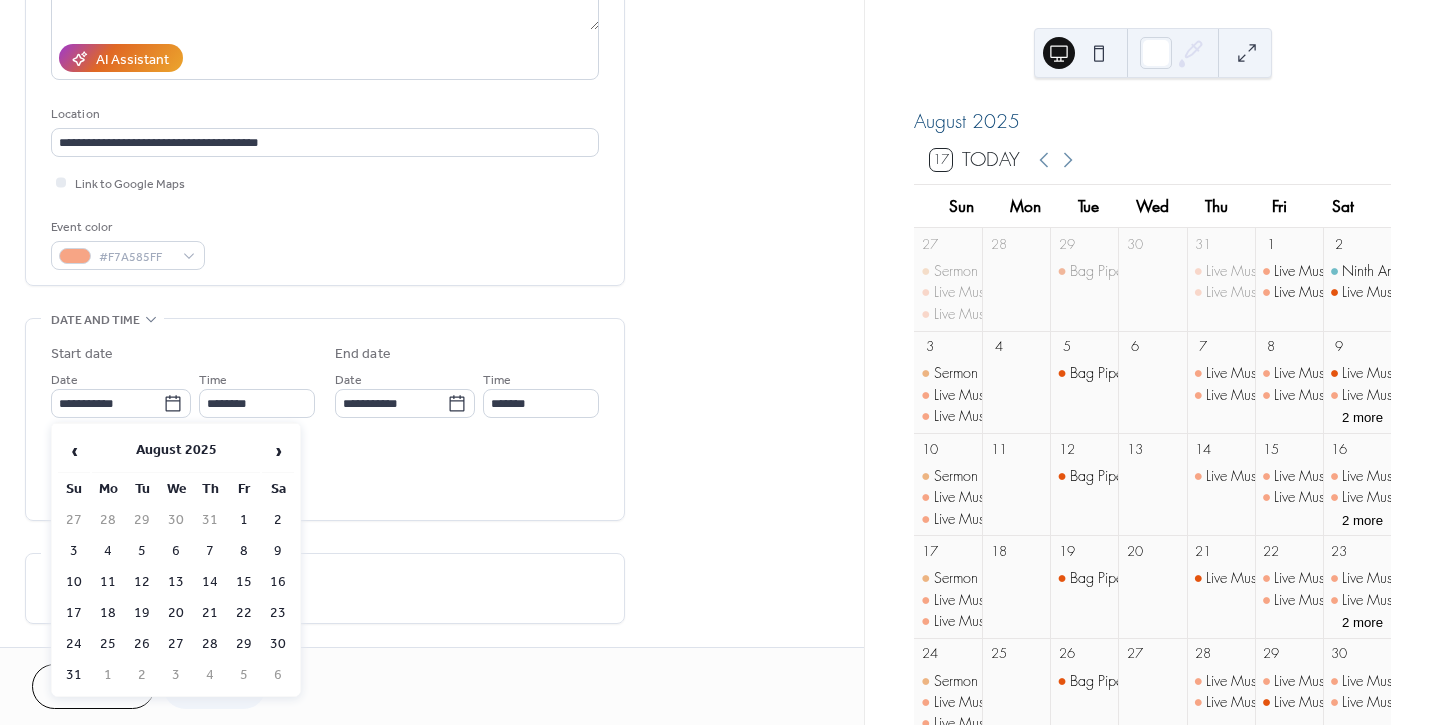 click on "30" at bounding box center [278, 644] 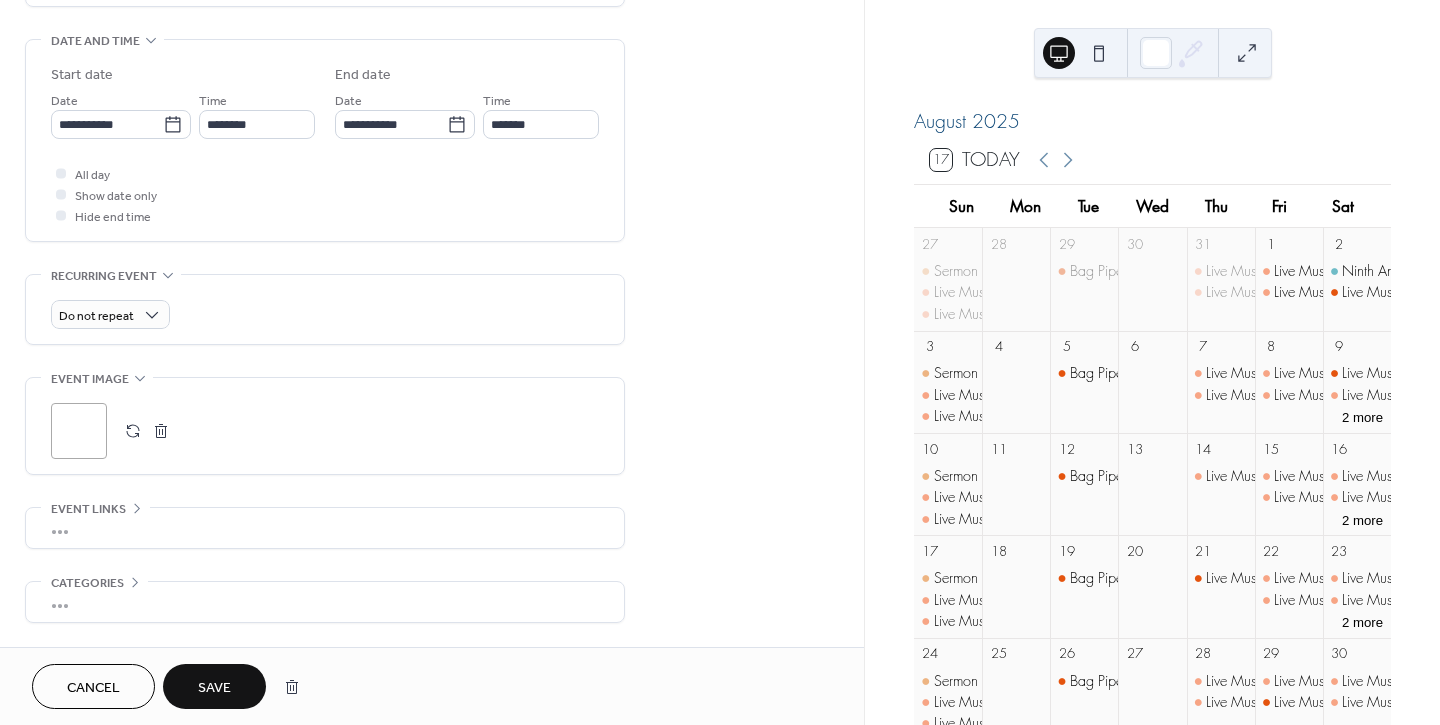 scroll, scrollTop: 682, scrollLeft: 0, axis: vertical 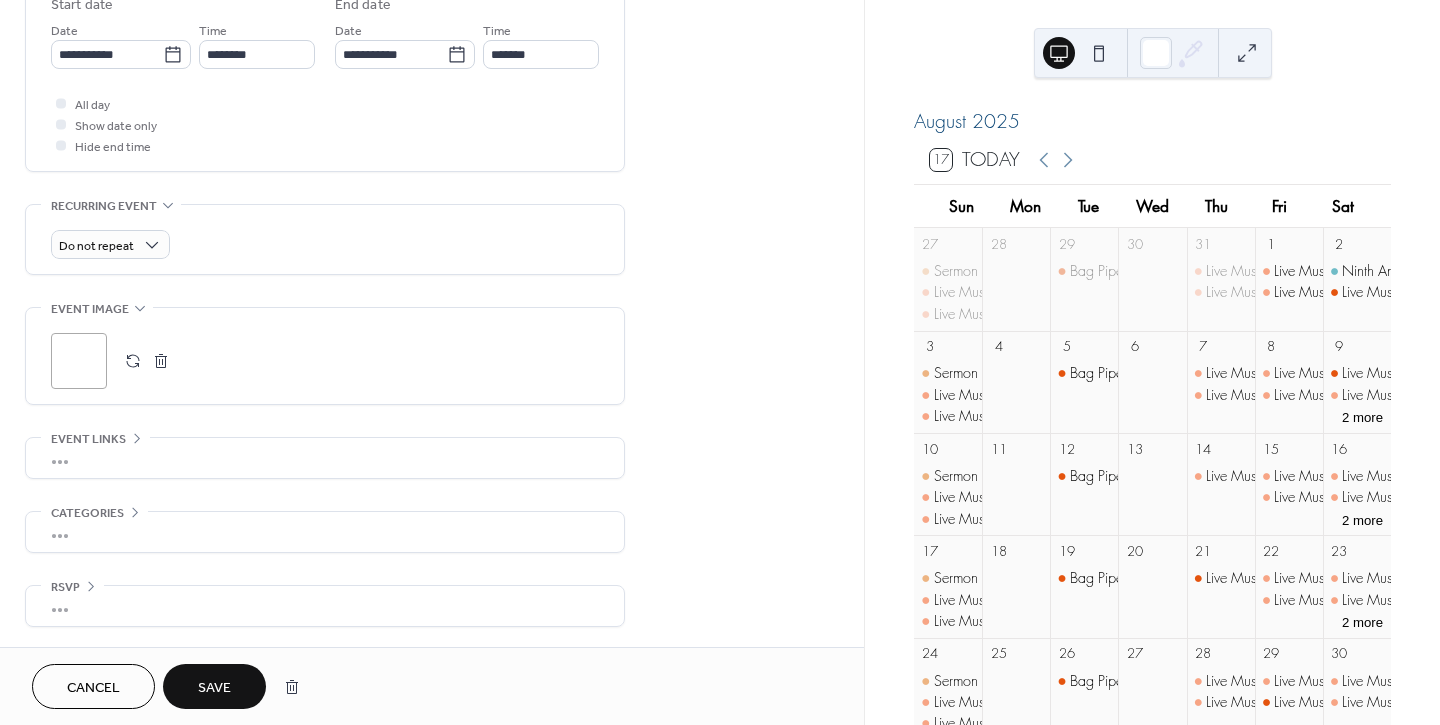 click on "Save" at bounding box center (214, 688) 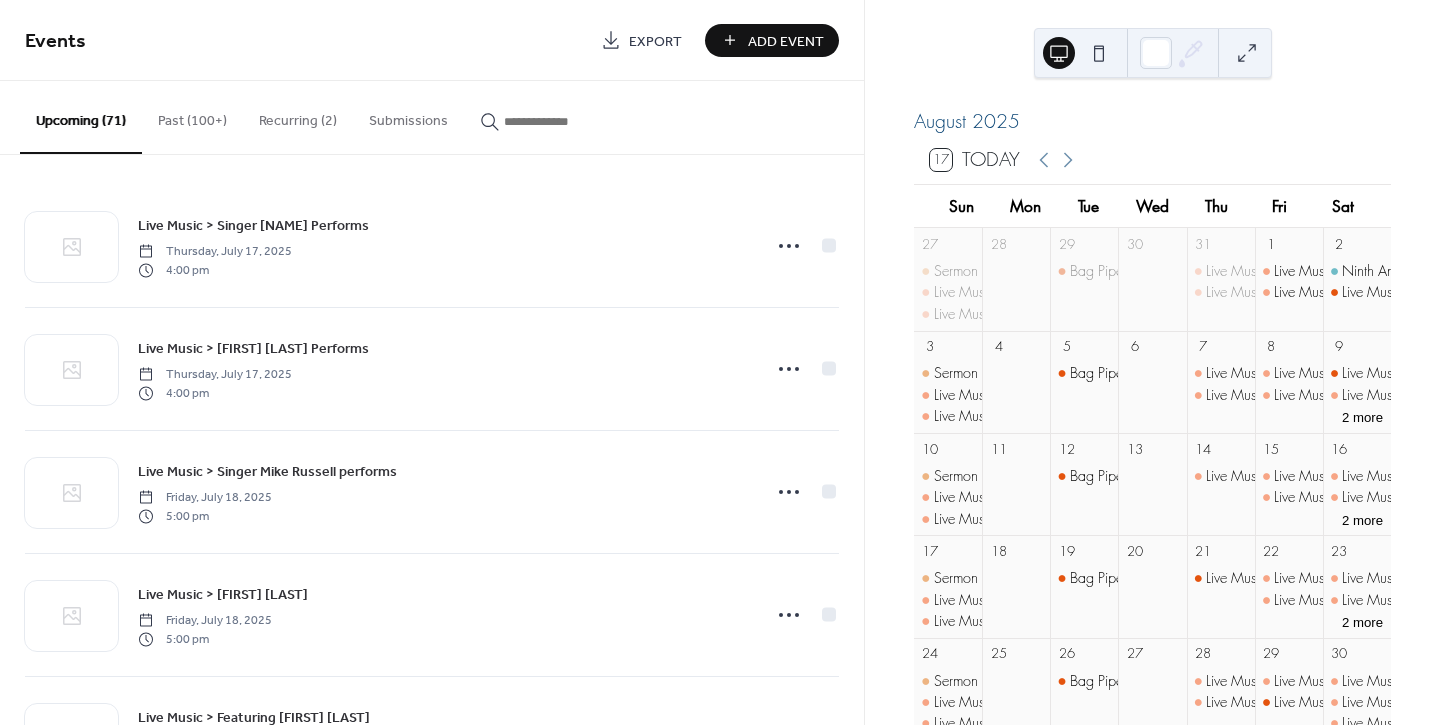click at bounding box center [564, 121] 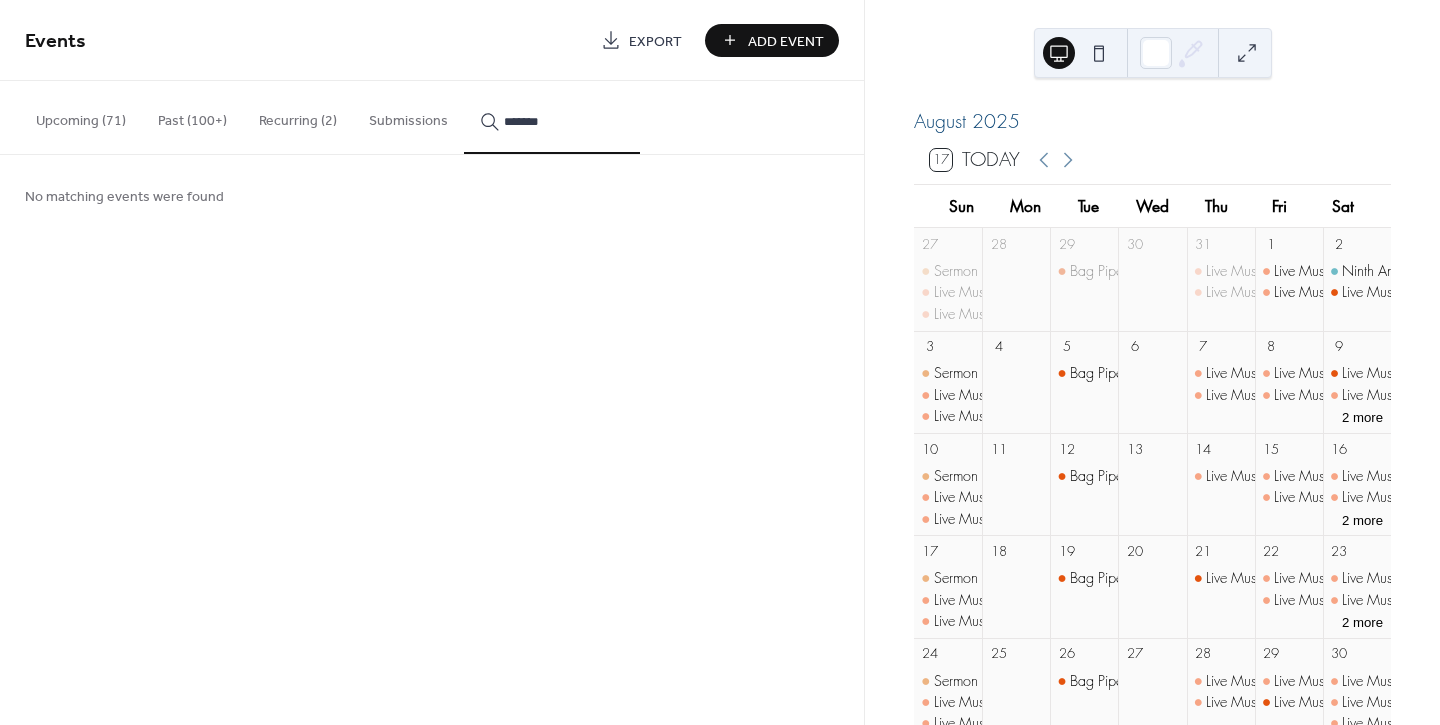 click on "*******" at bounding box center [552, 117] 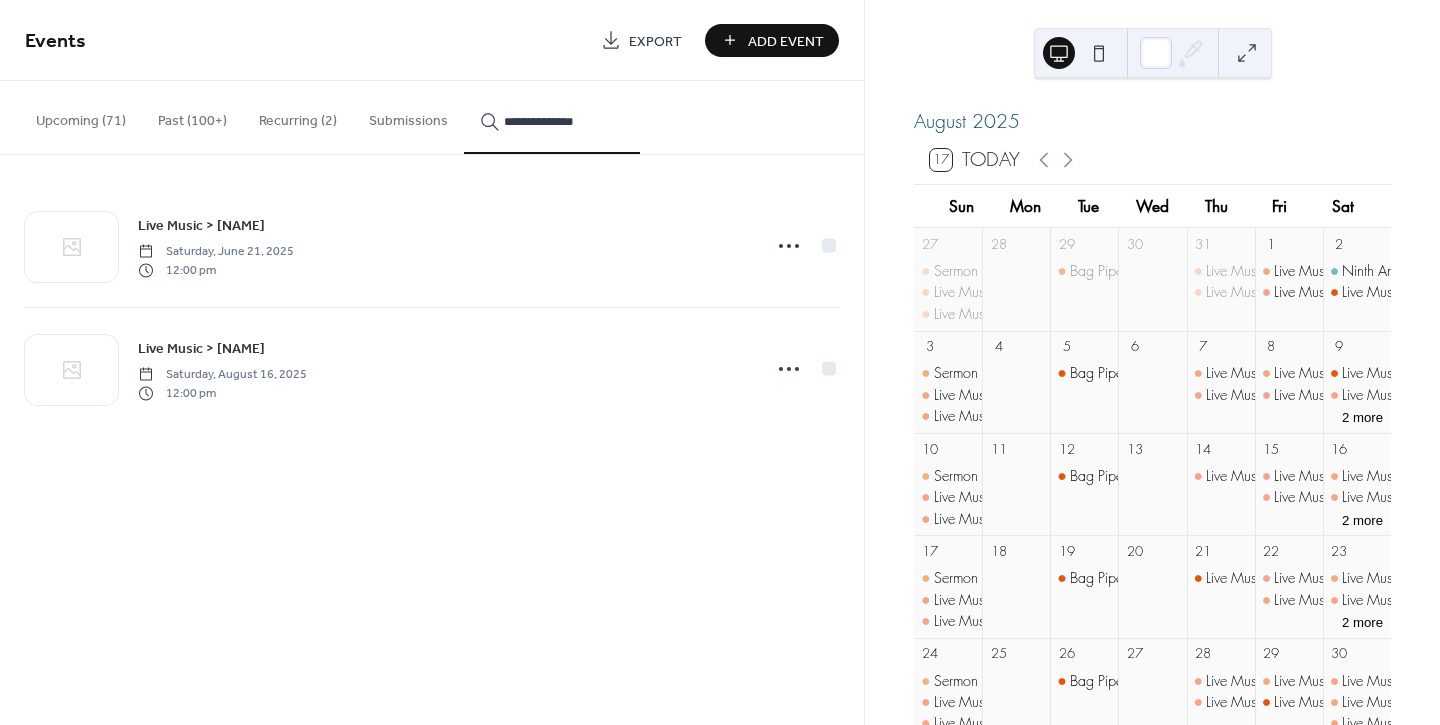 type on "**********" 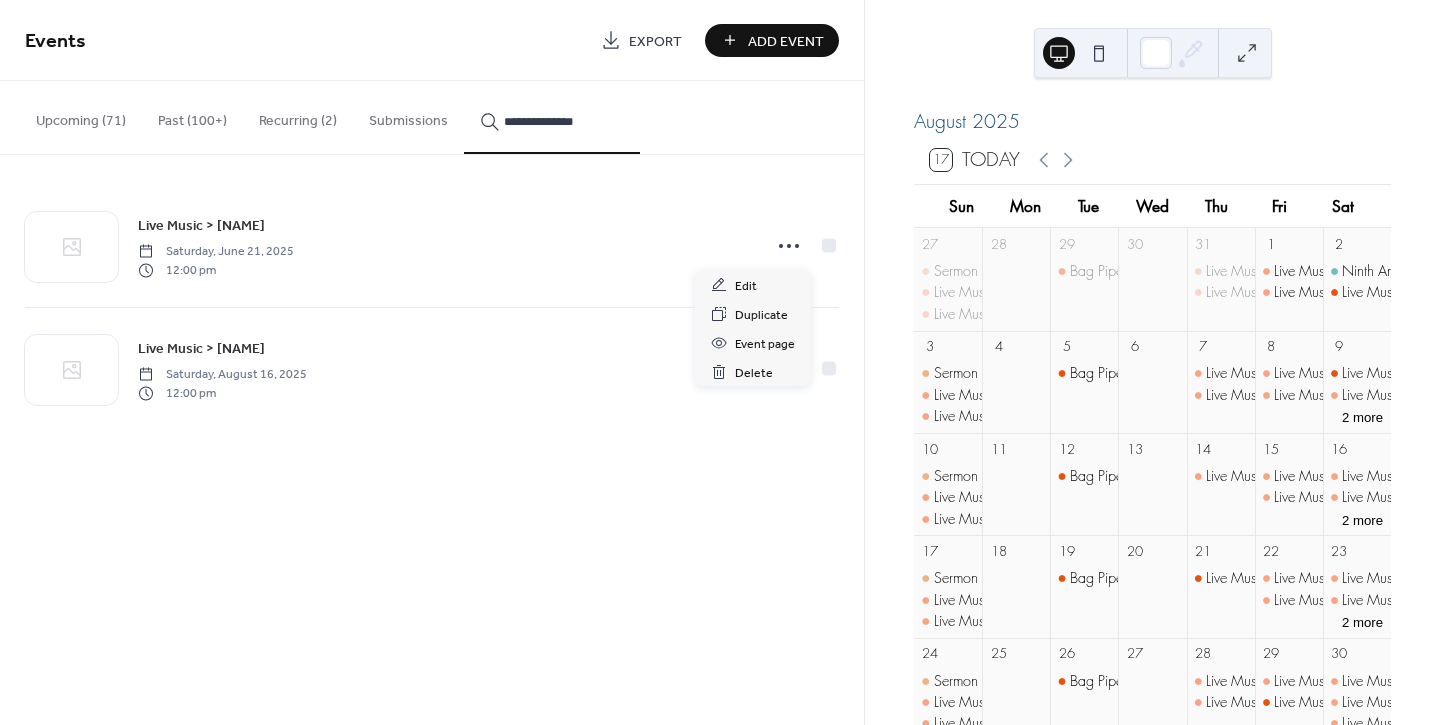 click 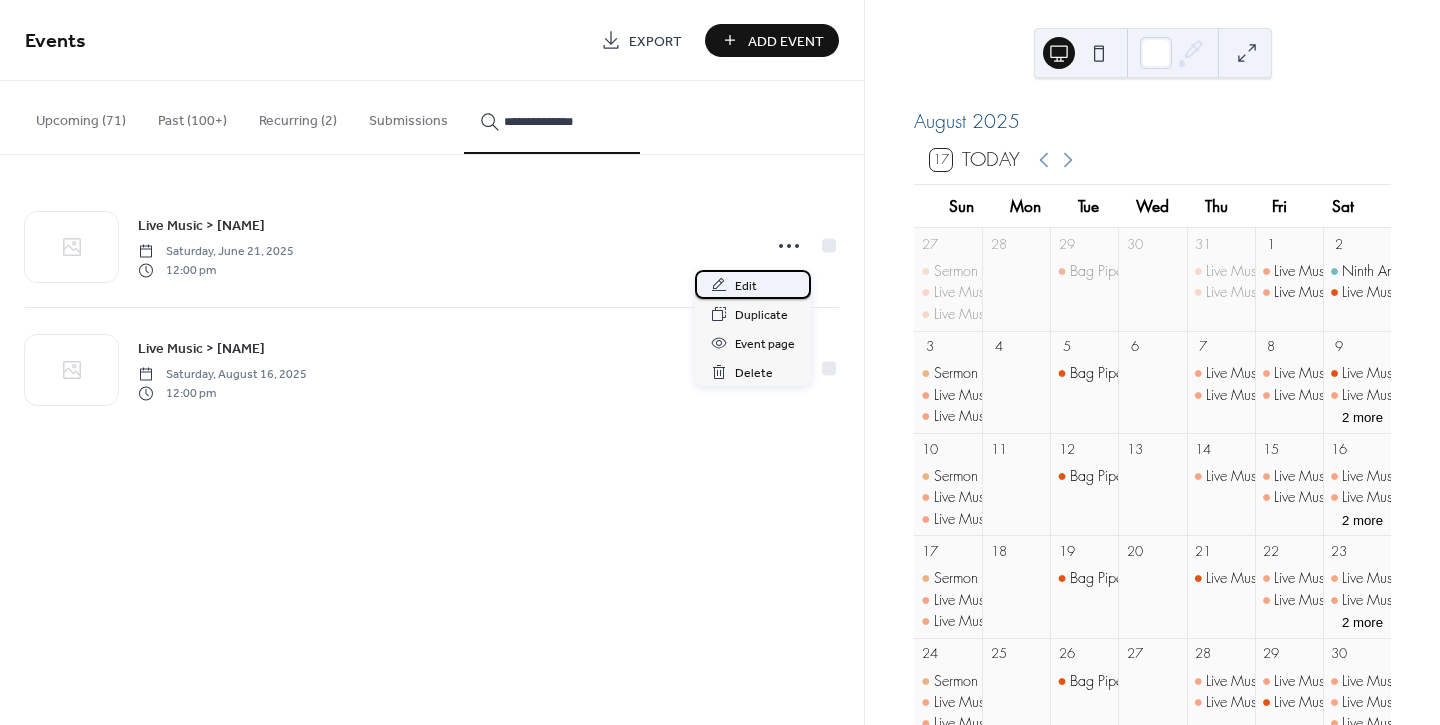 click on "Edit" at bounding box center (746, 286) 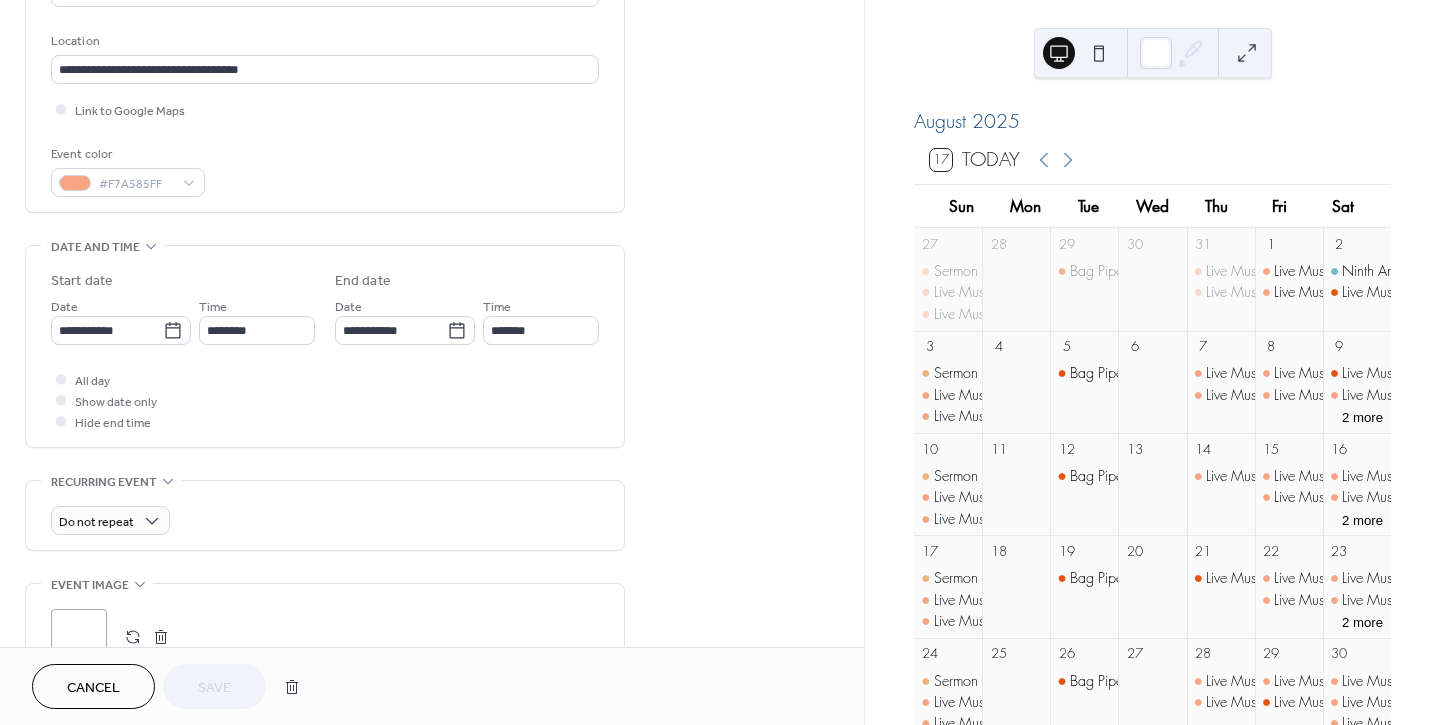 scroll, scrollTop: 444, scrollLeft: 0, axis: vertical 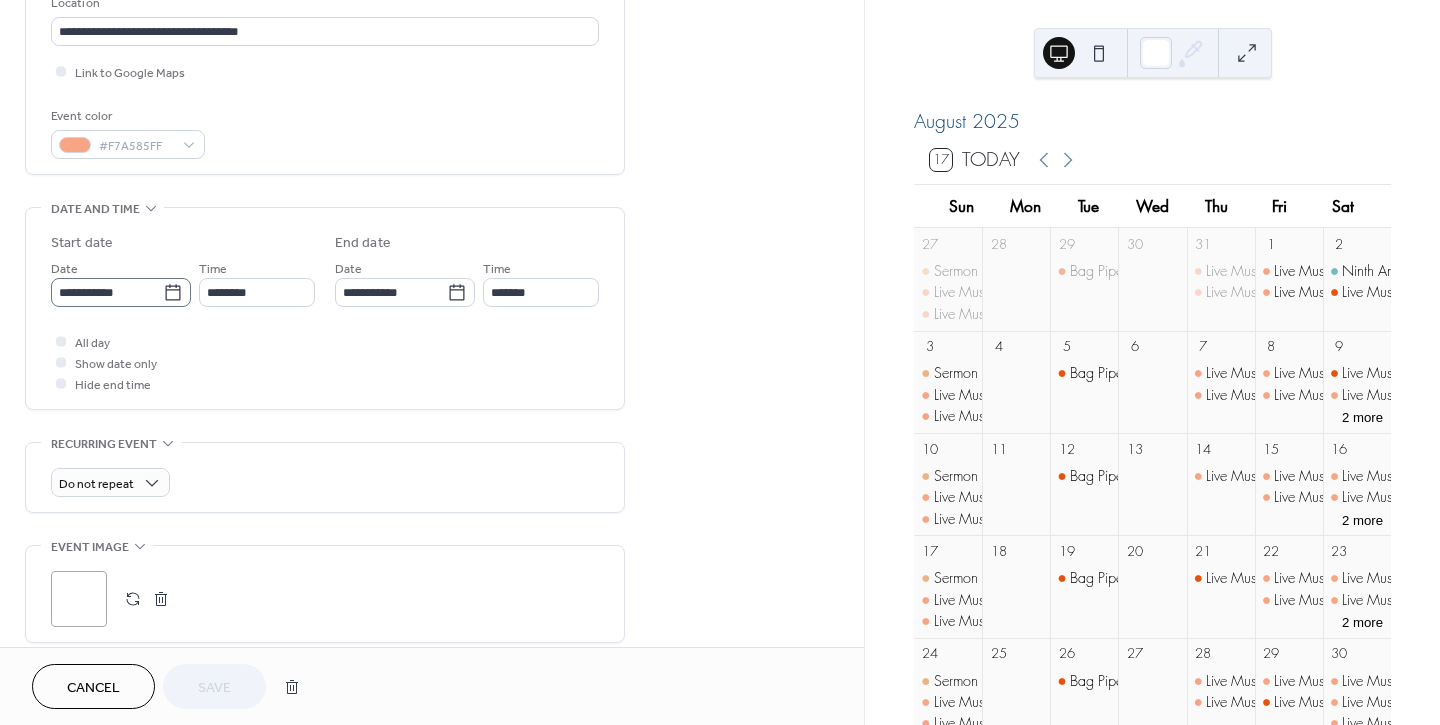 click 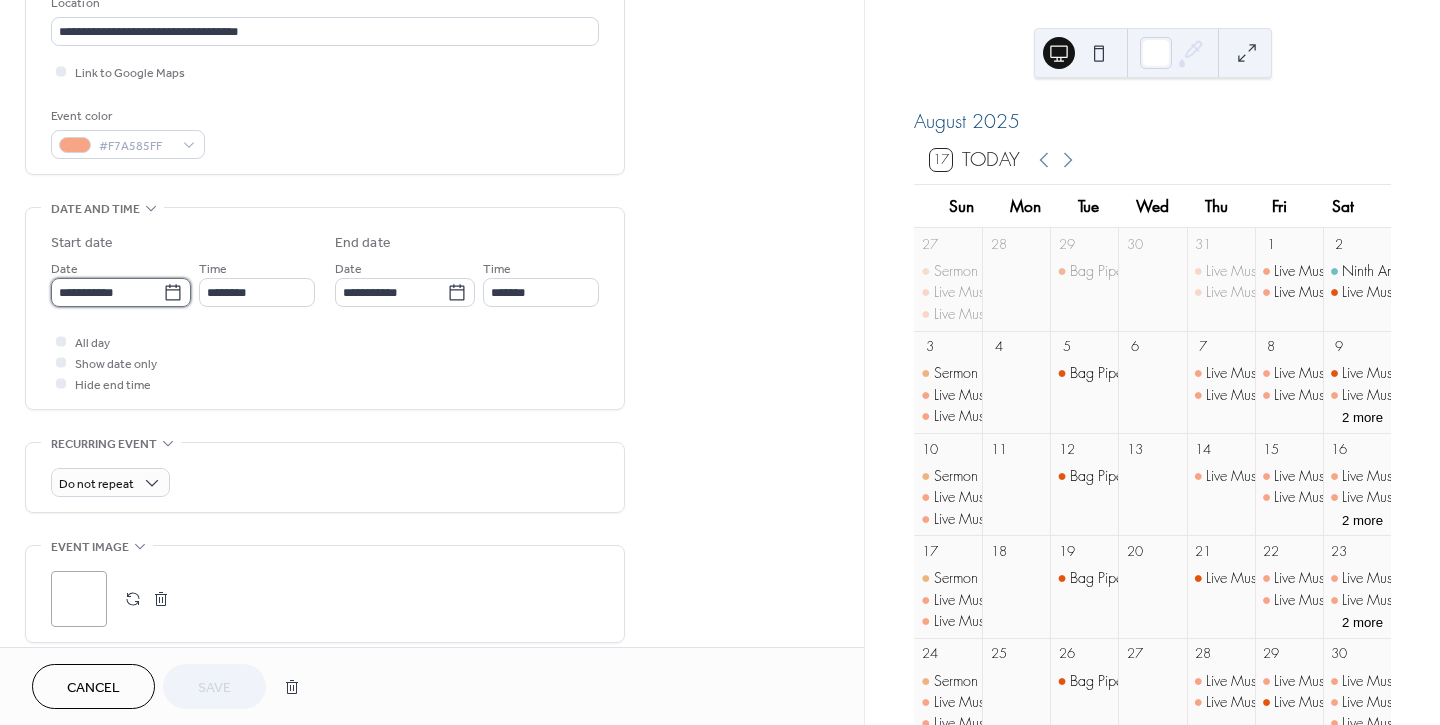 click on "**********" at bounding box center (107, 292) 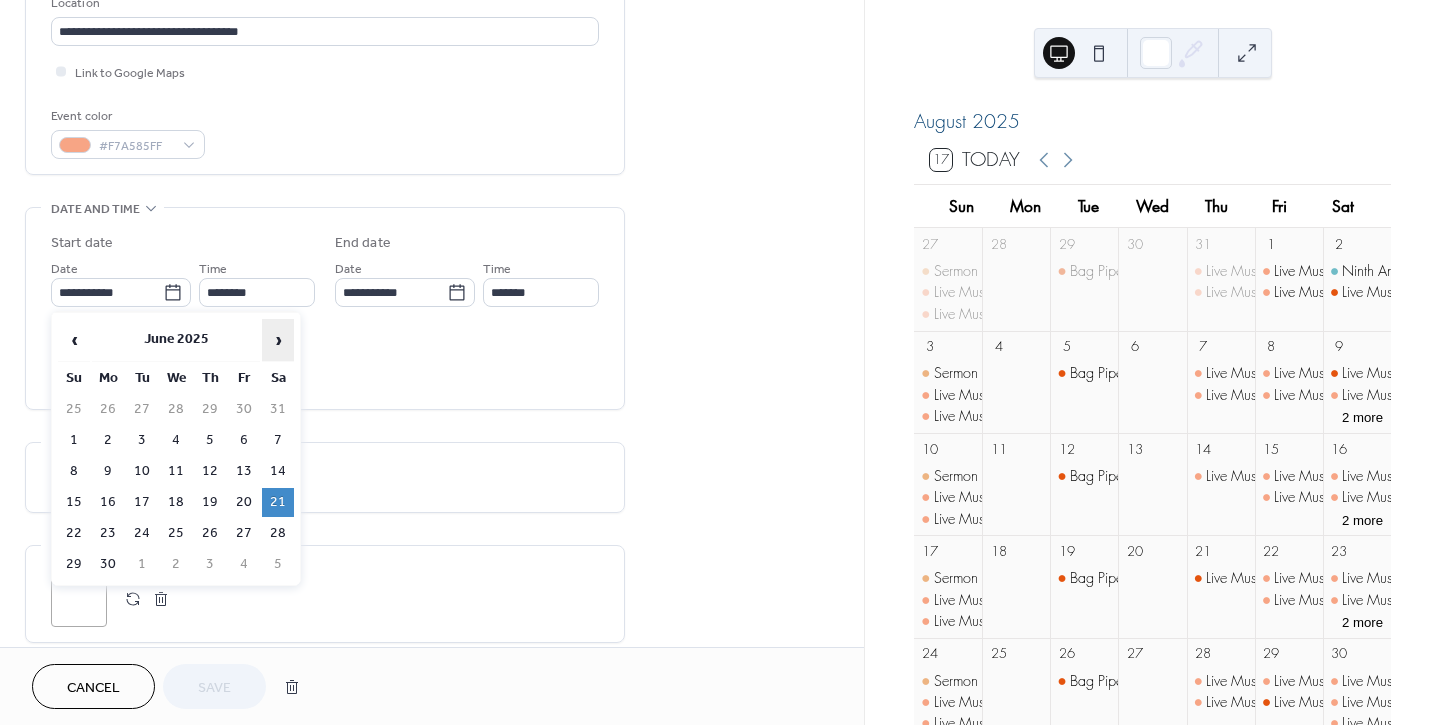 click on "›" at bounding box center [278, 340] 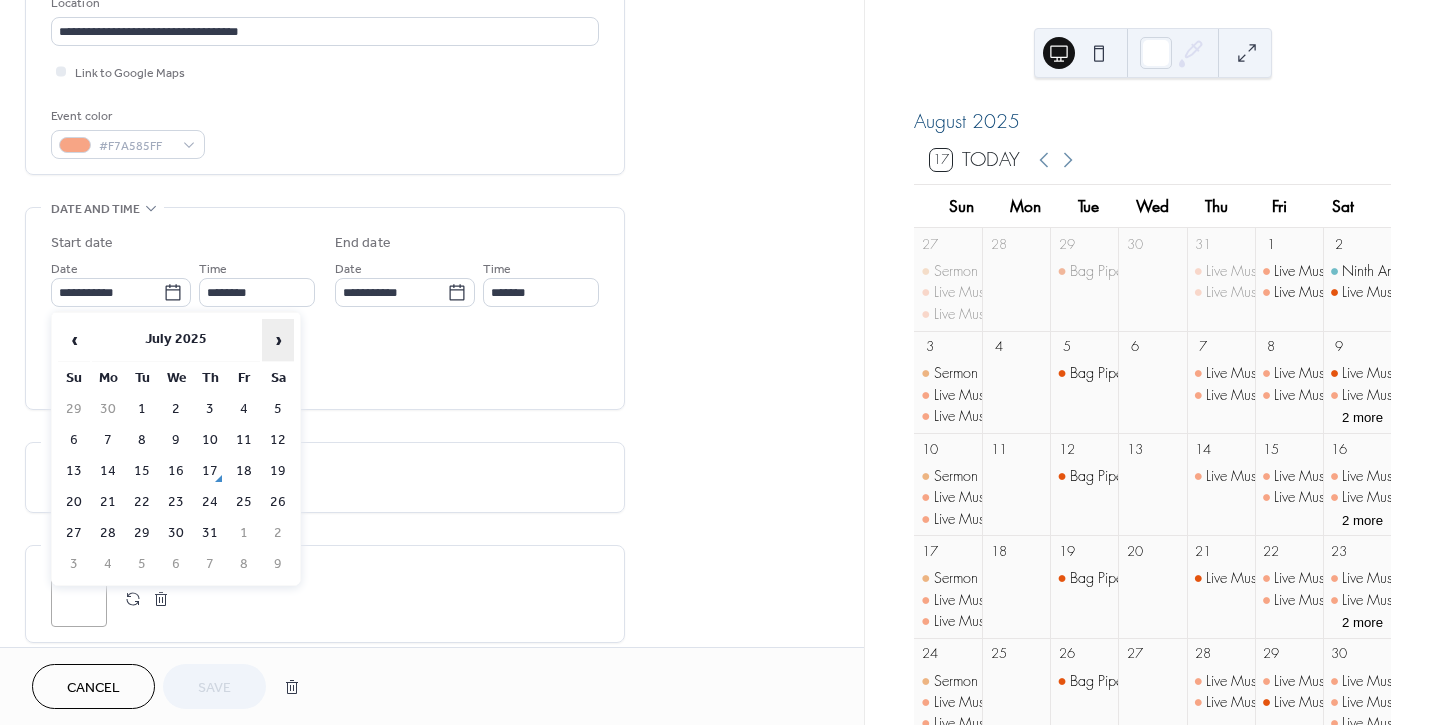 click on "›" at bounding box center (278, 340) 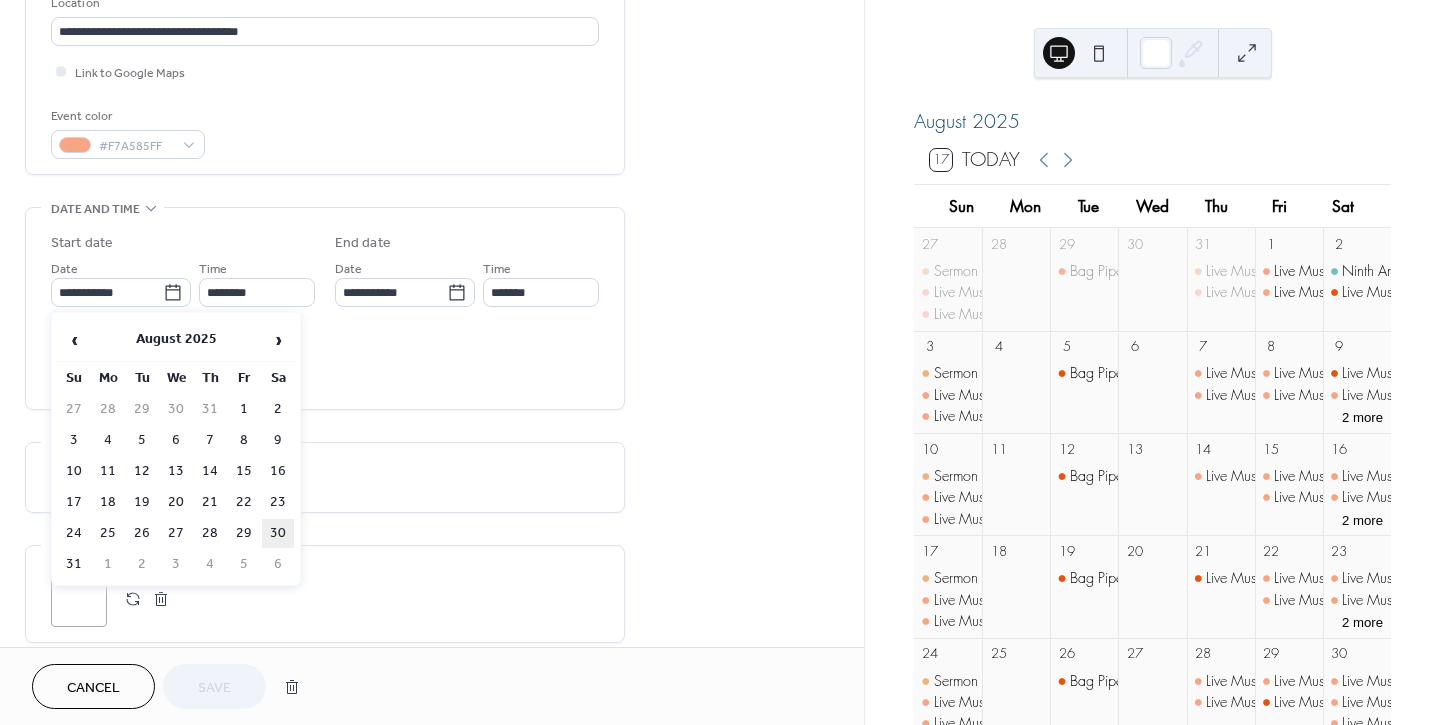 click on "30" at bounding box center [278, 533] 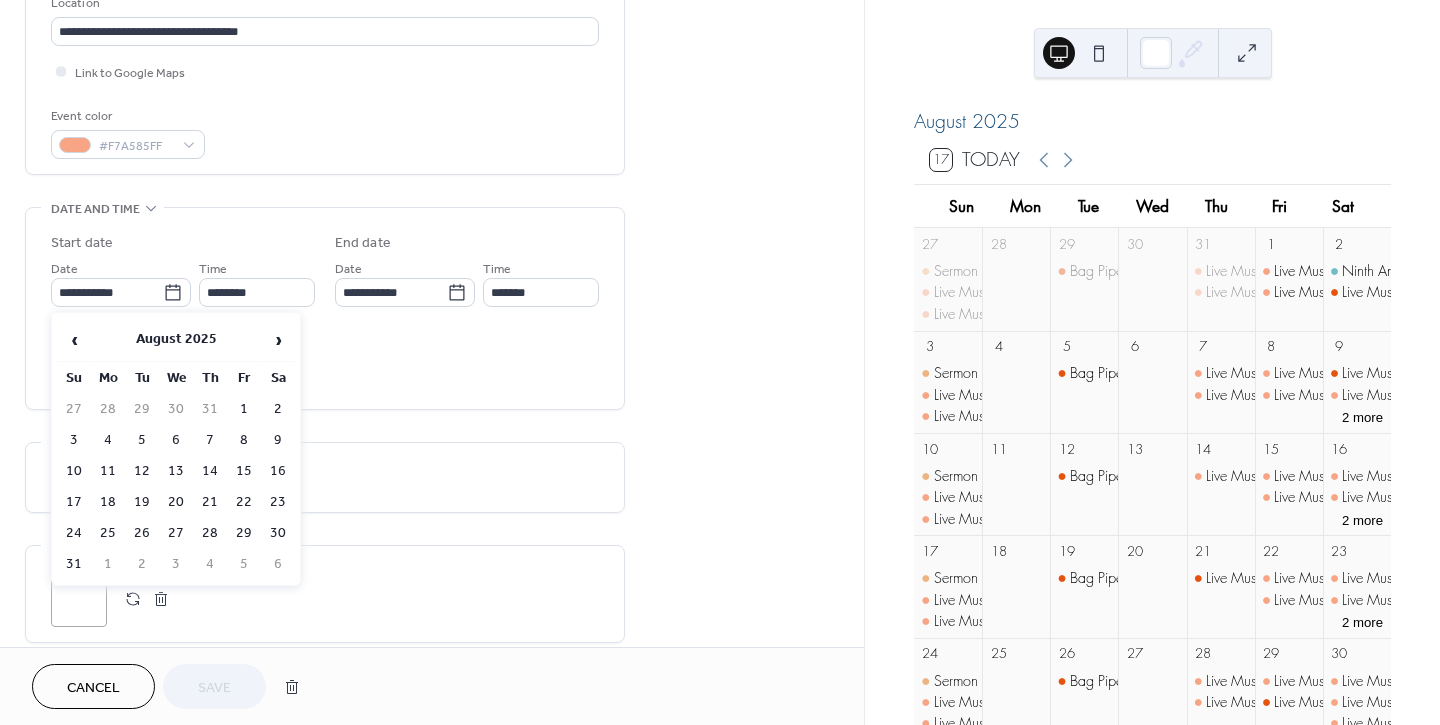 type on "**********" 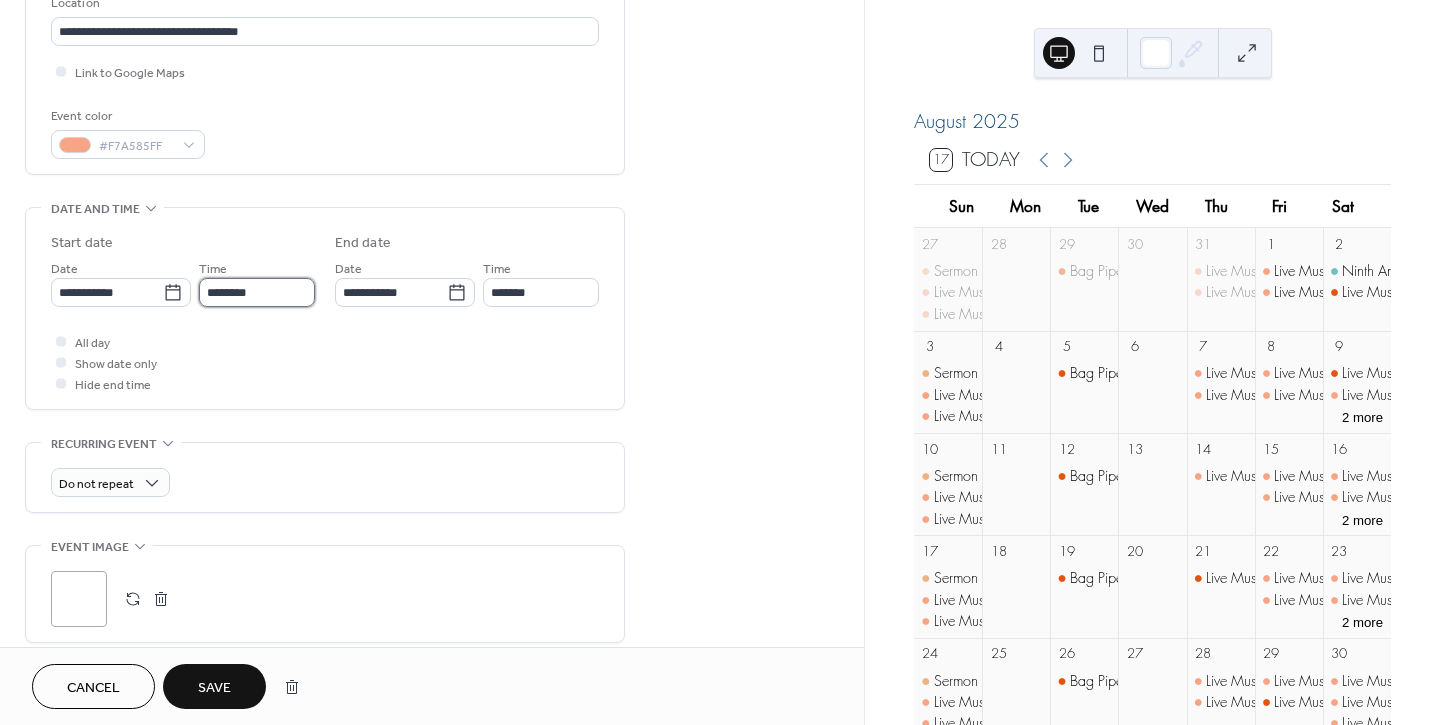 click on "********" at bounding box center [257, 292] 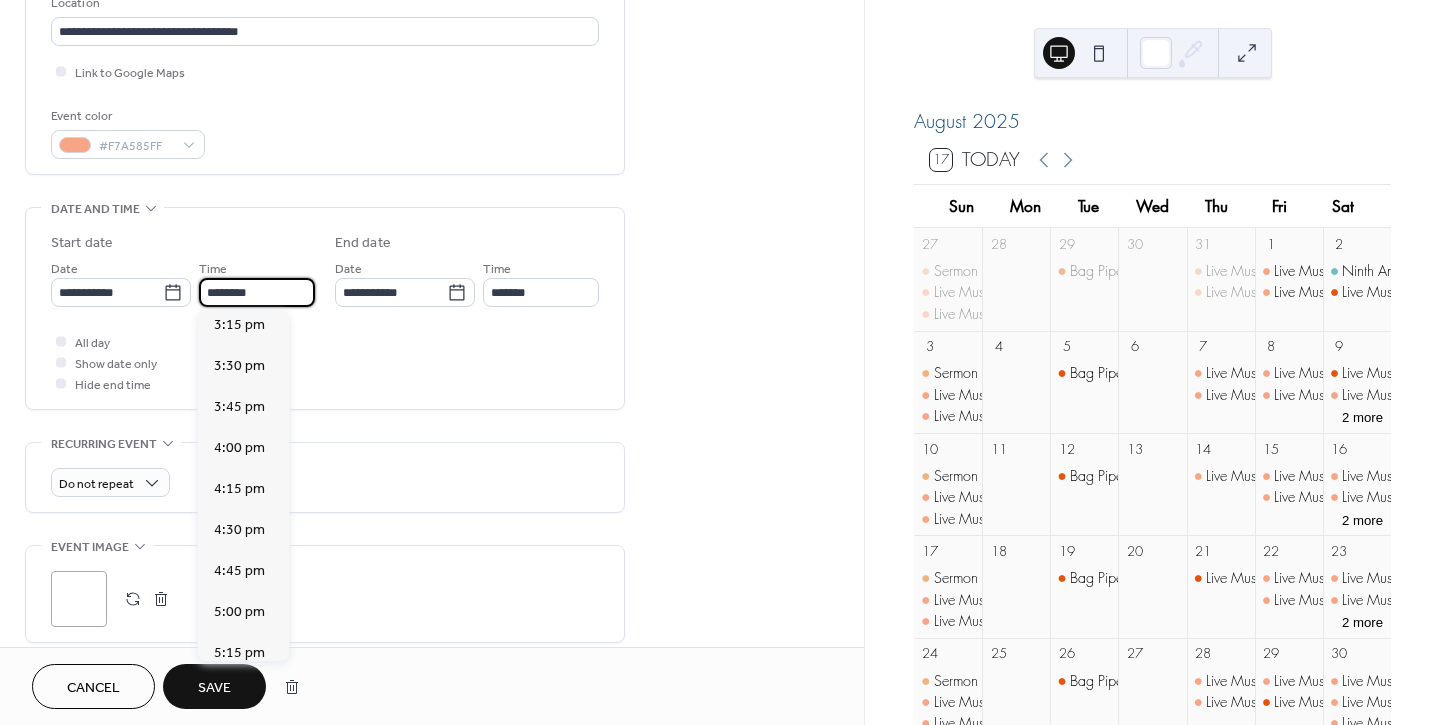 scroll, scrollTop: 2655, scrollLeft: 0, axis: vertical 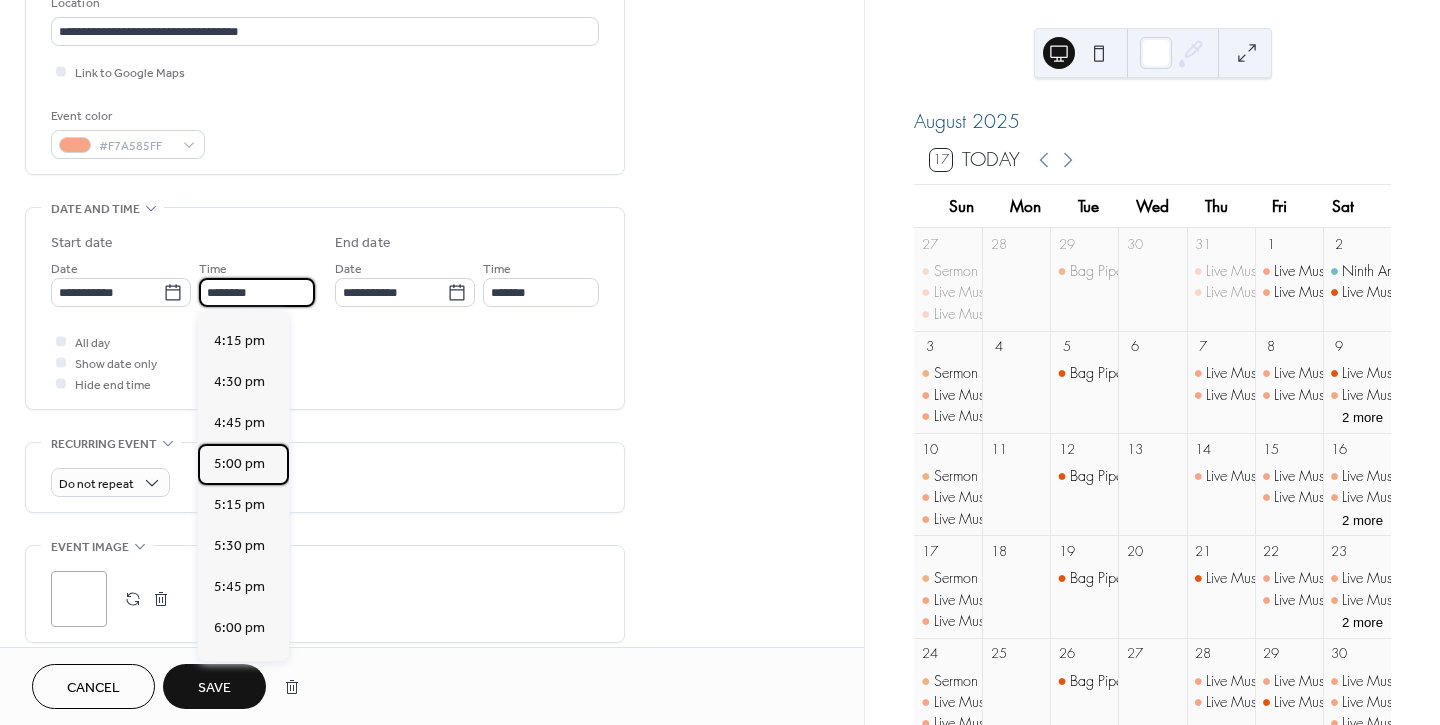 click on "5:00 pm" at bounding box center [239, 463] 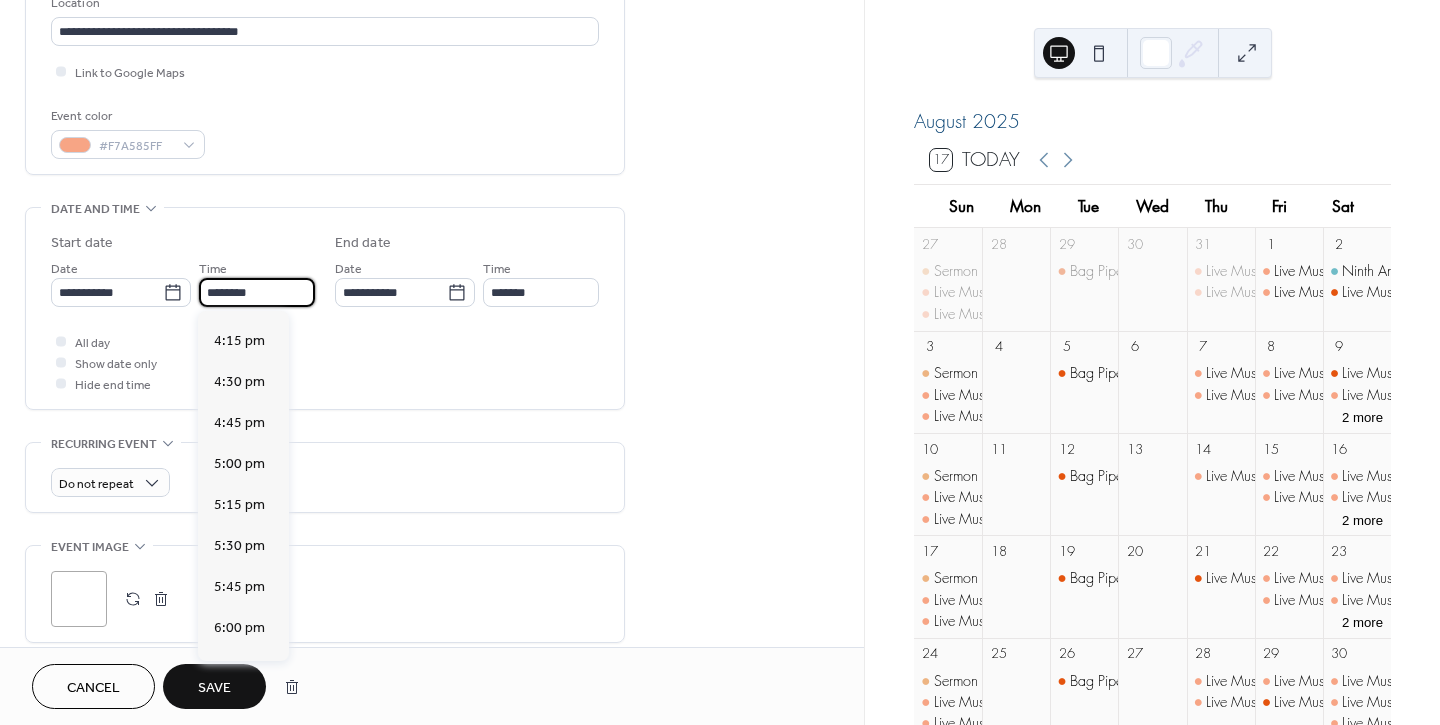 type on "*******" 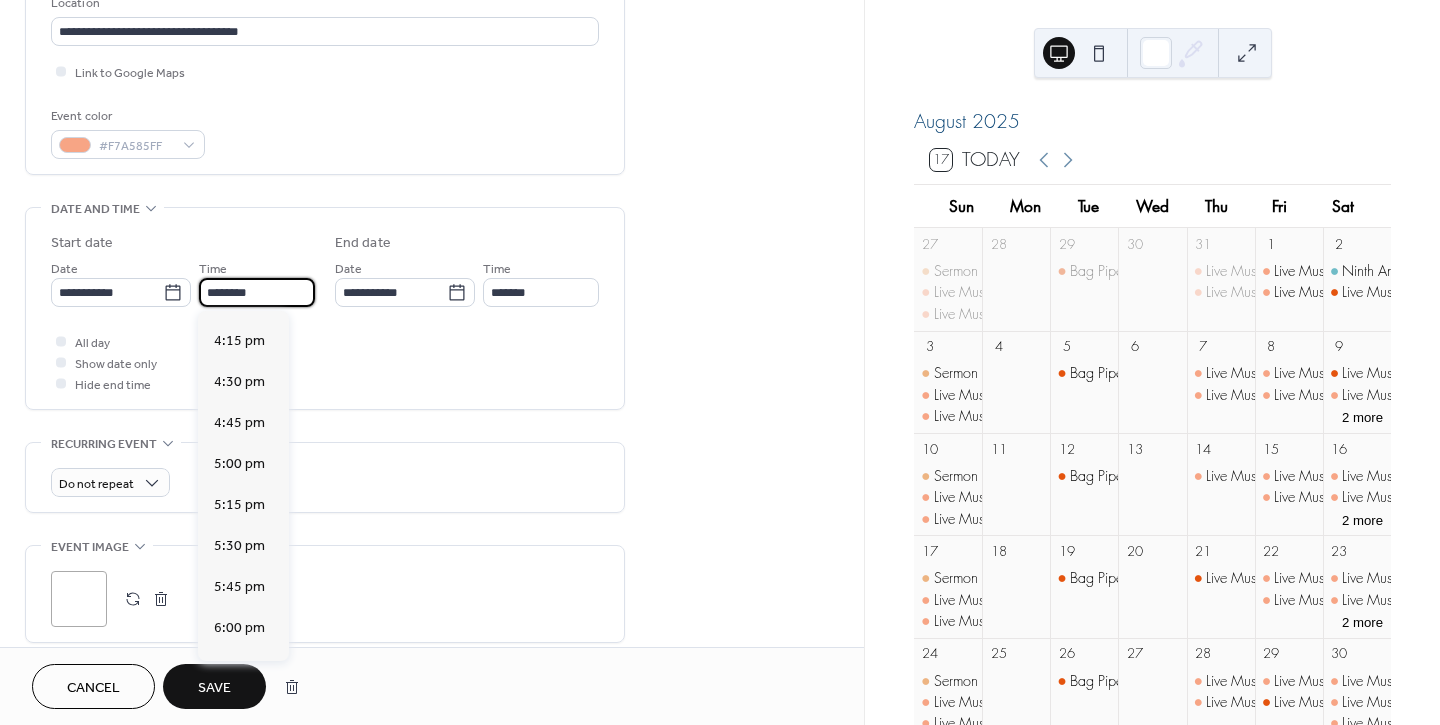 type on "*******" 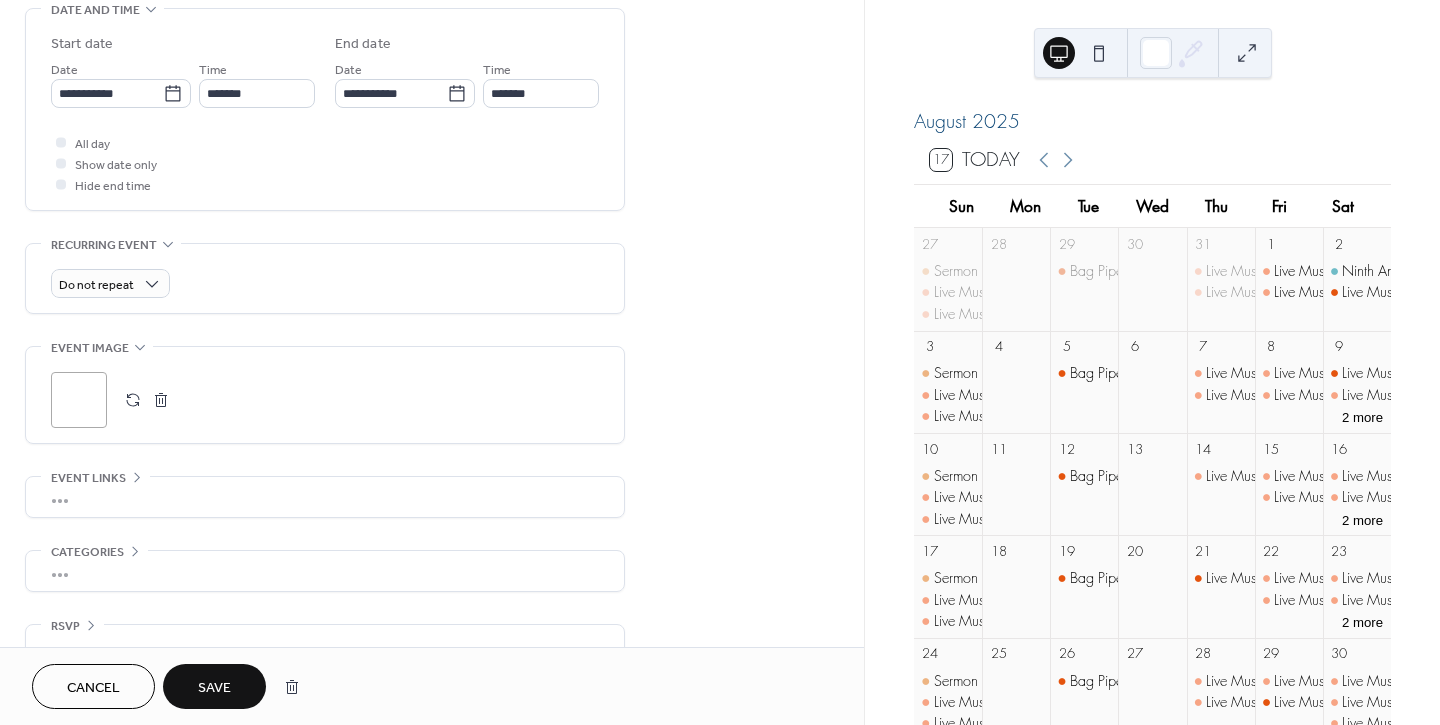 scroll, scrollTop: 682, scrollLeft: 0, axis: vertical 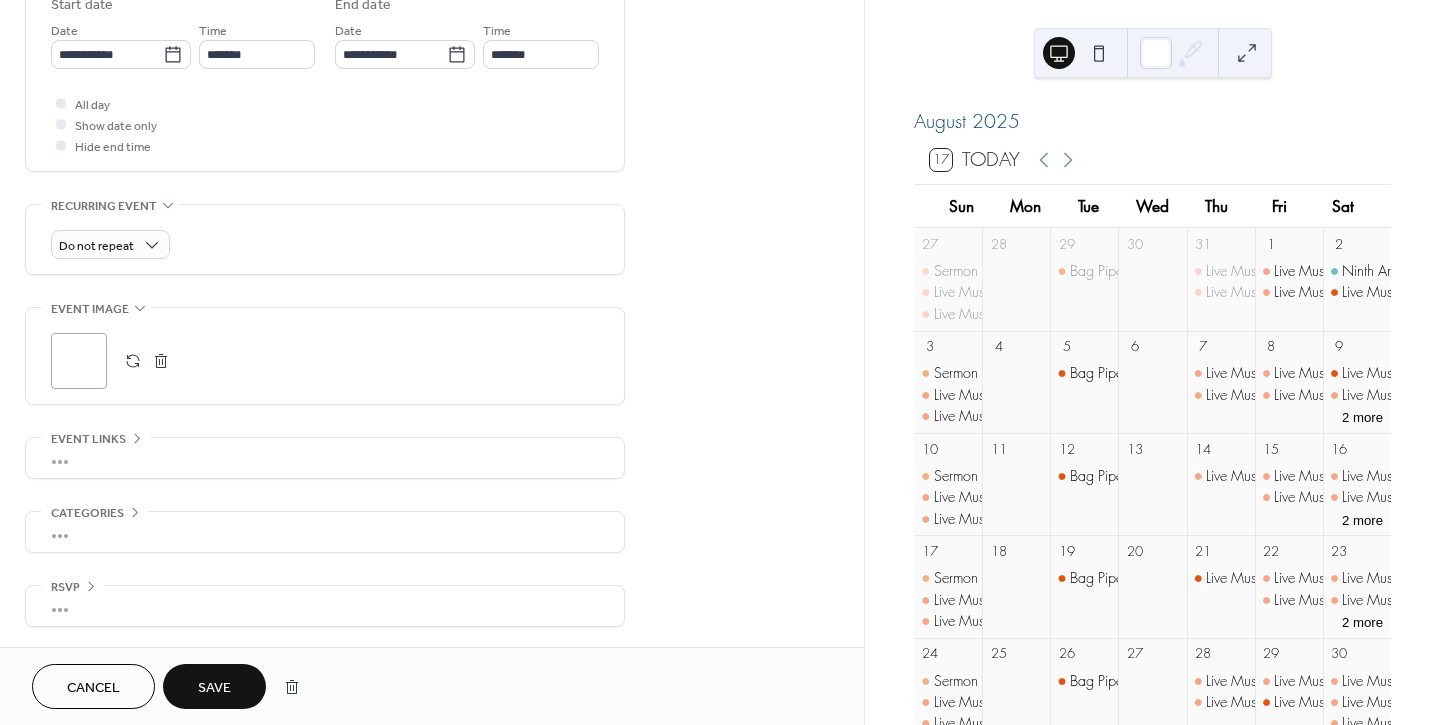click on "Save" at bounding box center [214, 688] 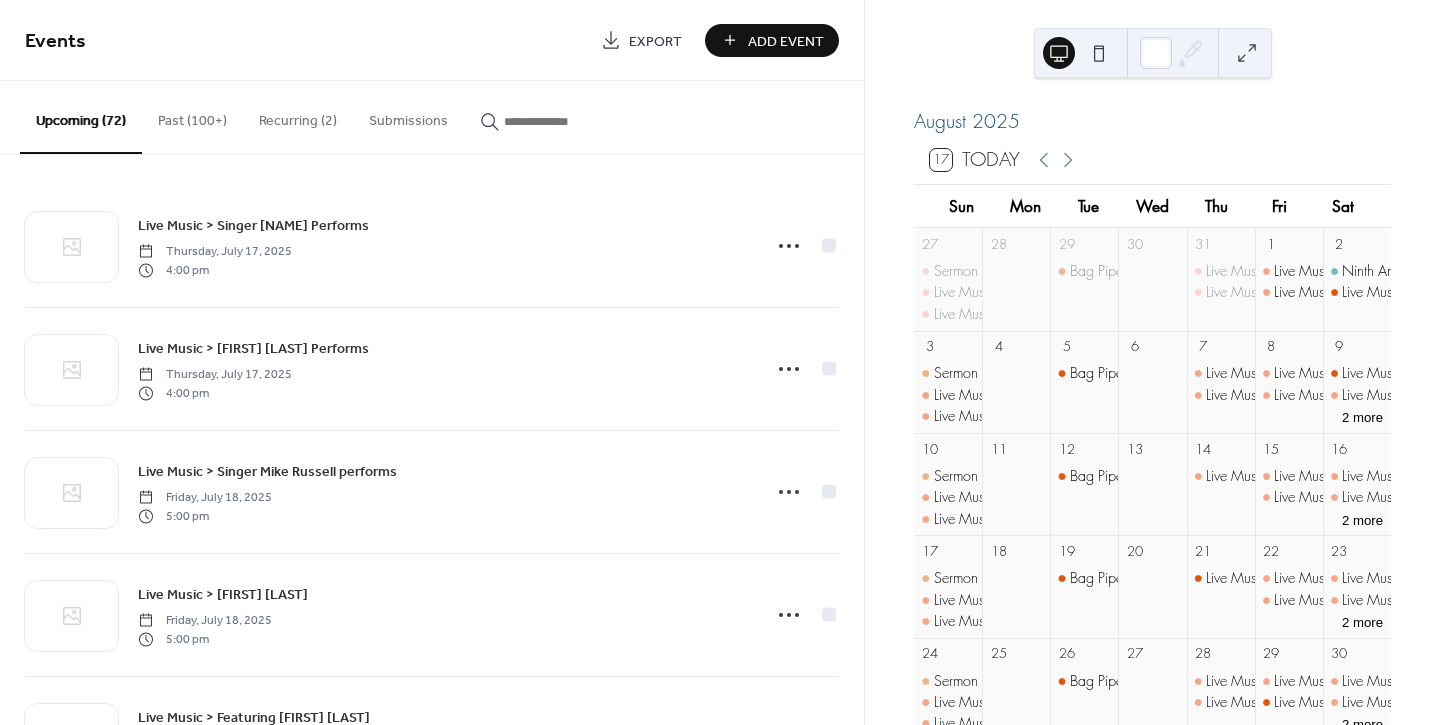 click at bounding box center (552, 116) 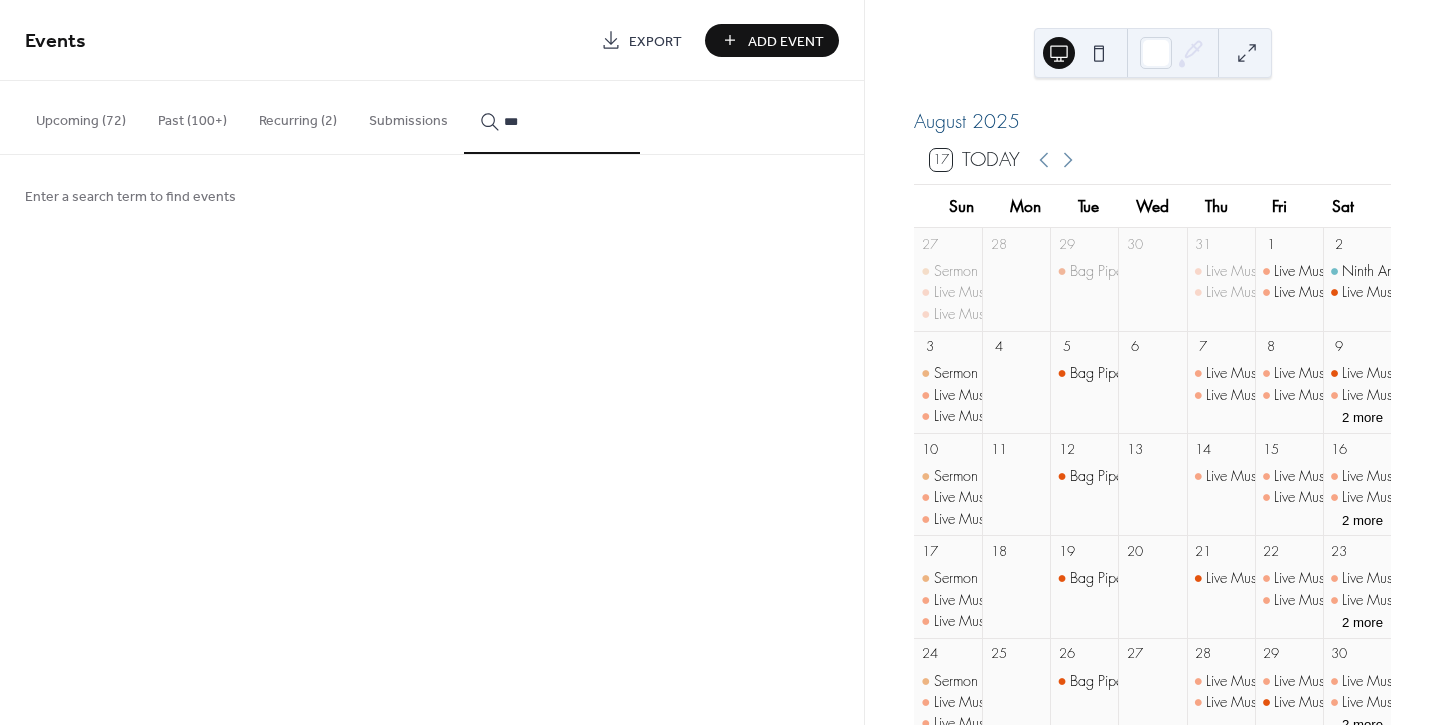 click on "***" at bounding box center (552, 117) 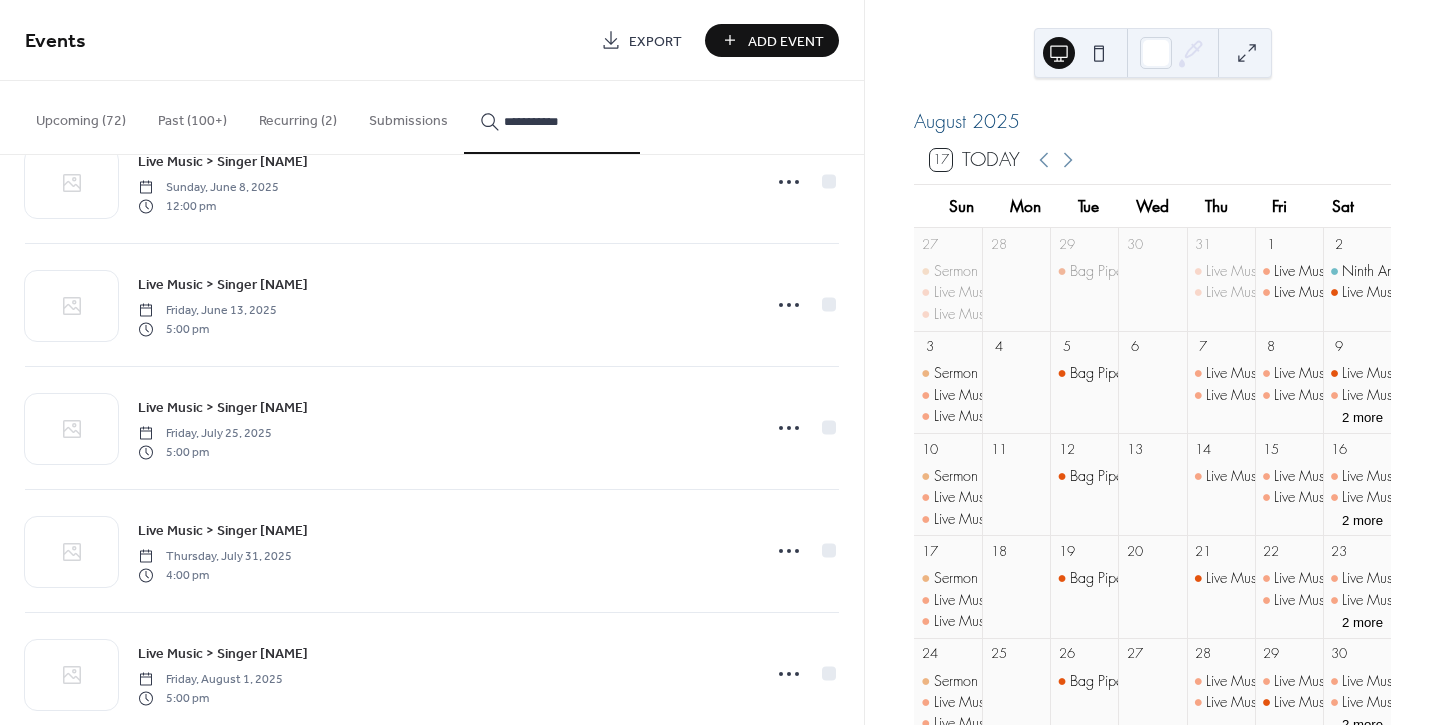 scroll, scrollTop: 5064, scrollLeft: 0, axis: vertical 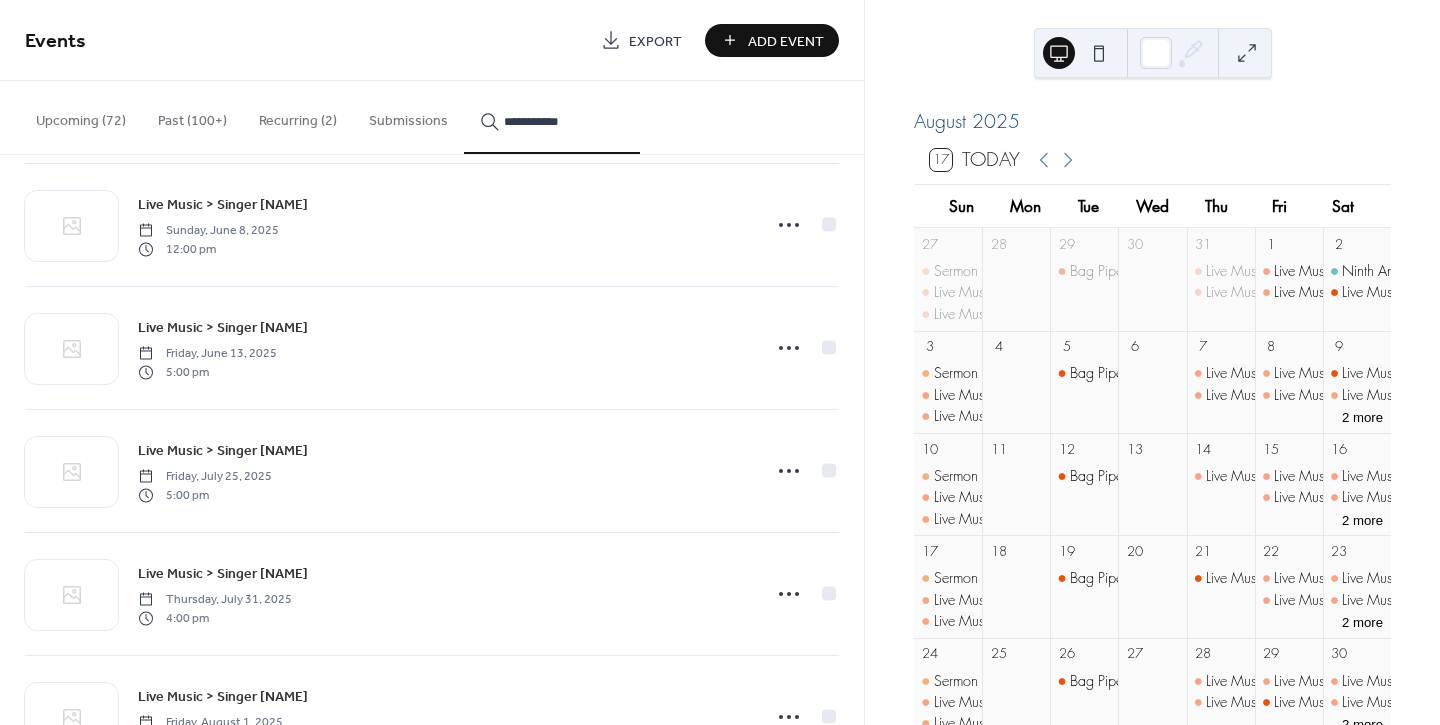 type on "**********" 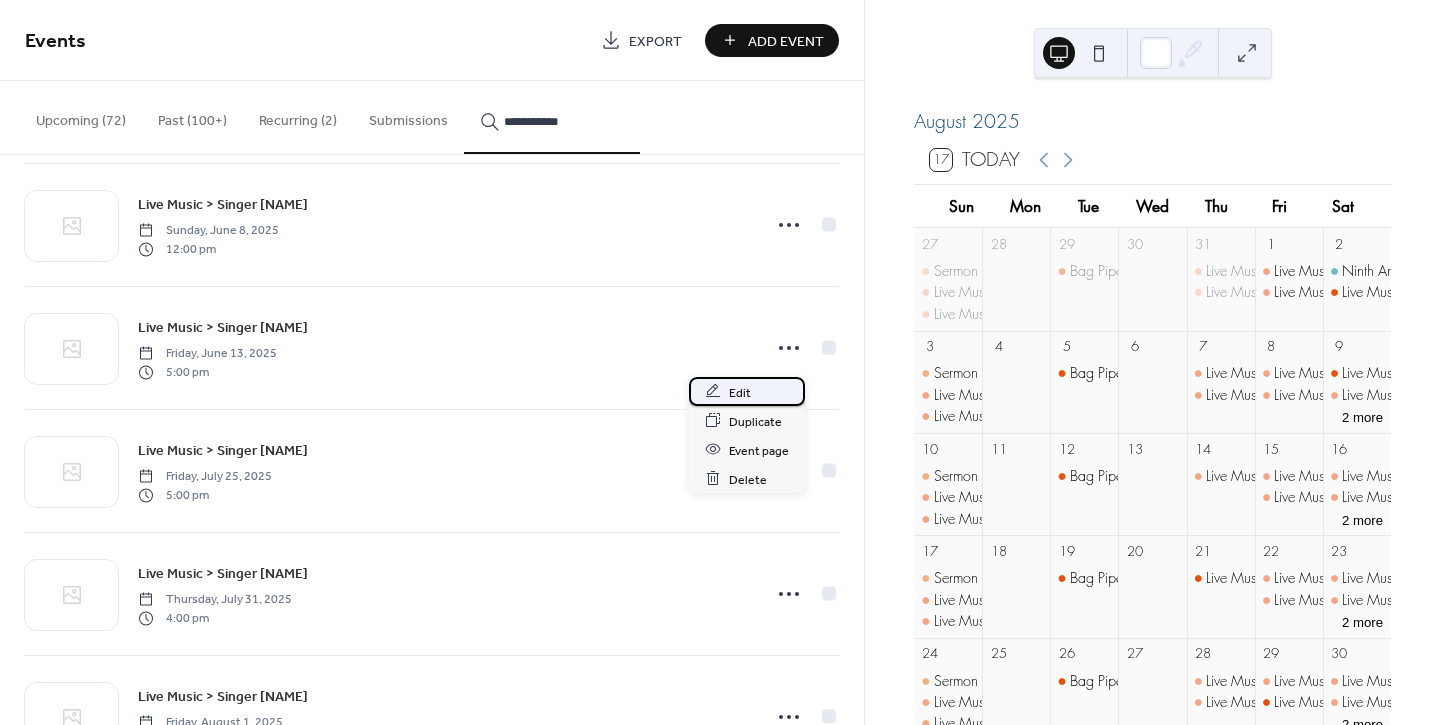 click on "Edit" at bounding box center [740, 392] 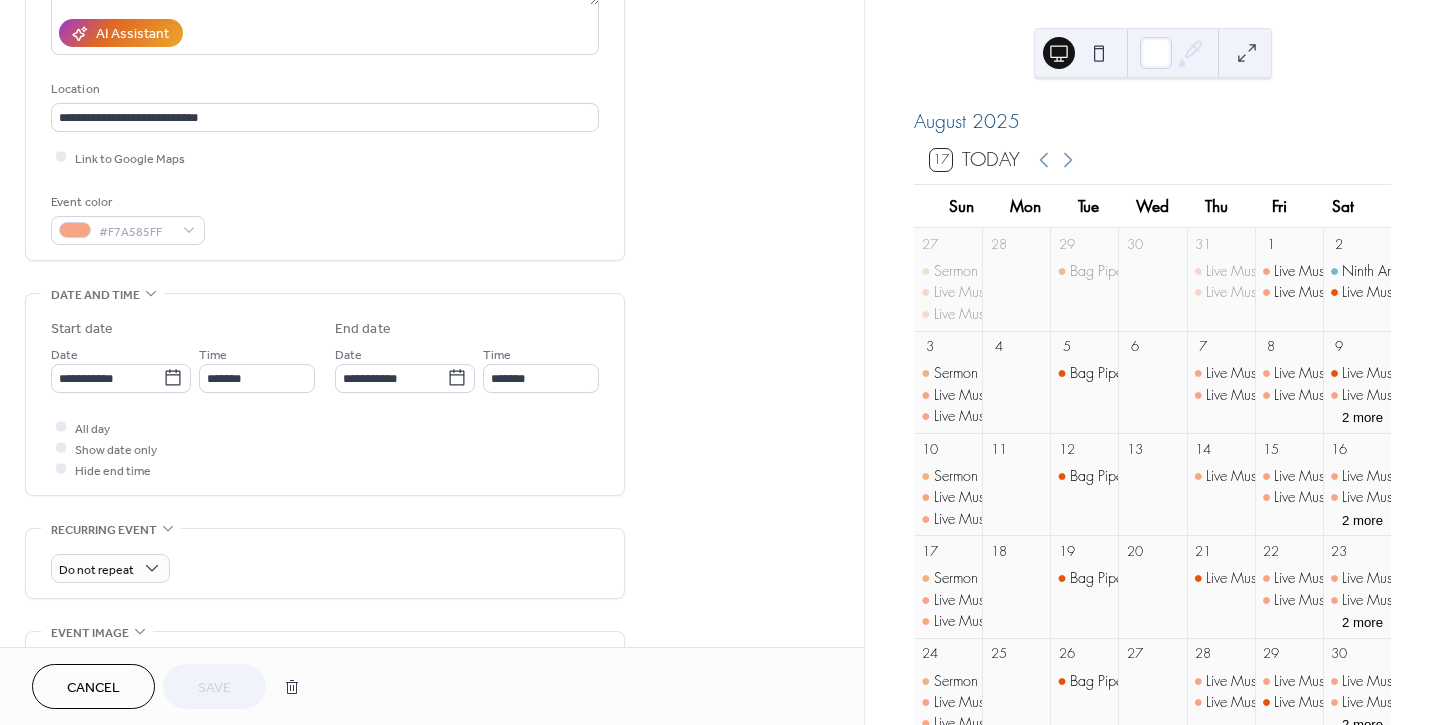 scroll, scrollTop: 348, scrollLeft: 0, axis: vertical 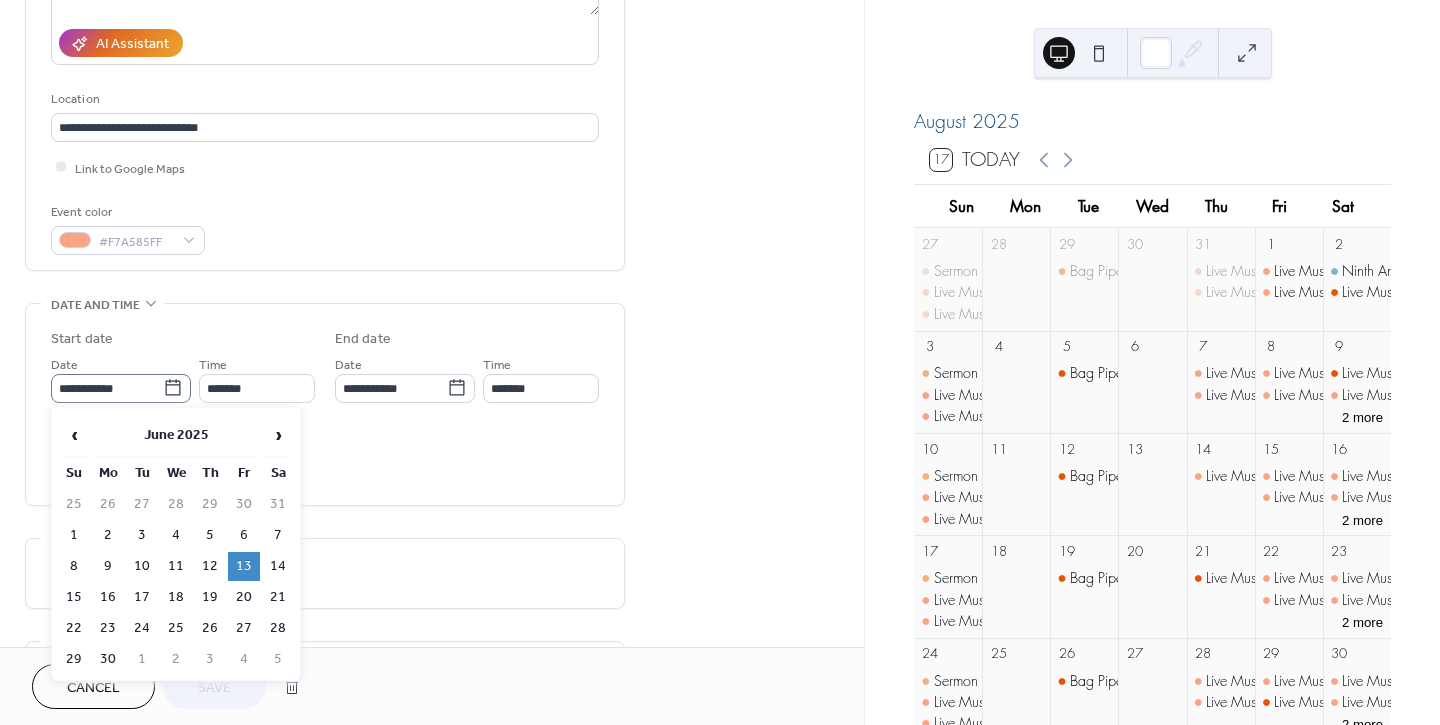 click 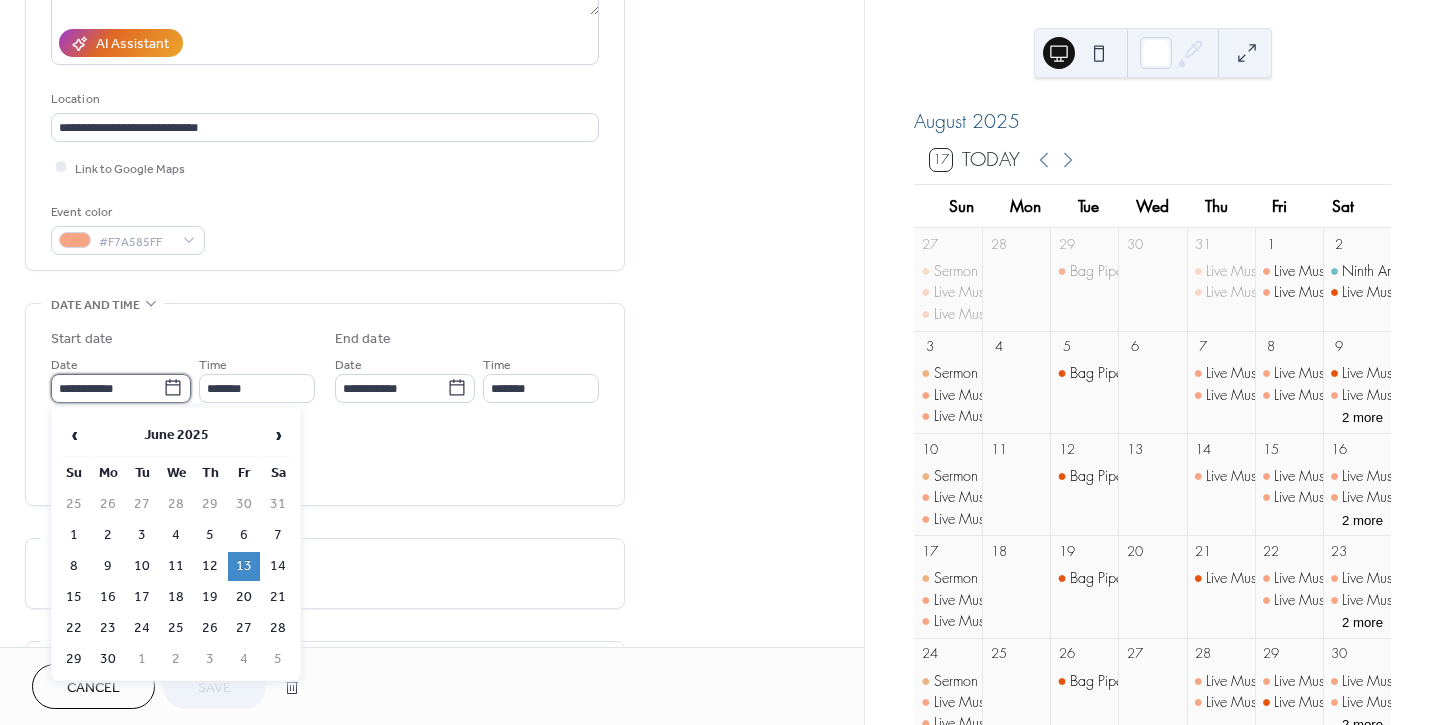 click on "**********" at bounding box center [107, 388] 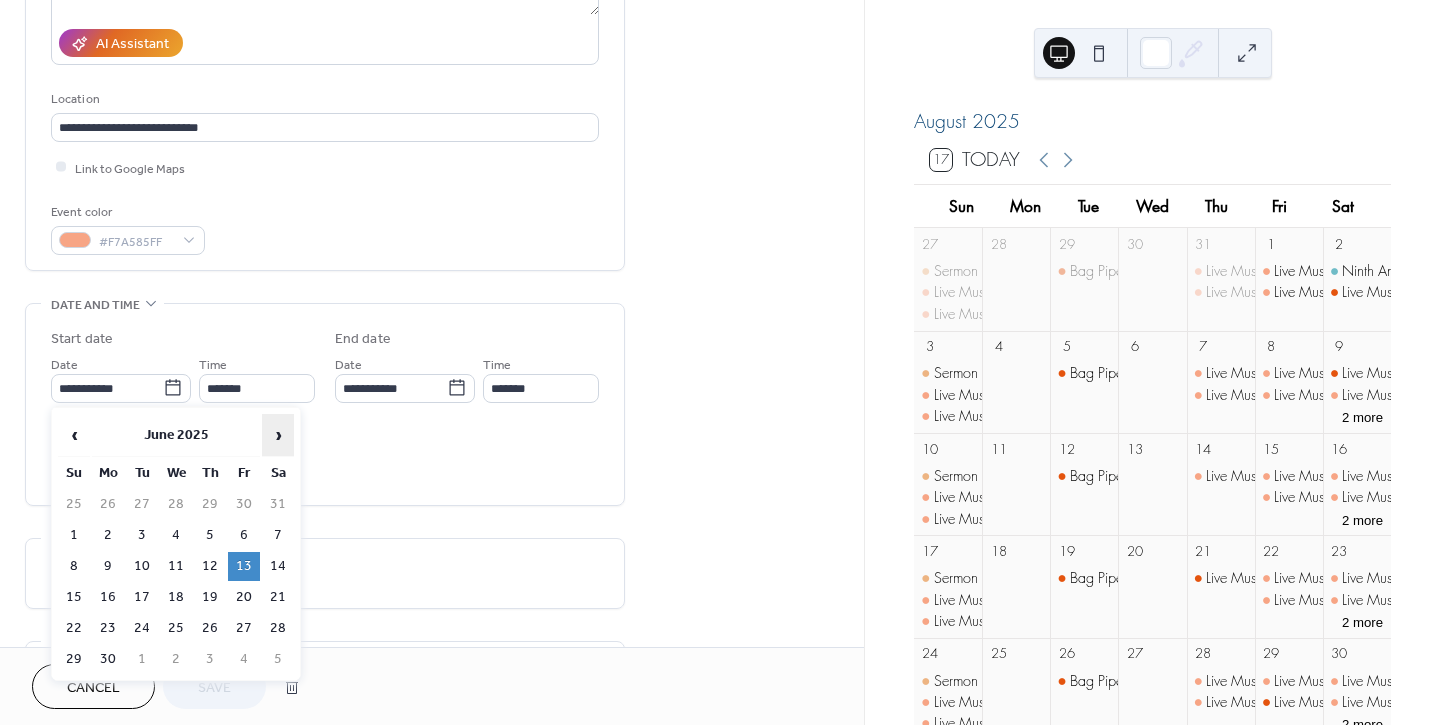 click on "›" at bounding box center (278, 435) 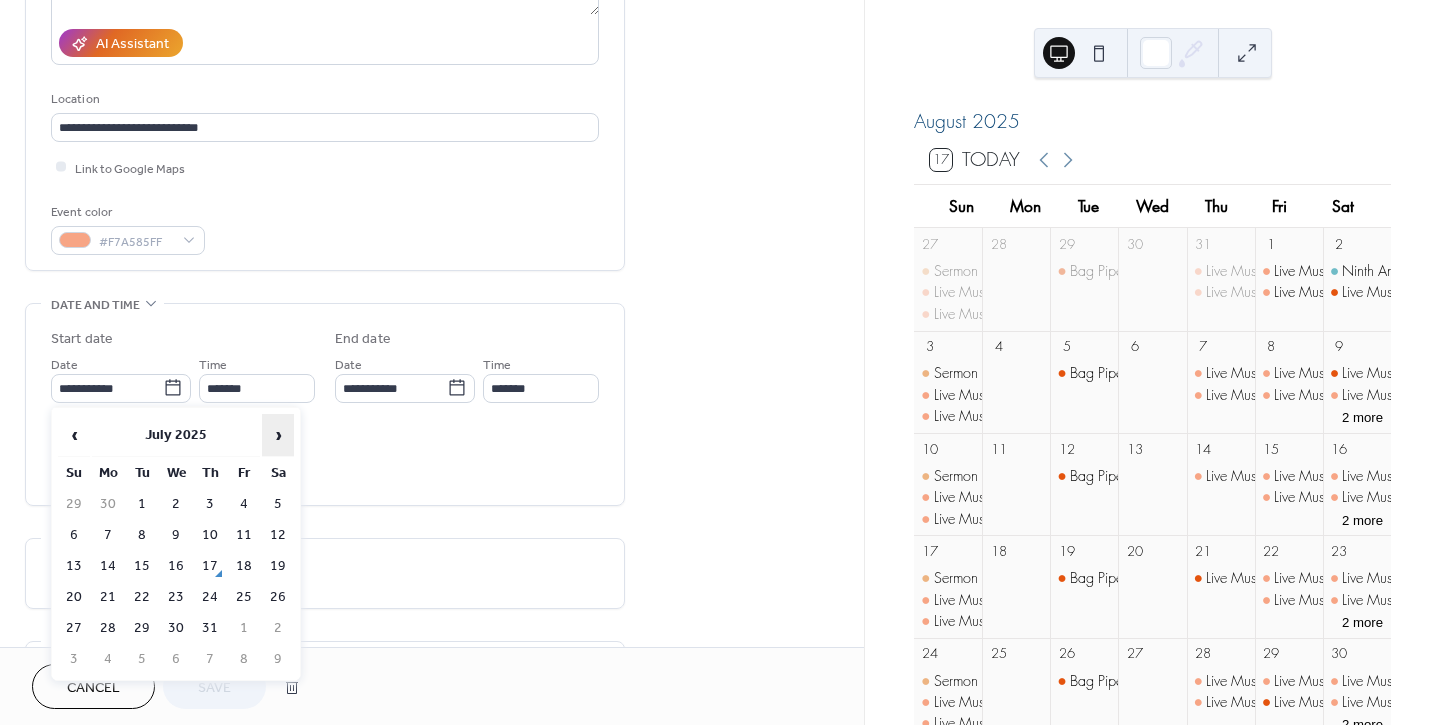 click on "›" at bounding box center (278, 435) 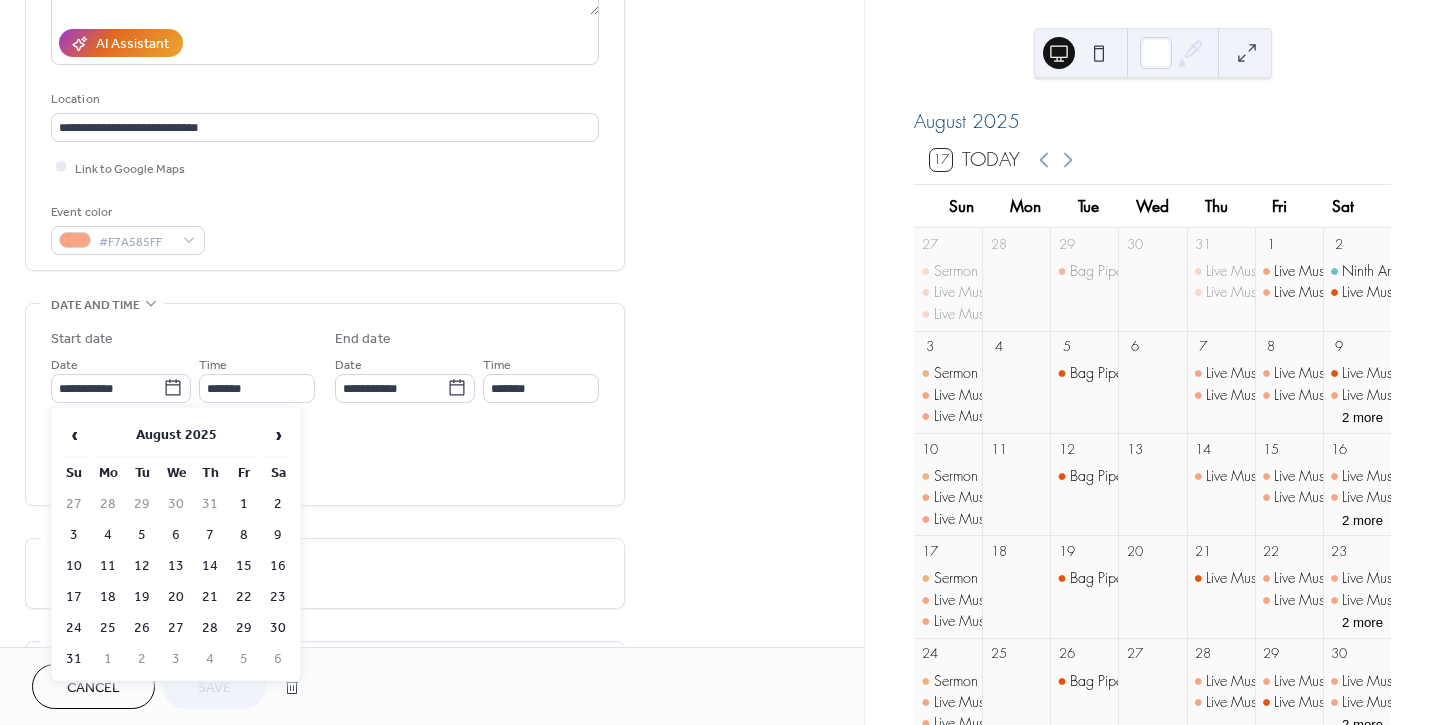 click on "31" at bounding box center (74, 659) 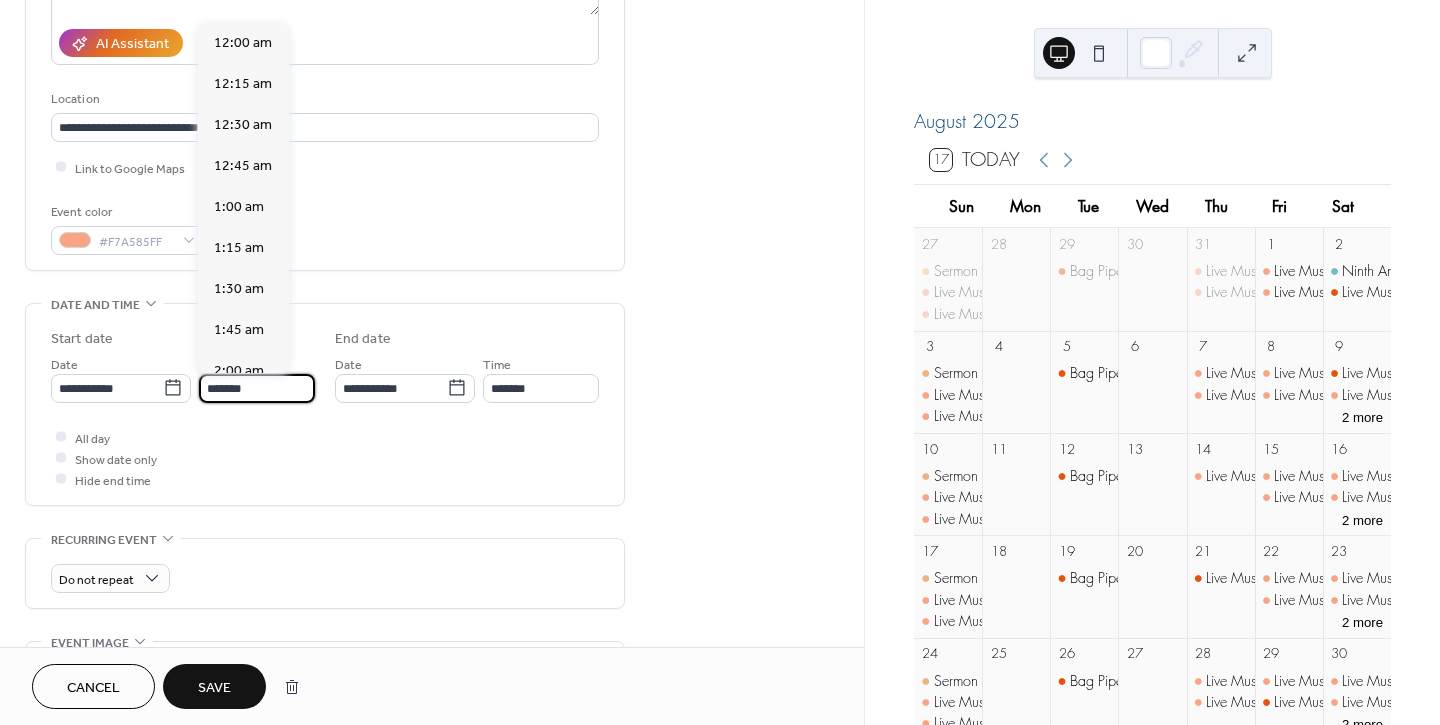 click on "*******" at bounding box center [257, 388] 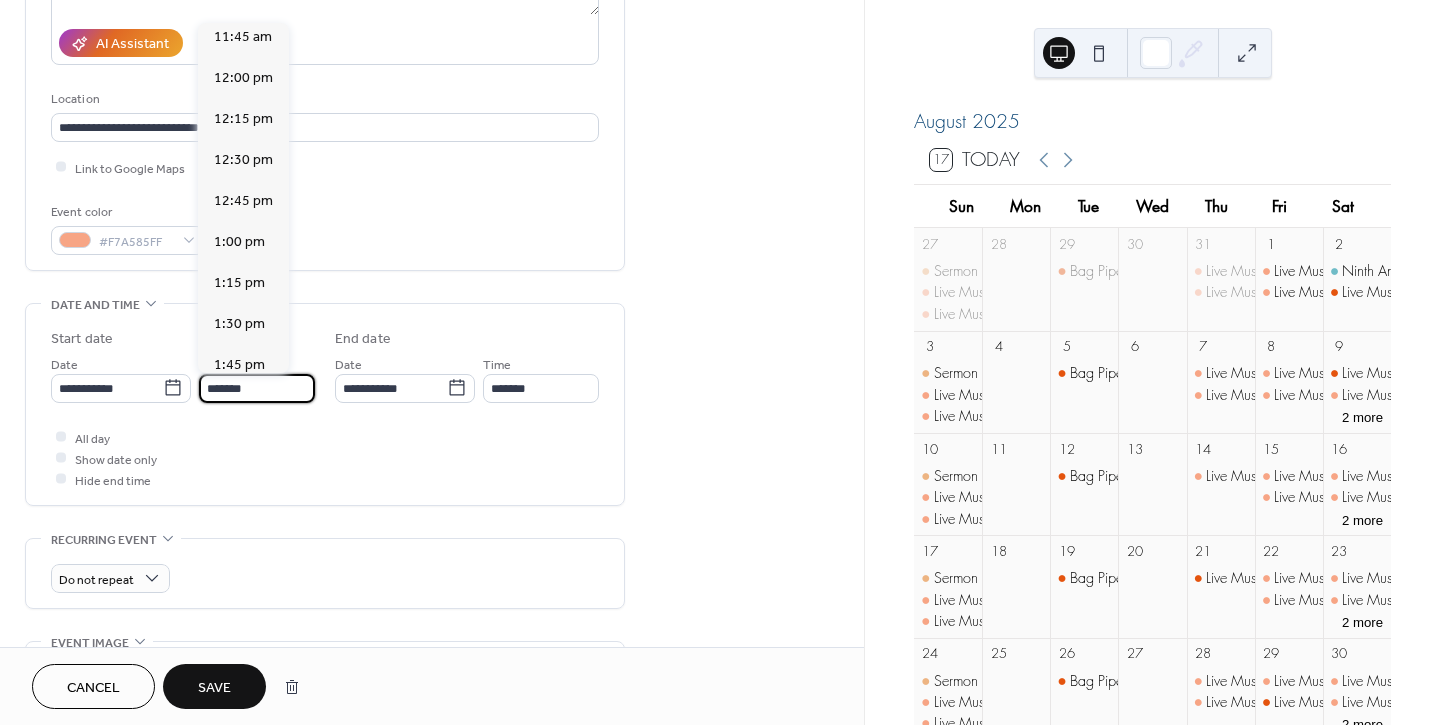 scroll, scrollTop: 1927, scrollLeft: 0, axis: vertical 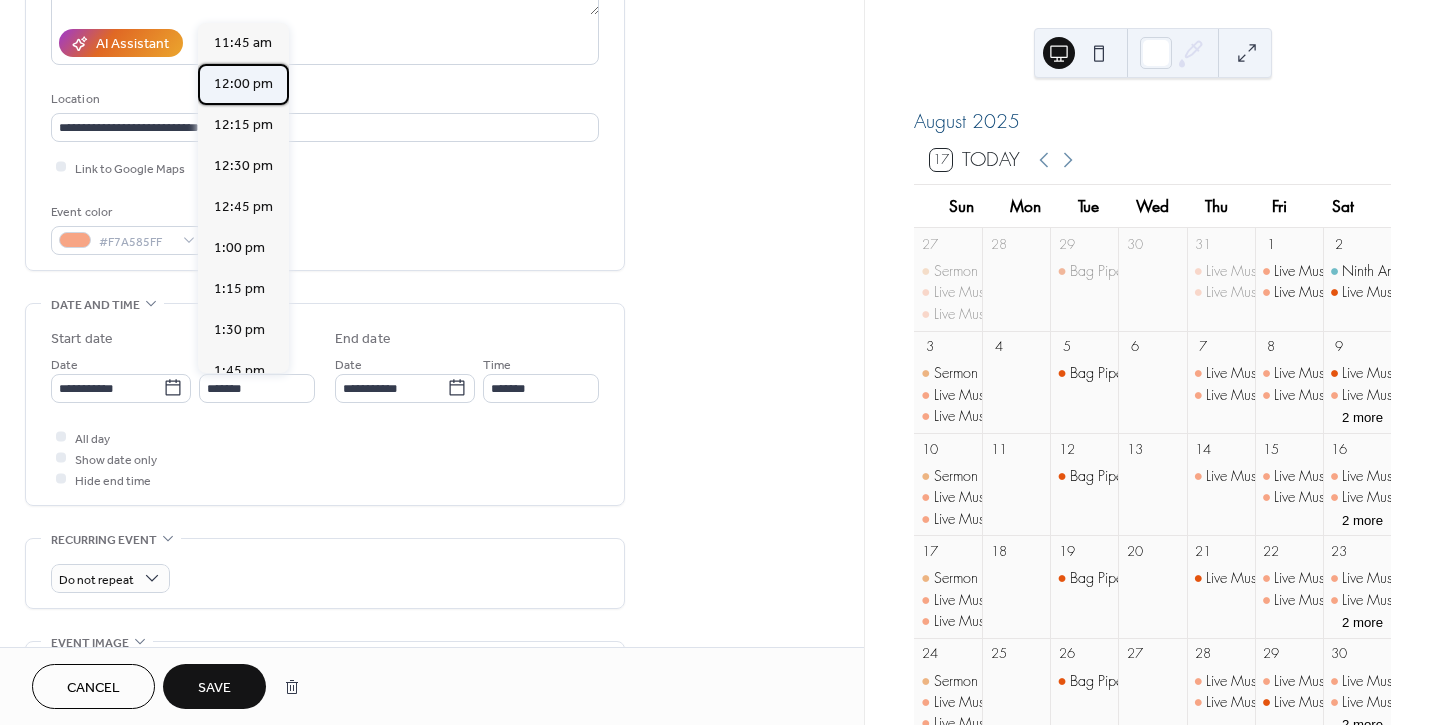 click on "12:00 pm" at bounding box center [243, 84] 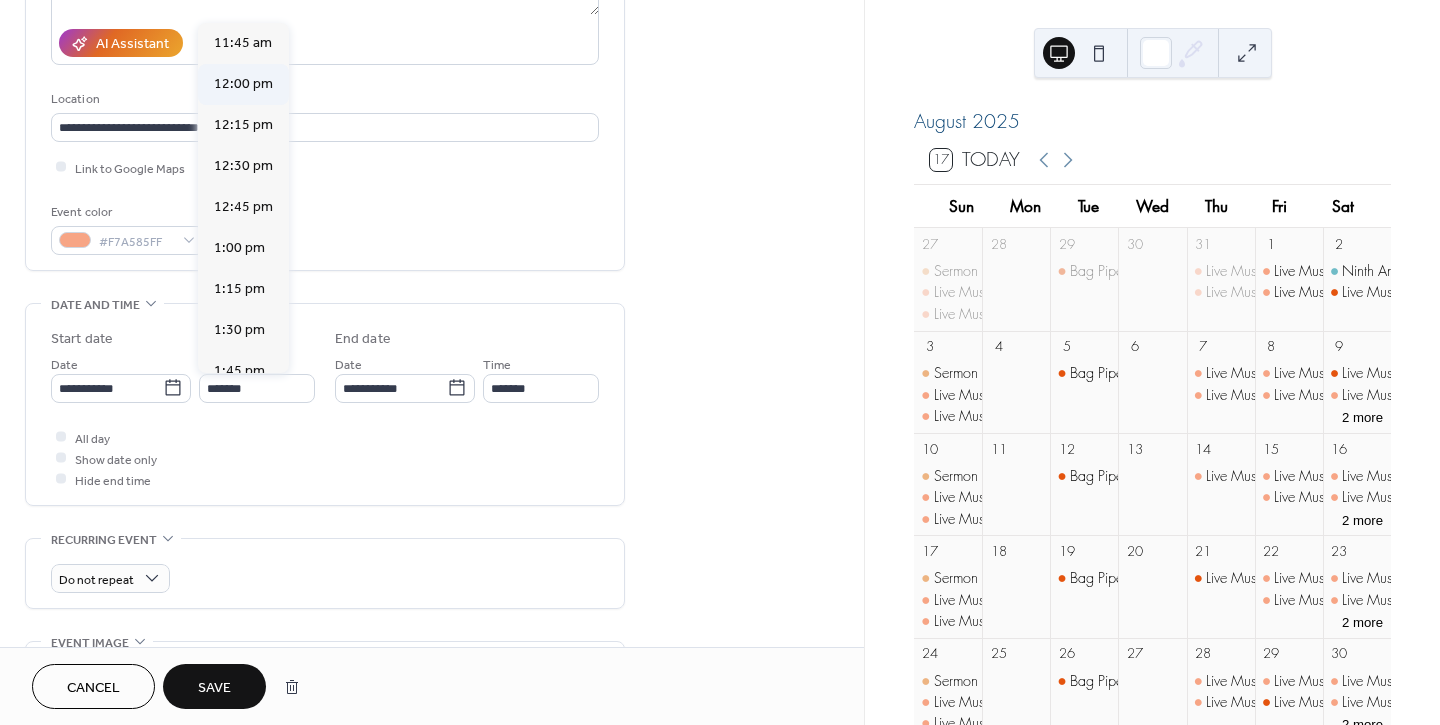 type on "********" 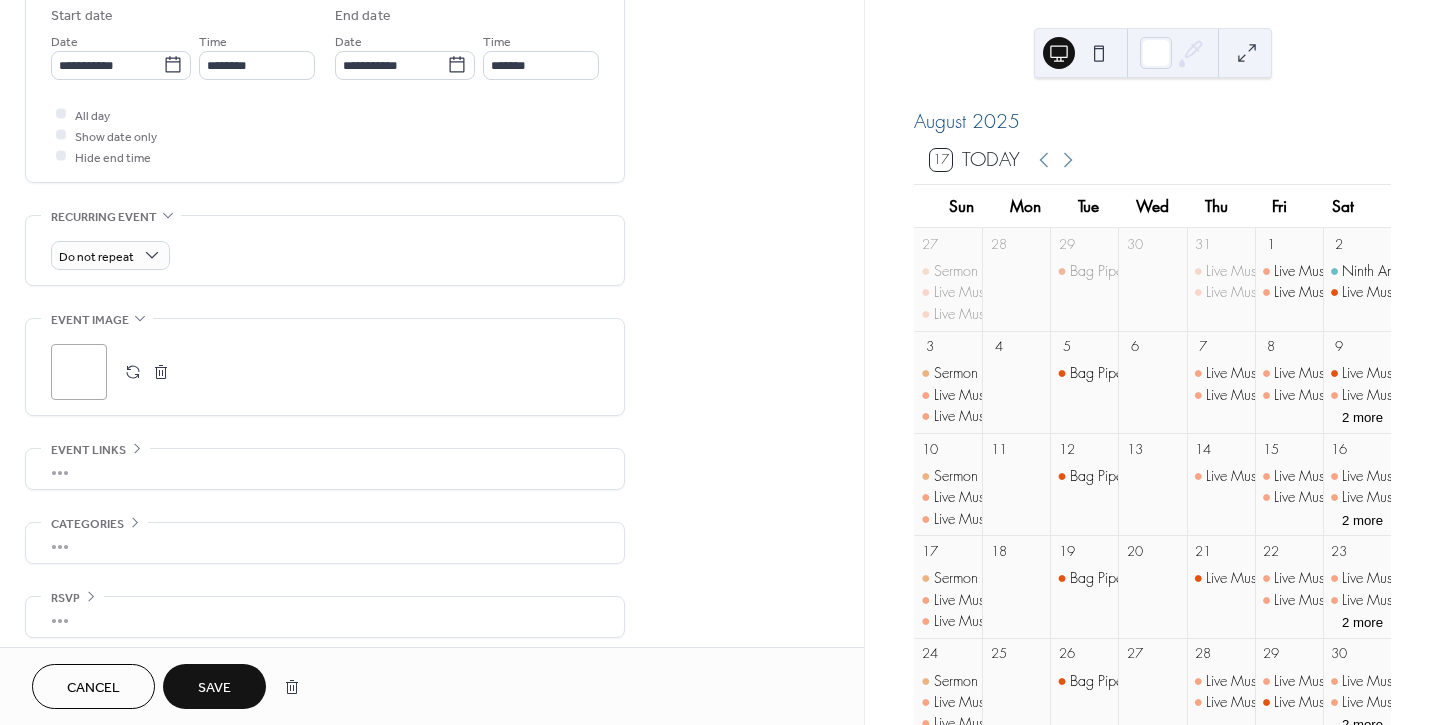 scroll, scrollTop: 682, scrollLeft: 0, axis: vertical 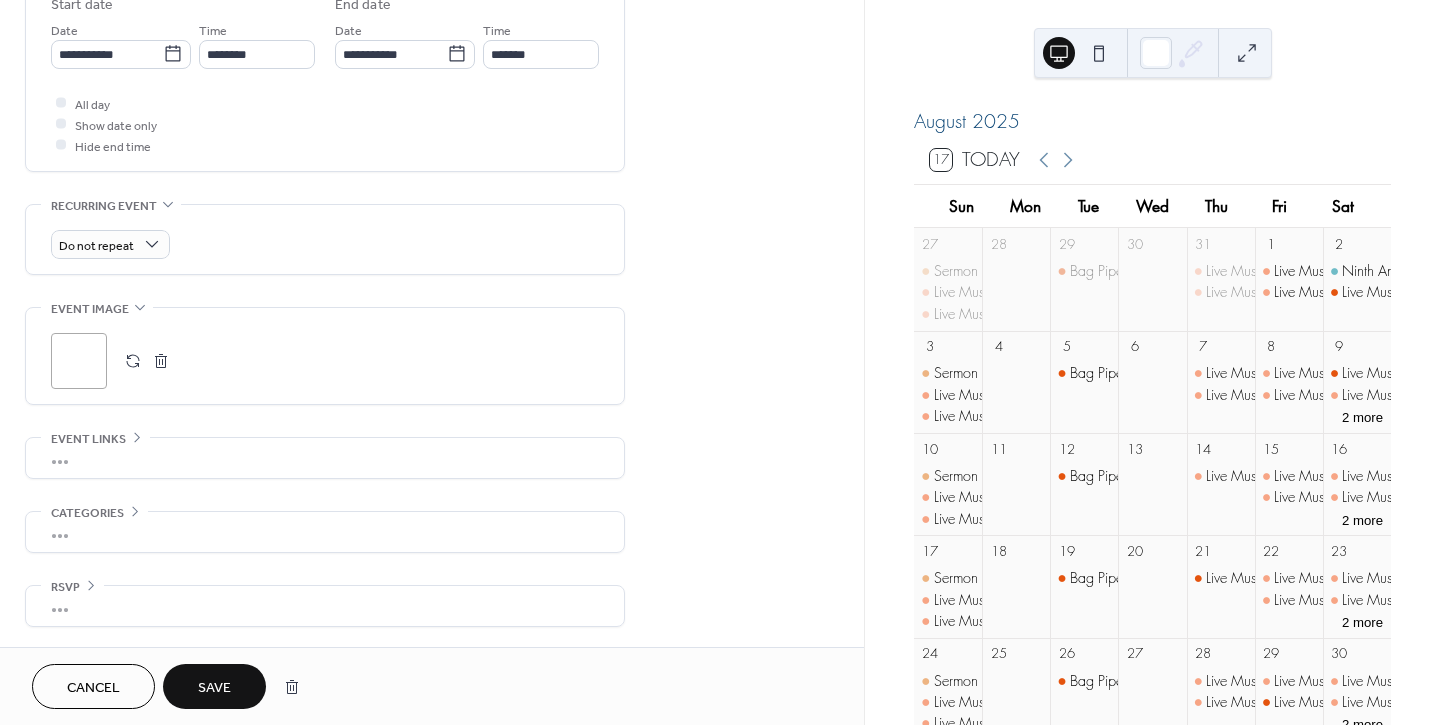 click on "Save" at bounding box center (214, 686) 